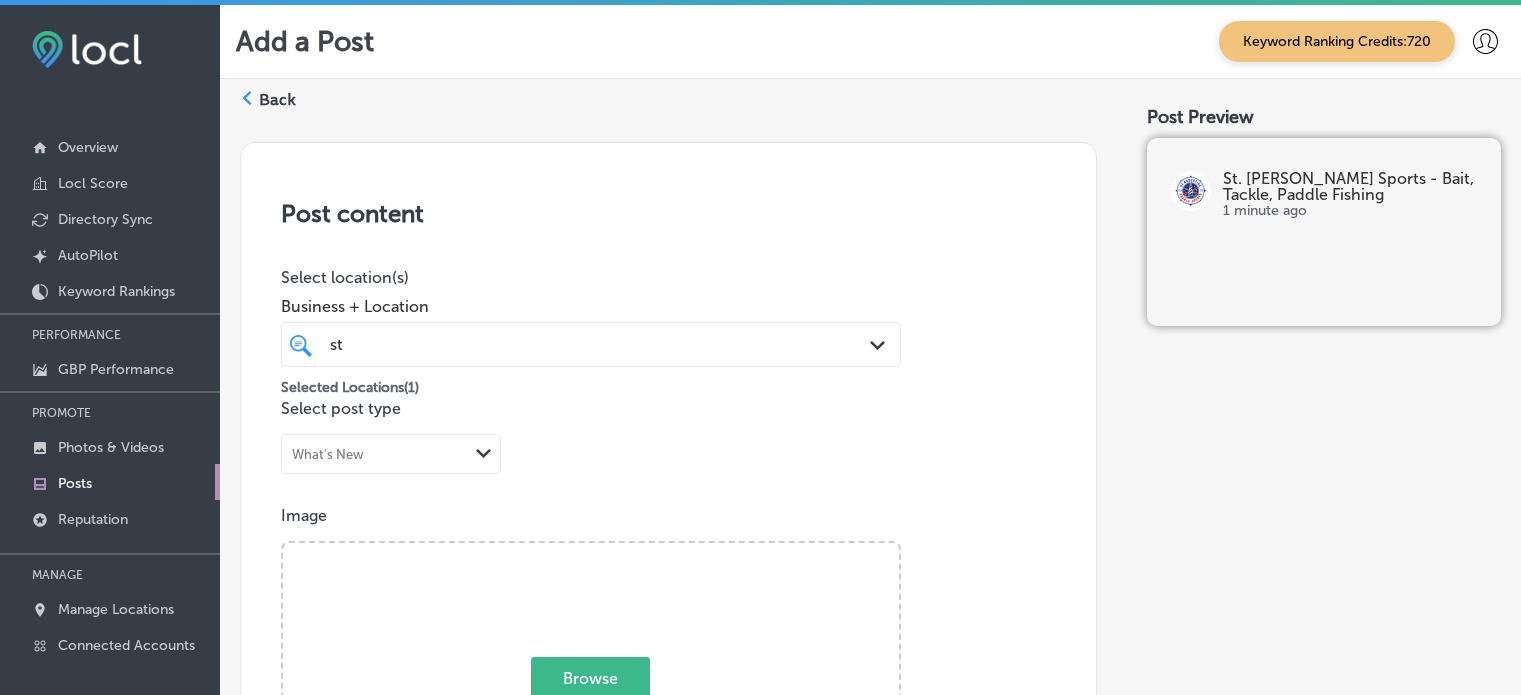 scroll, scrollTop: 4, scrollLeft: 0, axis: vertical 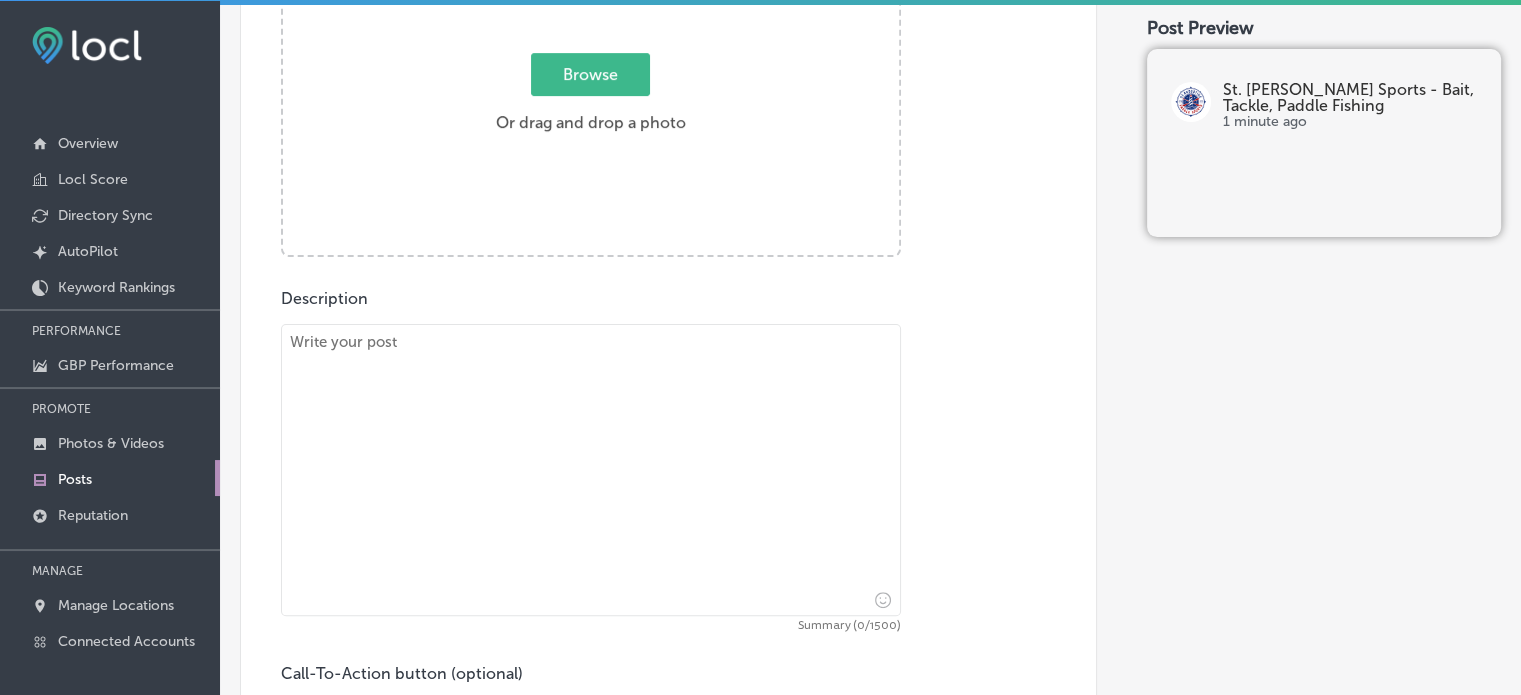 click at bounding box center (591, 470) 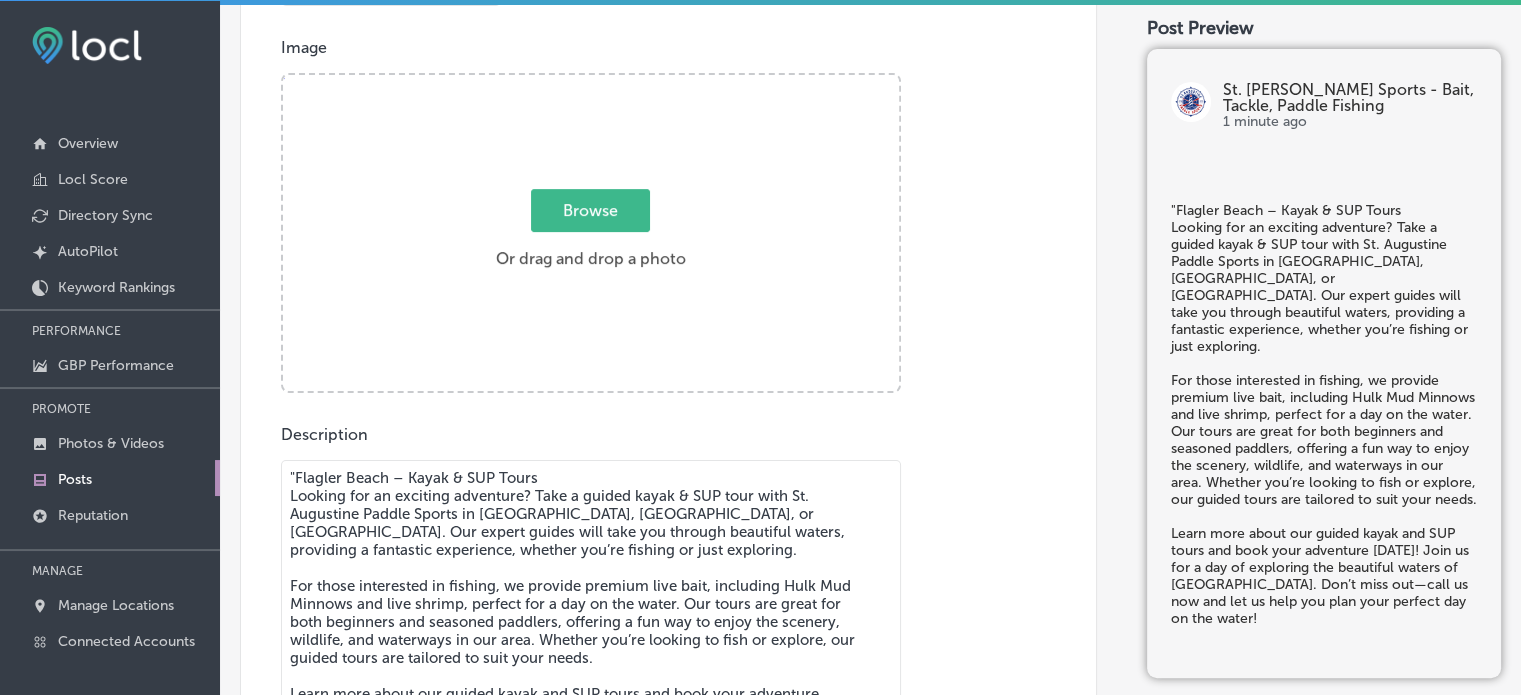 scroll, scrollTop: 464, scrollLeft: 0, axis: vertical 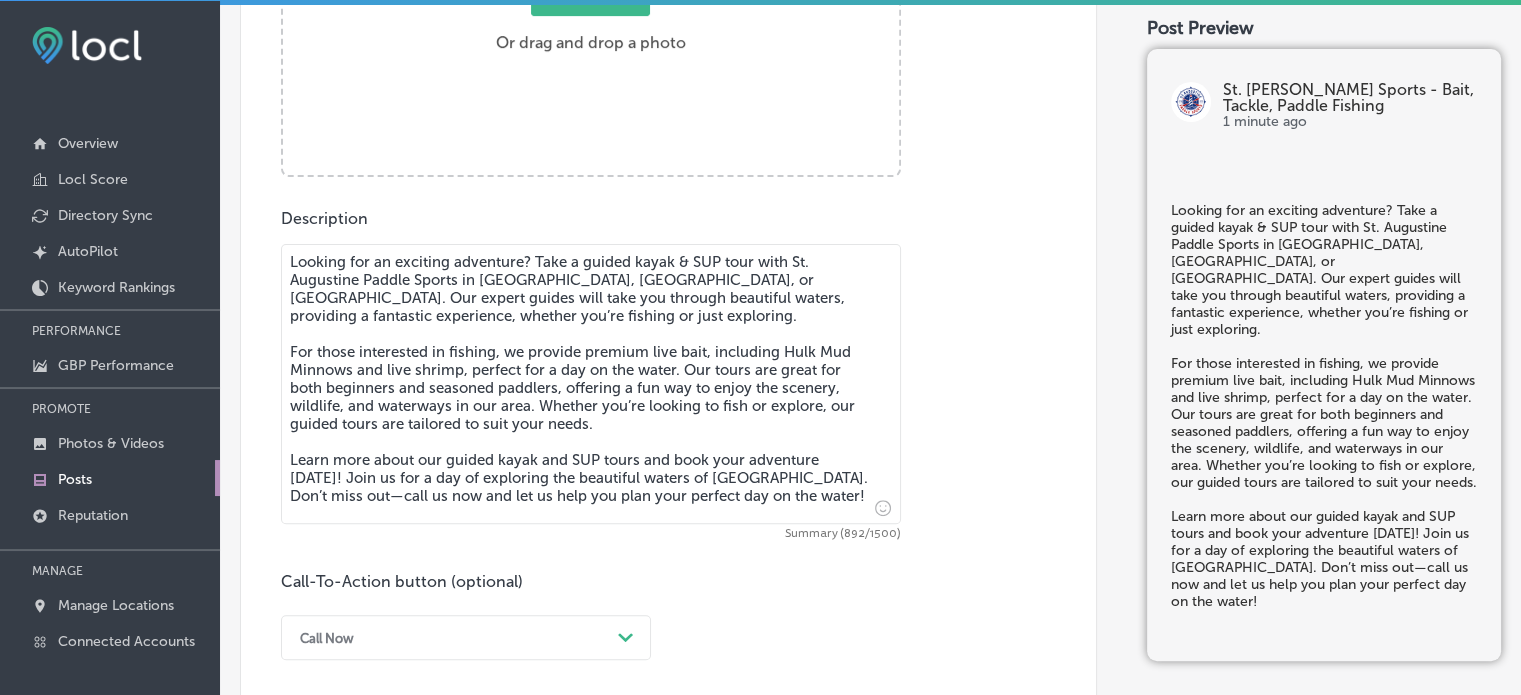 paste 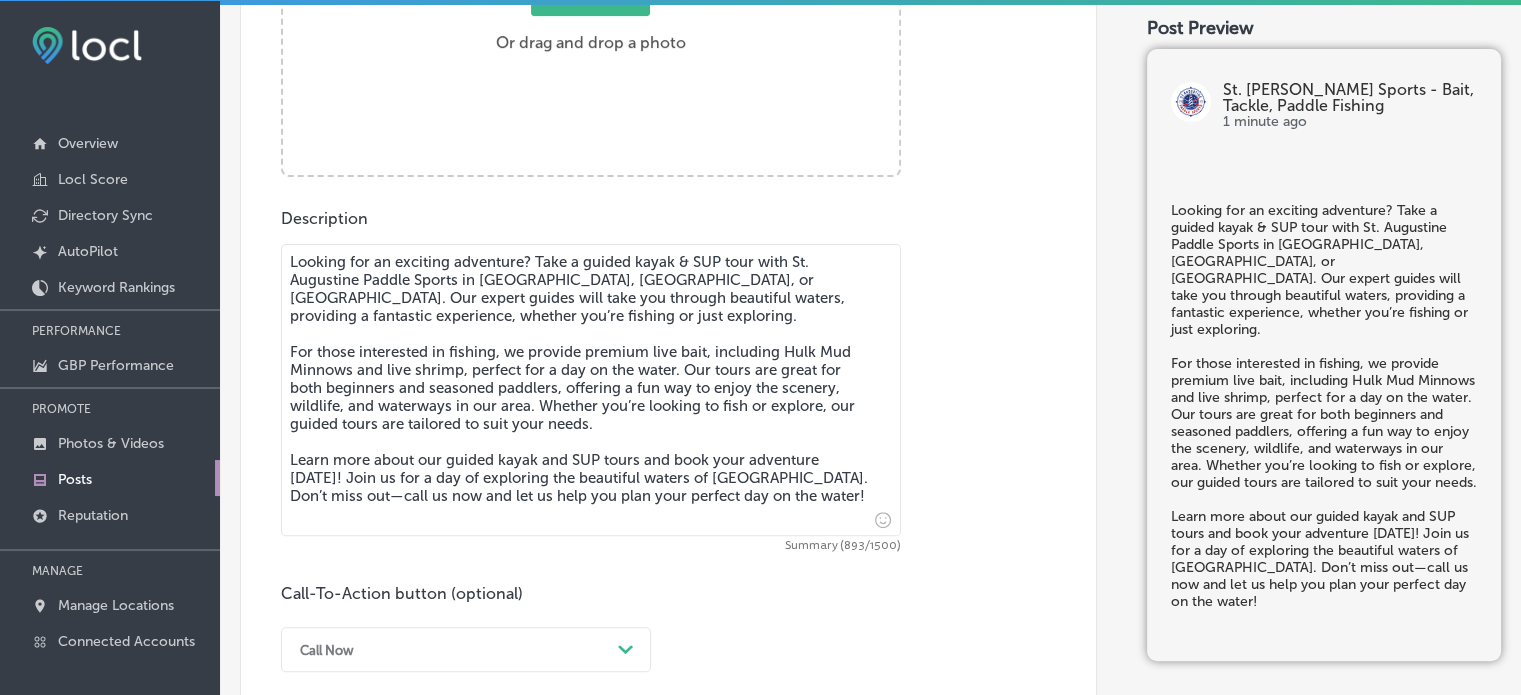 type on "Looking for an exciting adventure? Take a guided kayak & SUP tour with St. Augustine Paddle Sports in Flagler Beach, St. Augustine Beach, or Palm Coast. Our expert guides will take you through beautiful waters, providing a fantastic experience, whether you’re fishing or just exploring.
For those interested in fishing, we provide premium live bait, including Hulk Mud Minnows and live shrimp, perfect for a day on the water. Our tours are great for both beginners and seasoned paddlers, offering a fun way to enjoy the scenery, wildlife, and waterways in our area. Whether you’re looking to fish or explore, our guided tours are tailored to suit your needs.
Learn more about our guided kayak and SUP tours and book your adventure today! Join us for a day of exploring the beautiful waters of Flagler Beach. Don’t miss out—call us now and let us help you plan your perfect day on the water!" 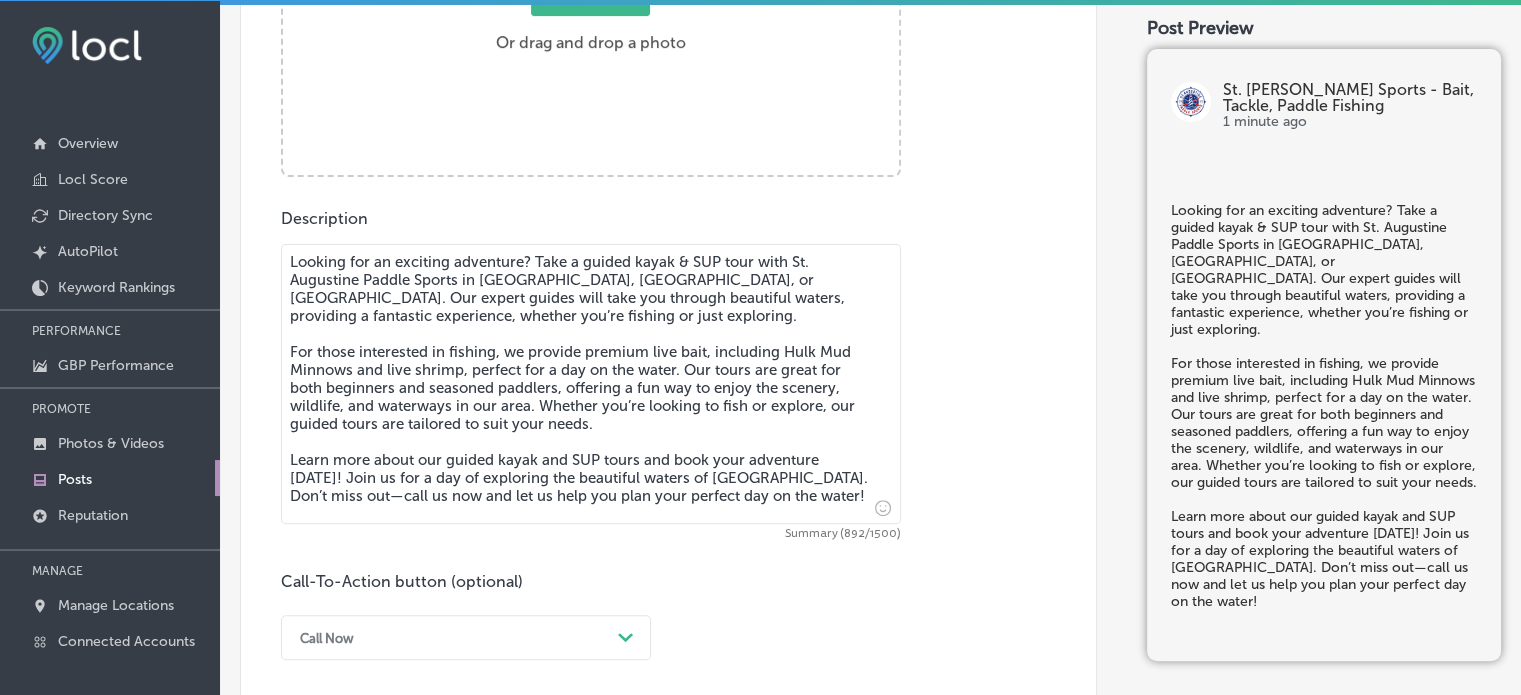 click on "Image Powered by PQINA    Browse     Or drag and drop a photo  2025-07-25_02-18-06 Ready" at bounding box center (668, -1) 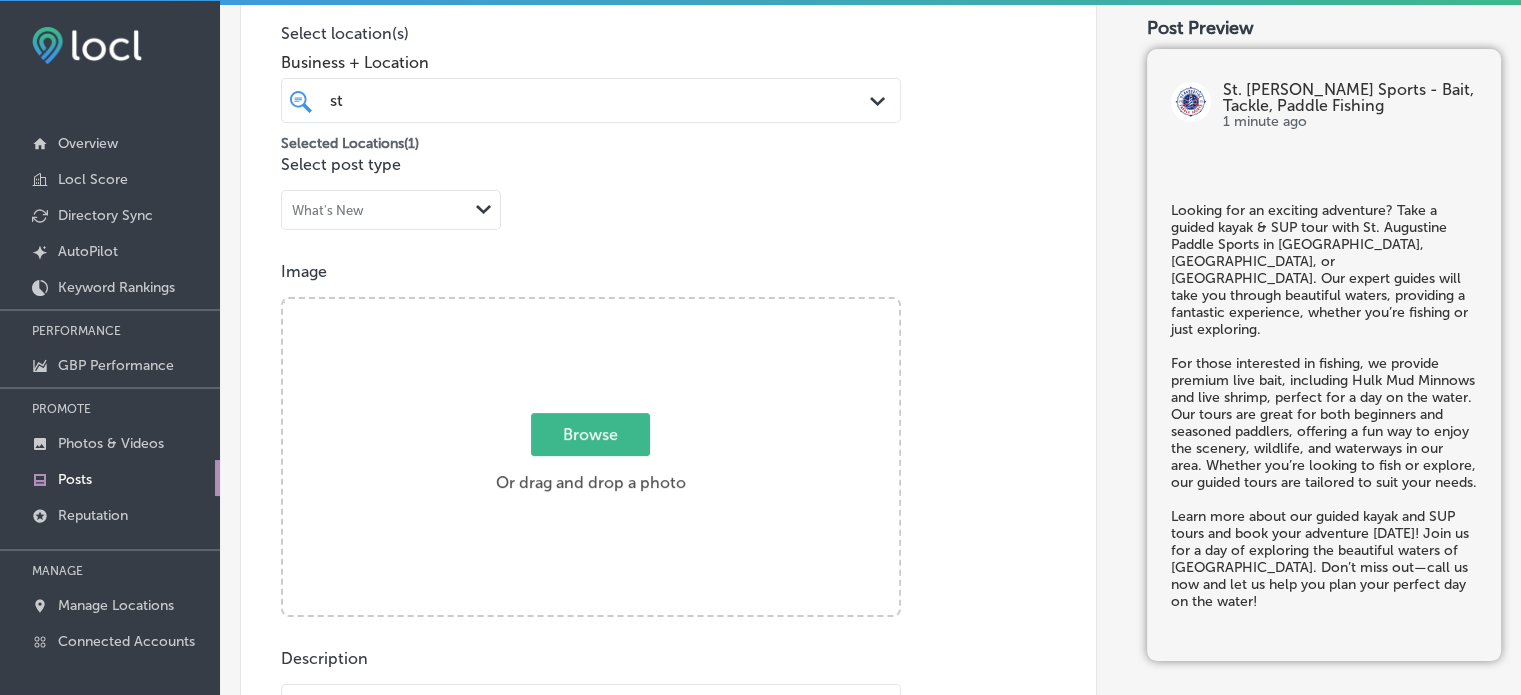 scroll, scrollTop: 240, scrollLeft: 0, axis: vertical 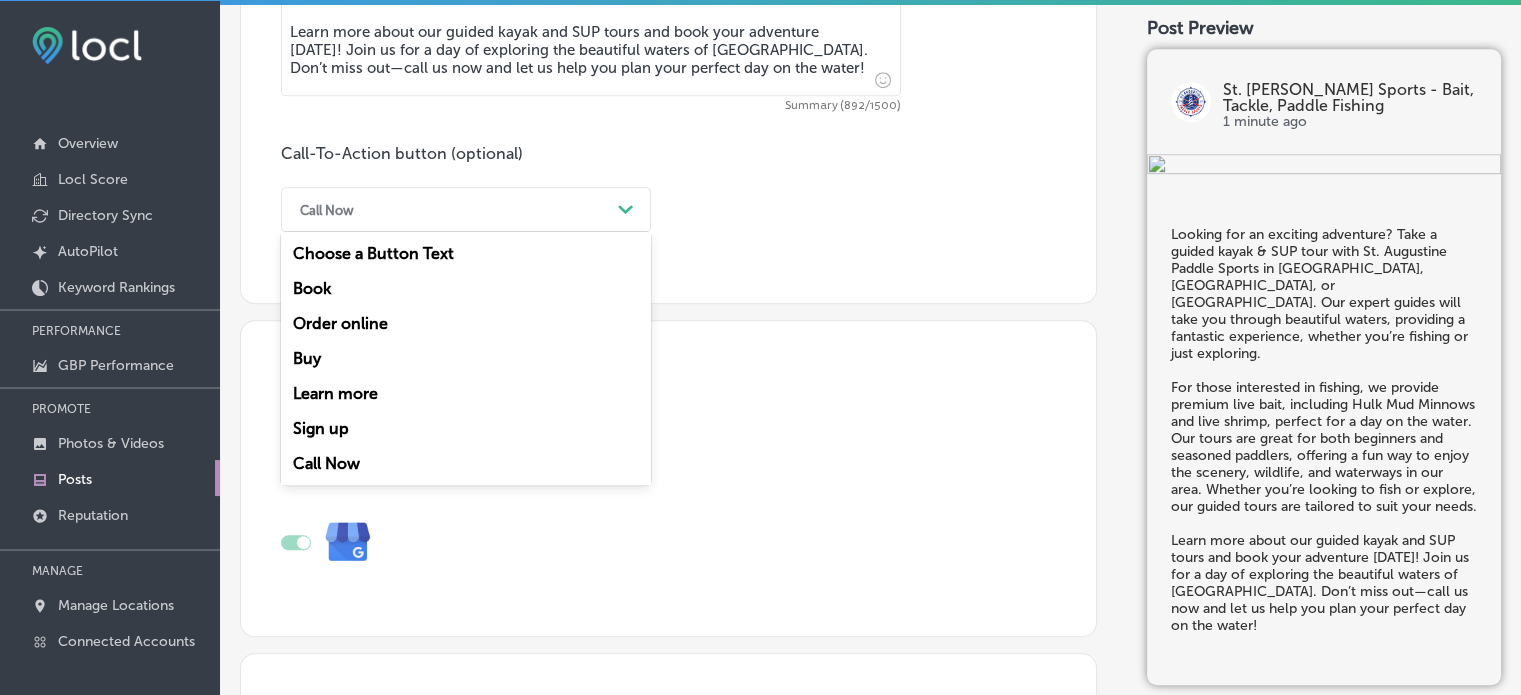 click on "Call Now" at bounding box center [450, 209] 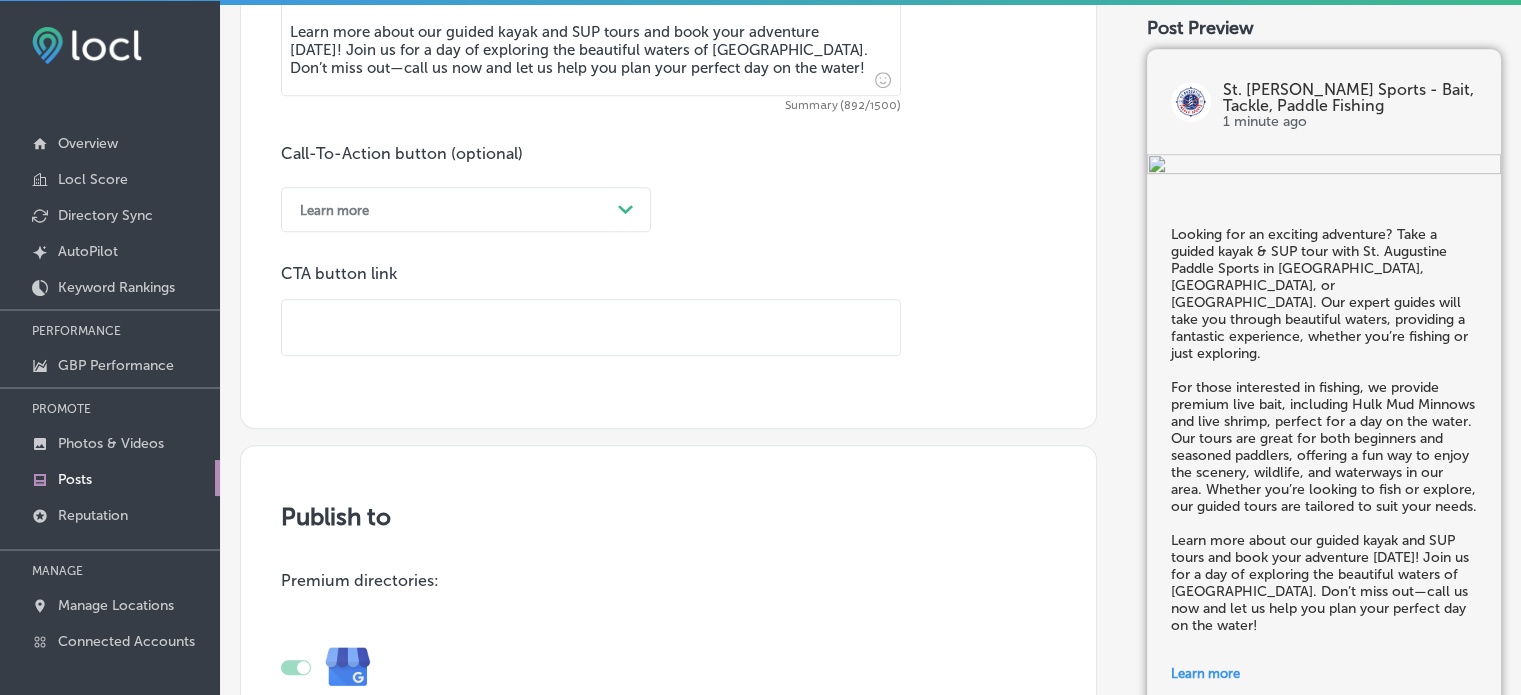 click at bounding box center [591, 327] 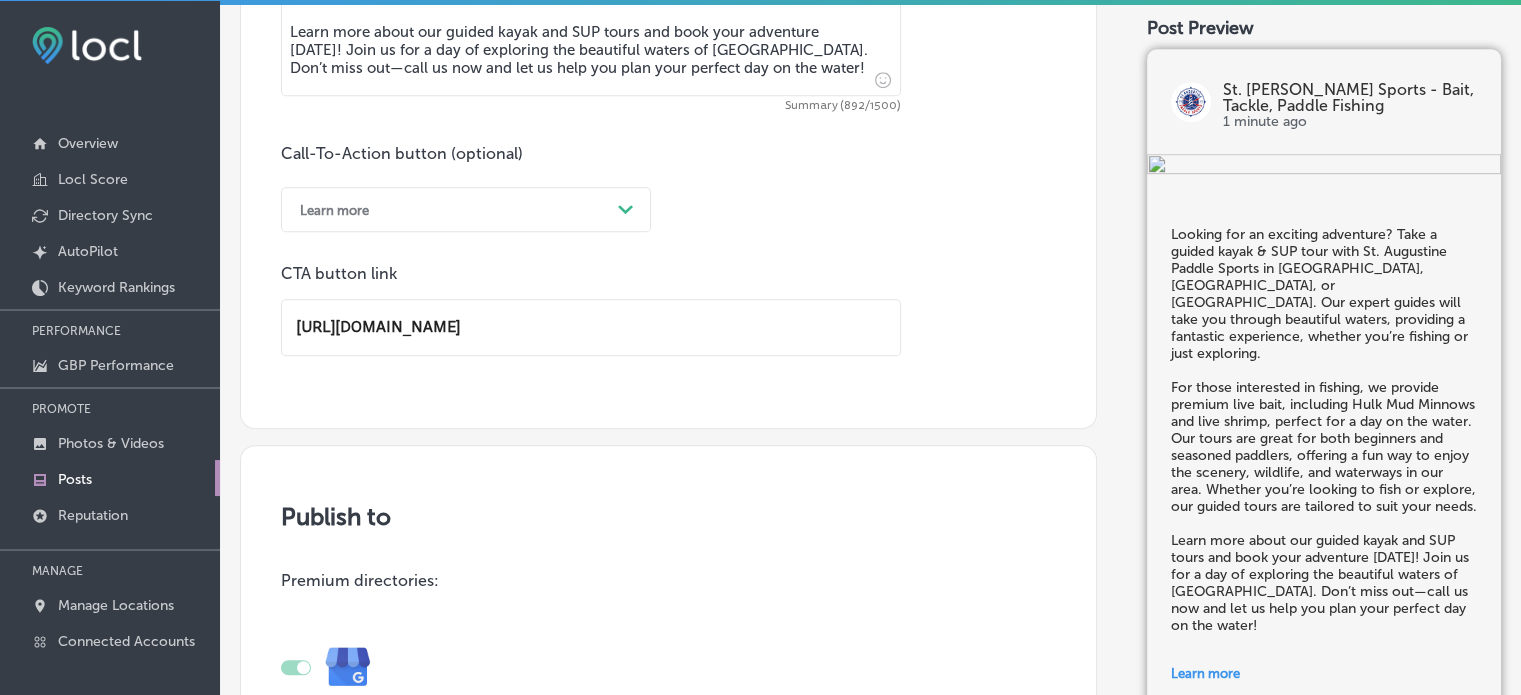 type on "https://staugustinepaddlesports.com/" 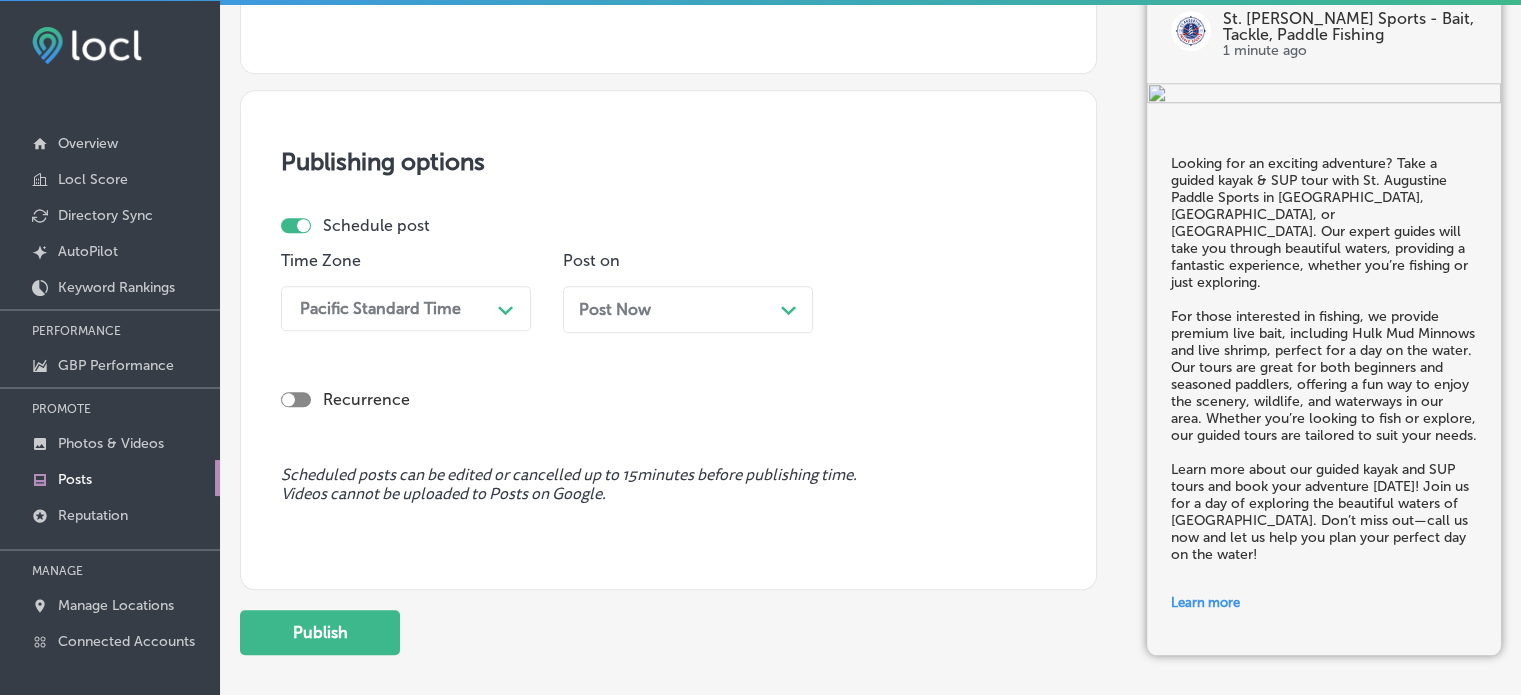 scroll, scrollTop: 1869, scrollLeft: 0, axis: vertical 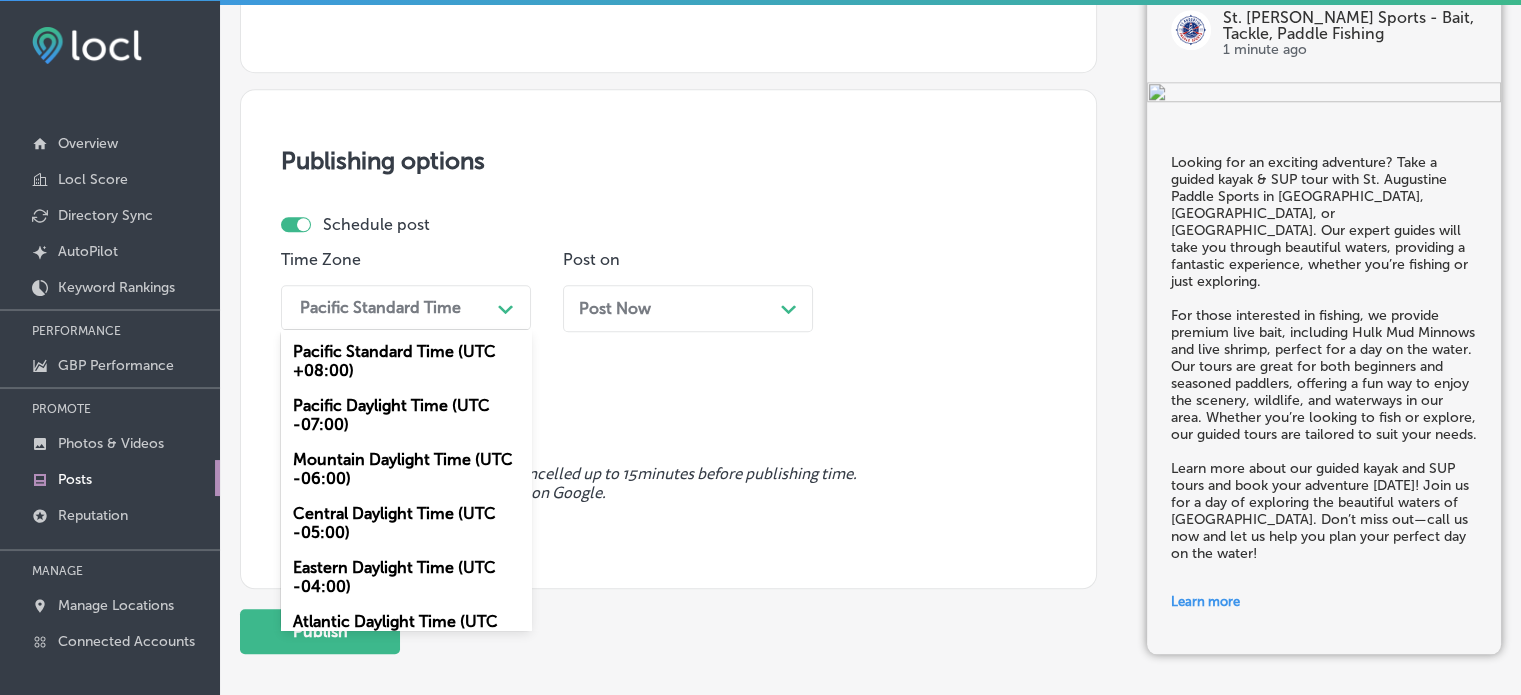 click on "Pacific Standard Time" at bounding box center [380, 307] 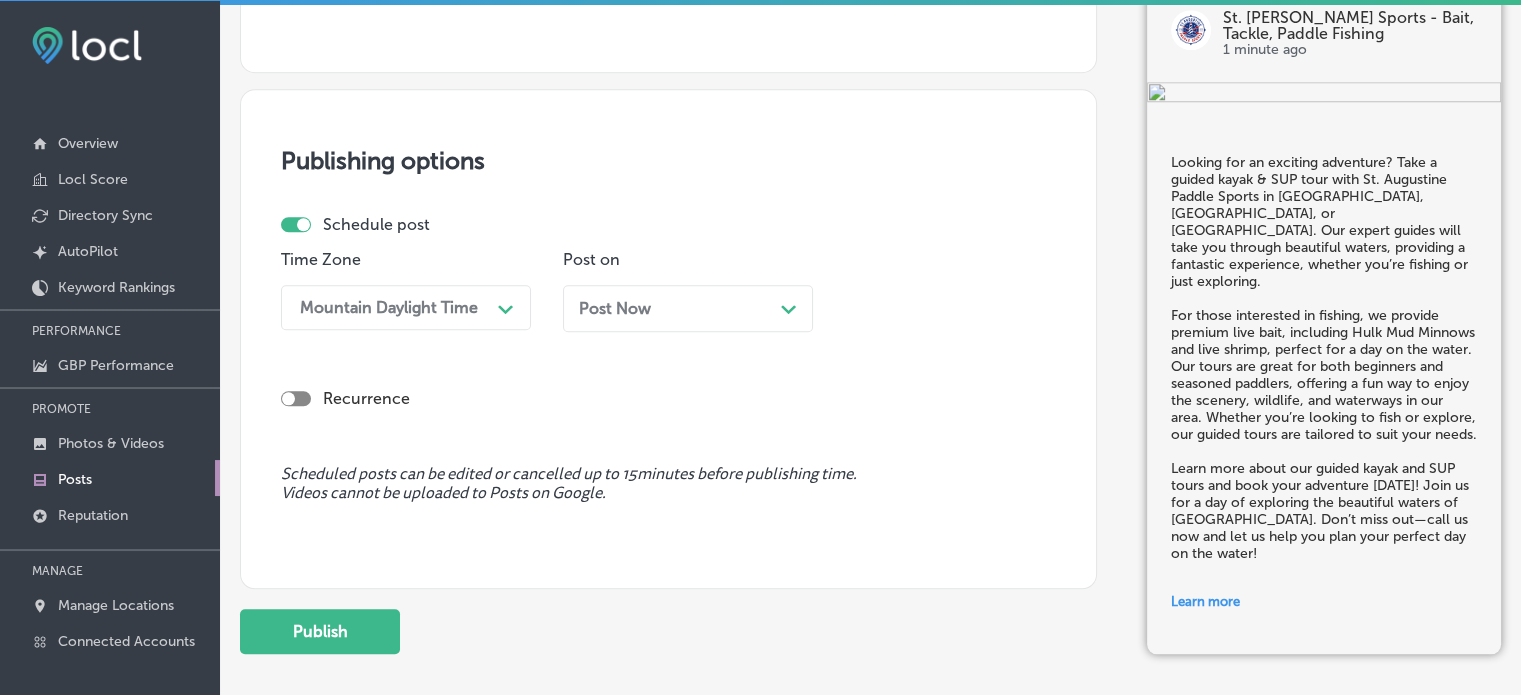 click on "Post Now
Path
Created with Sketch." at bounding box center (688, 308) 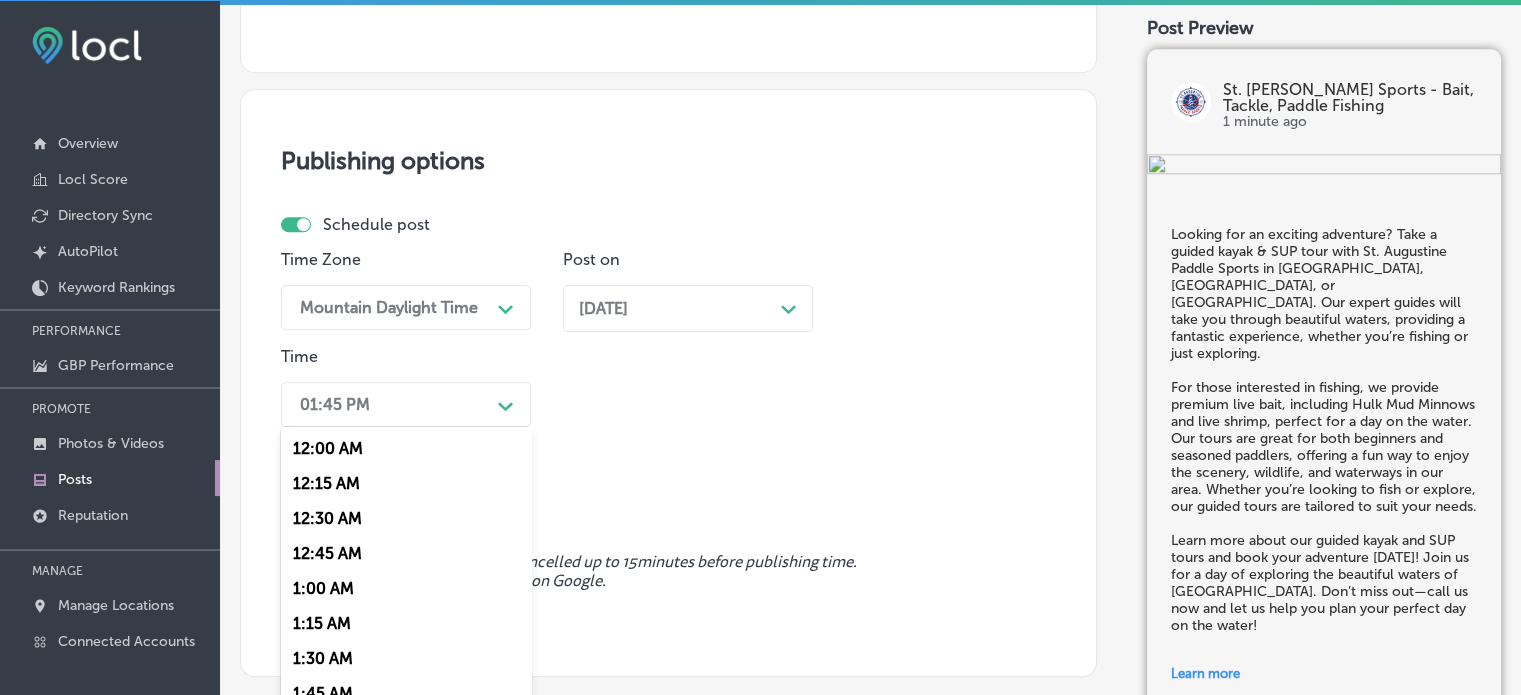scroll, scrollTop: 1906, scrollLeft: 0, axis: vertical 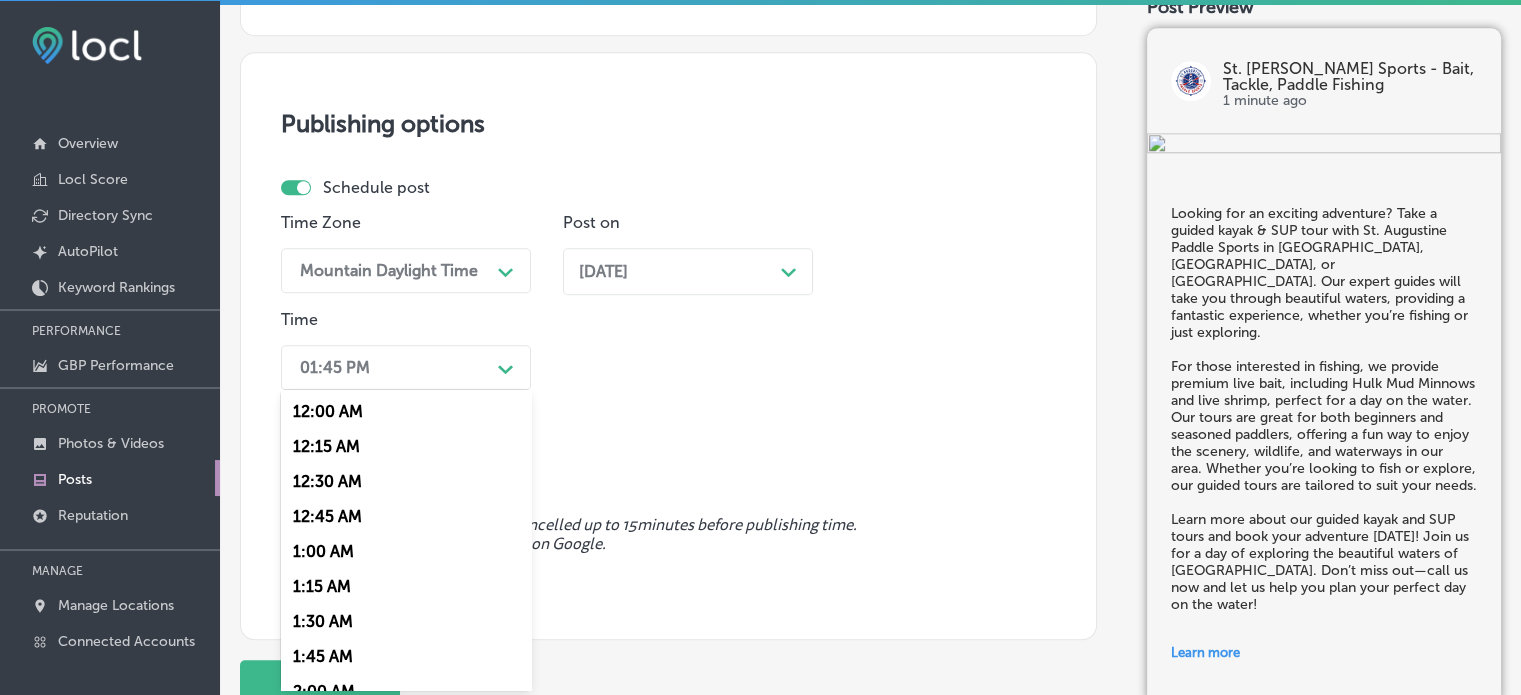 click on "option 7:00 AM, selected.    option 12:00 AM focused, 1 of 96. 96 results available. Use Up and Down to choose options, press Enter to select the currently focused option, press Escape to exit the menu, press Tab to select the option and exit the menu. 01:45 PM
Path
Created with Sketch.
12:00 AM 12:15 AM 12:30 AM 12:45 AM 1:00 AM 1:15 AM 1:30 AM 1:45 AM 2:00 AM 2:15 AM 2:30 AM 2:45 AM 3:00 AM 3:15 AM 3:30 AM 3:45 AM 4:00 AM 4:15 AM 4:30 AM 4:45 AM 5:00 AM 5:15 AM 5:30 AM 5:45 AM 6:00 AM 6:15 AM 6:30 AM 6:45 AM 7:00 AM 7:15 AM 7:30 AM 7:45 AM 8:00 AM 8:15 AM 8:30 AM 8:45 AM 9:00 AM 9:15 AM 9:30 AM 9:45 AM 10:00 AM 10:15 AM 10:30 AM 10:45 AM 11:00 AM 11:15 AM 11:30 AM 11:45 AM 12:00 PM 12:15 PM 12:30 PM 12:45 PM 1:00 PM 1:15 PM 1:30 PM 1:45 PM 2:00 PM 2:15 PM 2:30 PM 2:45 PM 3:00 PM 3:15 PM 3:30 PM 3:45 PM 4:00 PM 4:15 PM 4:30 PM 4:45 PM 5:00 PM 5:15 PM 5:30 PM 5:45 PM 6:00 PM 6:15 PM 6:30 PM 6:45 PM" at bounding box center [406, 367] 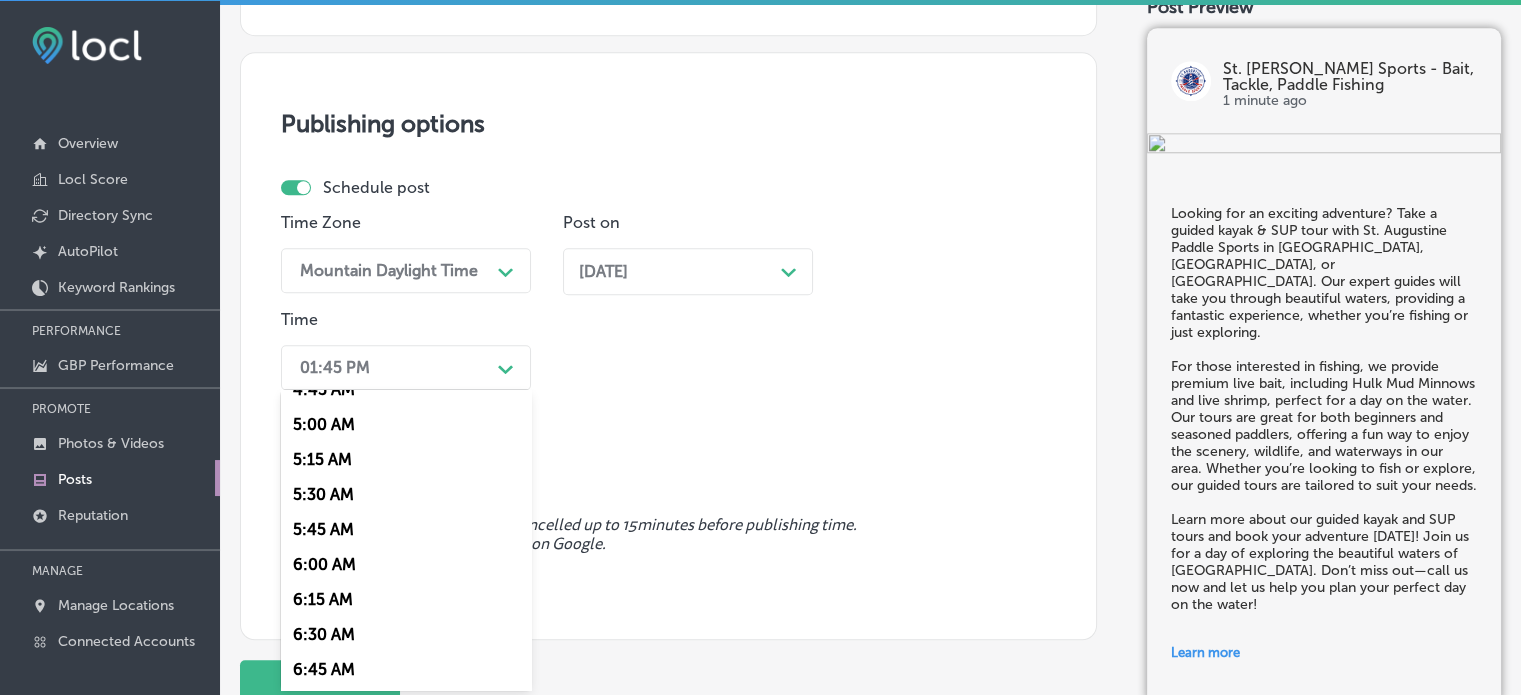 scroll, scrollTop: 814, scrollLeft: 0, axis: vertical 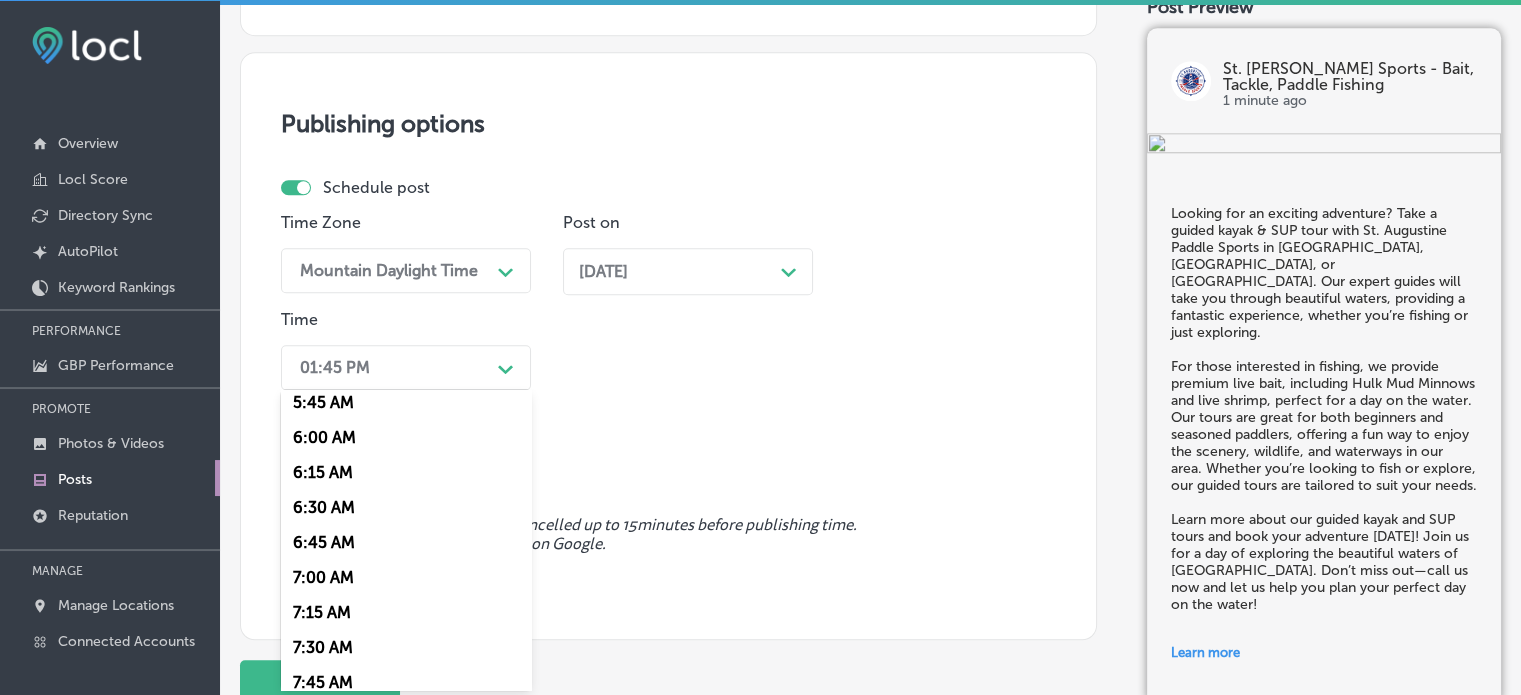 click on "7:00 AM" at bounding box center [406, 577] 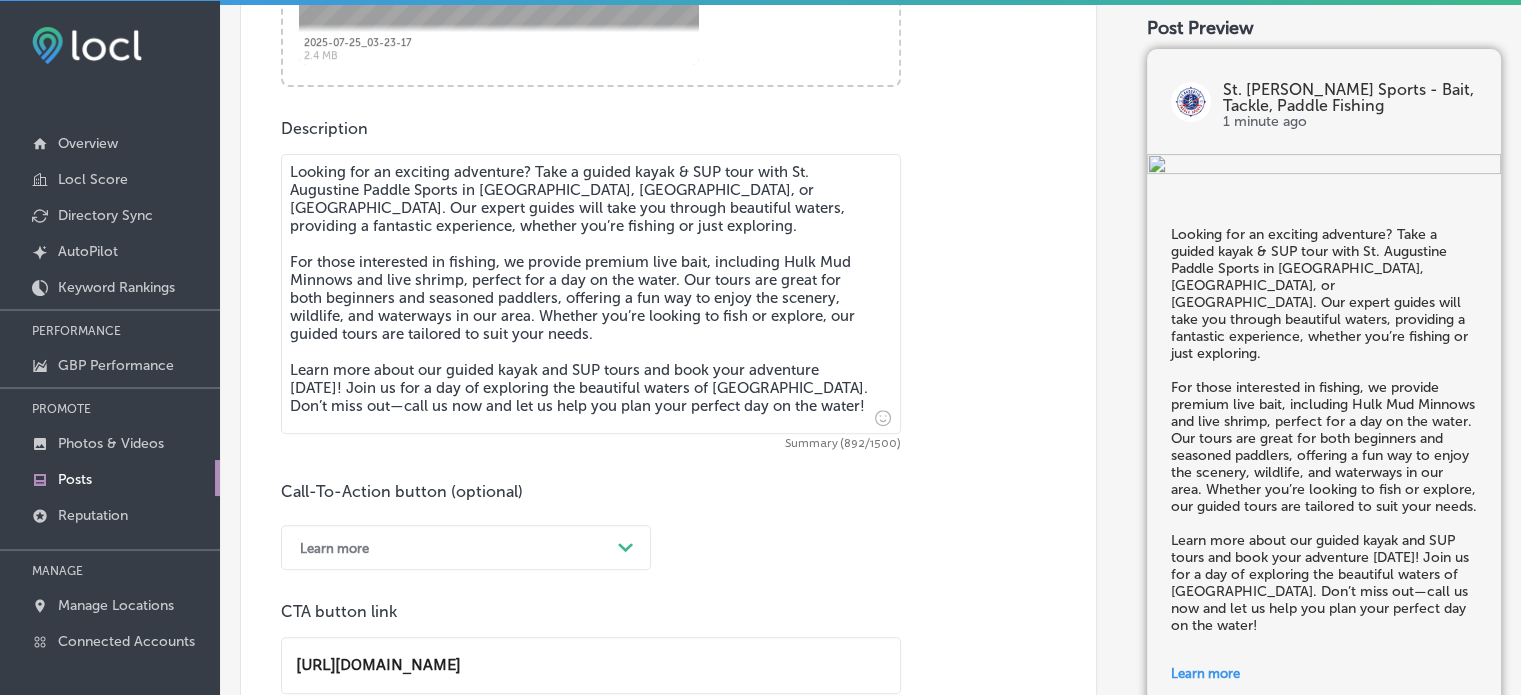 scroll, scrollTop: 769, scrollLeft: 0, axis: vertical 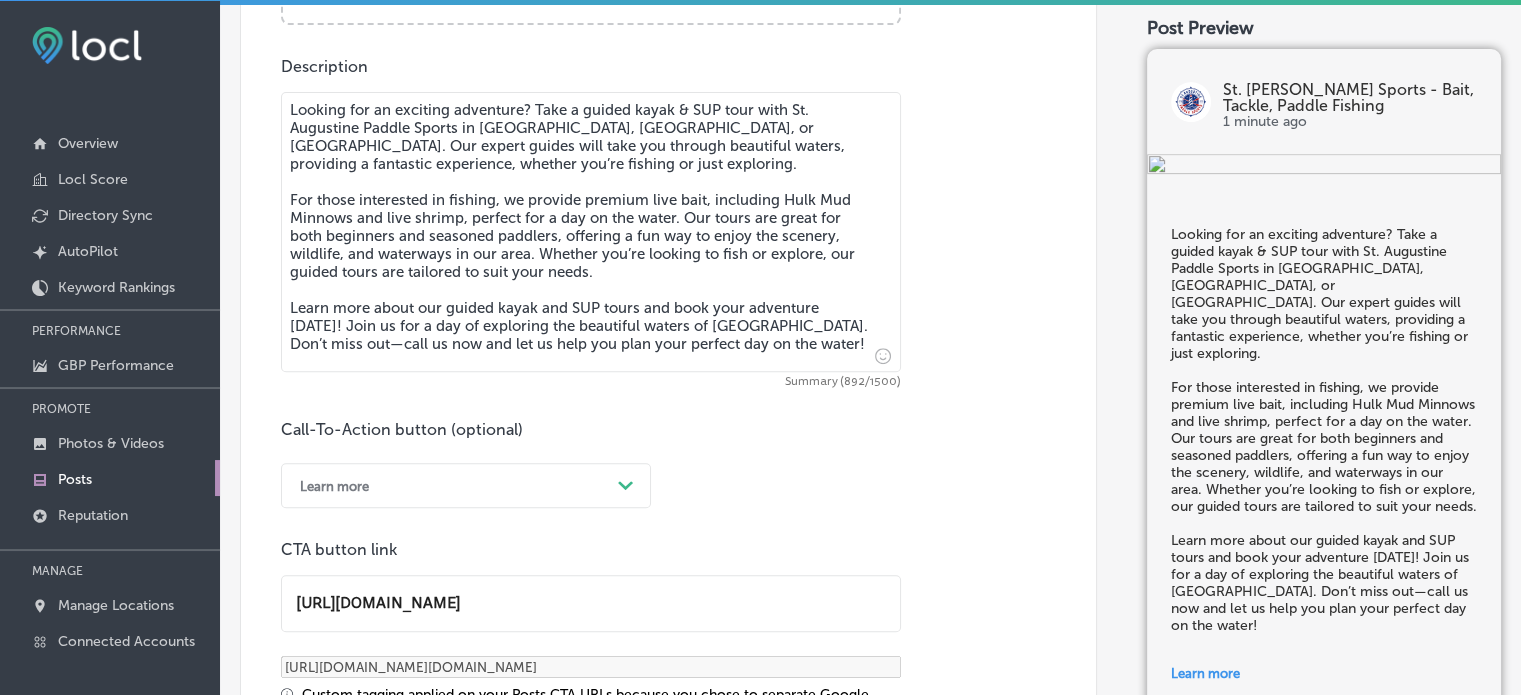 click on "Looking for an exciting adventure? Take a guided kayak & SUP tour with St. Augustine Paddle Sports in Flagler Beach, St. Augustine Beach, or Palm Coast. Our expert guides will take you through beautiful waters, providing a fantastic experience, whether you’re fishing or just exploring.
For those interested in fishing, we provide premium live bait, including Hulk Mud Minnows and live shrimp, perfect for a day on the water. Our tours are great for both beginners and seasoned paddlers, offering a fun way to enjoy the scenery, wildlife, and waterways in our area. Whether you’re looking to fish or explore, our guided tours are tailored to suit your needs.
Learn more about our guided kayak and SUP tours and book your adventure today! Join us for a day of exploring the beautiful waters of Flagler Beach. Don’t miss out—call us now and let us help you plan your perfect day on the water!" at bounding box center (591, 232) 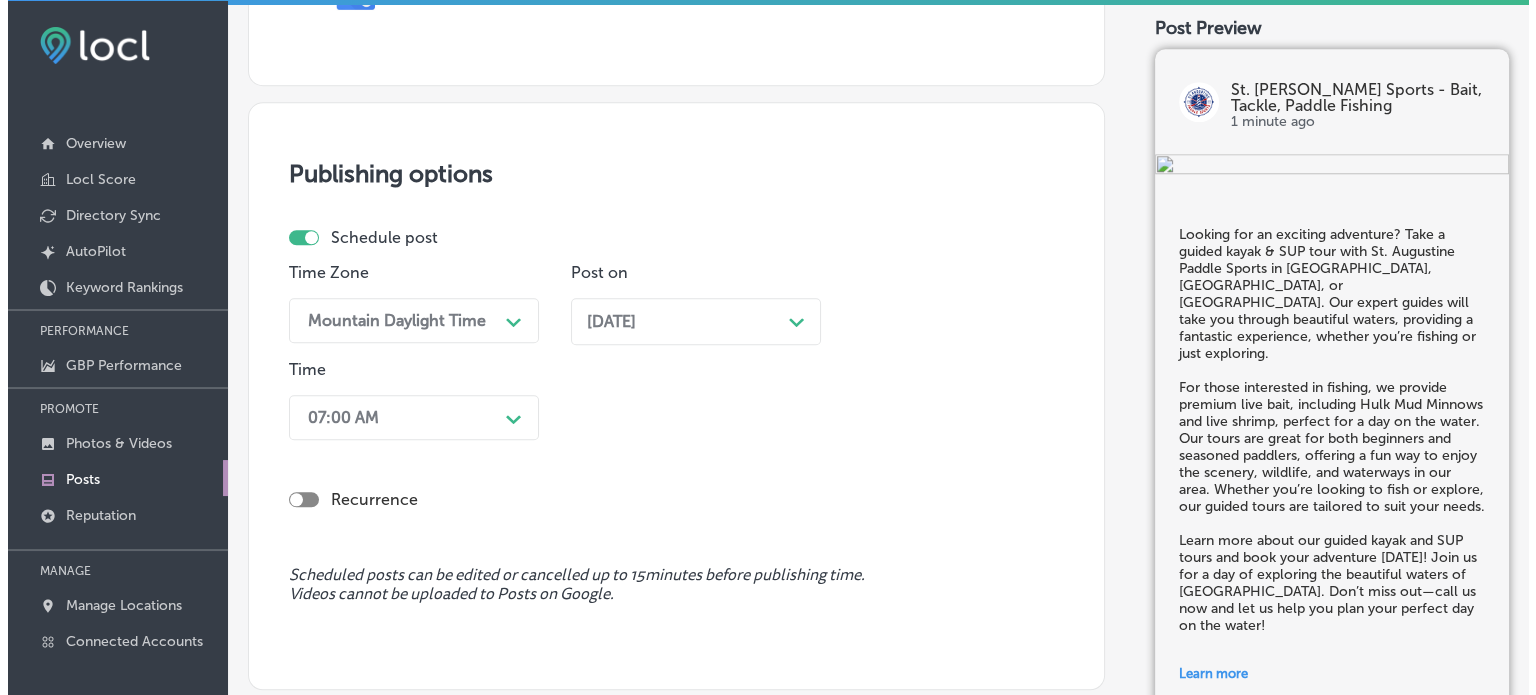 scroll, scrollTop: 1965, scrollLeft: 0, axis: vertical 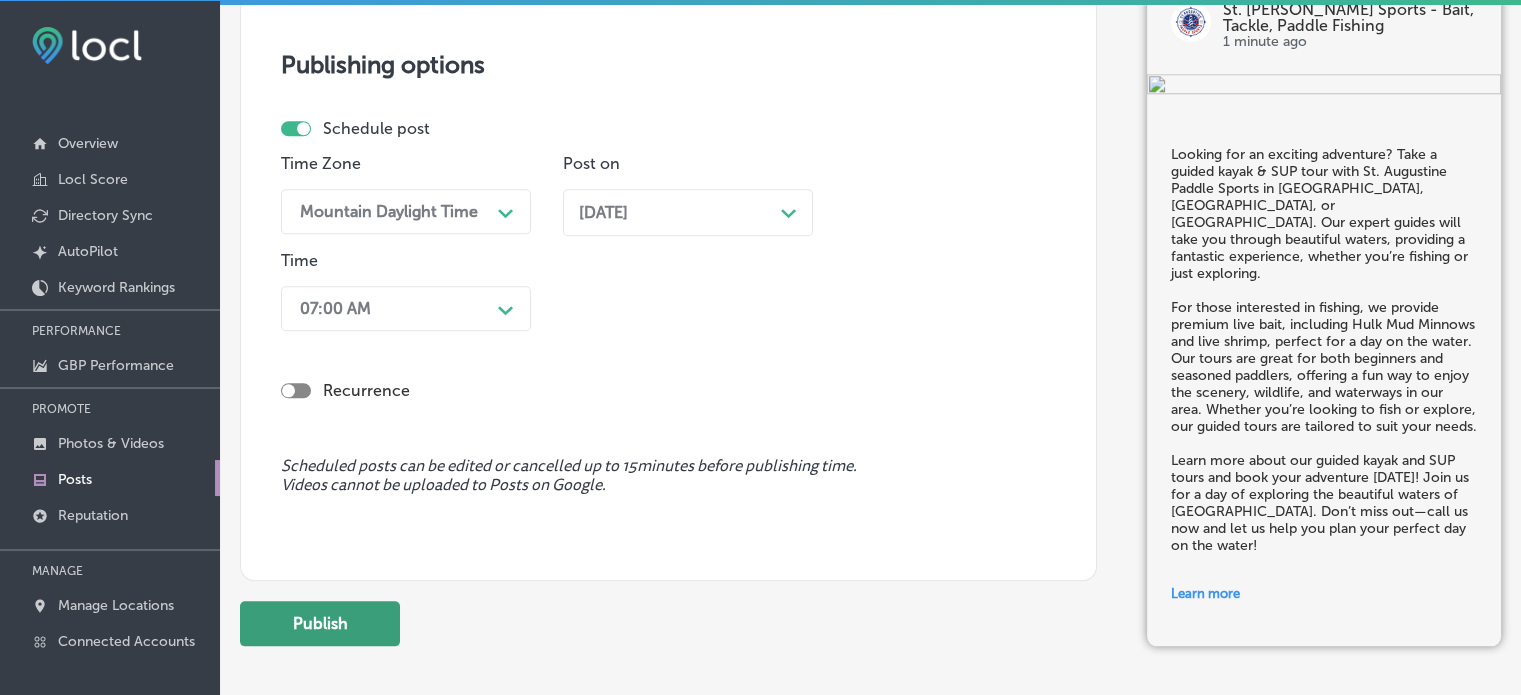 click on "Publish" at bounding box center [320, 623] 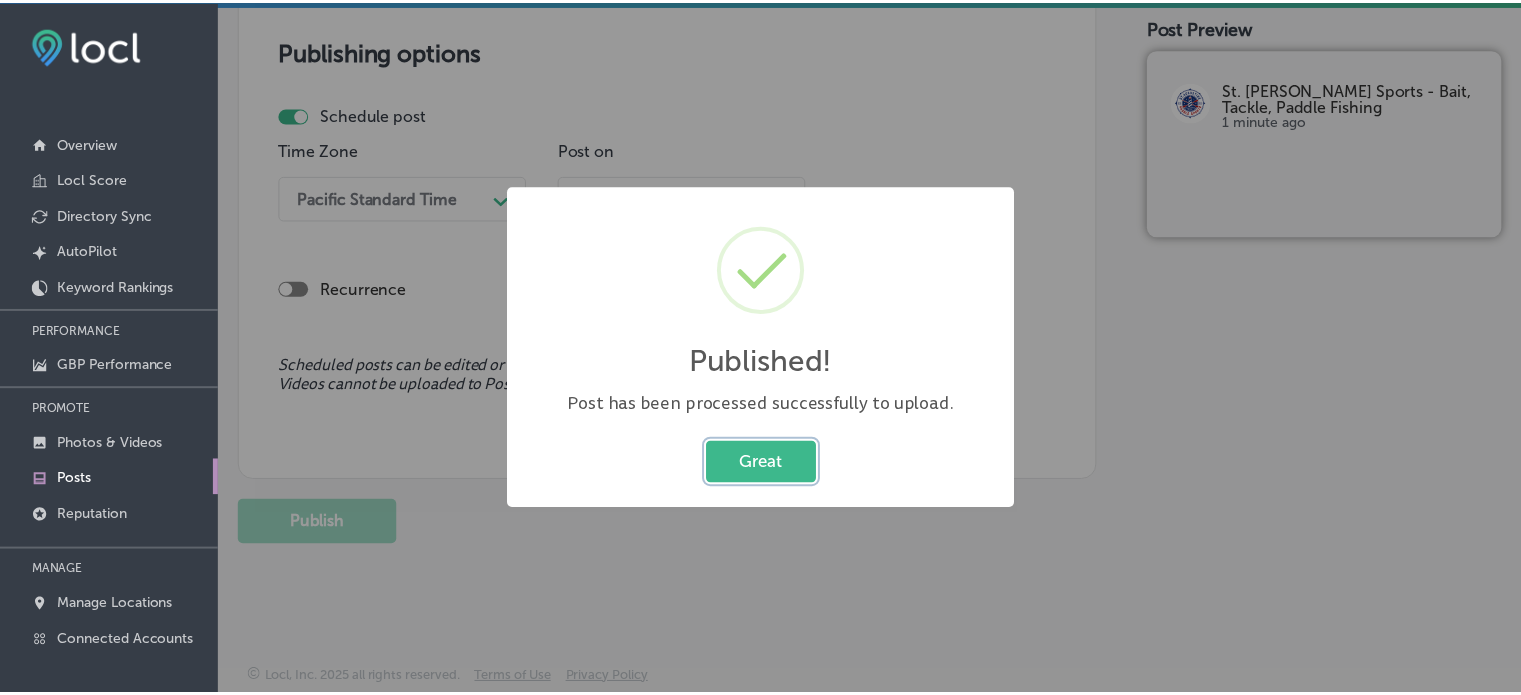 scroll, scrollTop: 1770, scrollLeft: 0, axis: vertical 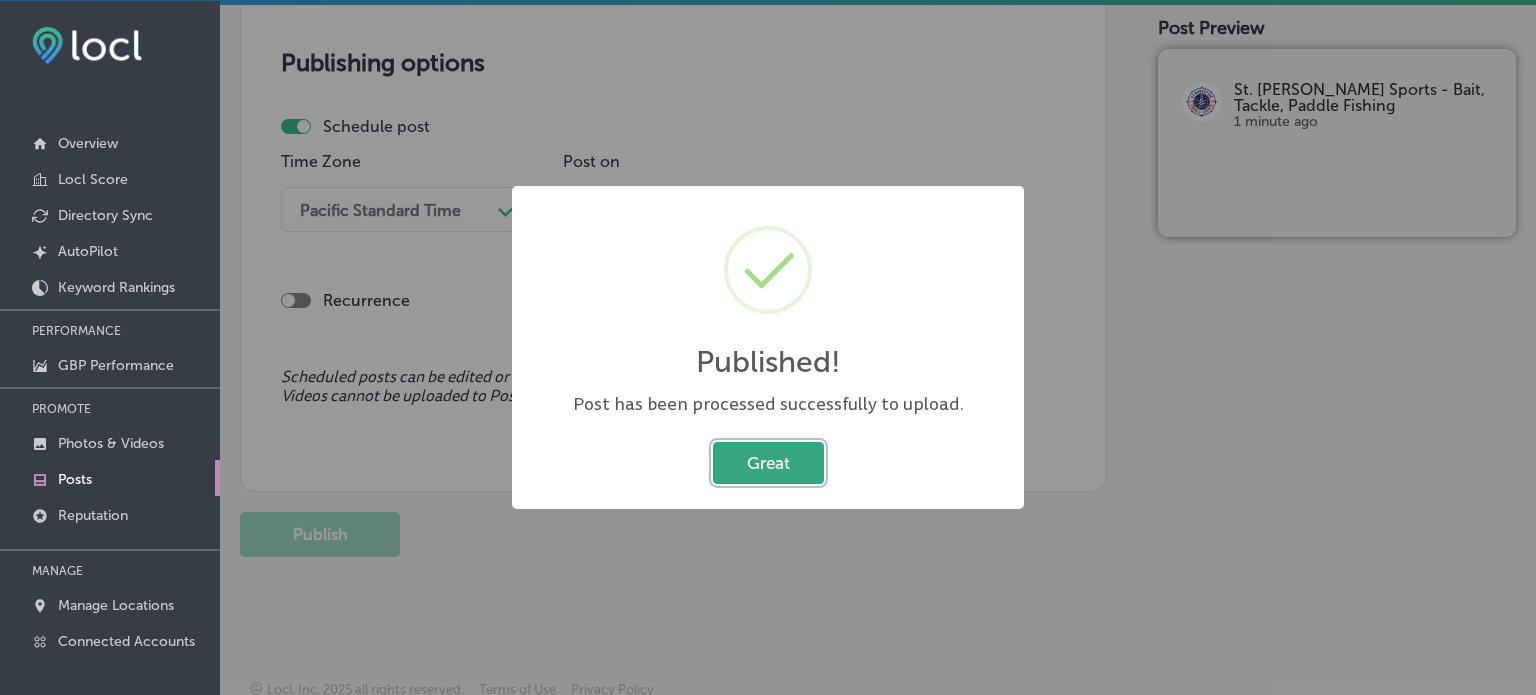 click on "Great" at bounding box center (768, 462) 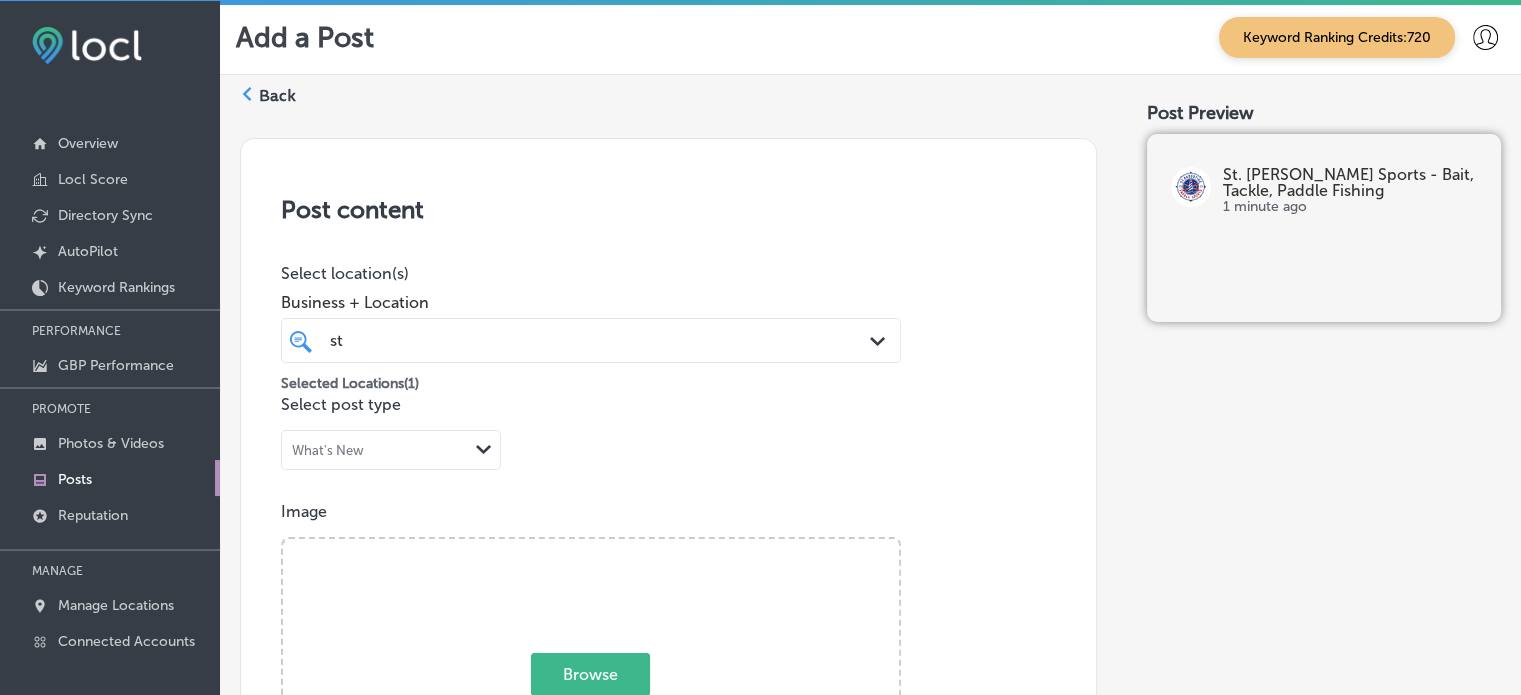 scroll, scrollTop: 0, scrollLeft: 0, axis: both 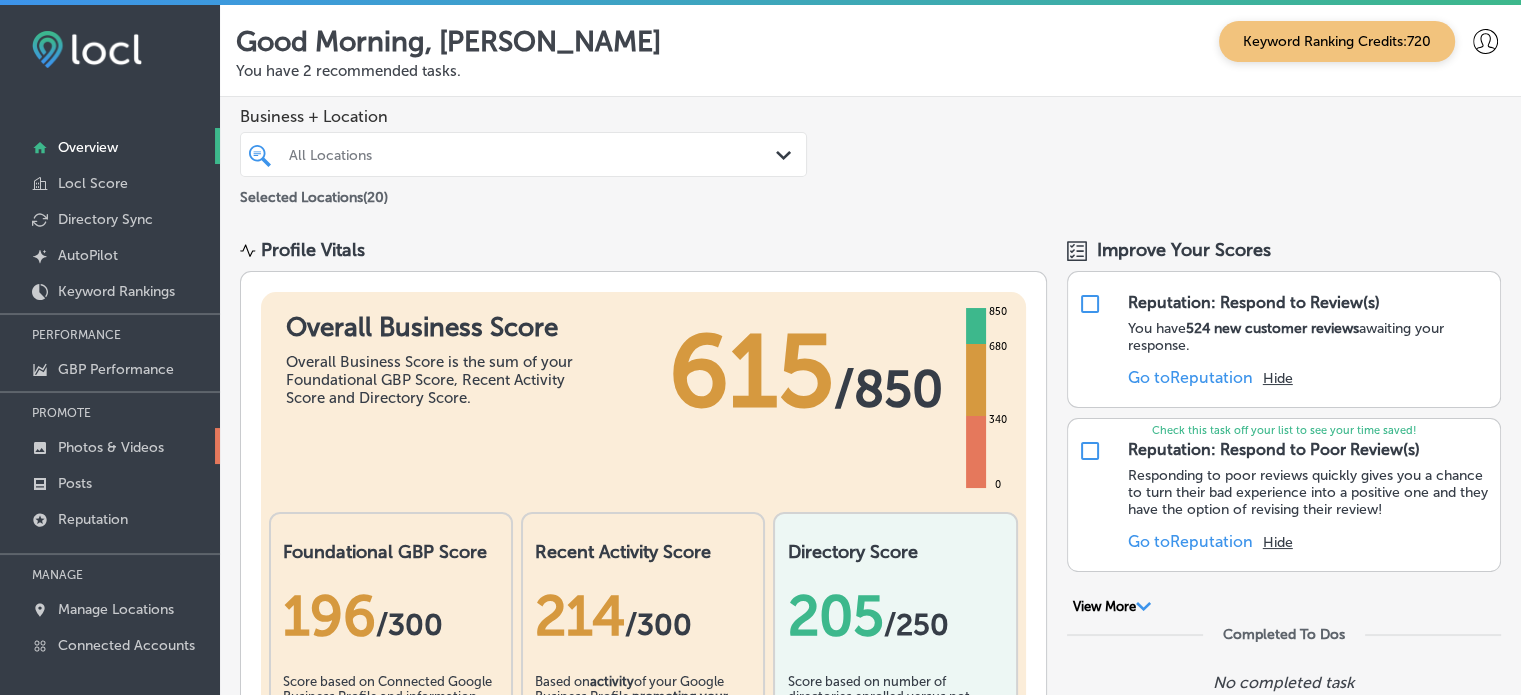 click on "Photos & Videos" at bounding box center [111, 447] 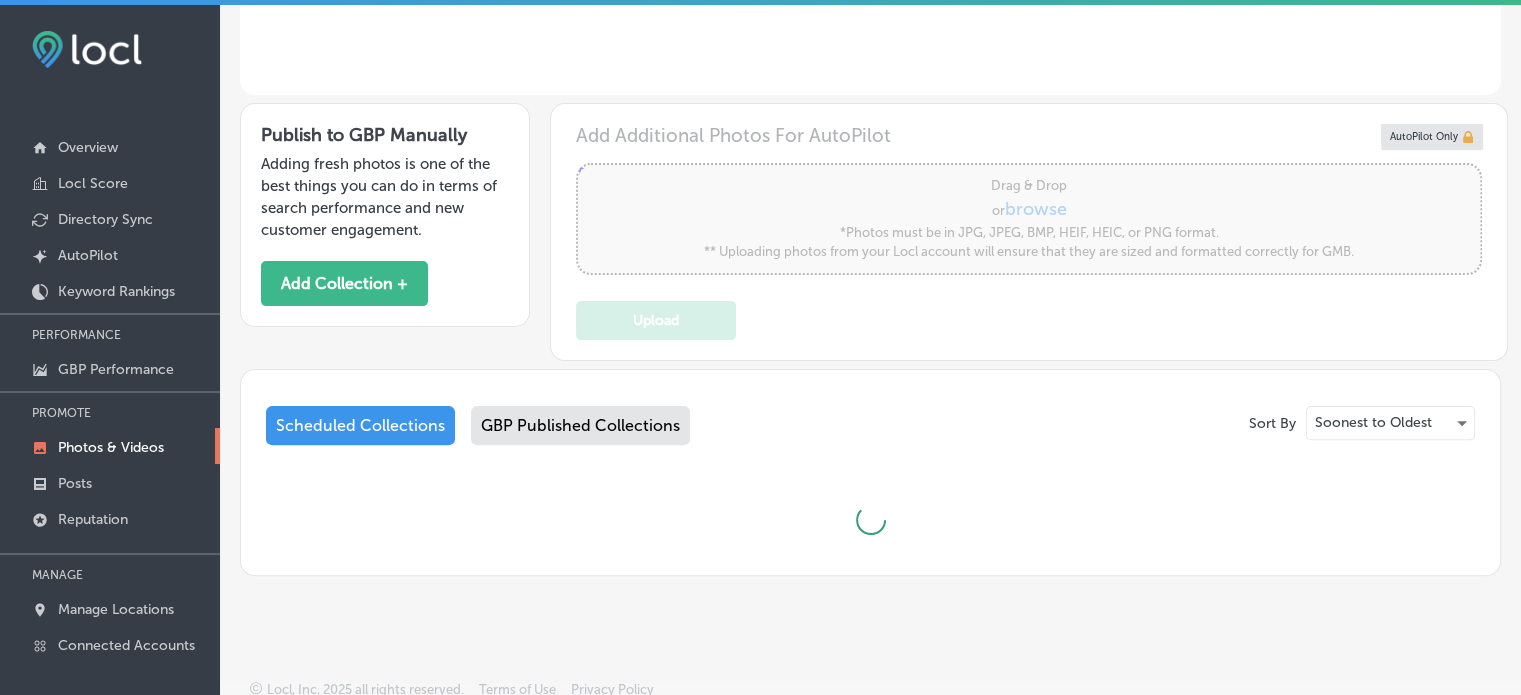 scroll, scrollTop: 464, scrollLeft: 0, axis: vertical 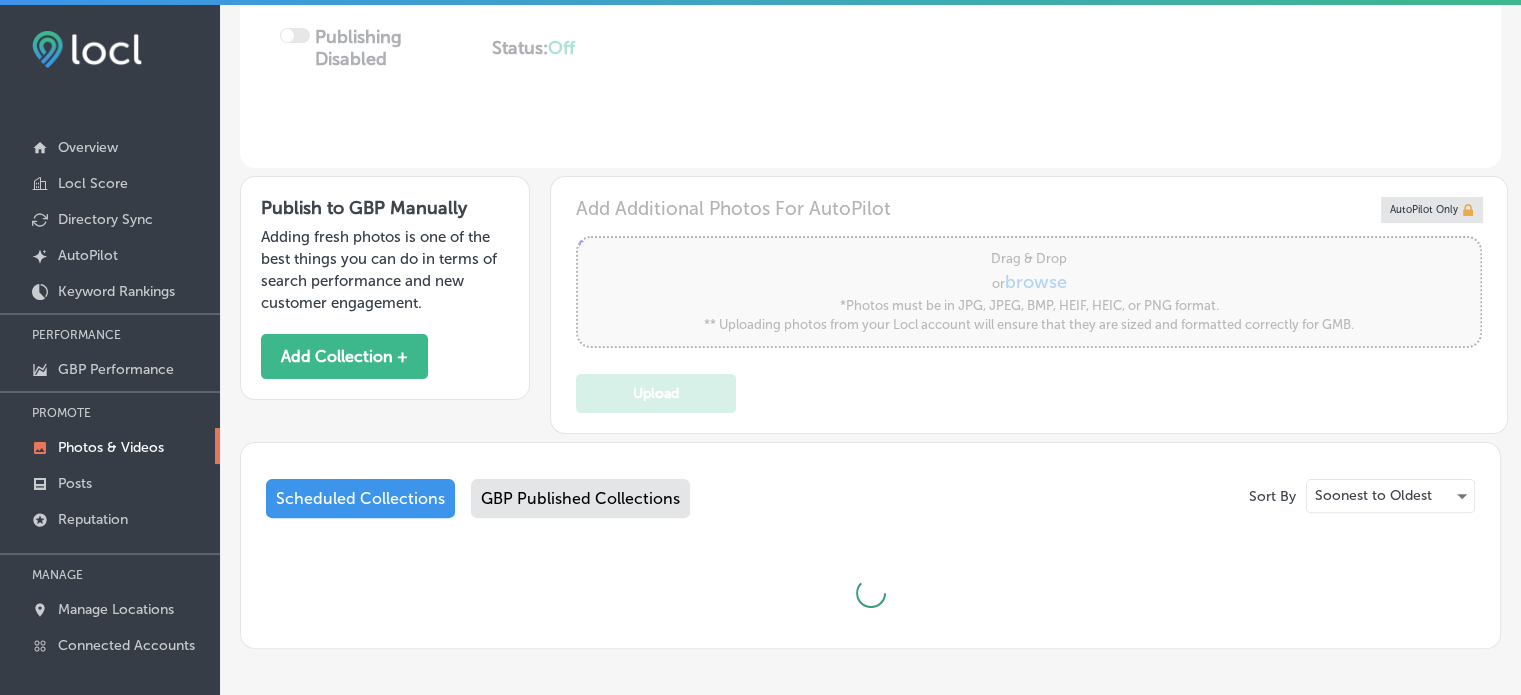 type on "5" 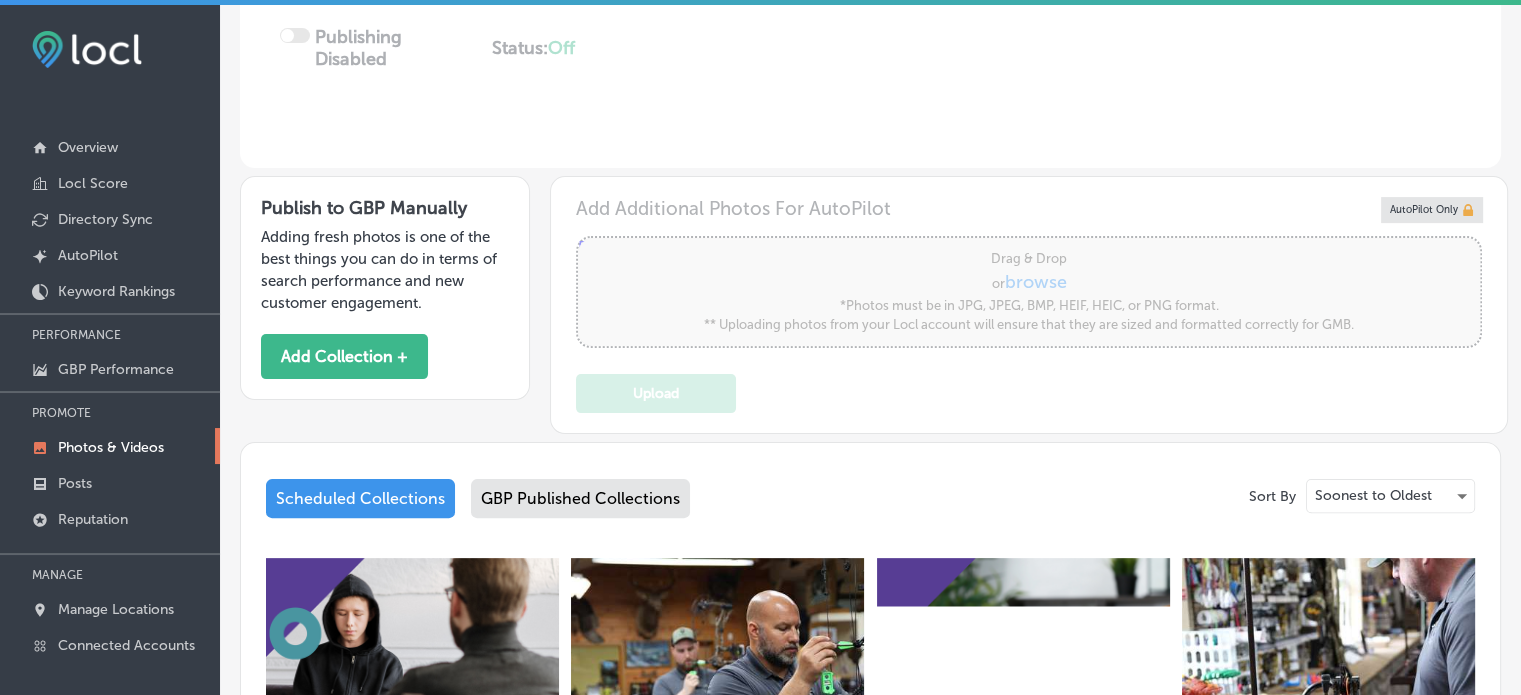 scroll, scrollTop: 0, scrollLeft: 0, axis: both 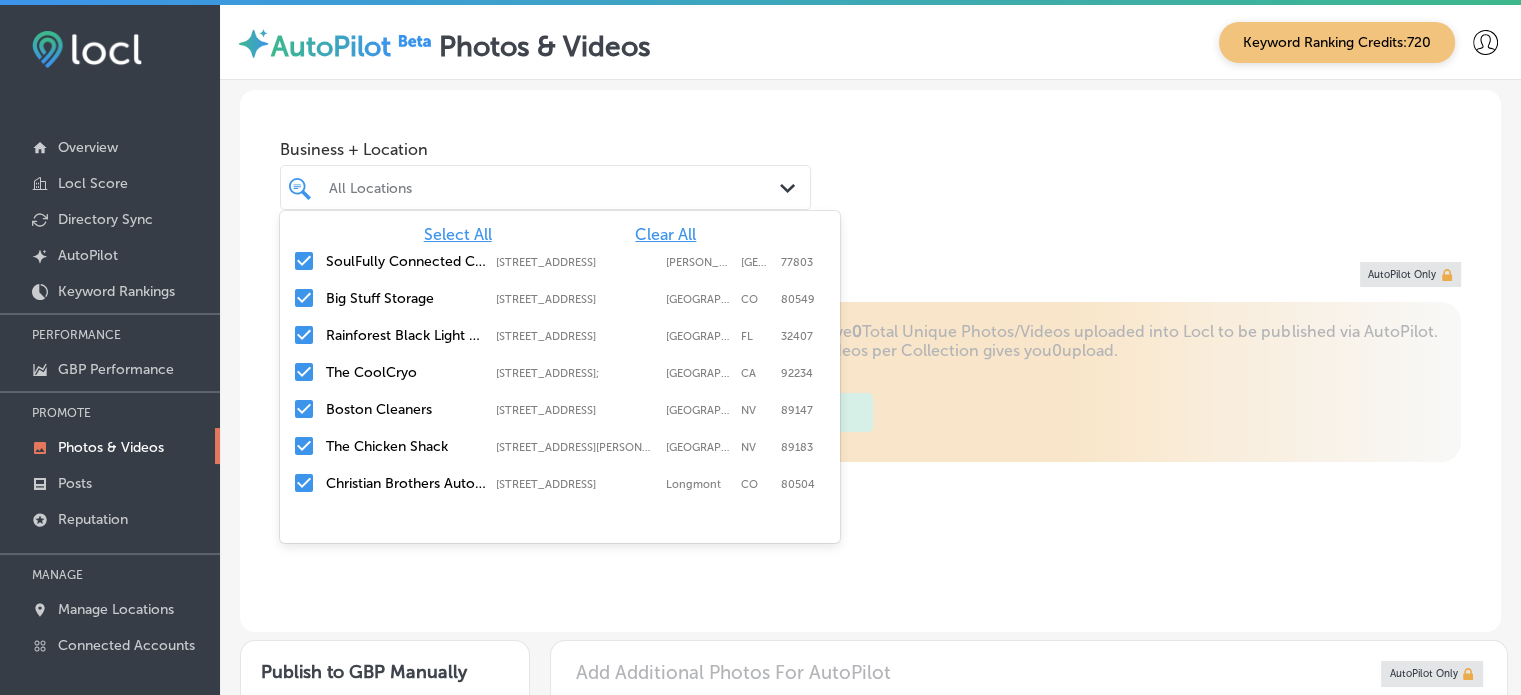click on "All Locations" at bounding box center [555, 187] 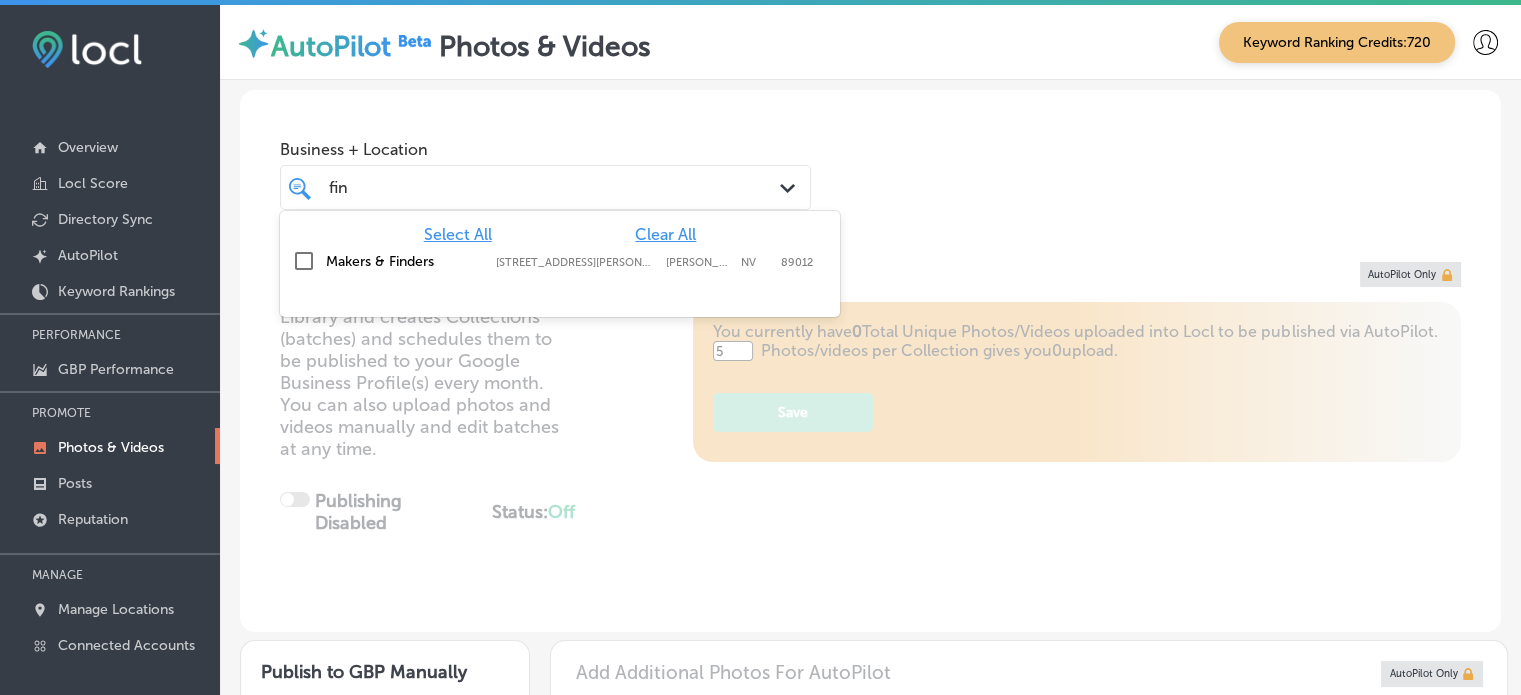 click on "Makers & Finders" at bounding box center (406, 261) 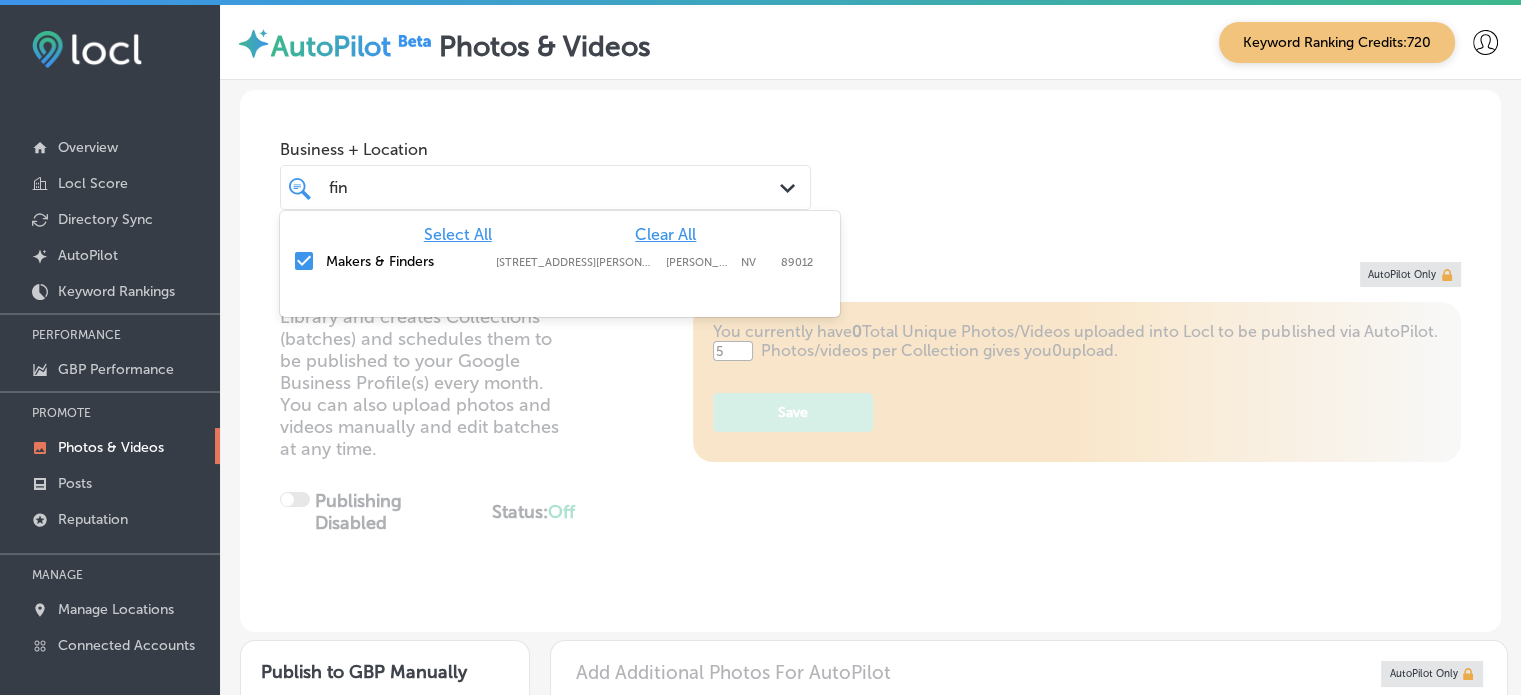 type on "fin" 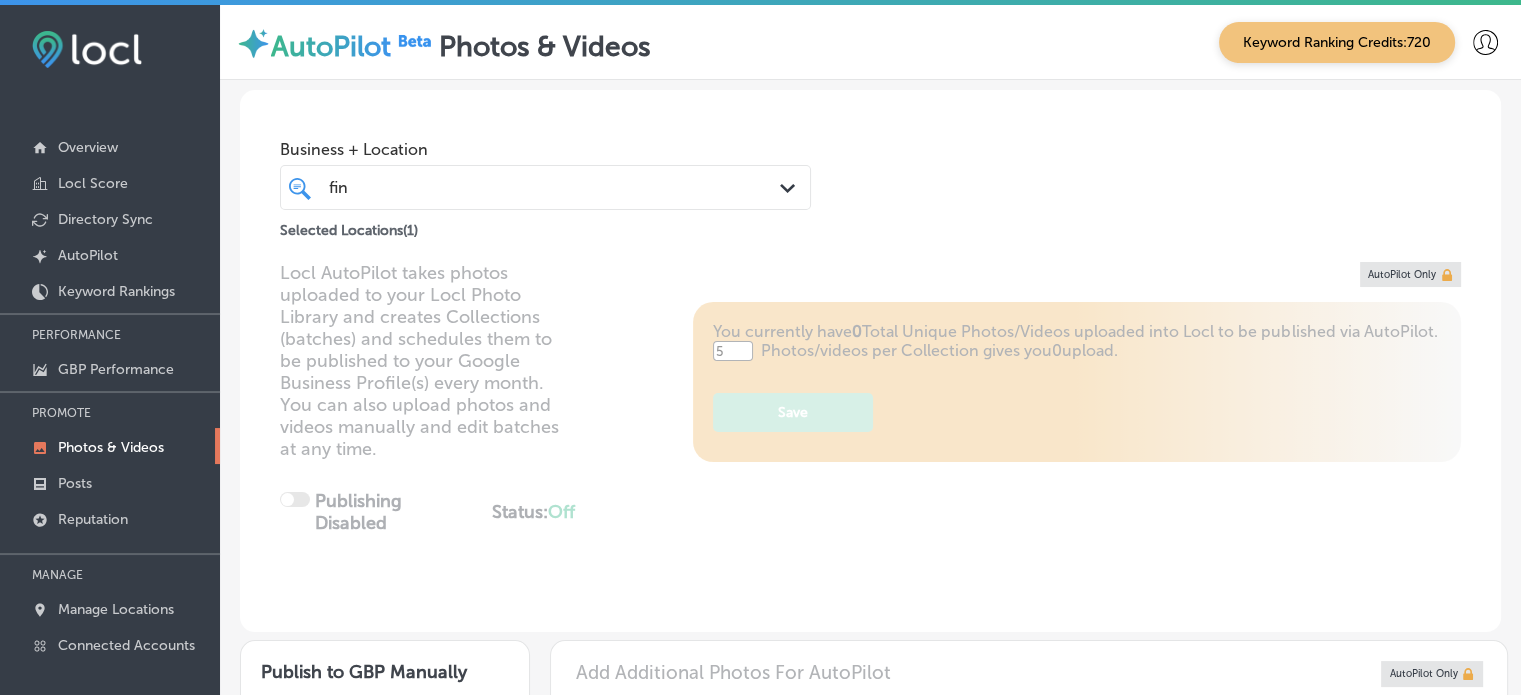 click on "Business + Location
fin fin
Path
Created with Sketch.
Selected Locations  ( 1 )" at bounding box center (870, 166) 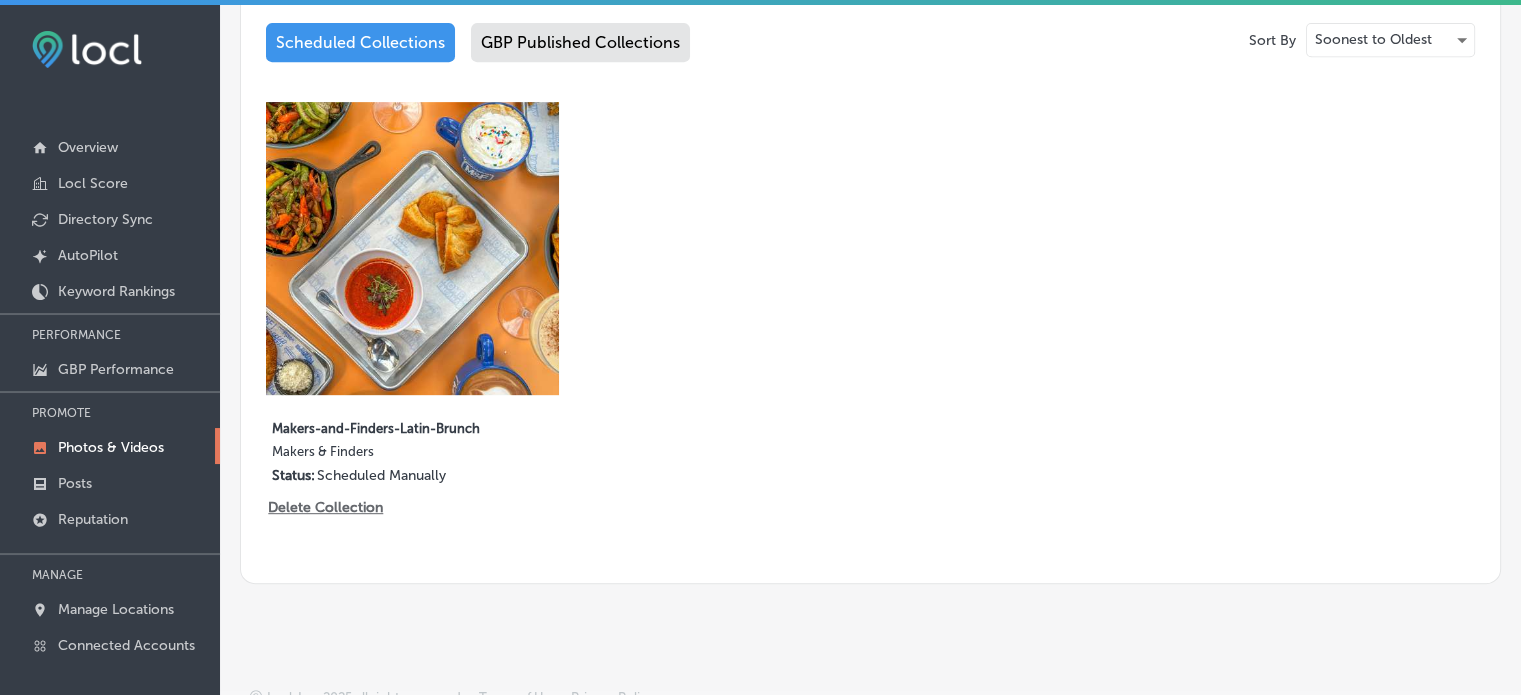 scroll, scrollTop: 920, scrollLeft: 0, axis: vertical 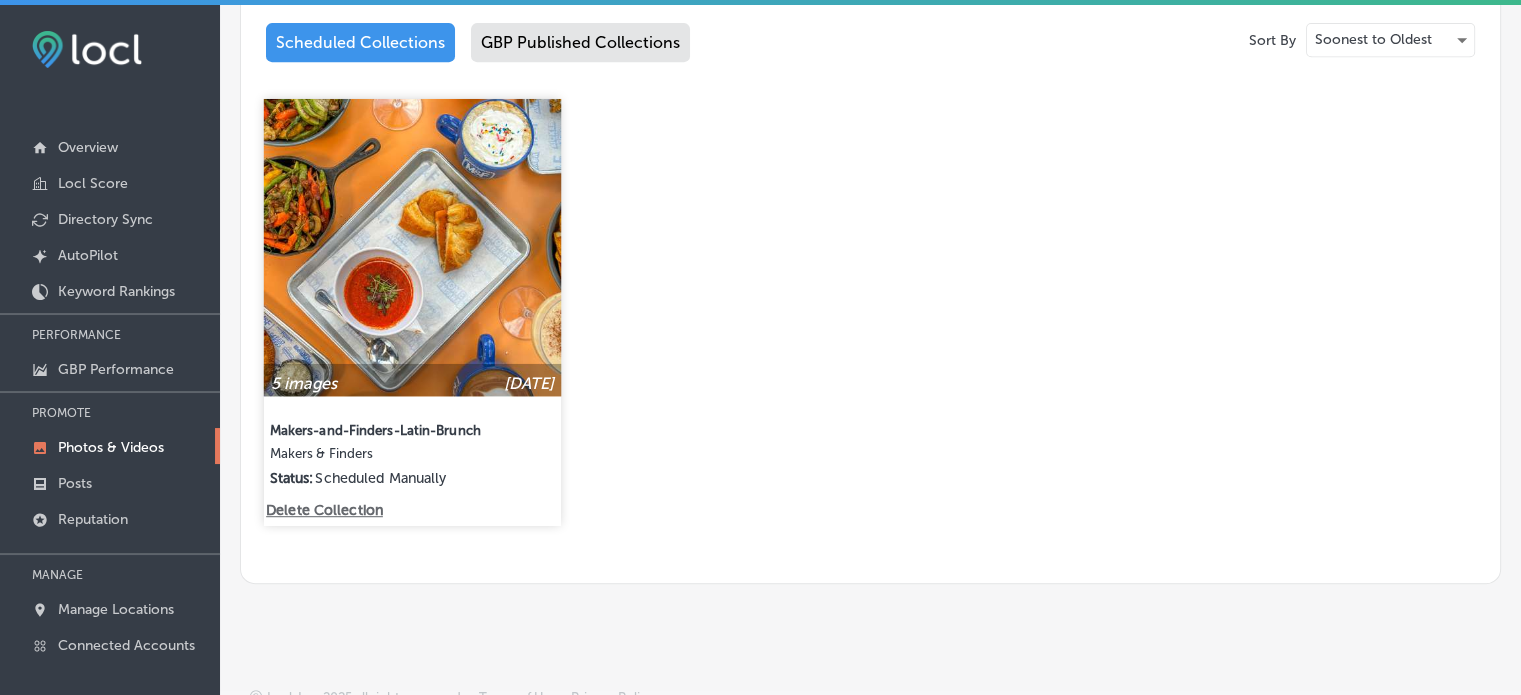 click at bounding box center (412, 247) 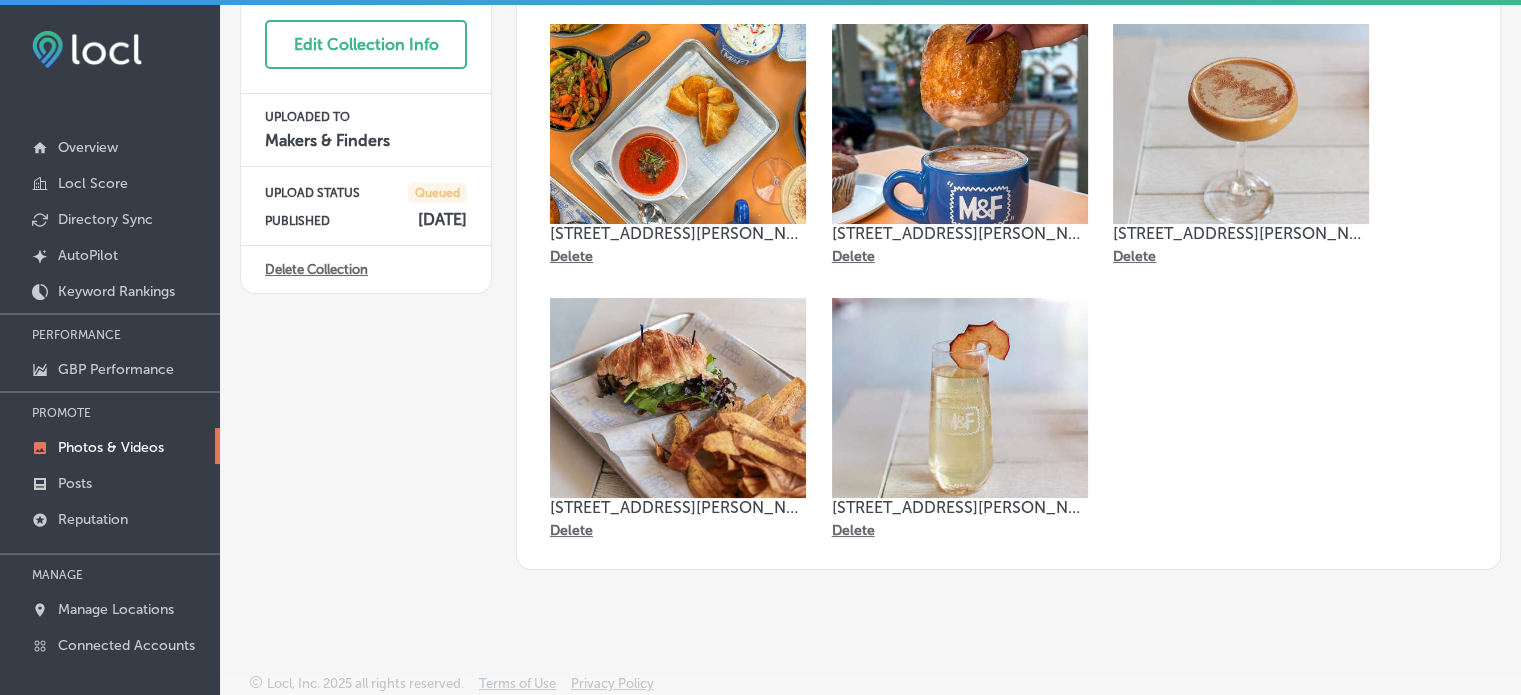 scroll, scrollTop: 0, scrollLeft: 0, axis: both 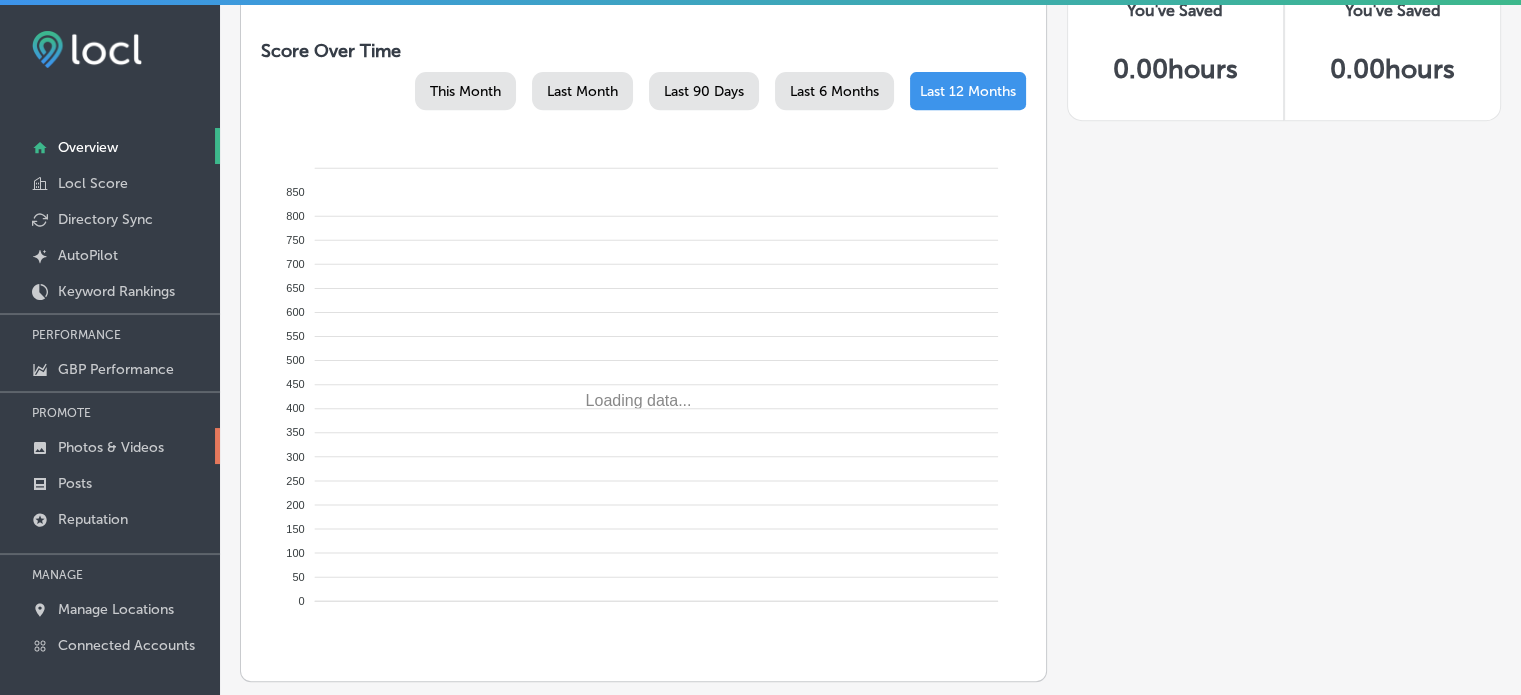 click on "Photos & Videos" at bounding box center (111, 447) 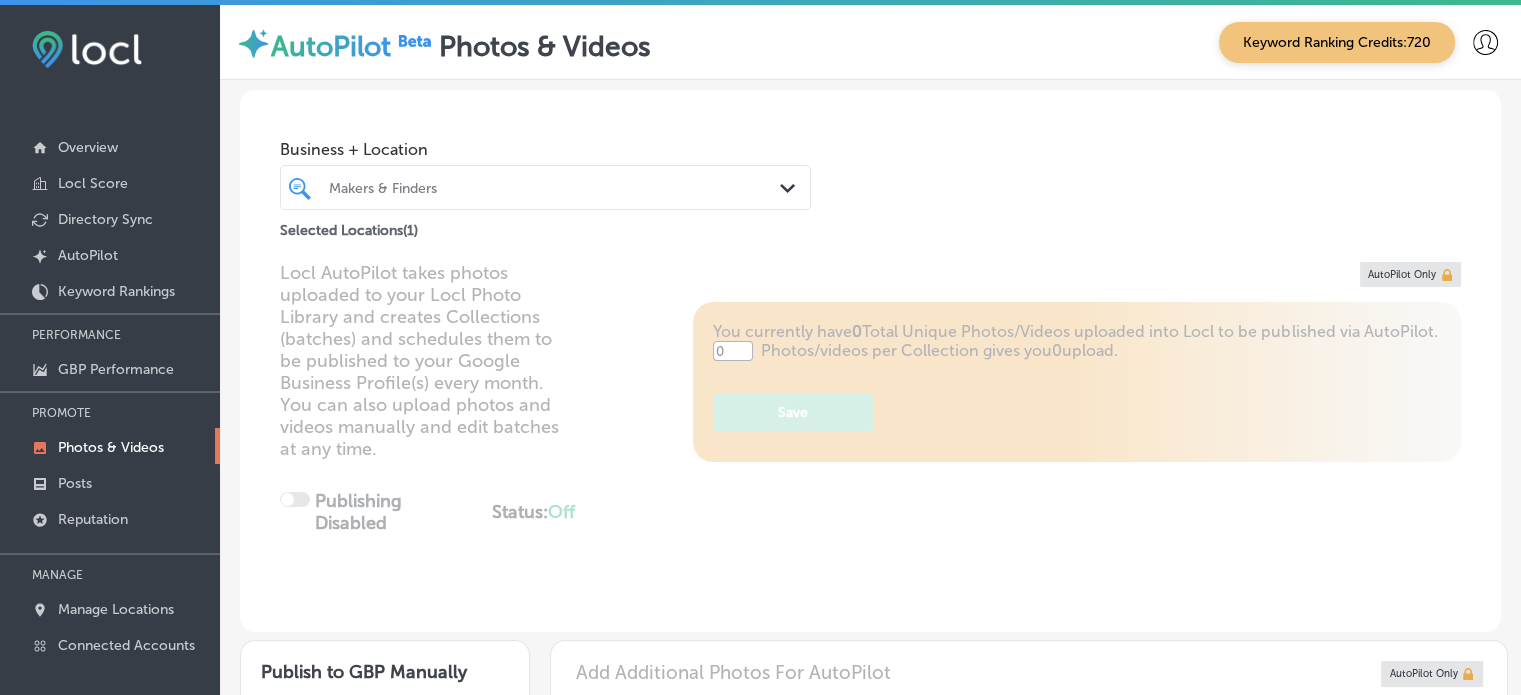 type on "5" 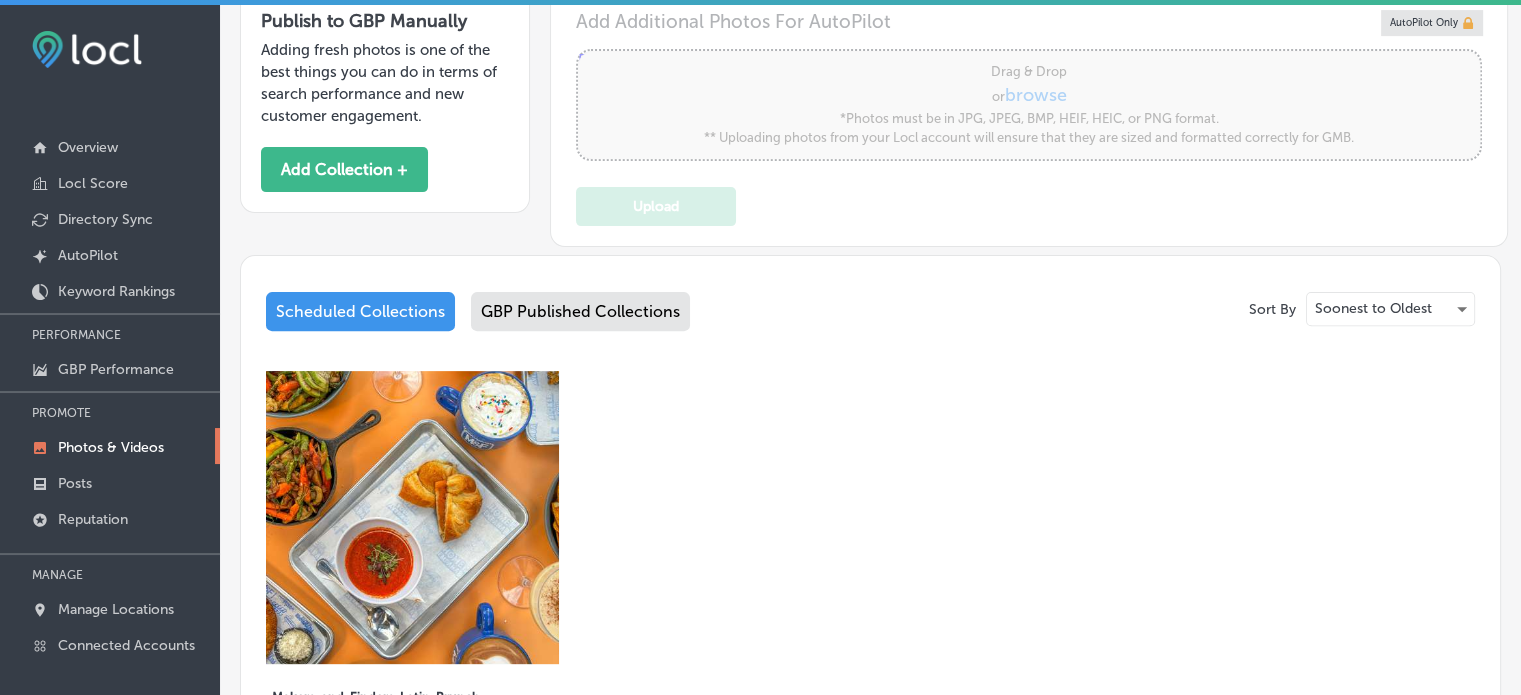 click on "GBP Published Collections" at bounding box center [580, 311] 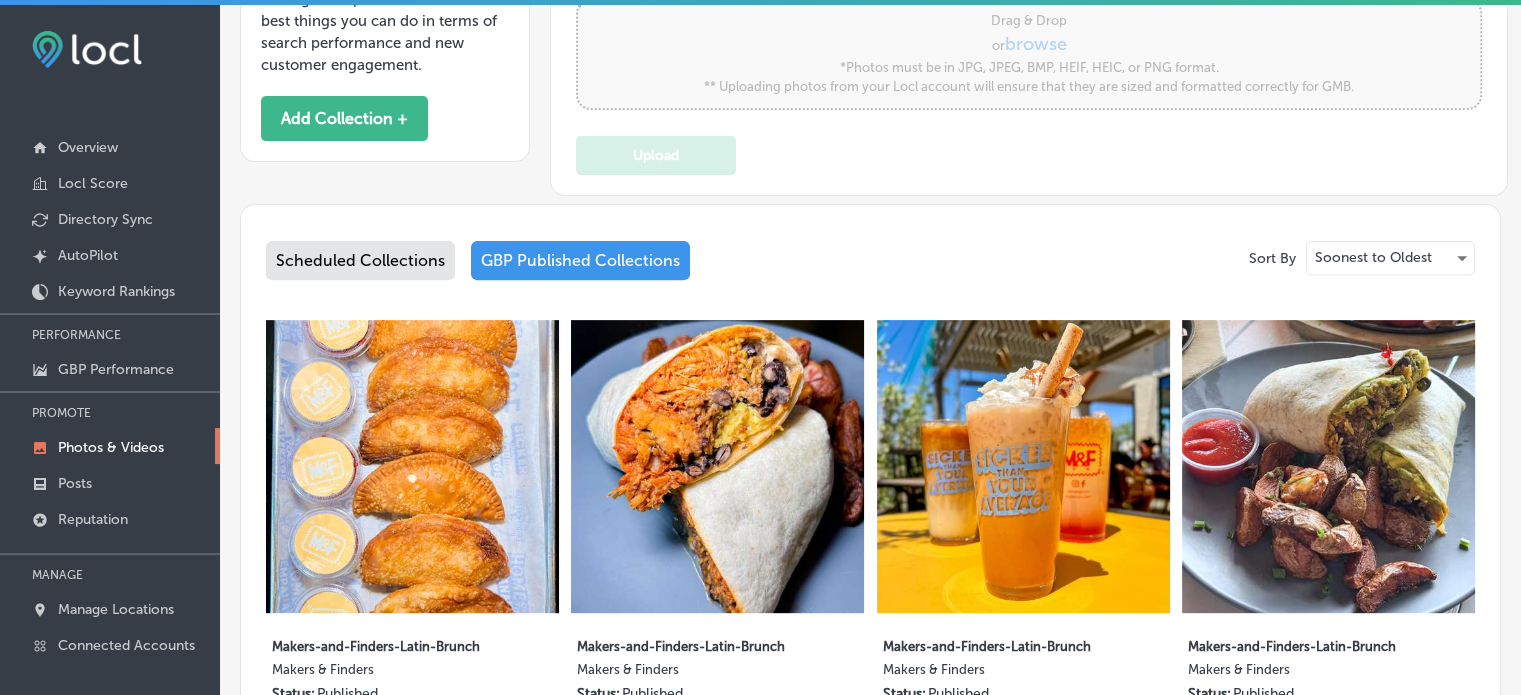 scroll, scrollTop: 428, scrollLeft: 0, axis: vertical 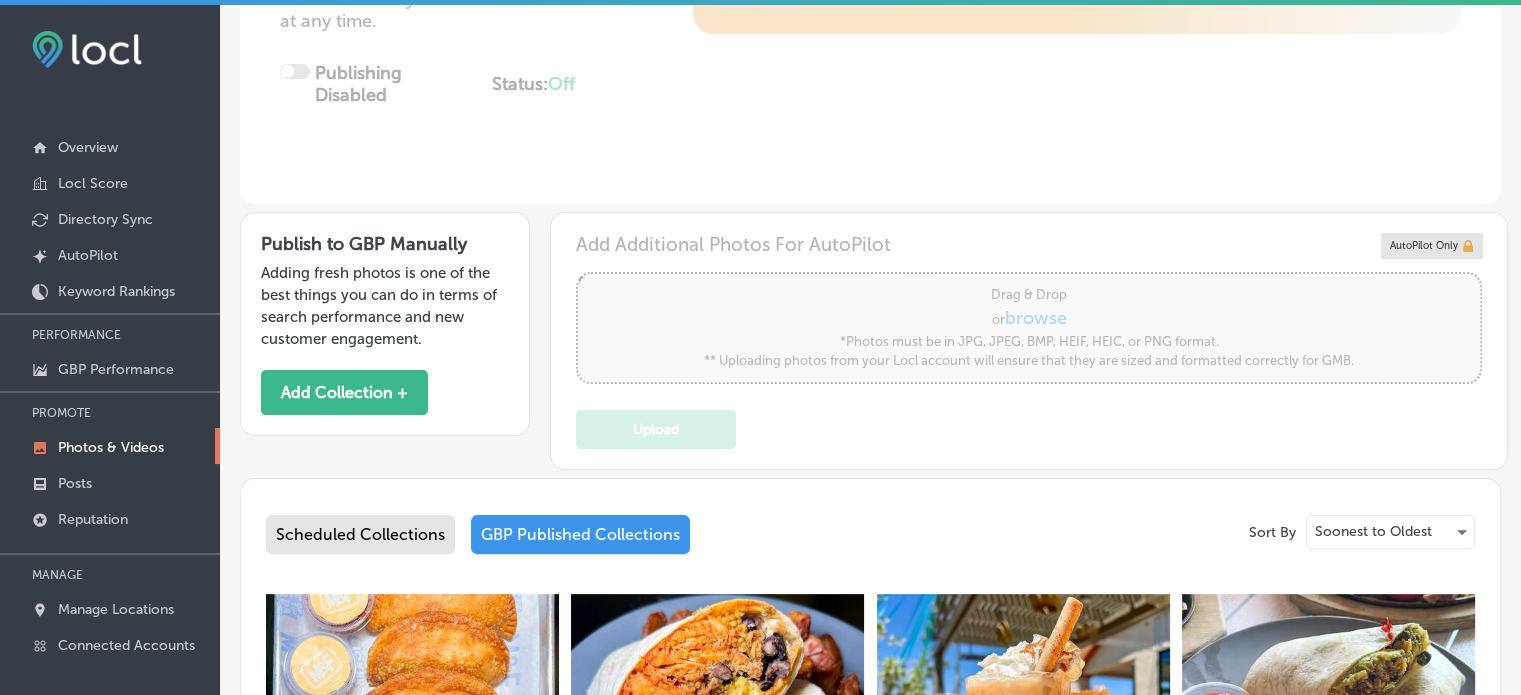 click on "Scheduled Collections" at bounding box center (360, 534) 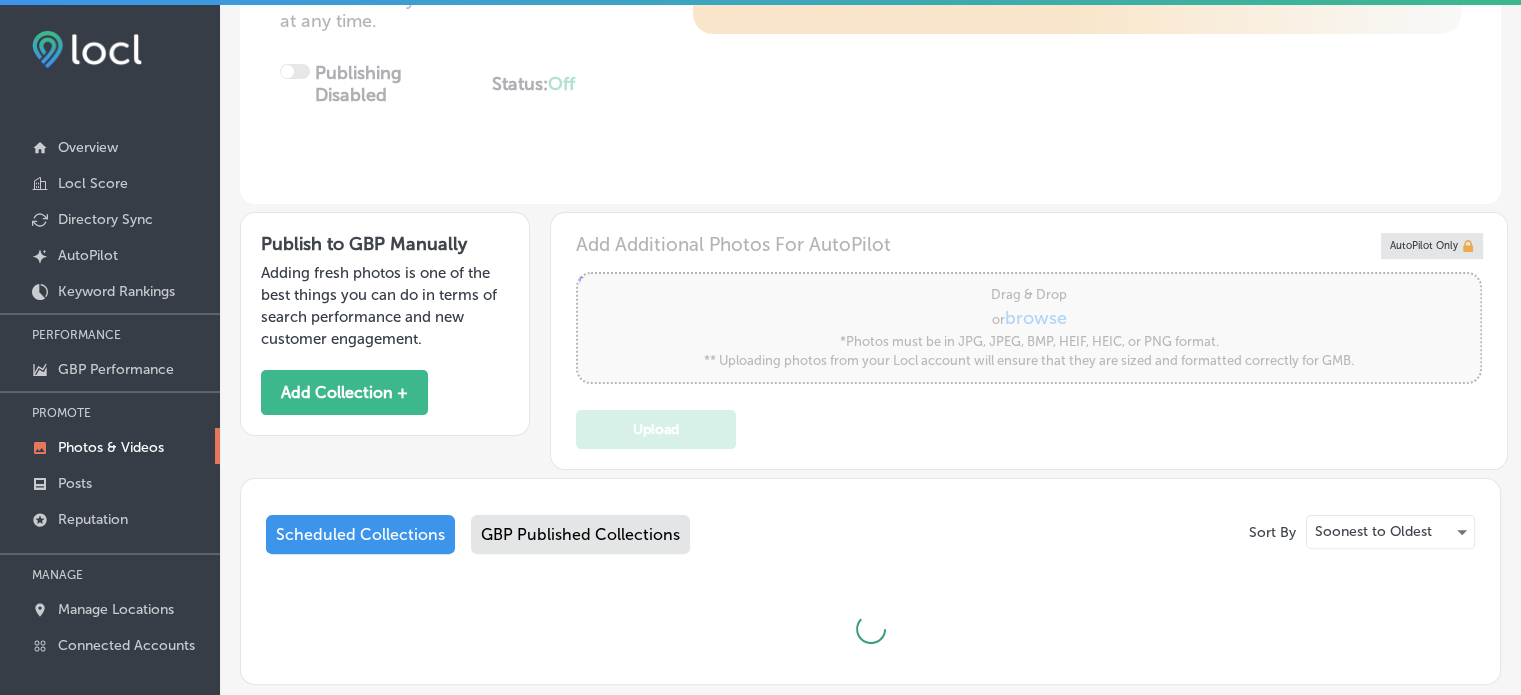 scroll, scrollTop: 537, scrollLeft: 0, axis: vertical 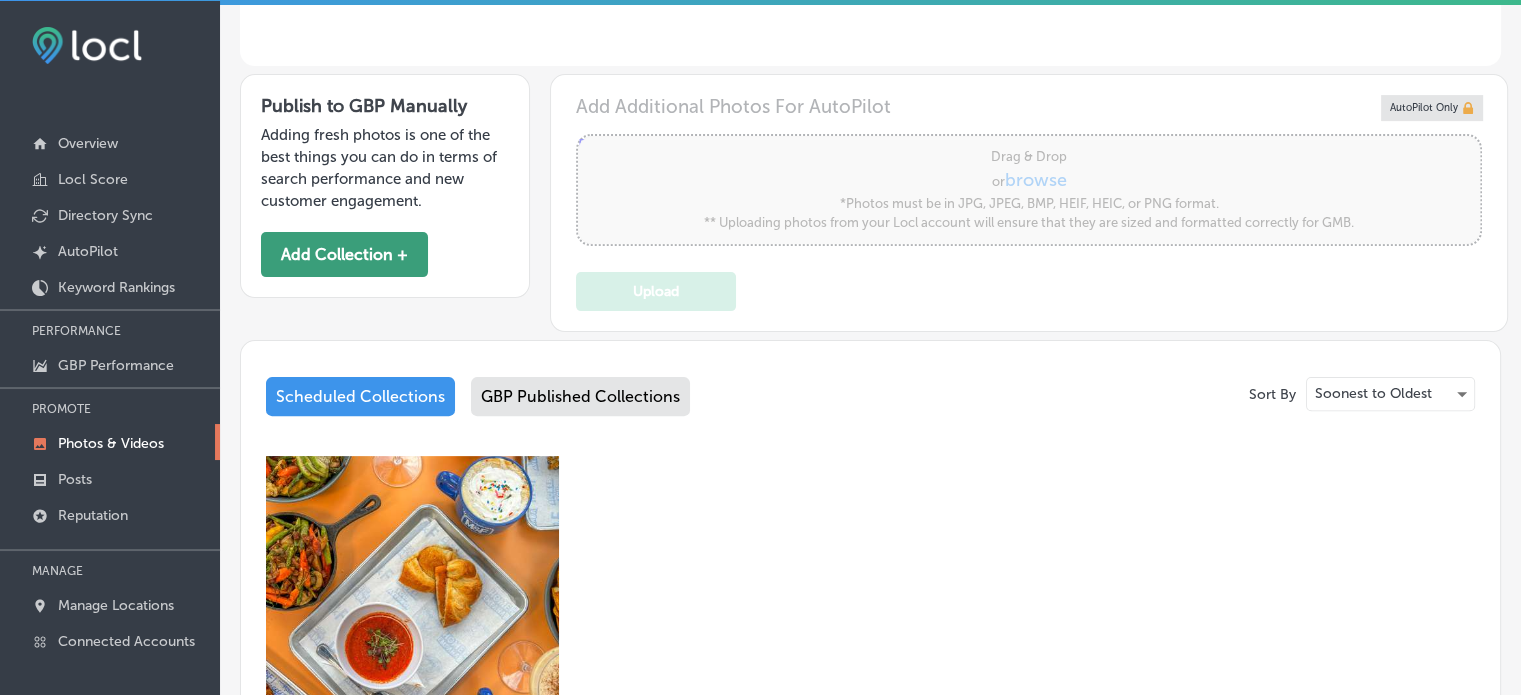 click on "Add Collection +" at bounding box center [344, 254] 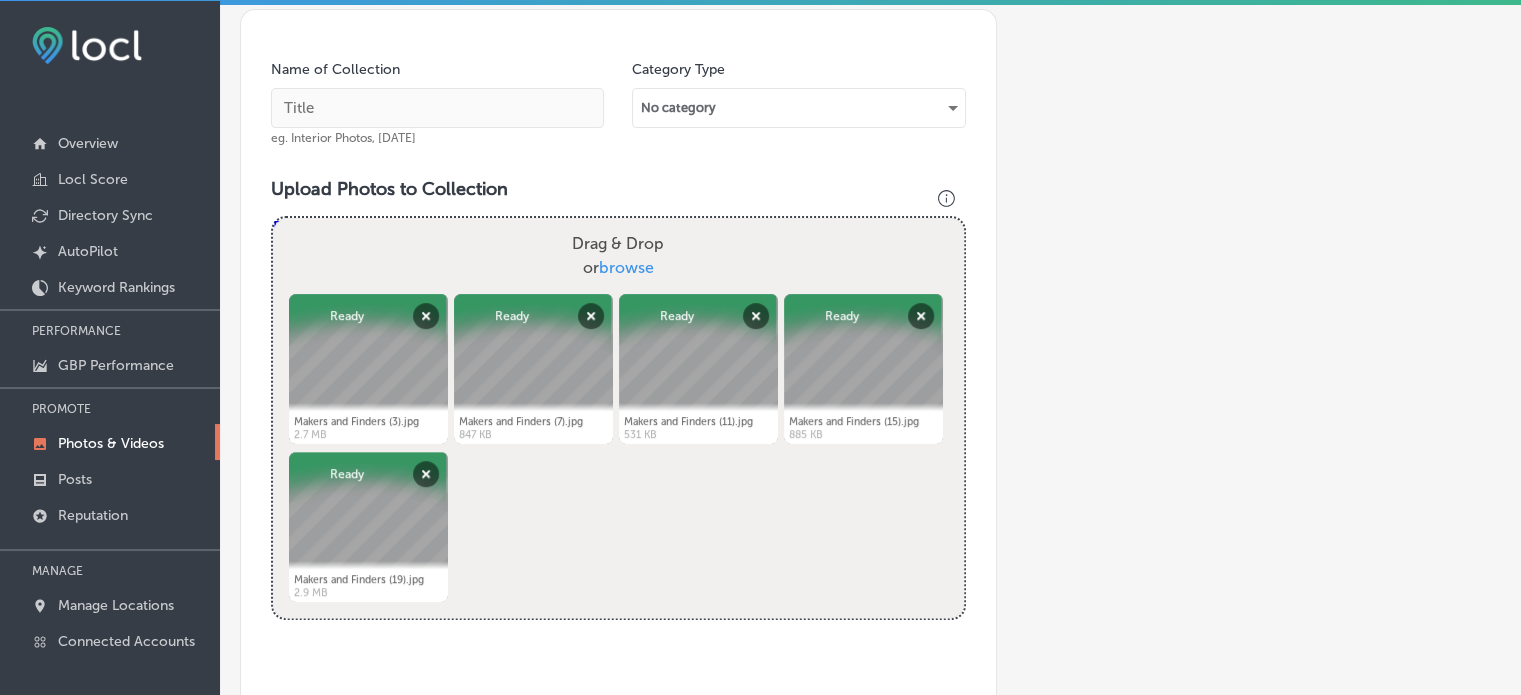 scroll, scrollTop: 570, scrollLeft: 0, axis: vertical 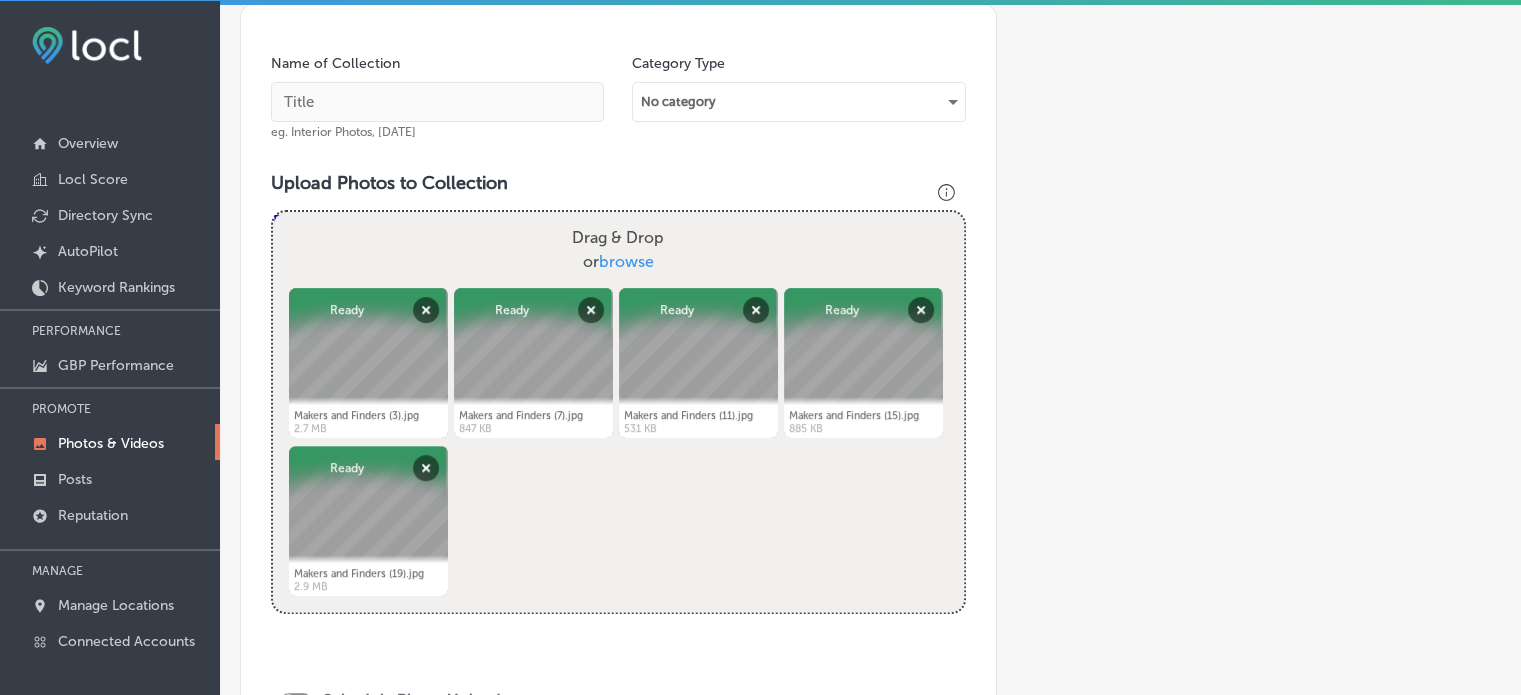 click on "Powered by PQINA Drag & Drop  or  browse Makers and Finders (3).jpg Abort Retry Remove Upload Cancel Retry Remove Makers and Finders (3).jpg 2.7 MB Ready tap to undo
Makers and Finders (7).jpg Abort Retry Remove Upload Cancel Retry Remove Makers and Finders (7).jpg 847 KB Ready tap to undo" at bounding box center [618, 412] 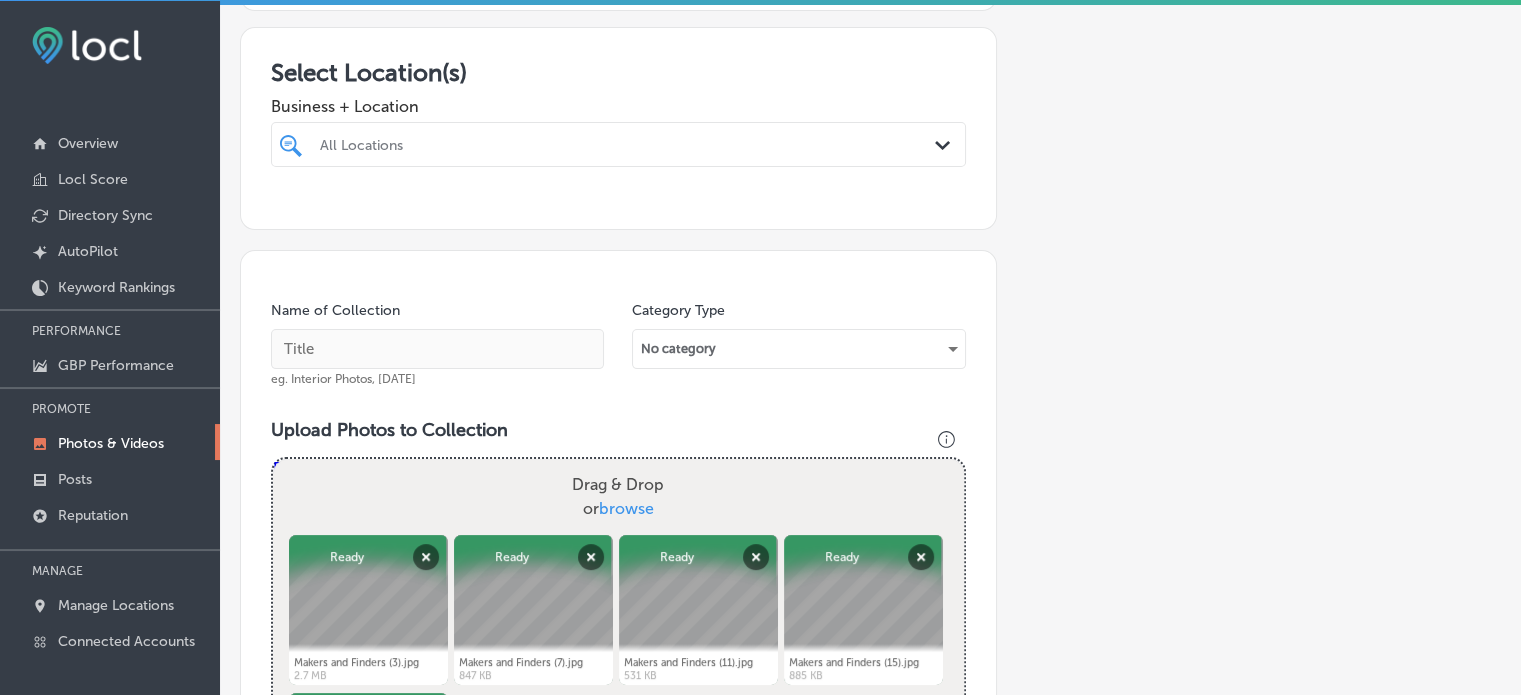scroll, scrollTop: 255, scrollLeft: 0, axis: vertical 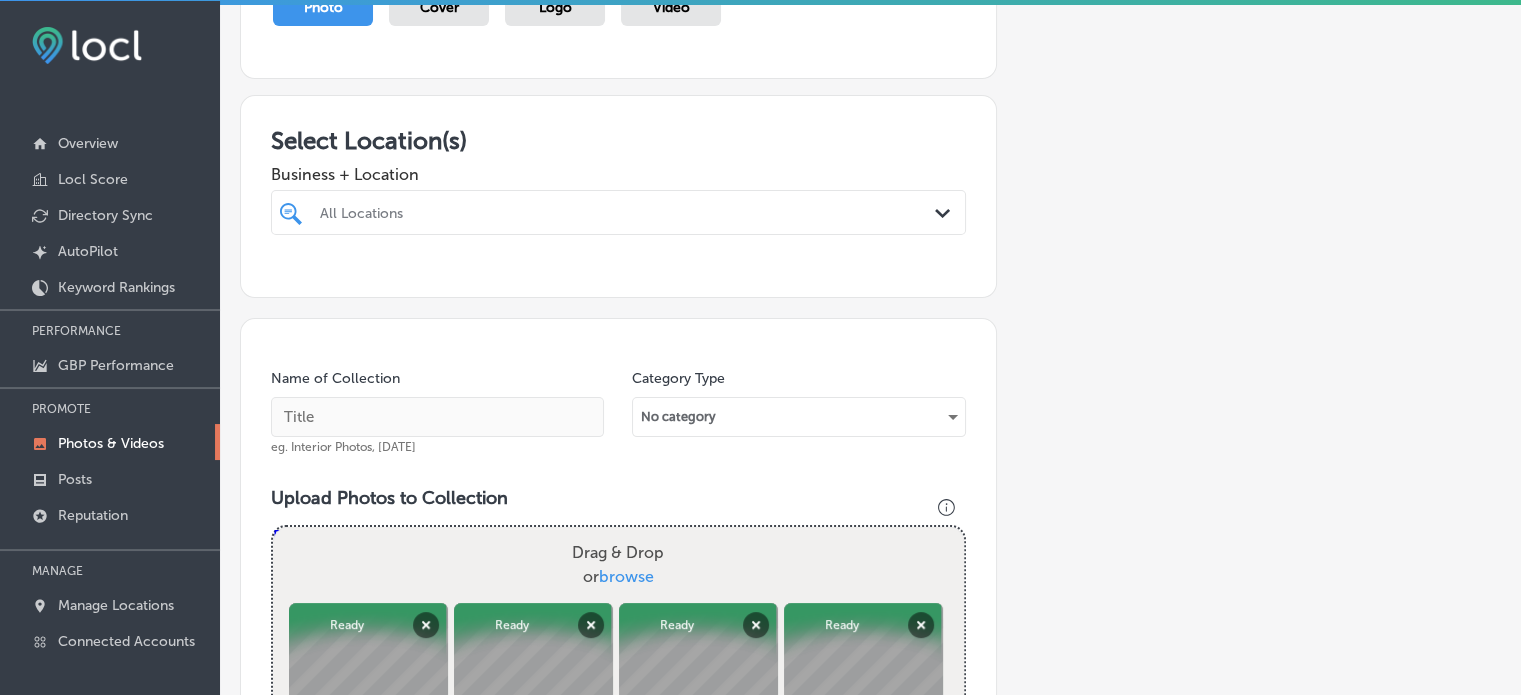 click at bounding box center [588, 212] 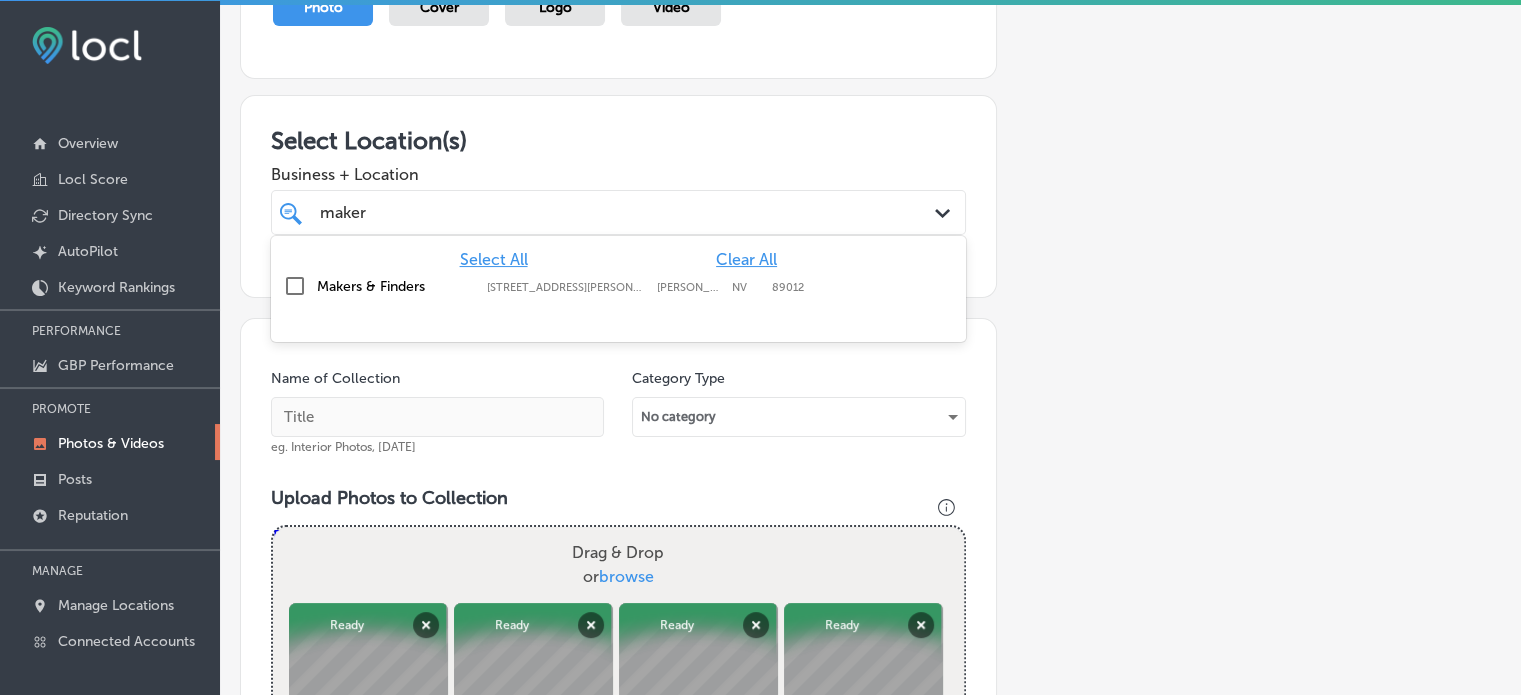 click on "Makers & Finders [STREET_ADDRESS][PERSON_NAME][PERSON_NAME] [STREET_ADDRESS][PERSON_NAME][PERSON_NAME]" at bounding box center [618, 286] 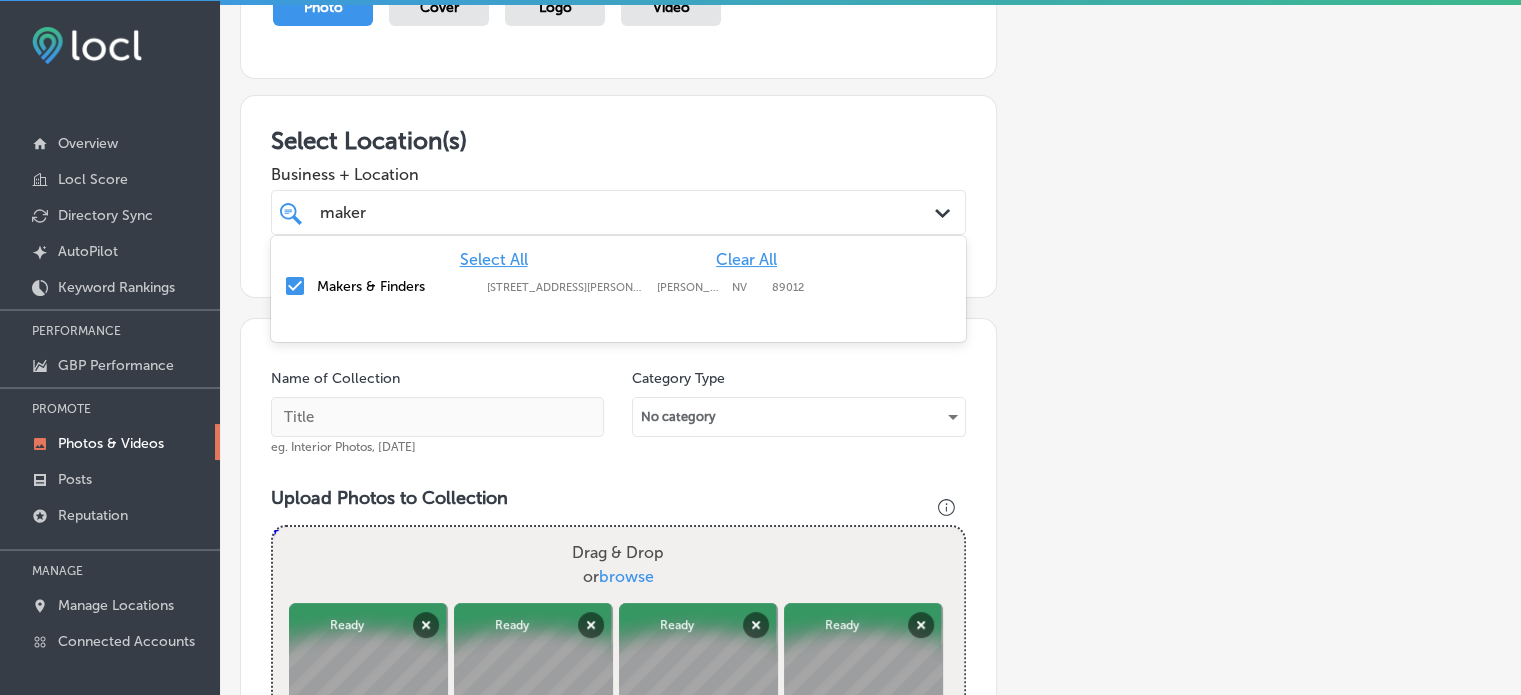 type on "maker" 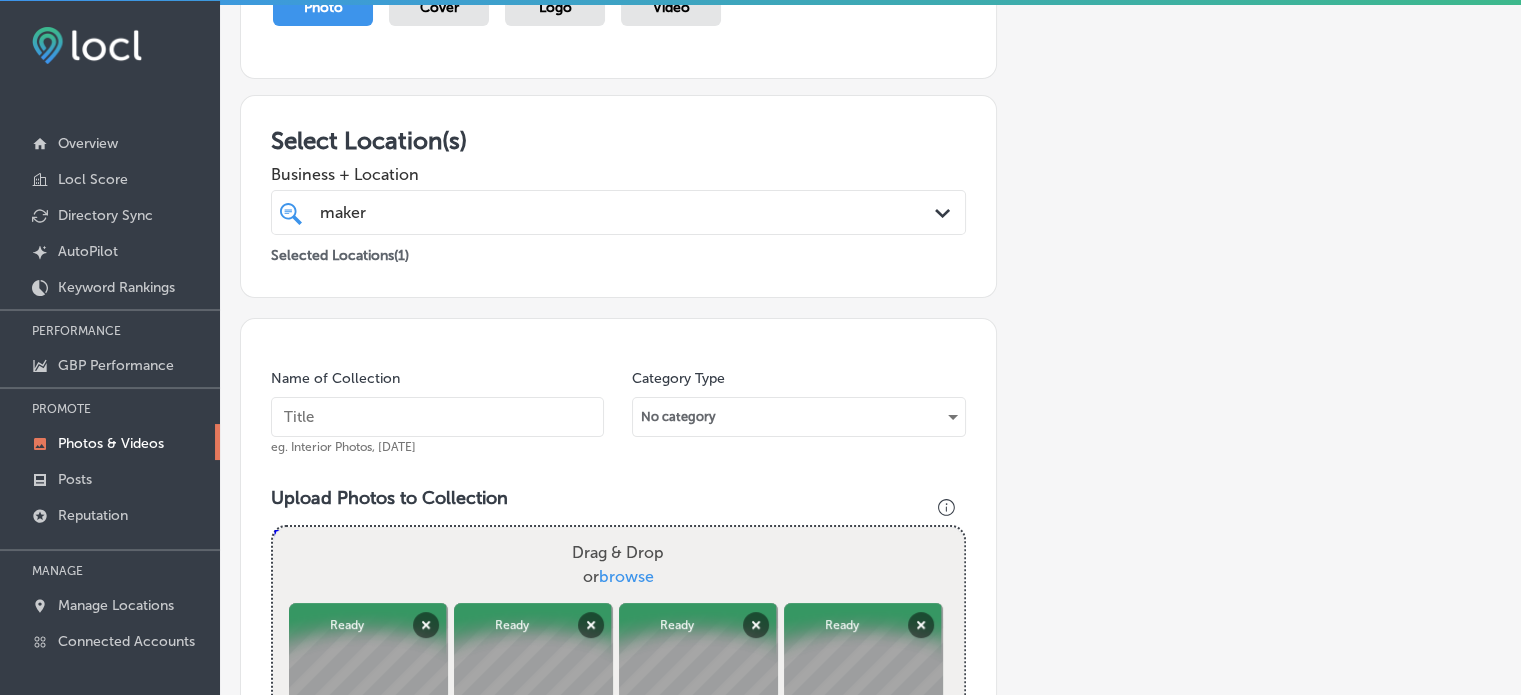 click at bounding box center (437, 417) 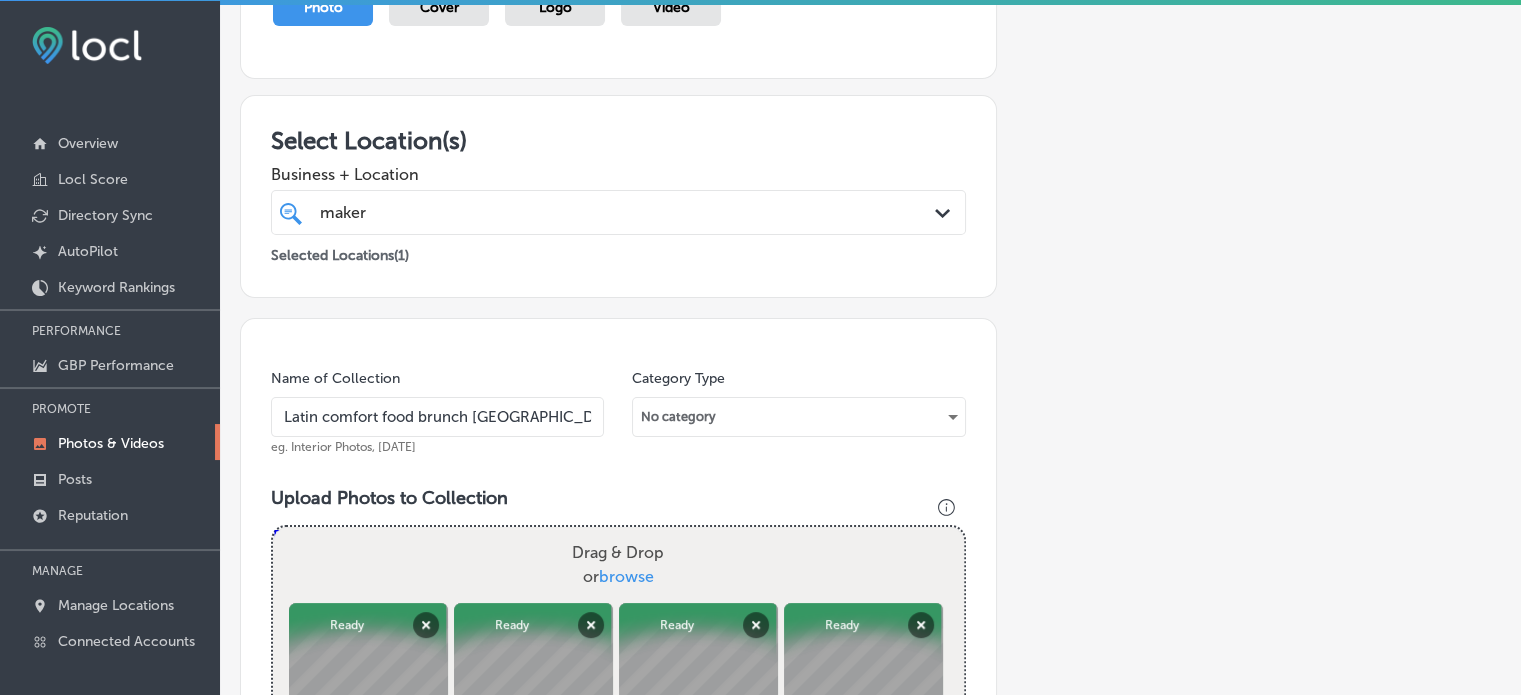 type on "Latin comfort food brunch [GEOGRAPHIC_DATA]" 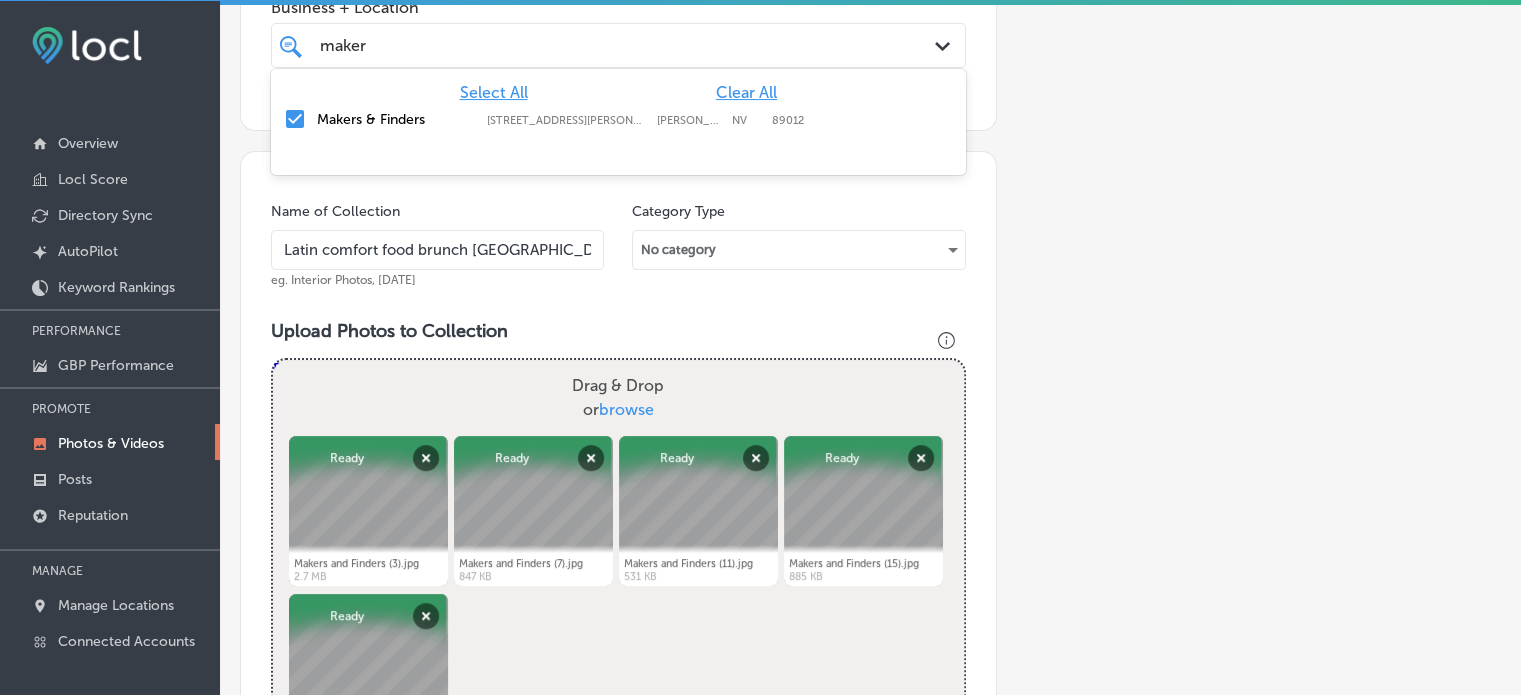 click on "maker maker" at bounding box center [588, 45] 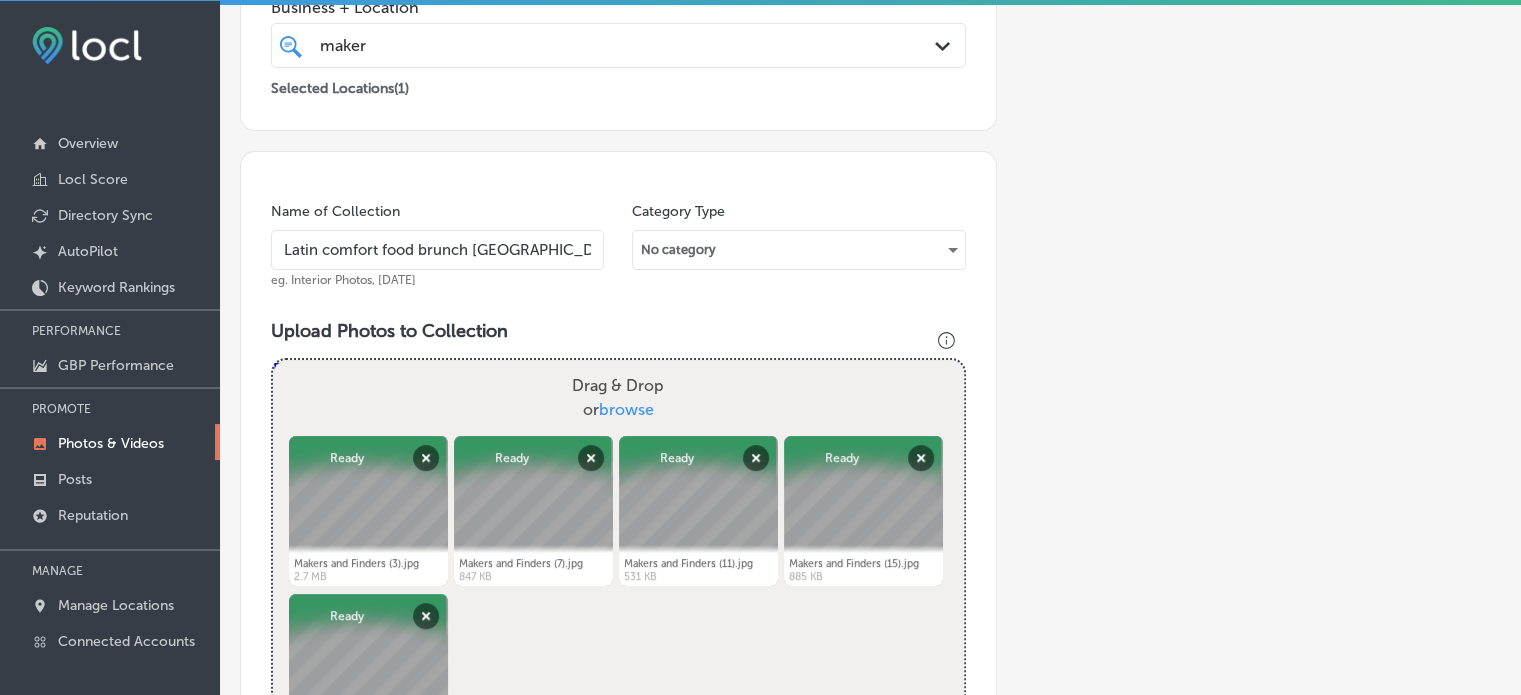 click on "maker maker" at bounding box center [588, 45] 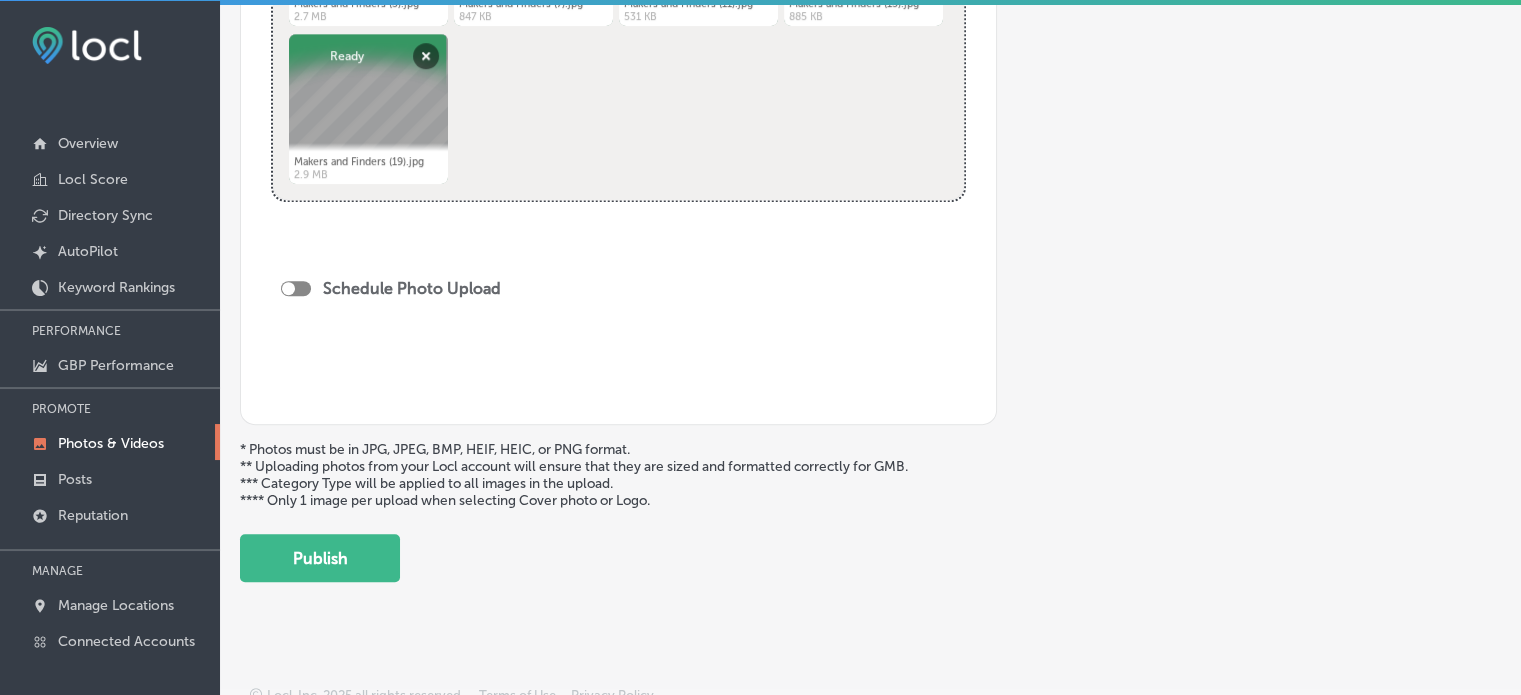 scroll, scrollTop: 993, scrollLeft: 0, axis: vertical 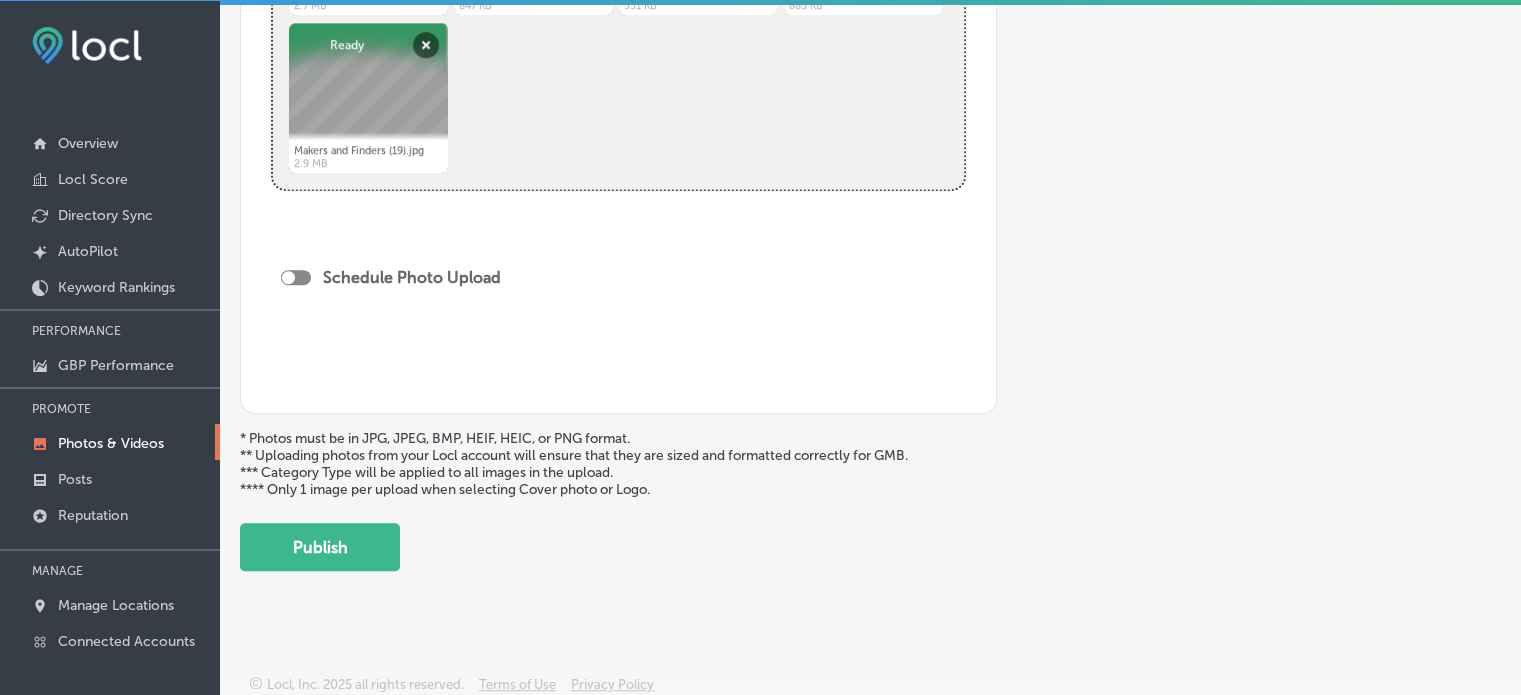 click at bounding box center [296, 277] 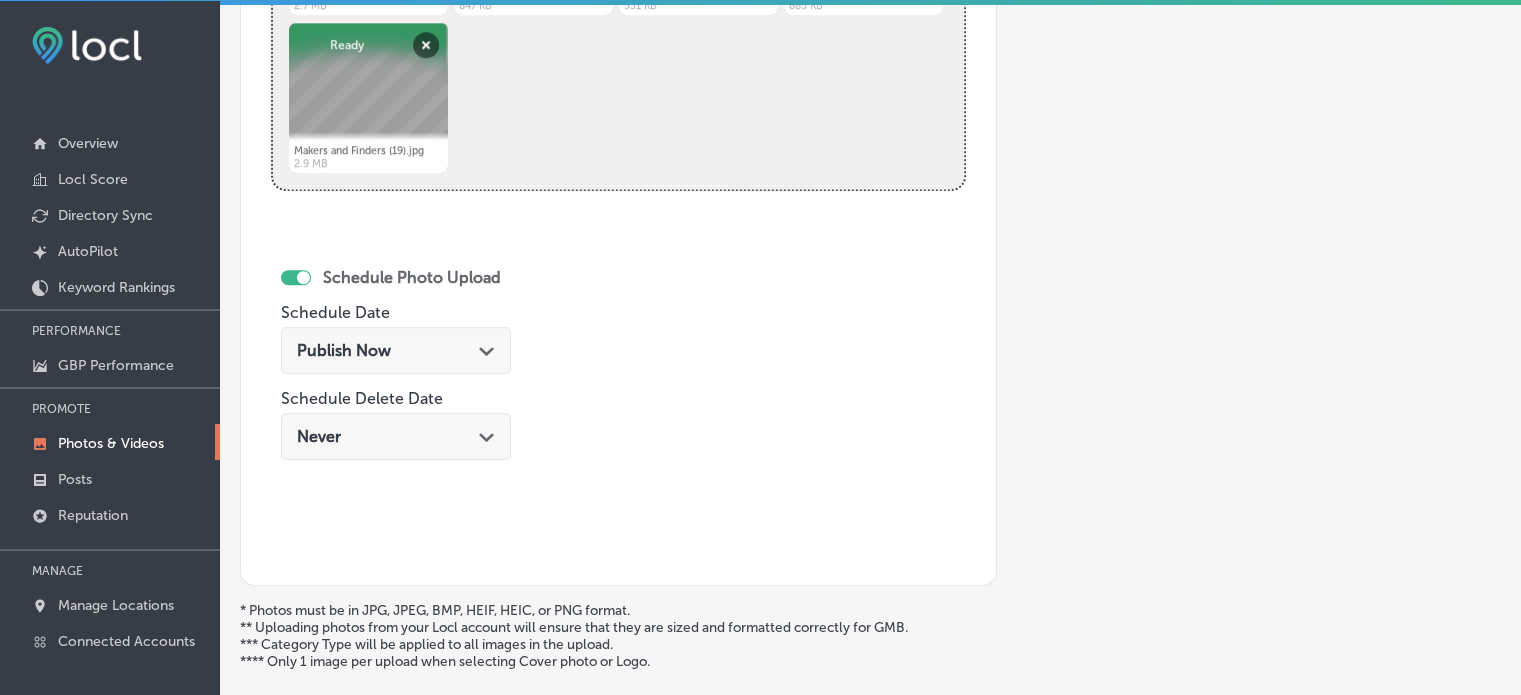 click on "Publish Now
Path
Created with Sketch." at bounding box center [396, 350] 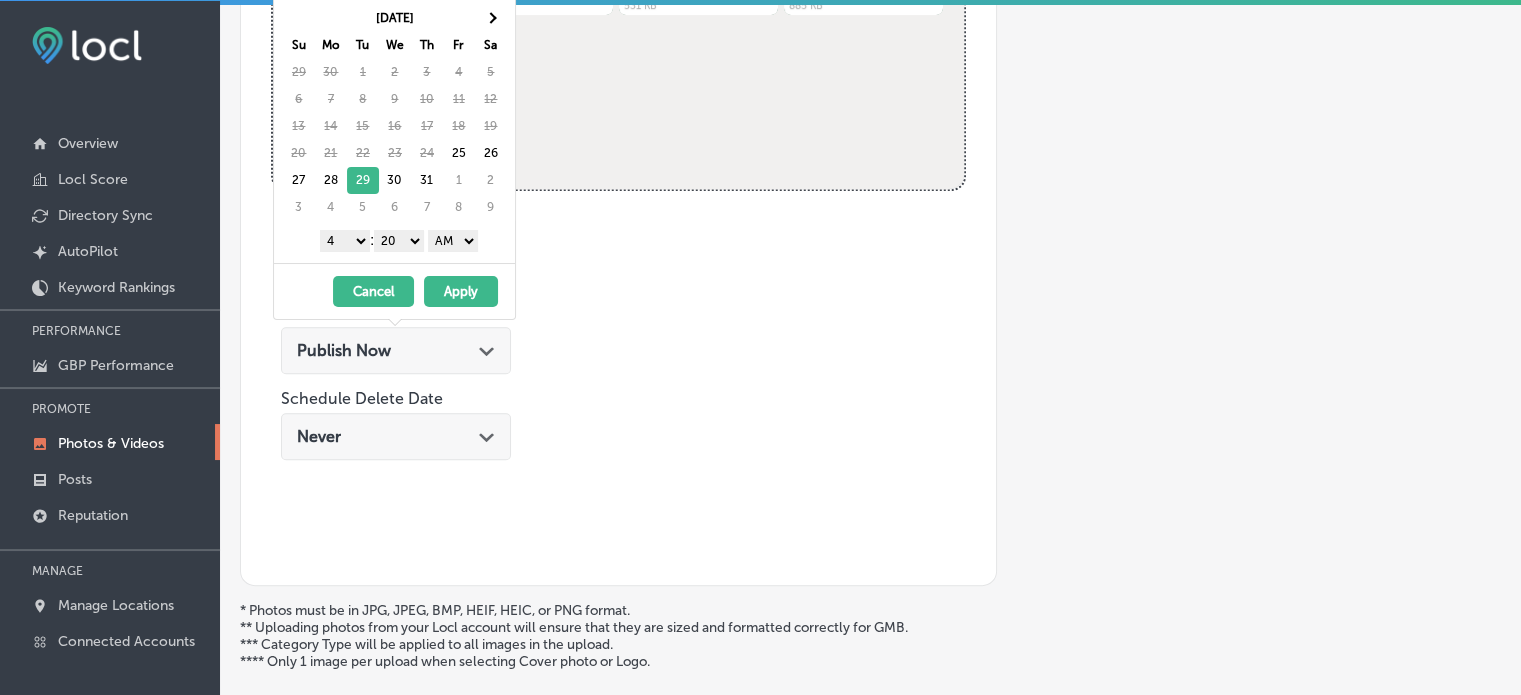 click on "1 2 3 4 5 6 7 8 9 10 11 12" at bounding box center (345, 241) 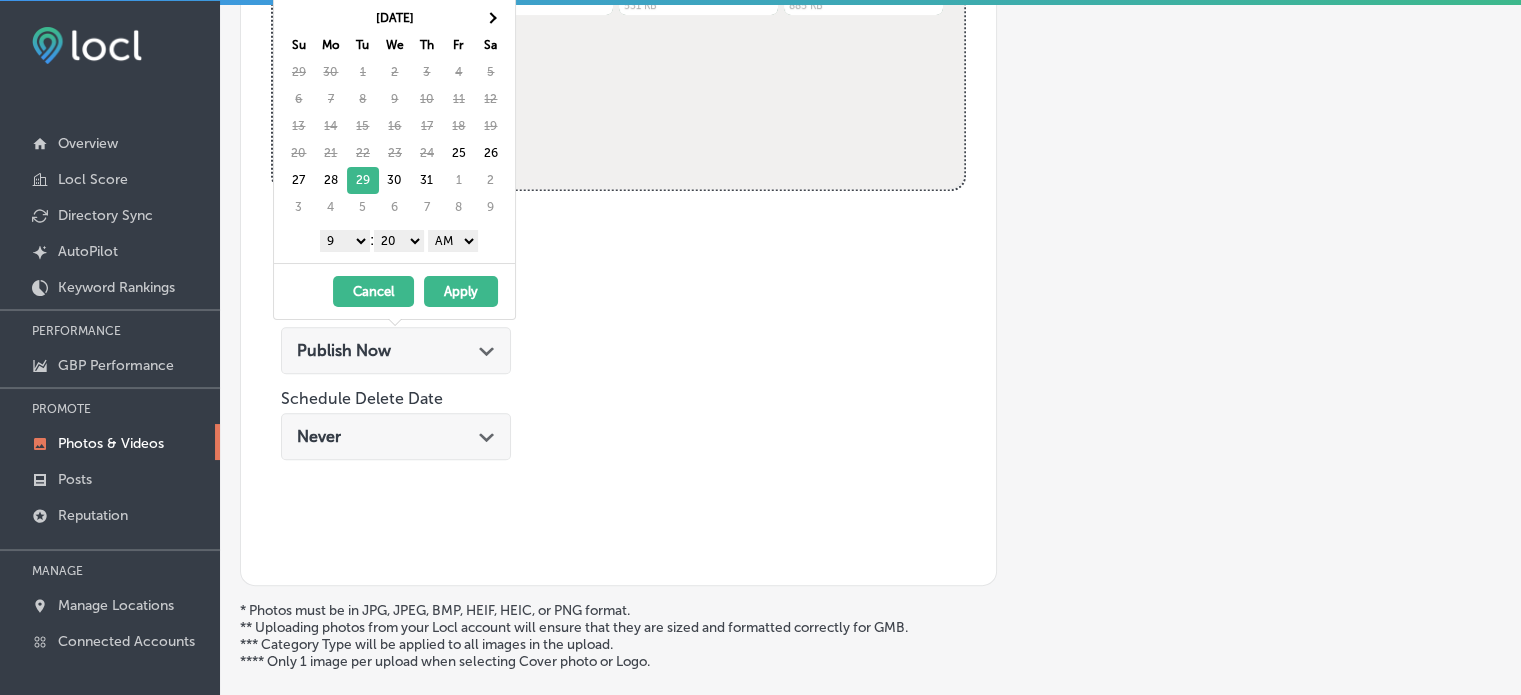 click on "00 10 20 30 40 50" at bounding box center (399, 241) 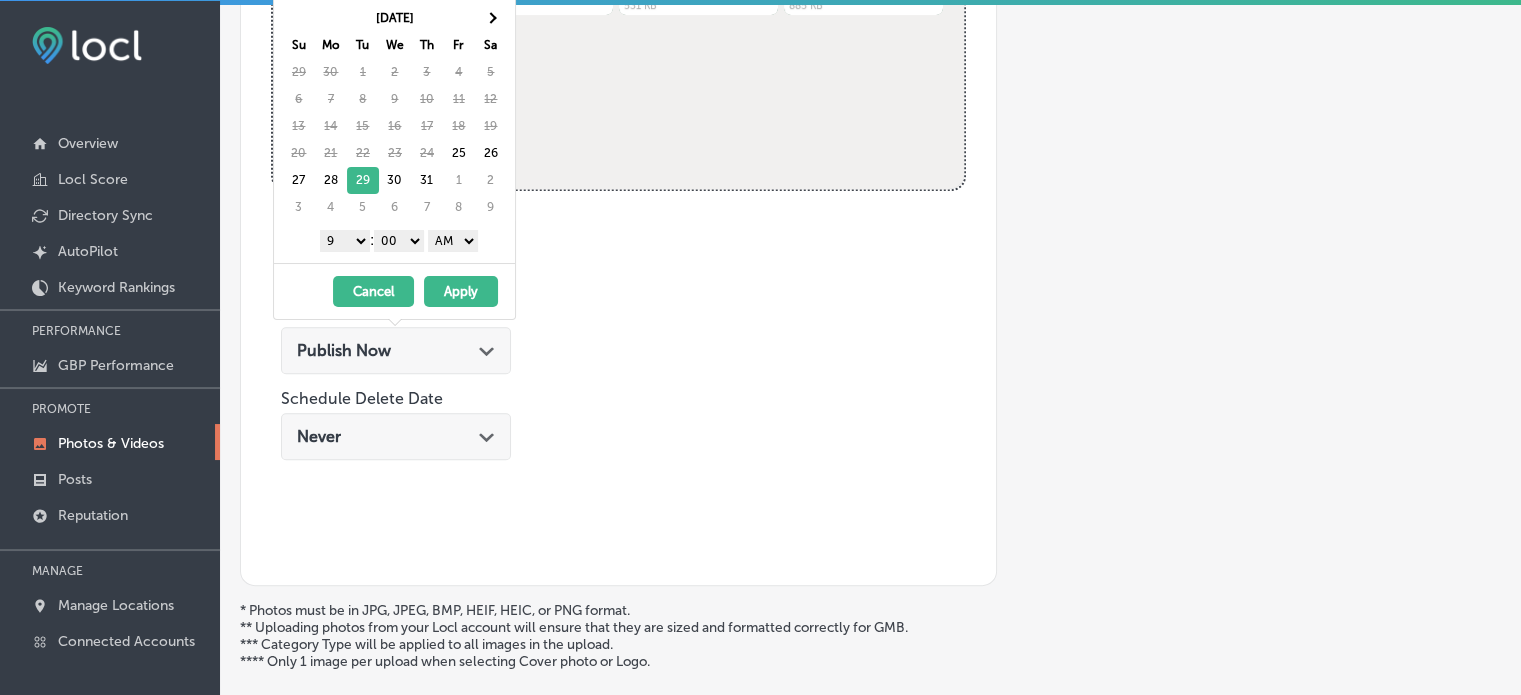 click on "AM PM" at bounding box center (453, 241) 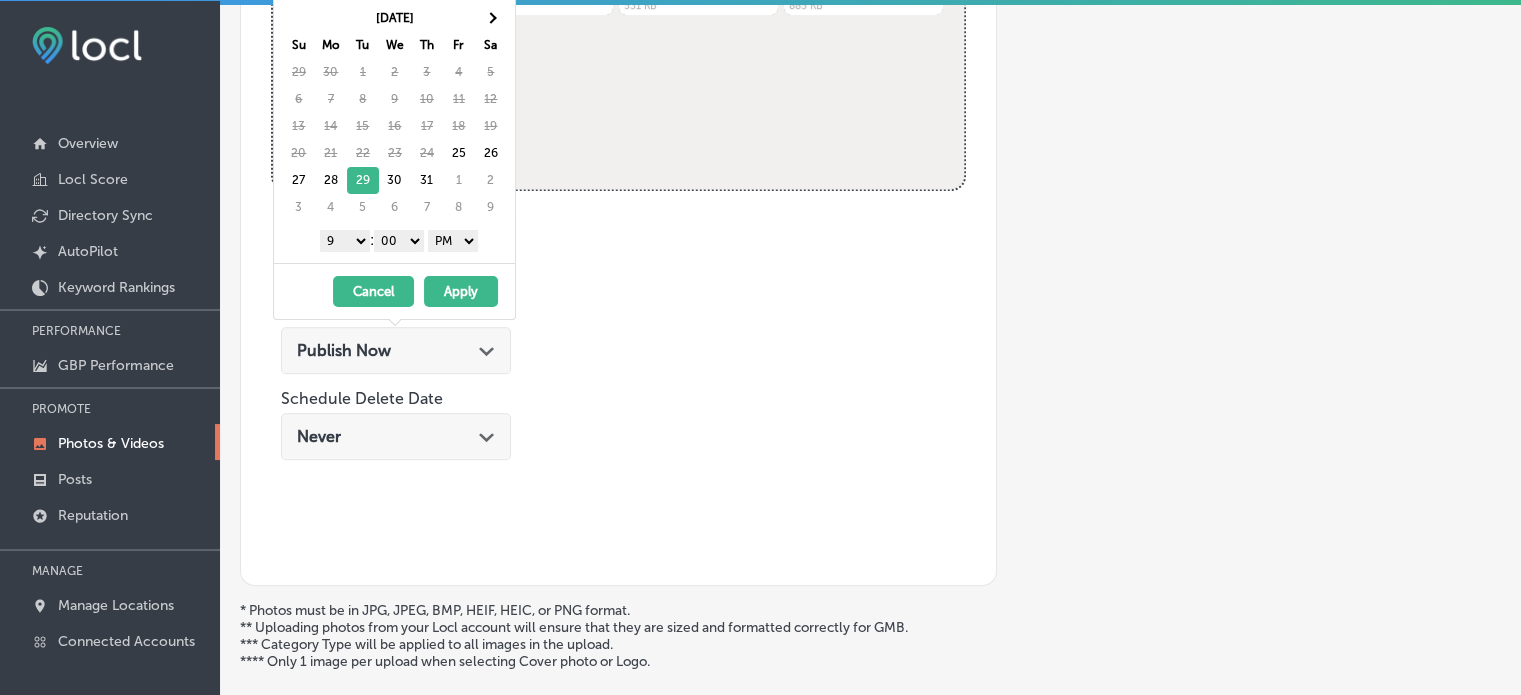 click on "Apply" at bounding box center [461, 291] 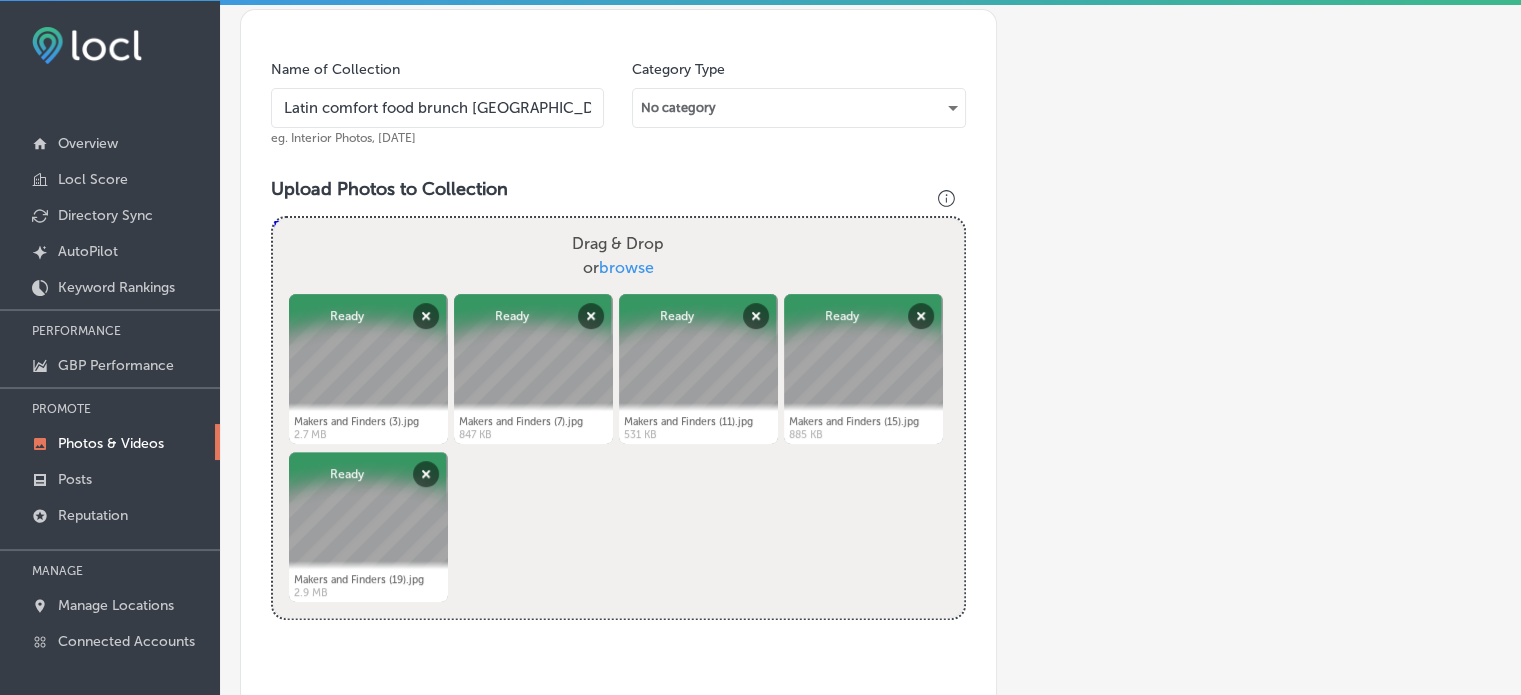scroll, scrollTop: 552, scrollLeft: 0, axis: vertical 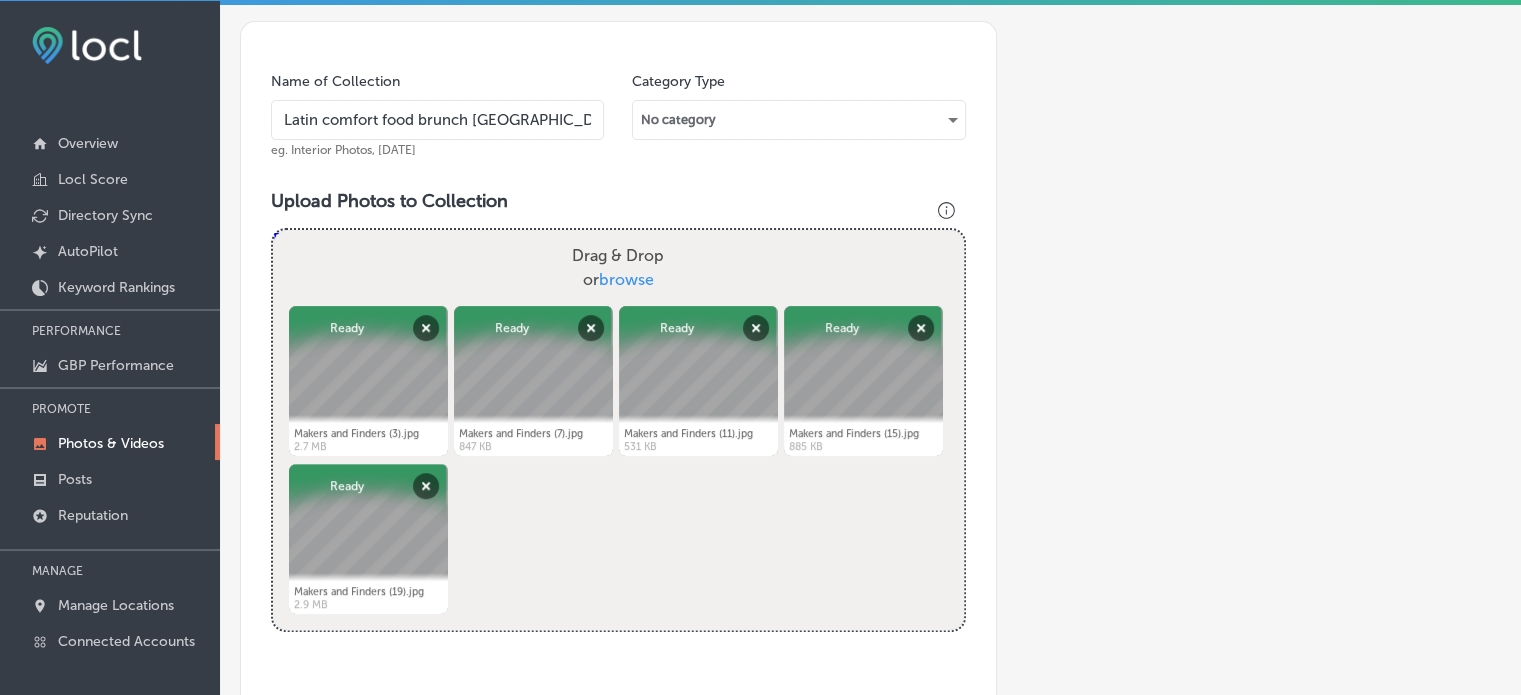 drag, startPoint x: 543, startPoint y: 382, endPoint x: 297, endPoint y: 379, distance: 246.0183 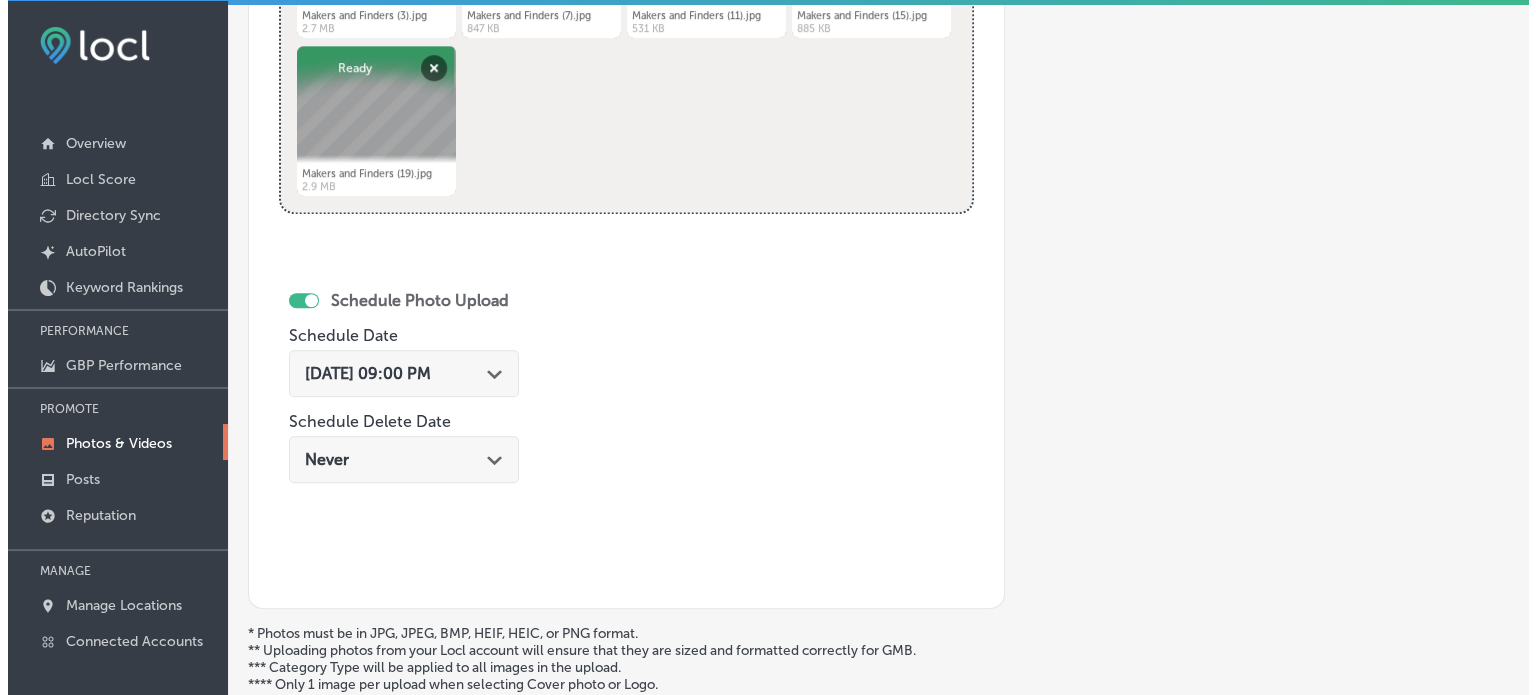 scroll, scrollTop: 1165, scrollLeft: 0, axis: vertical 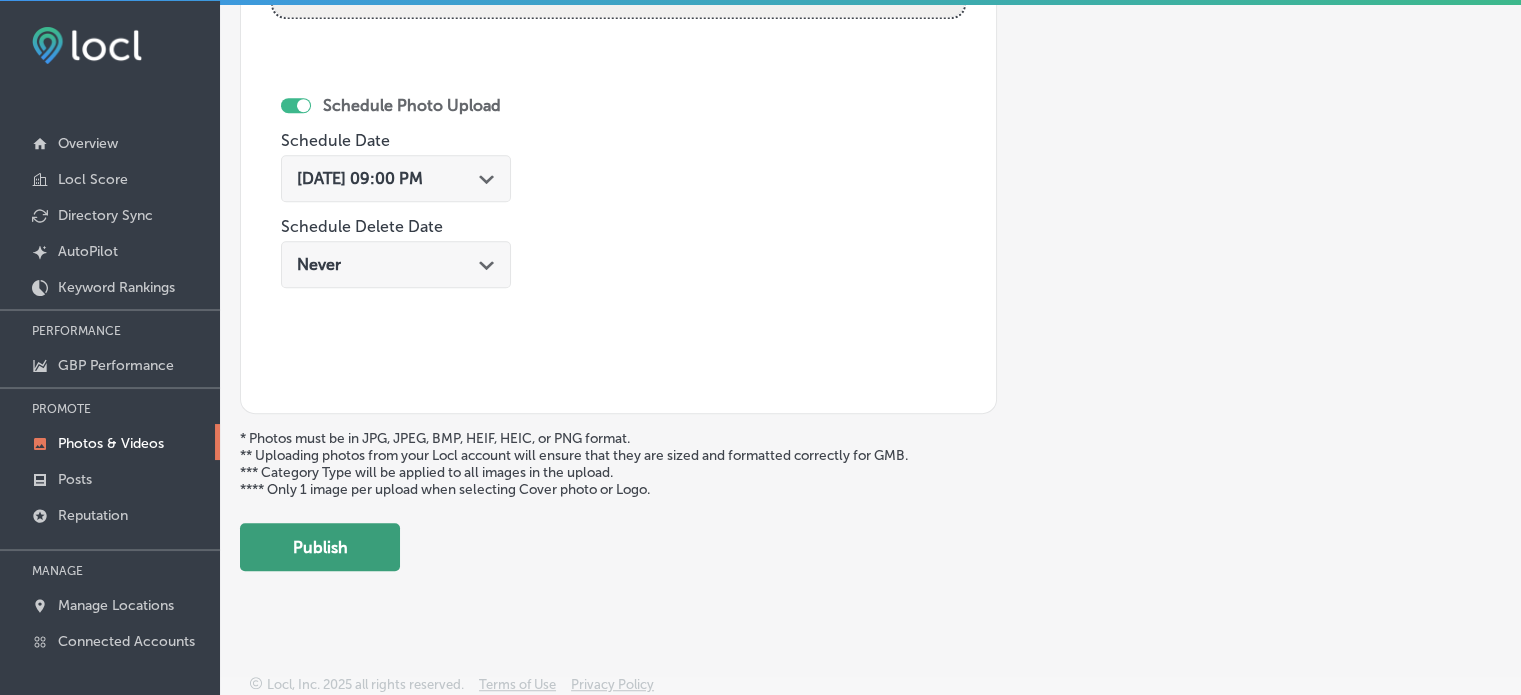 click on "Publish" at bounding box center [320, 547] 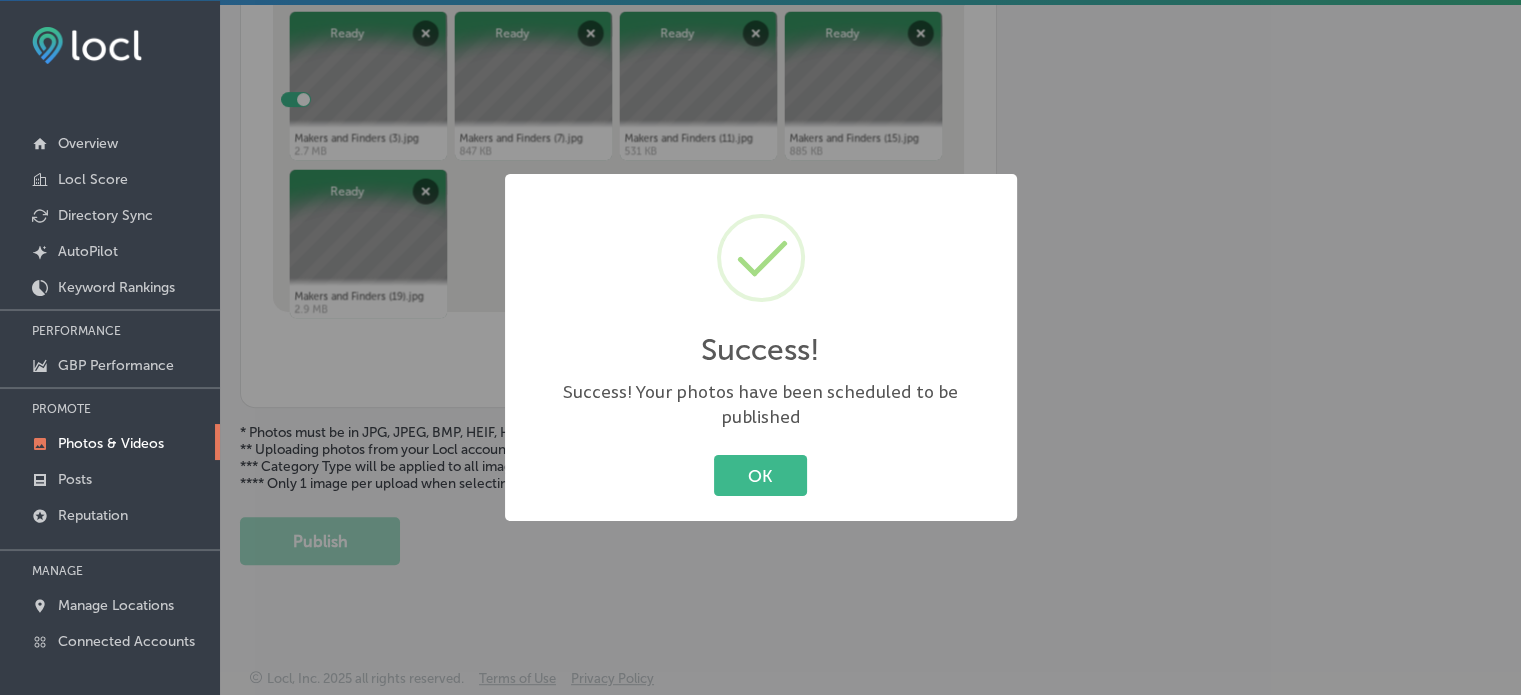 scroll, scrollTop: 841, scrollLeft: 0, axis: vertical 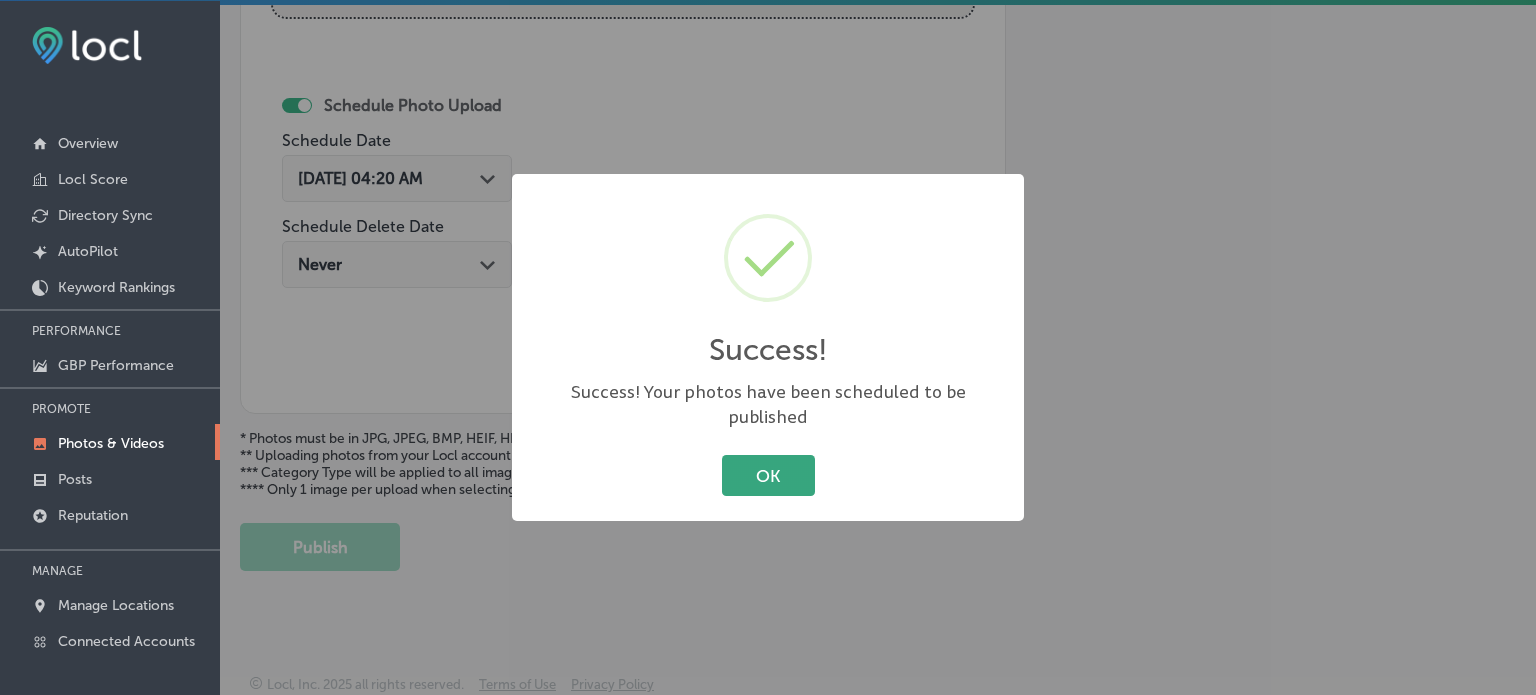 click on "OK" at bounding box center (768, 475) 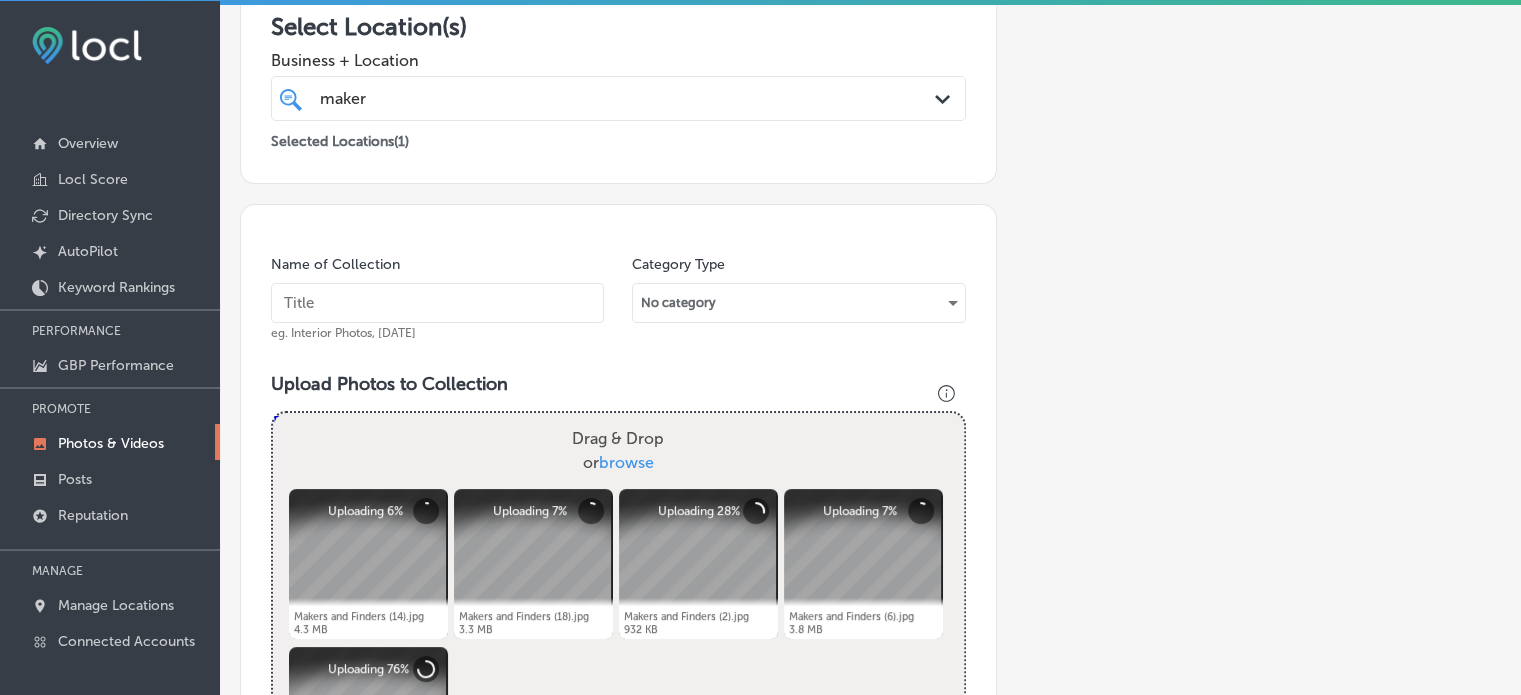 scroll, scrollTop: 368, scrollLeft: 0, axis: vertical 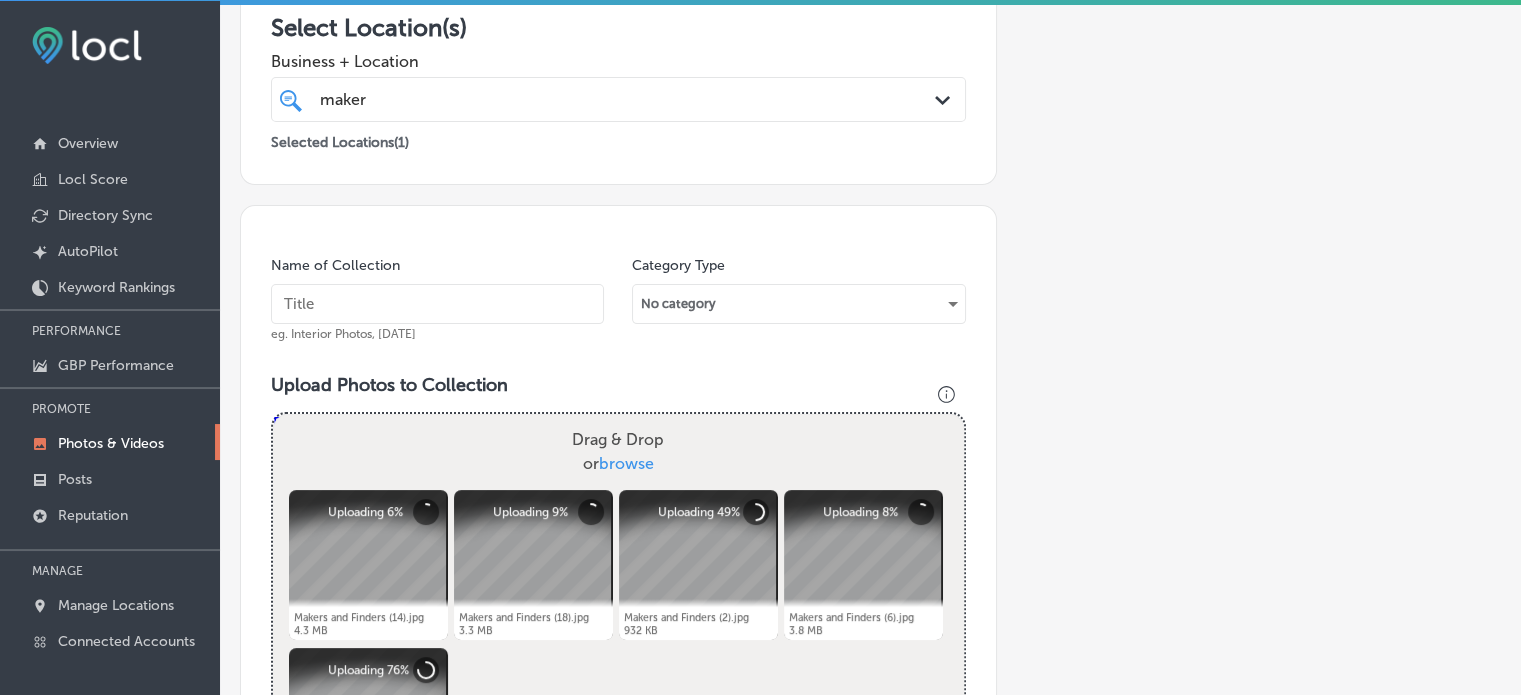 click at bounding box center (437, 304) 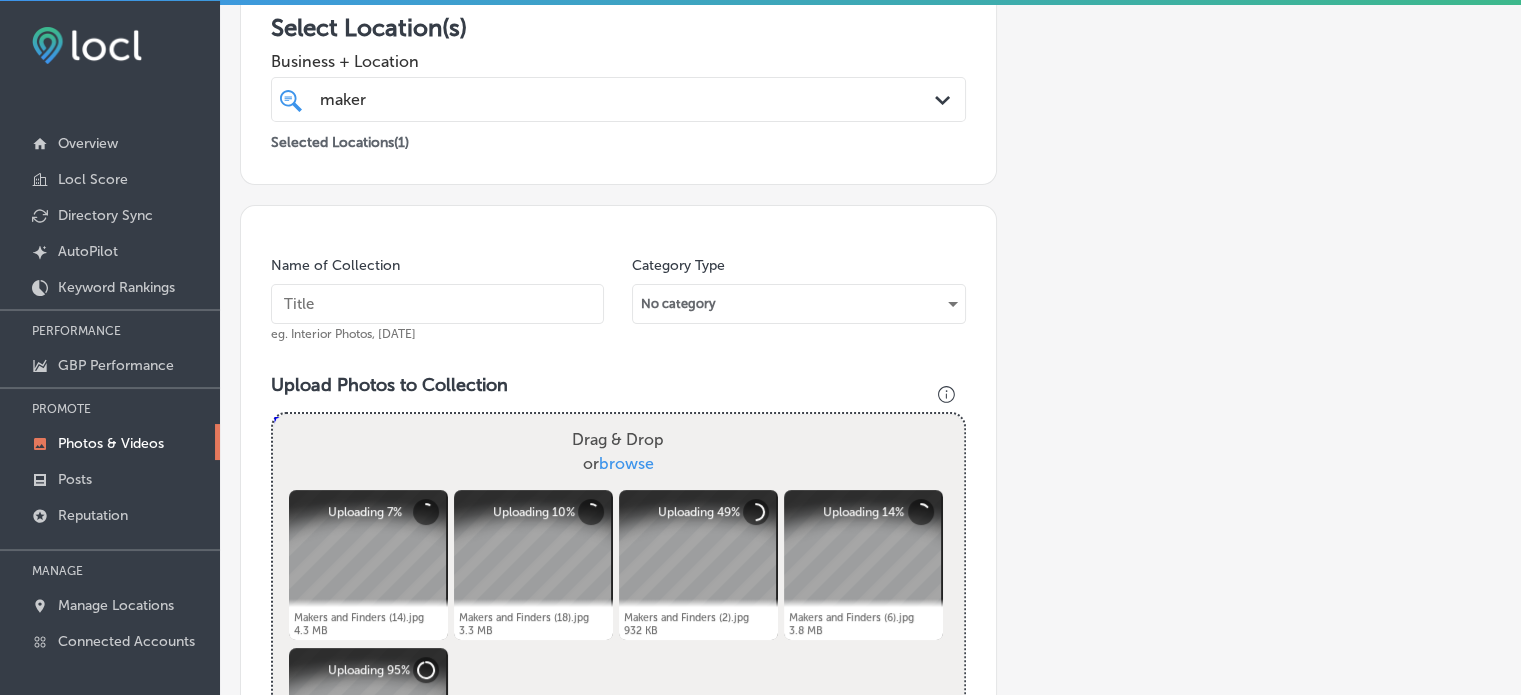 paste on "Smoked lox bagel near me" 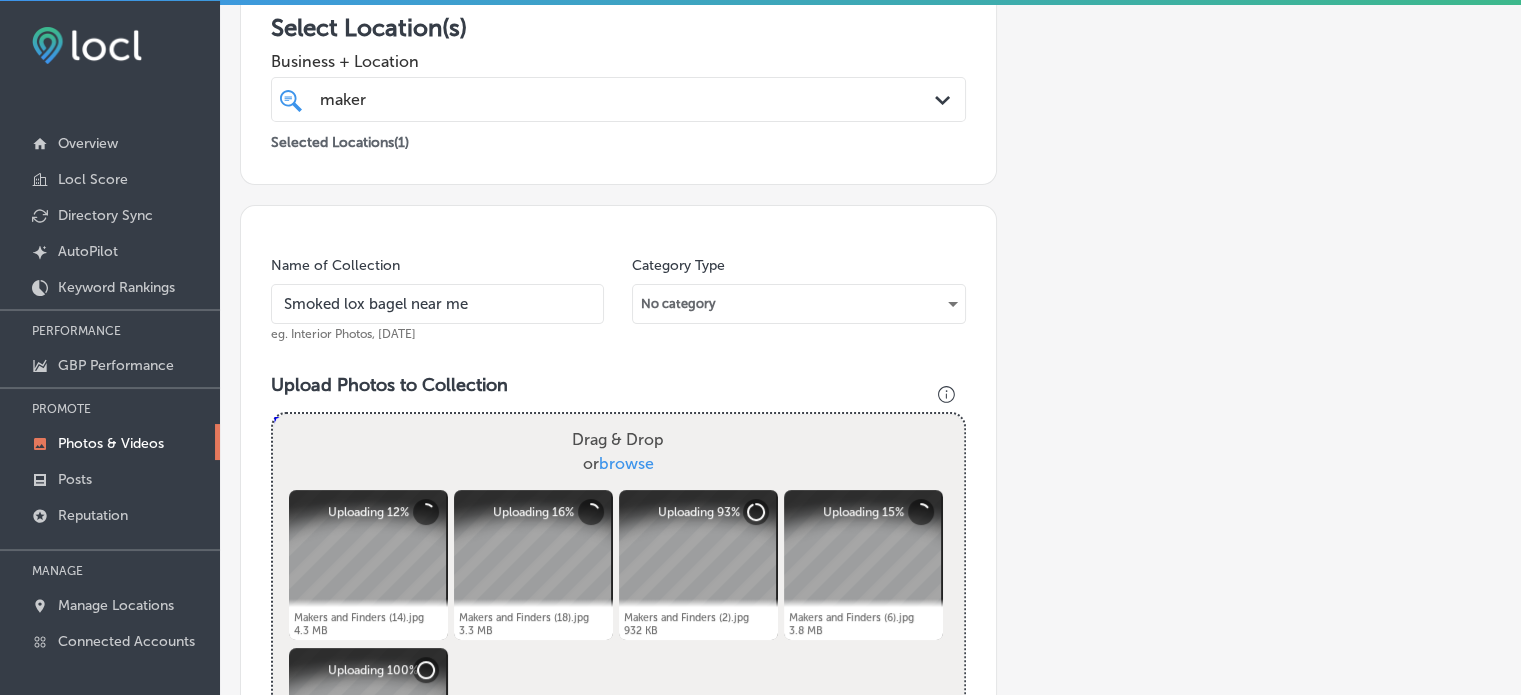 type on "Smoked lox bagel near me" 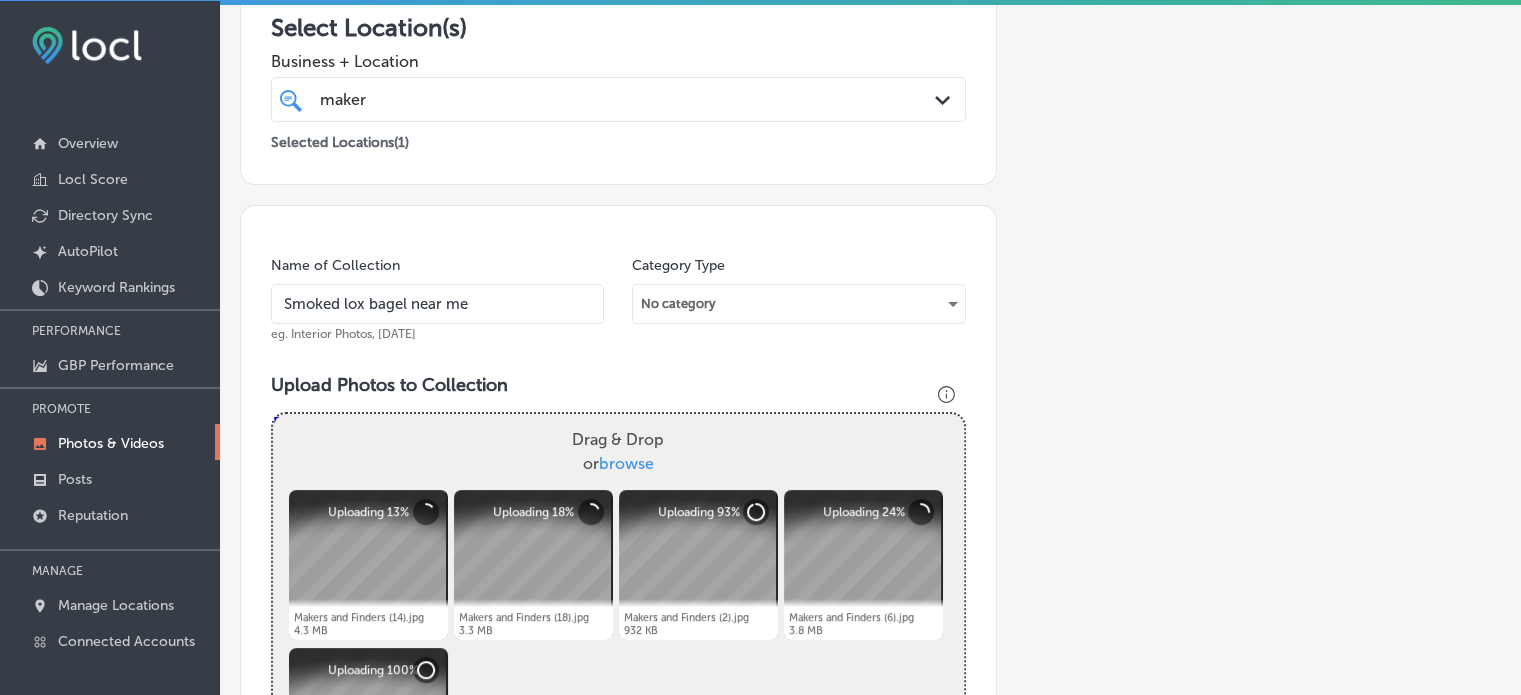 click on "maker maker" at bounding box center (588, 99) 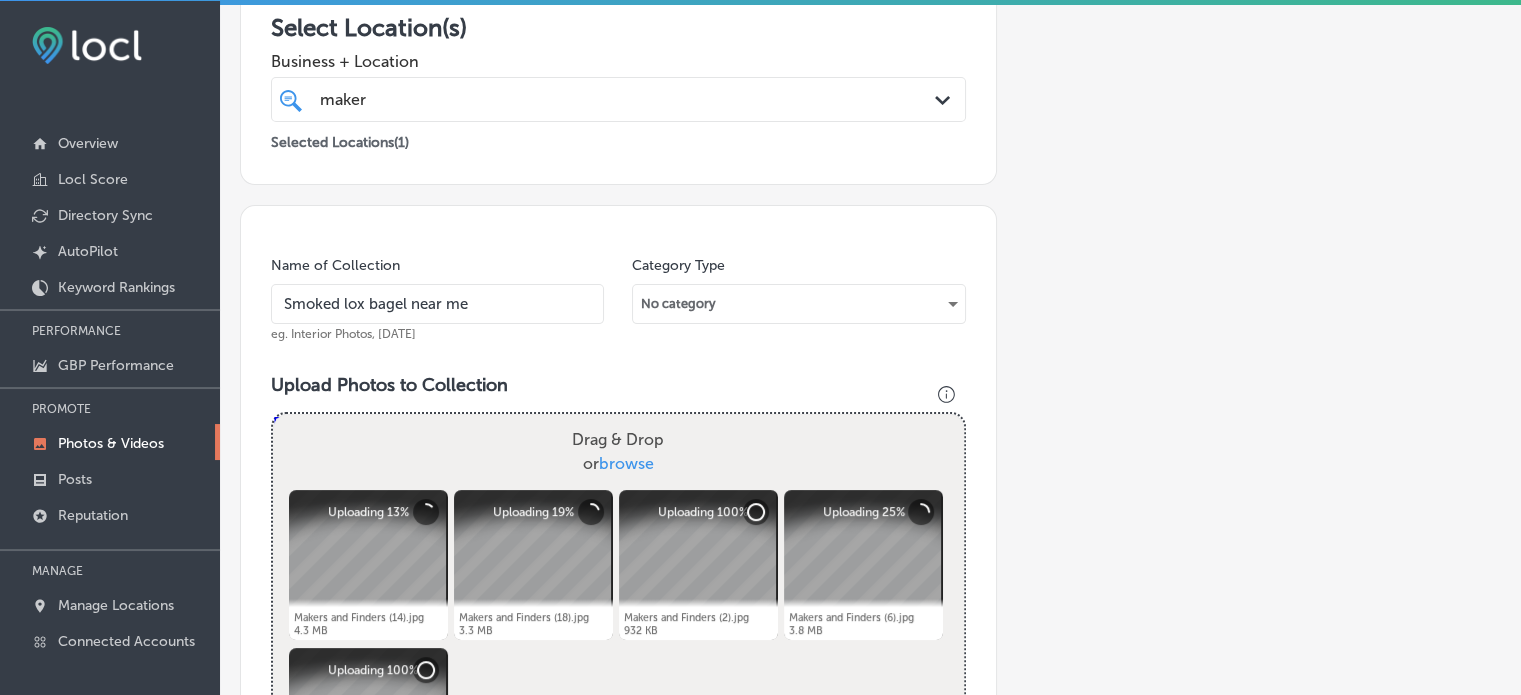 click on "maker maker" at bounding box center (588, 99) 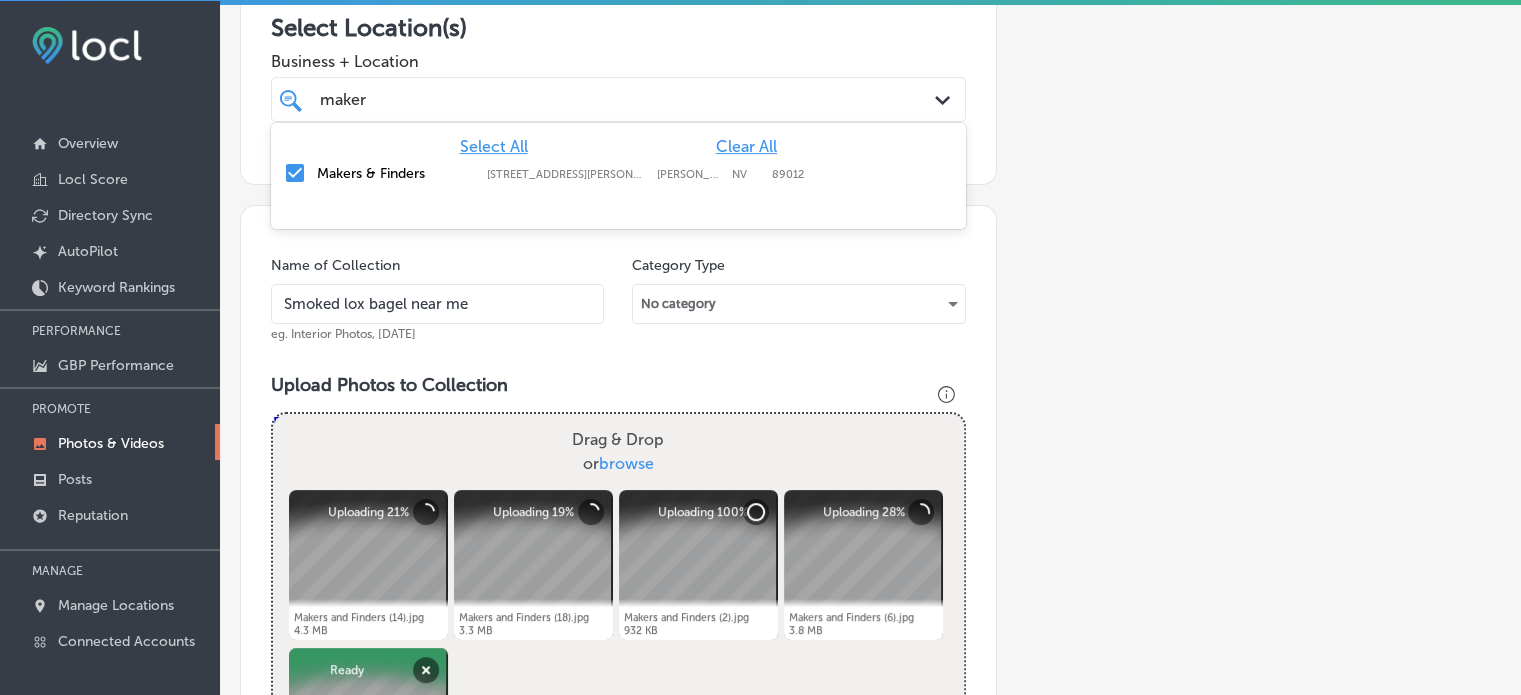 click on "maker maker" at bounding box center [588, 99] 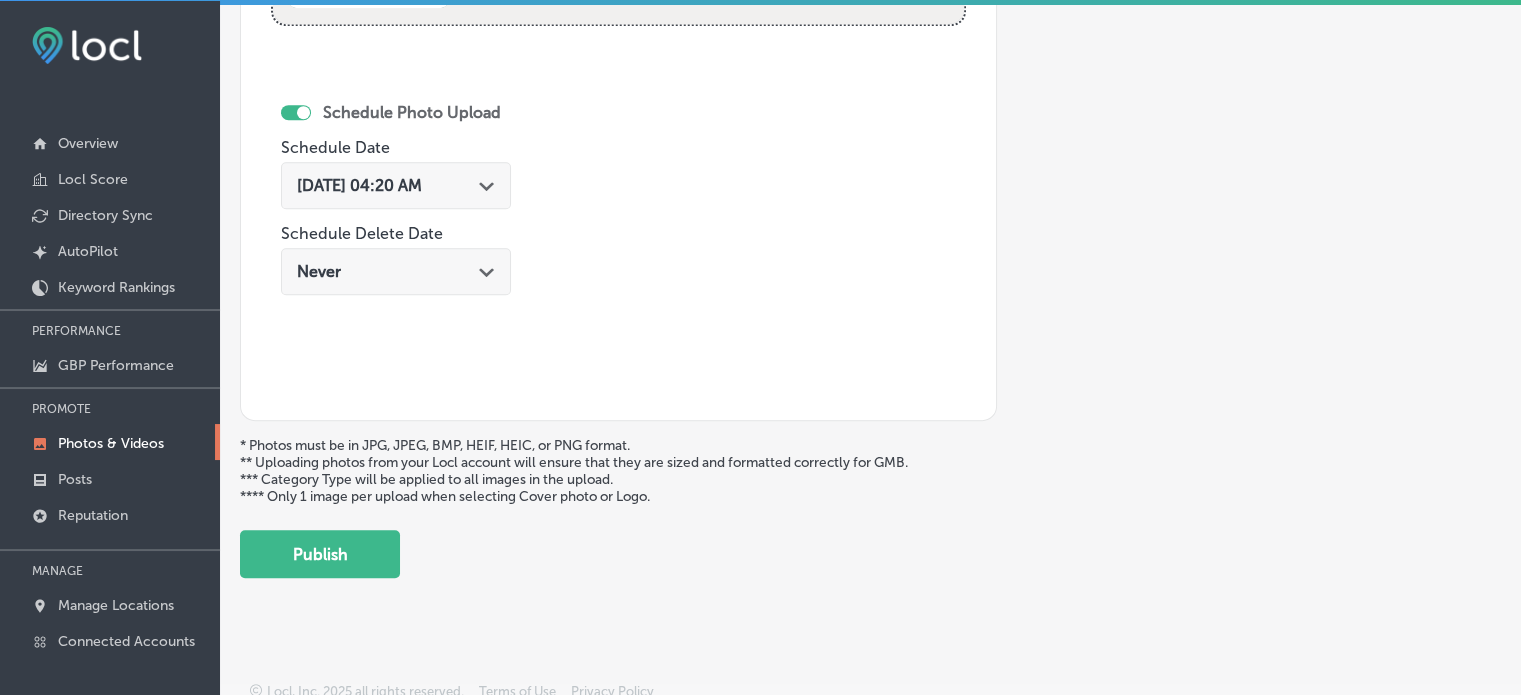scroll, scrollTop: 1160, scrollLeft: 0, axis: vertical 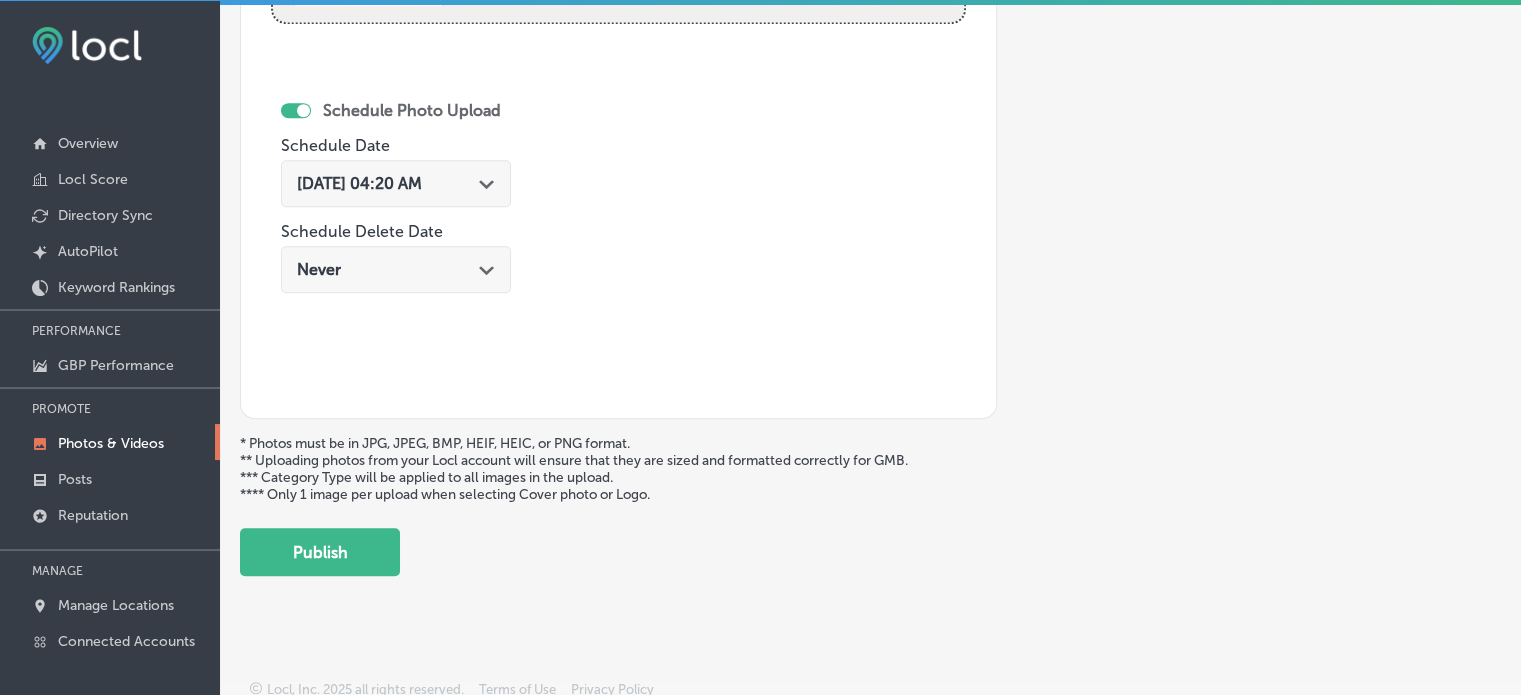 click on "[DATE] 04:20 AM" at bounding box center (359, 183) 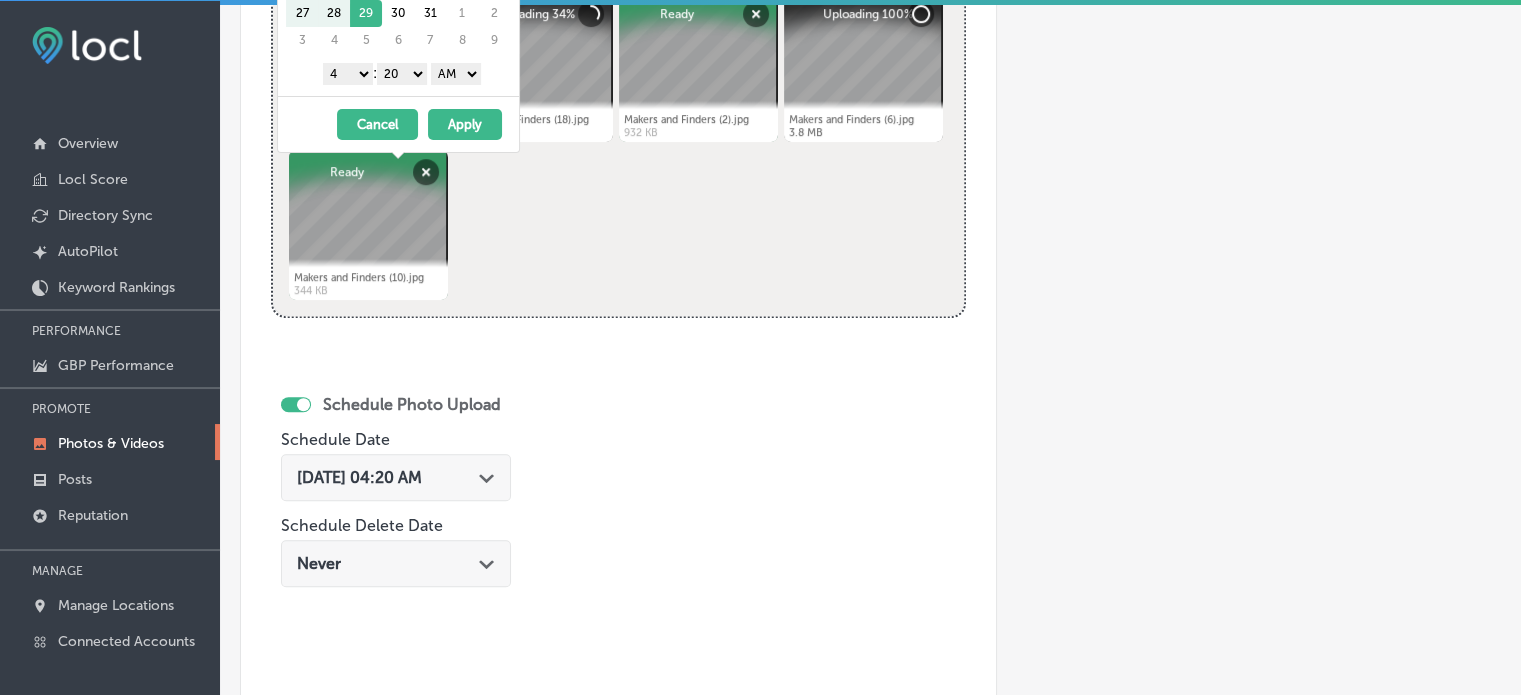 scroll, scrollTop: 864, scrollLeft: 0, axis: vertical 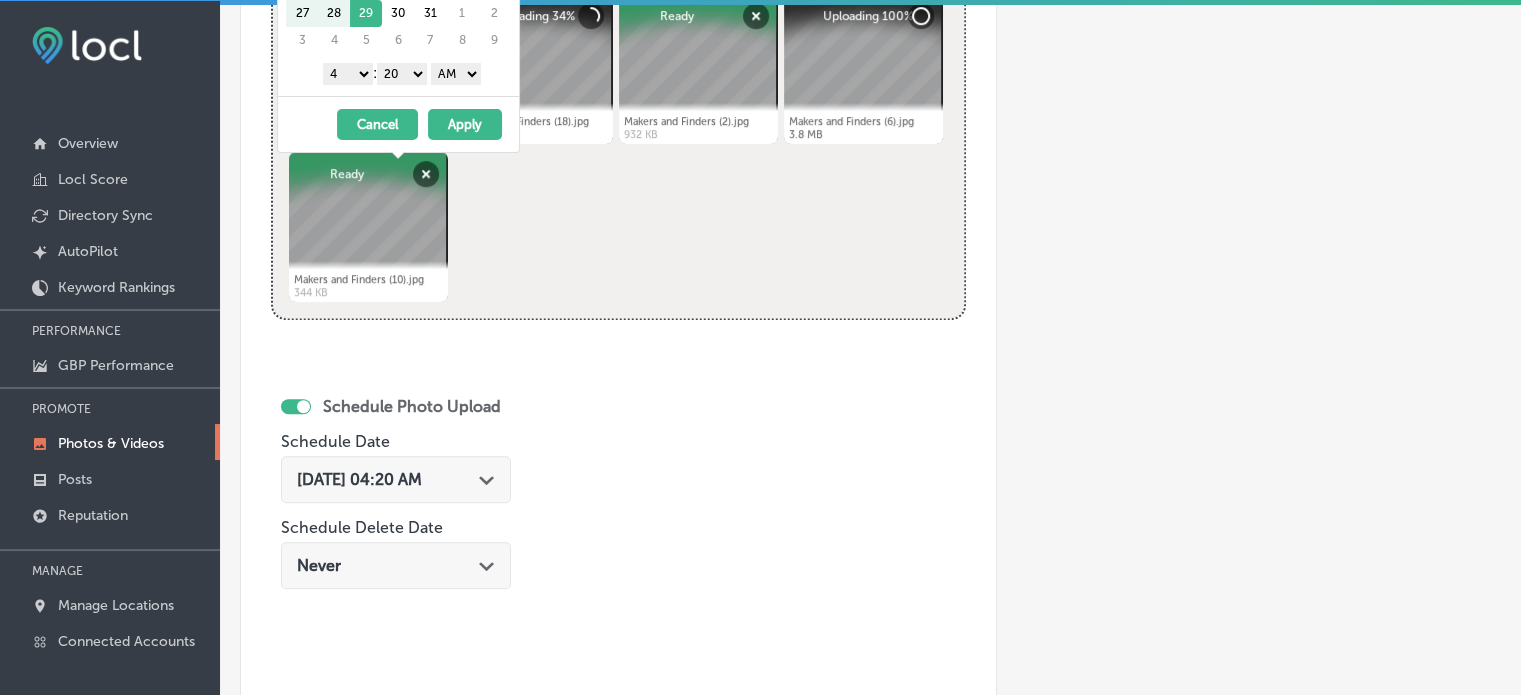 click on "Path
Created with Sketch." at bounding box center [487, 478] 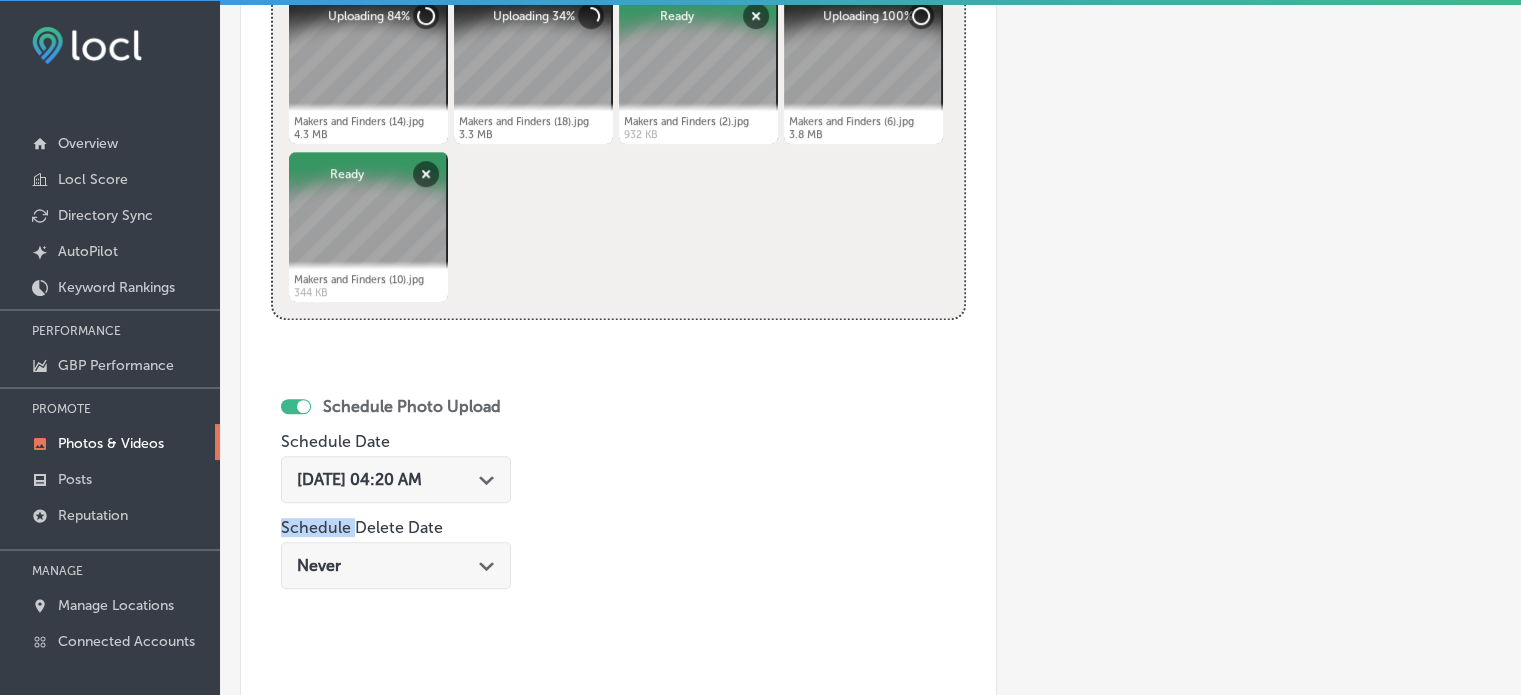 click on "Path
Created with Sketch." at bounding box center (487, 478) 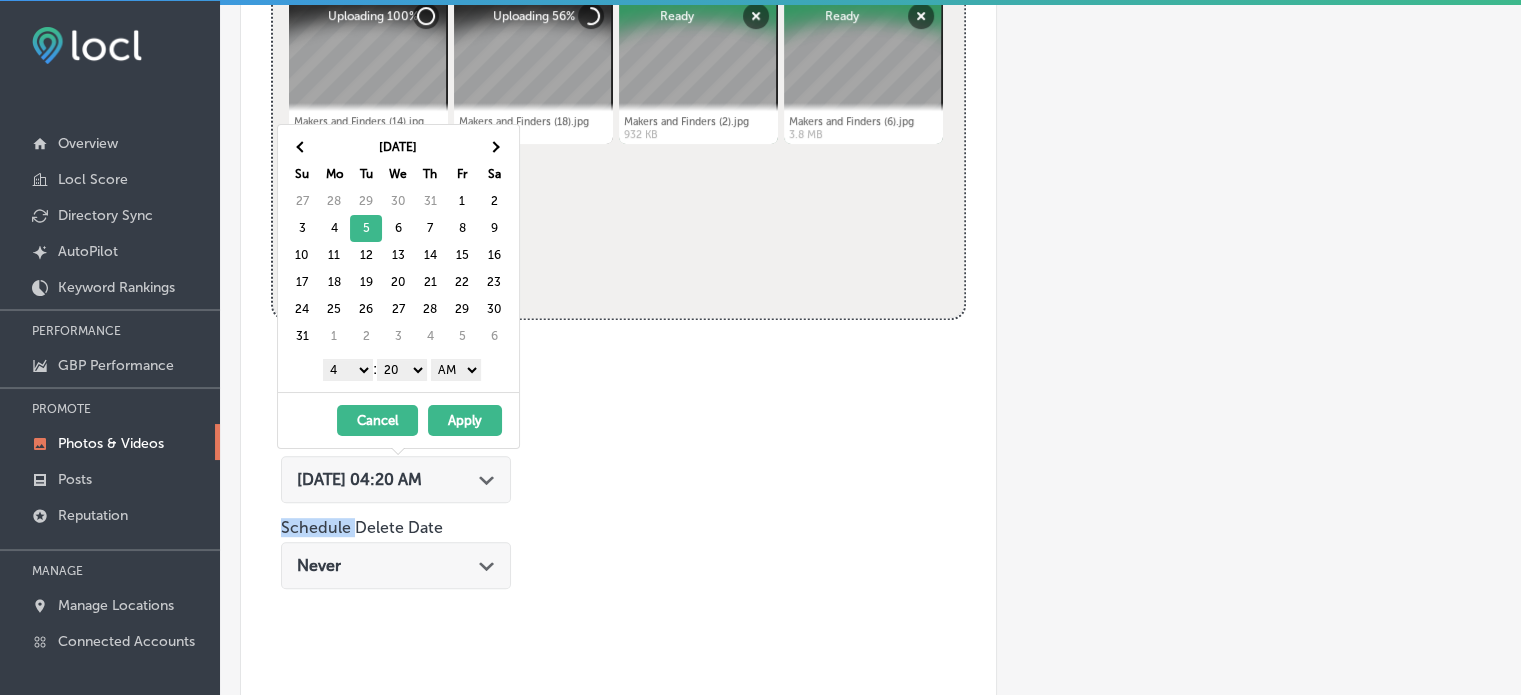 click on "1 2 3 4 5 6 7 8 9 10 11 12" at bounding box center (348, 370) 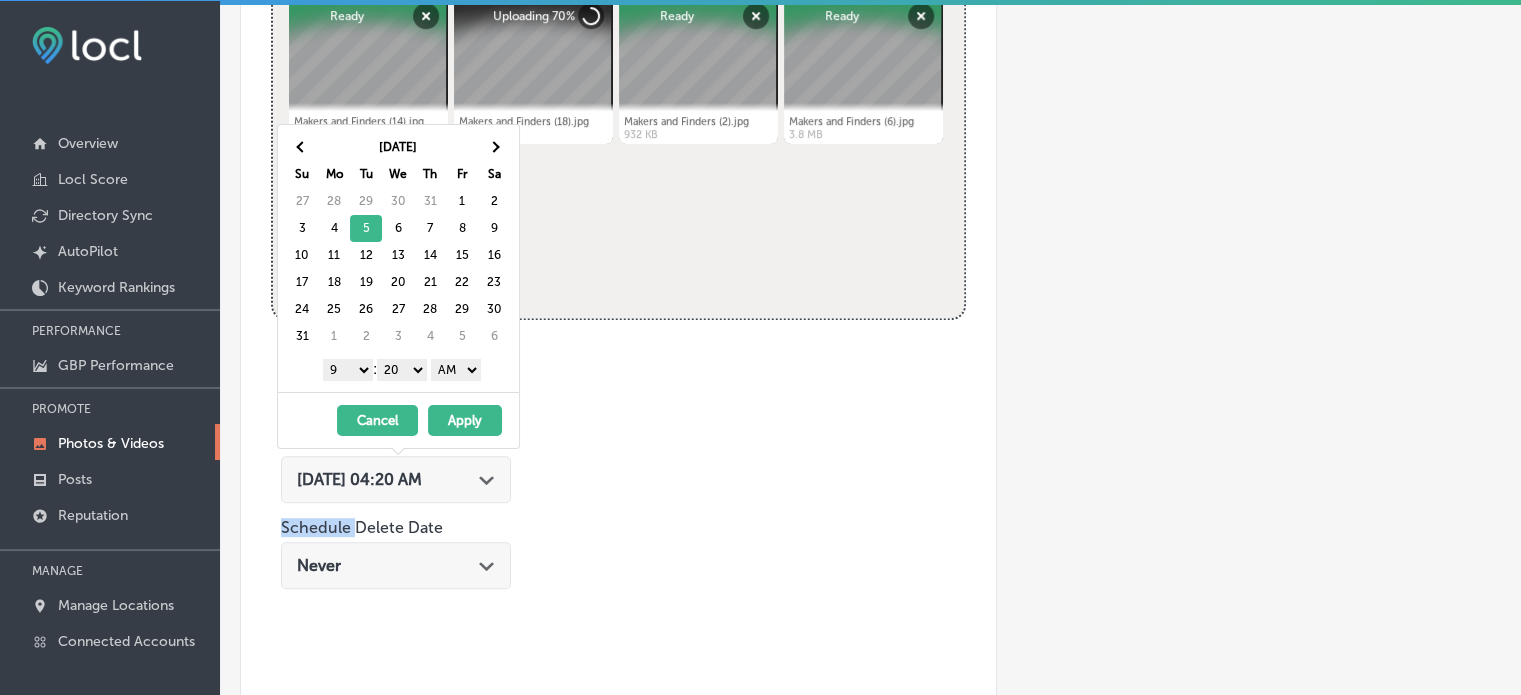 click on "00 10 20 30 40 50" at bounding box center (402, 370) 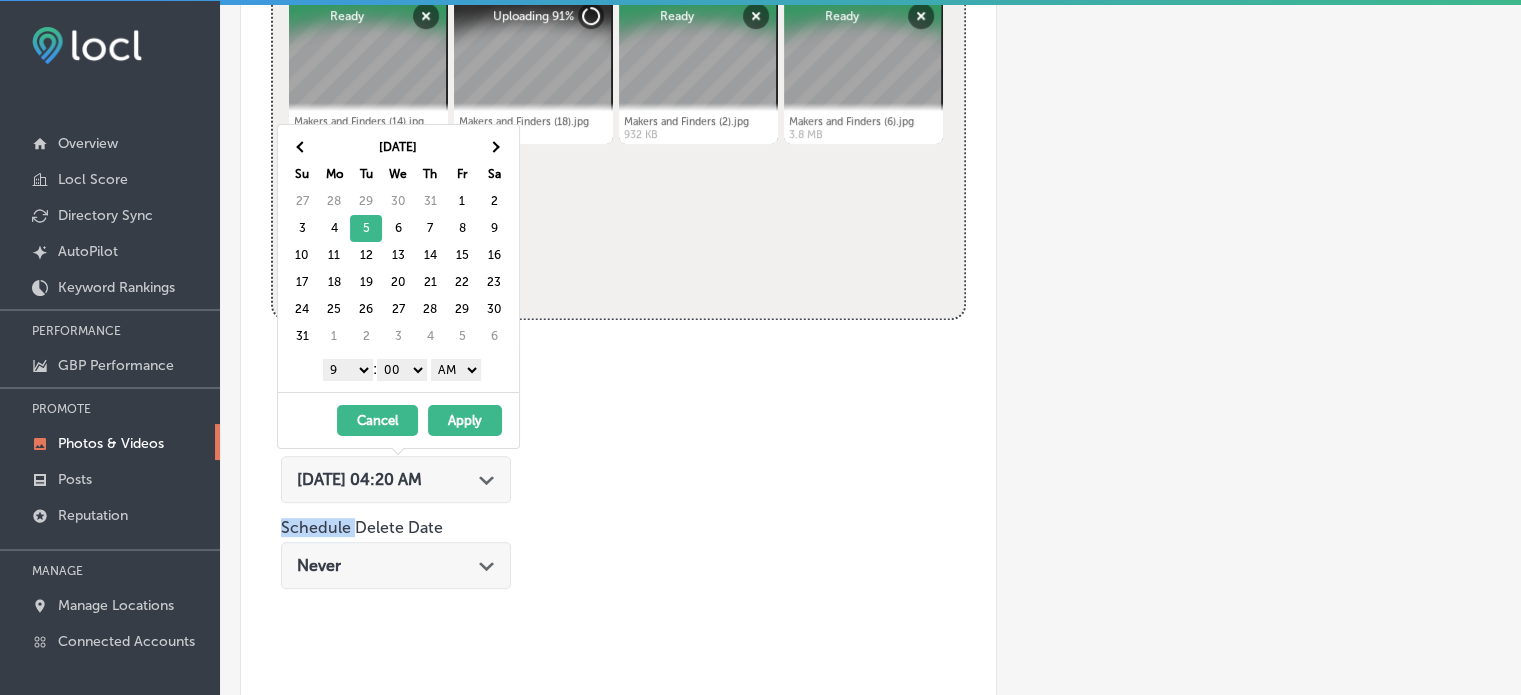 click on "AM PM" at bounding box center (456, 370) 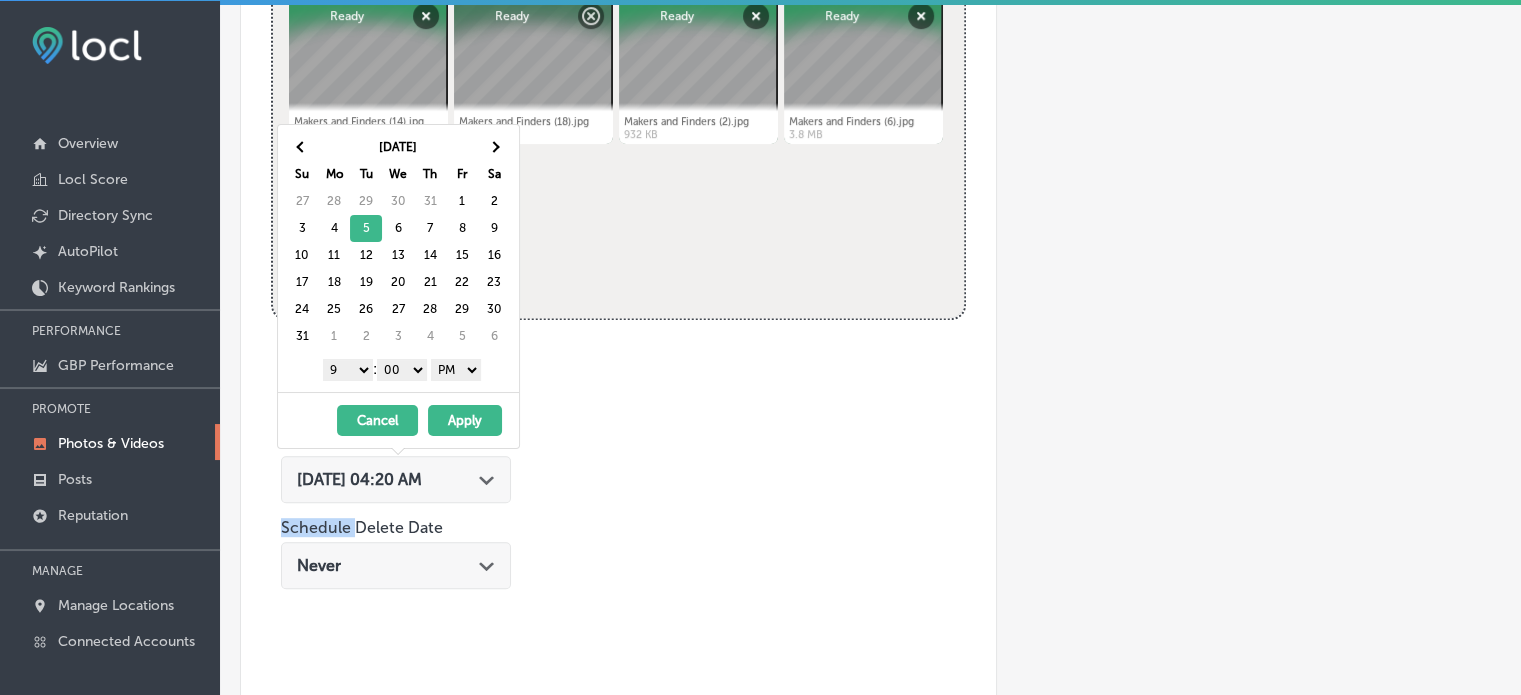 click on "Apply" at bounding box center (465, 420) 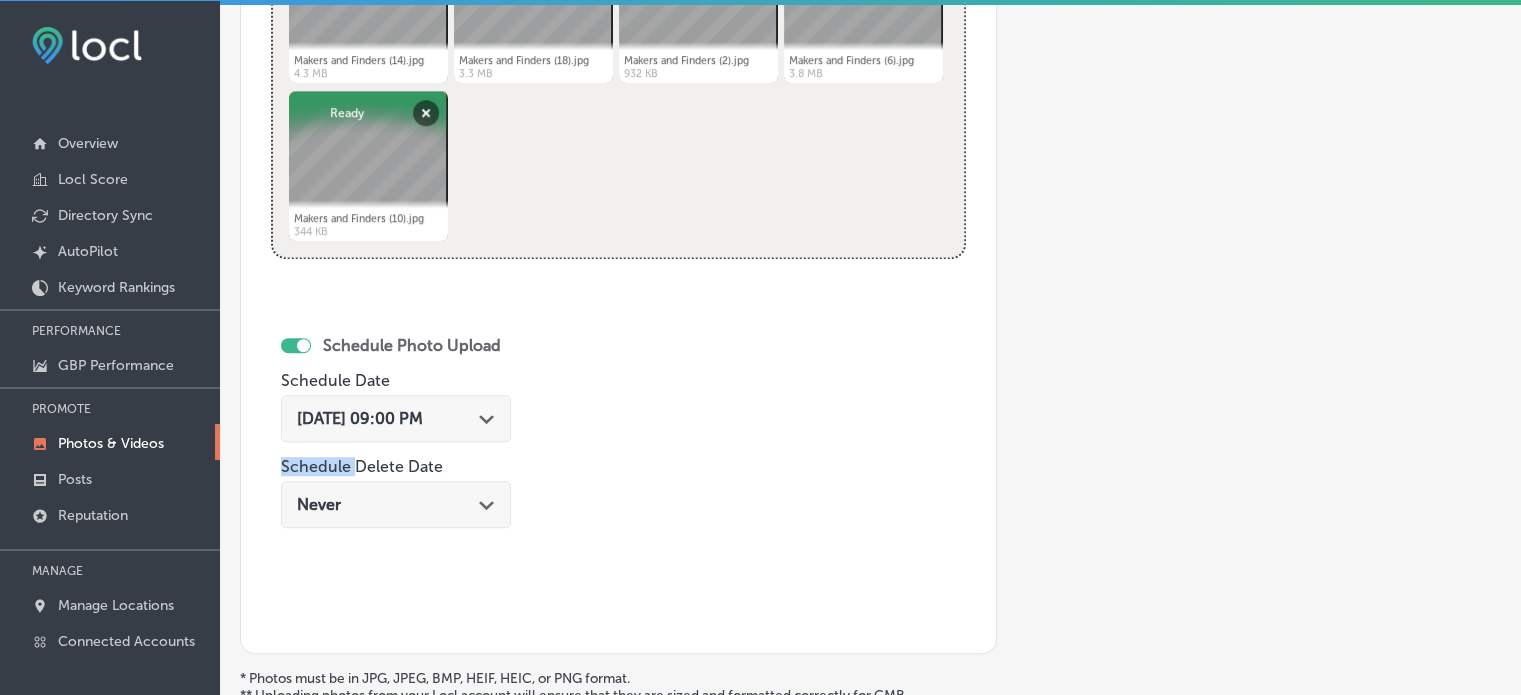 scroll, scrollTop: 928, scrollLeft: 0, axis: vertical 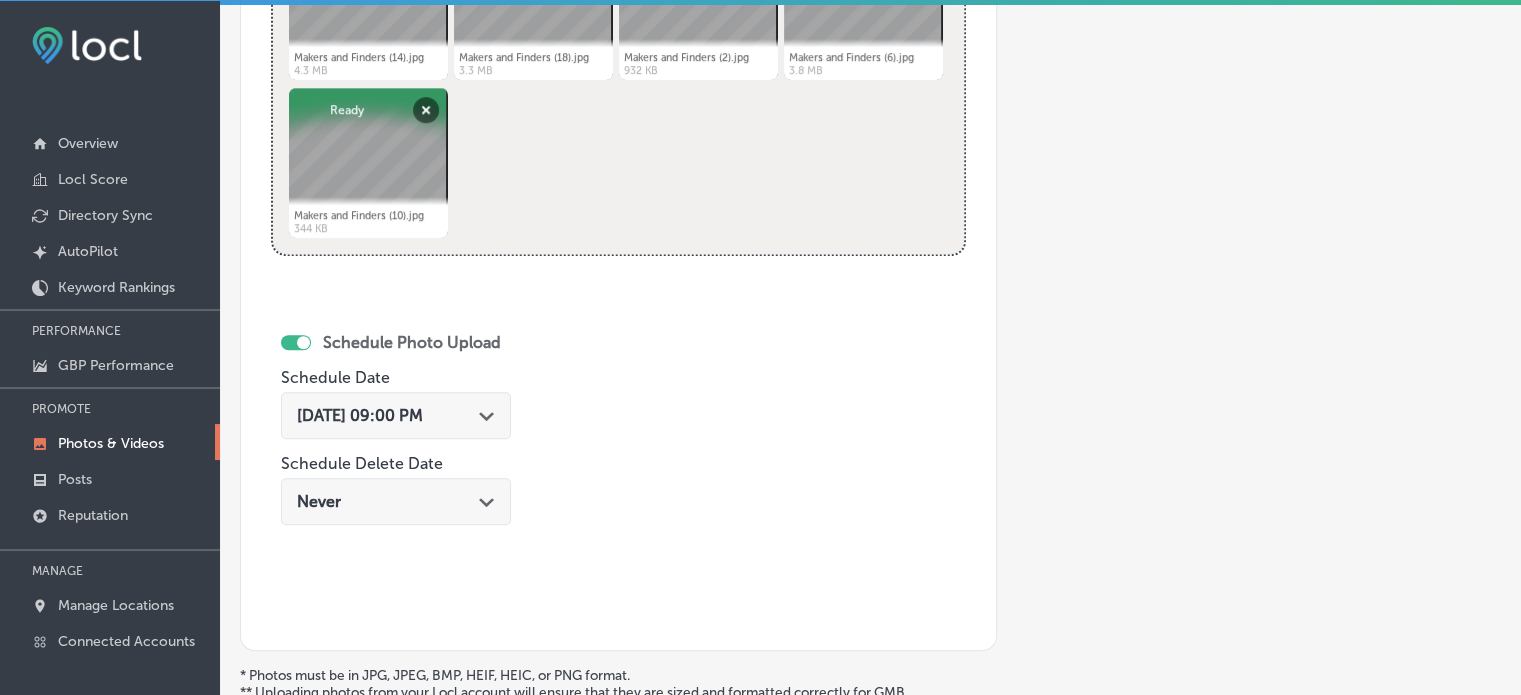 click on "Name of Collection Smoked lox bagel near me eg. Interior Photos, [DATE]   Category Type No category Upload Photos to Collection
Powered by PQINA Drag & Drop  or  browse Makers and Finders (14).jpg Abort Retry Remove Upload Cancel Retry Remove Makers and Finders (14).jpg 4.3 MB Ready tap to undo
Makers and Finders (18).jpg Abort" at bounding box center (618, 148) 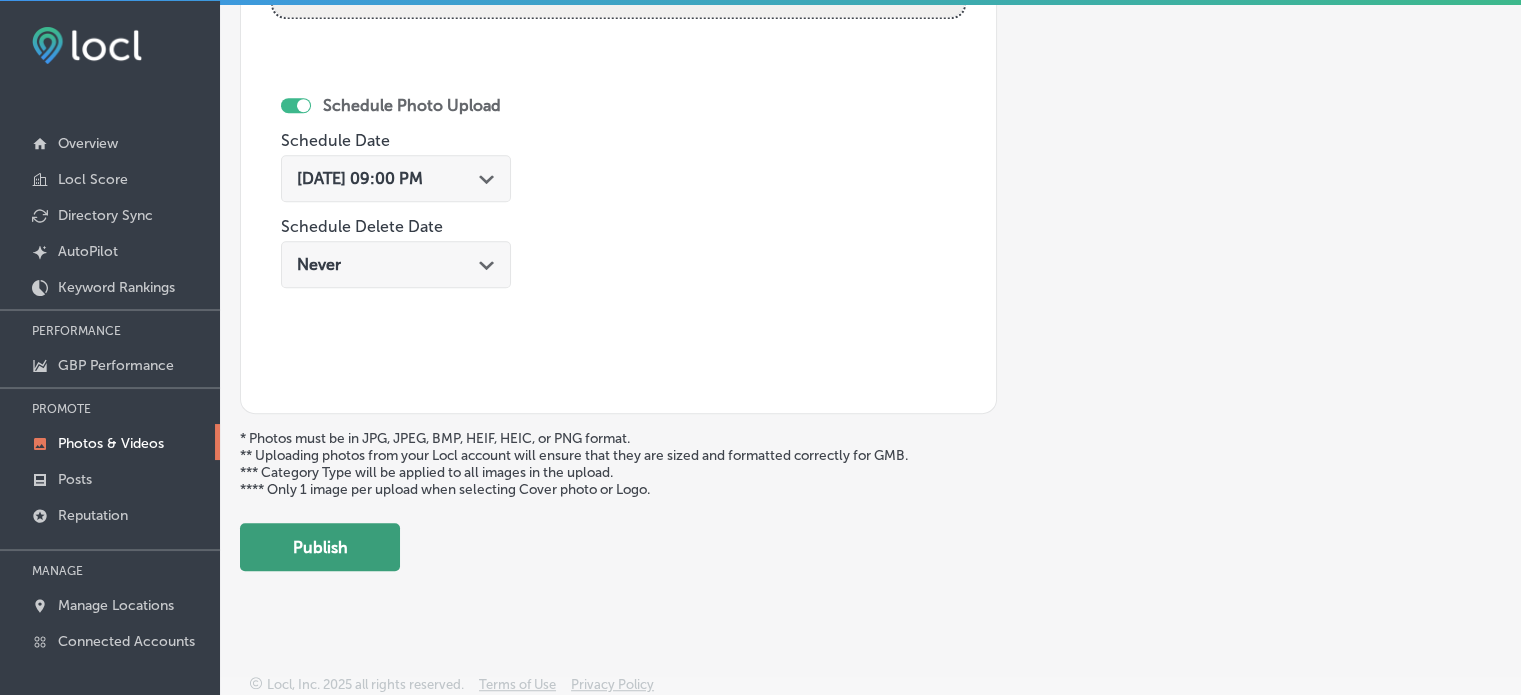 scroll, scrollTop: 1164, scrollLeft: 0, axis: vertical 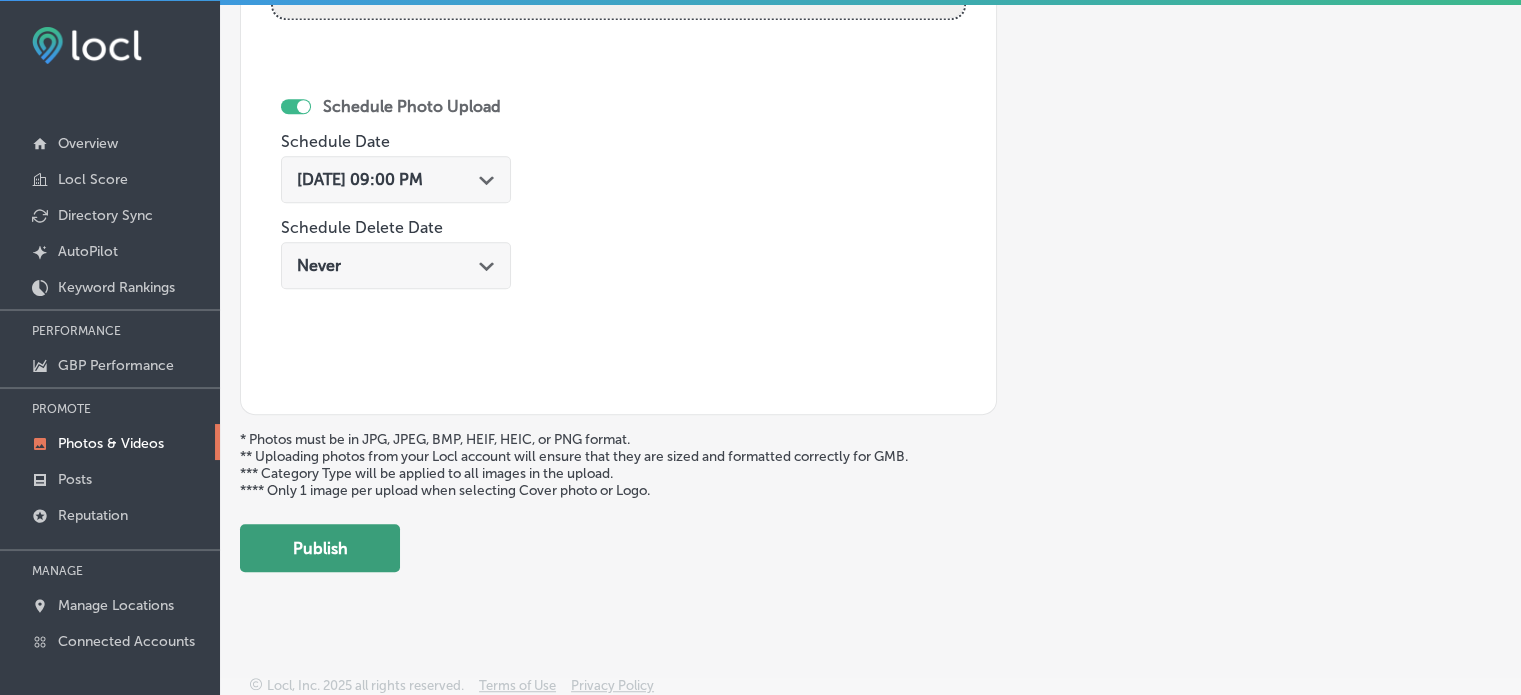 click on "Publish" at bounding box center [320, 548] 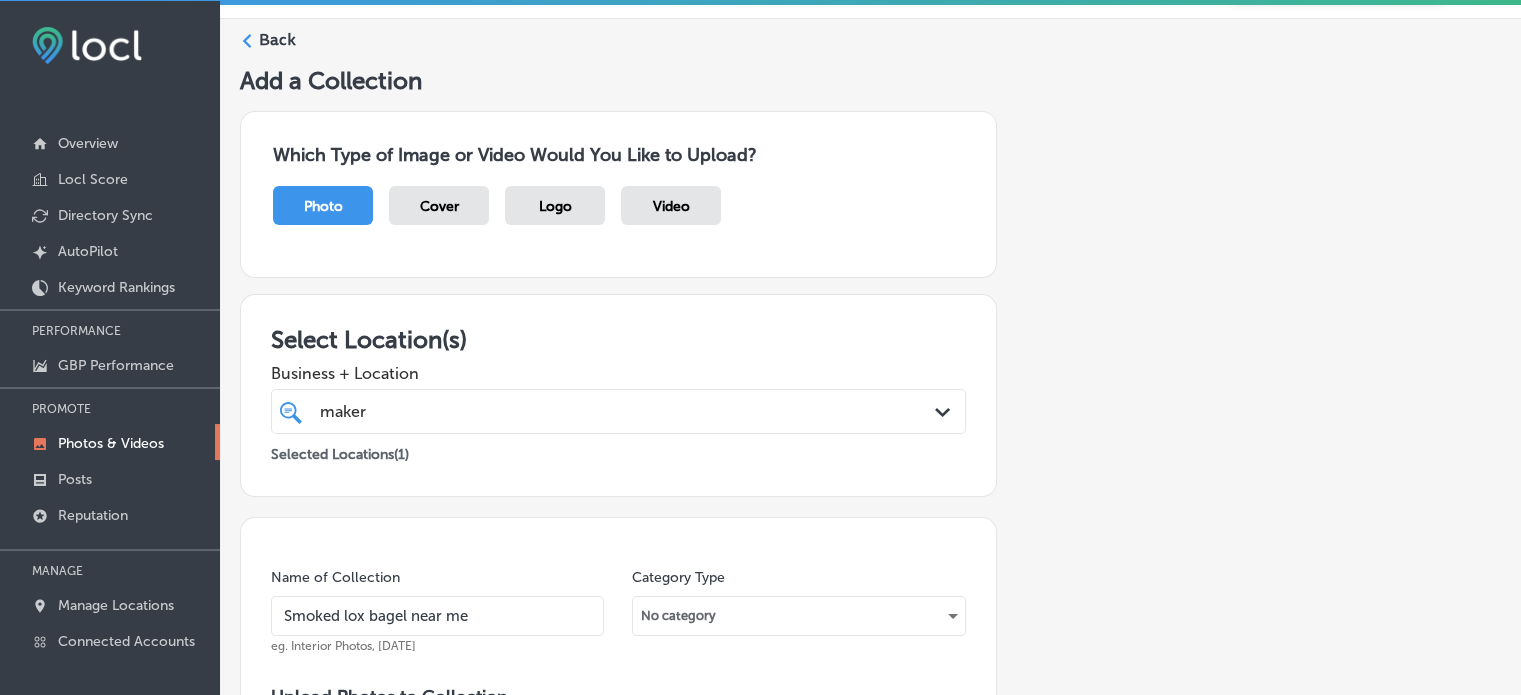 type 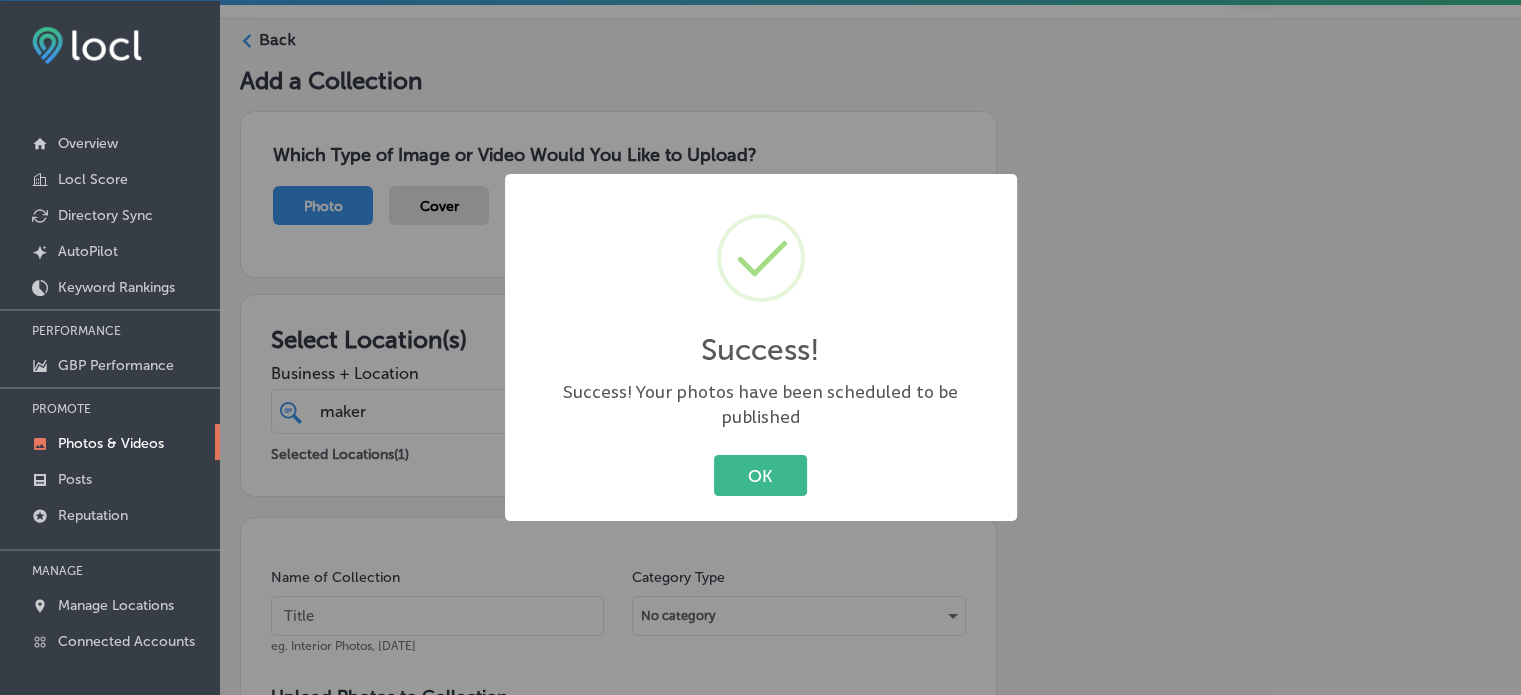 scroll, scrollTop: 52, scrollLeft: 0, axis: vertical 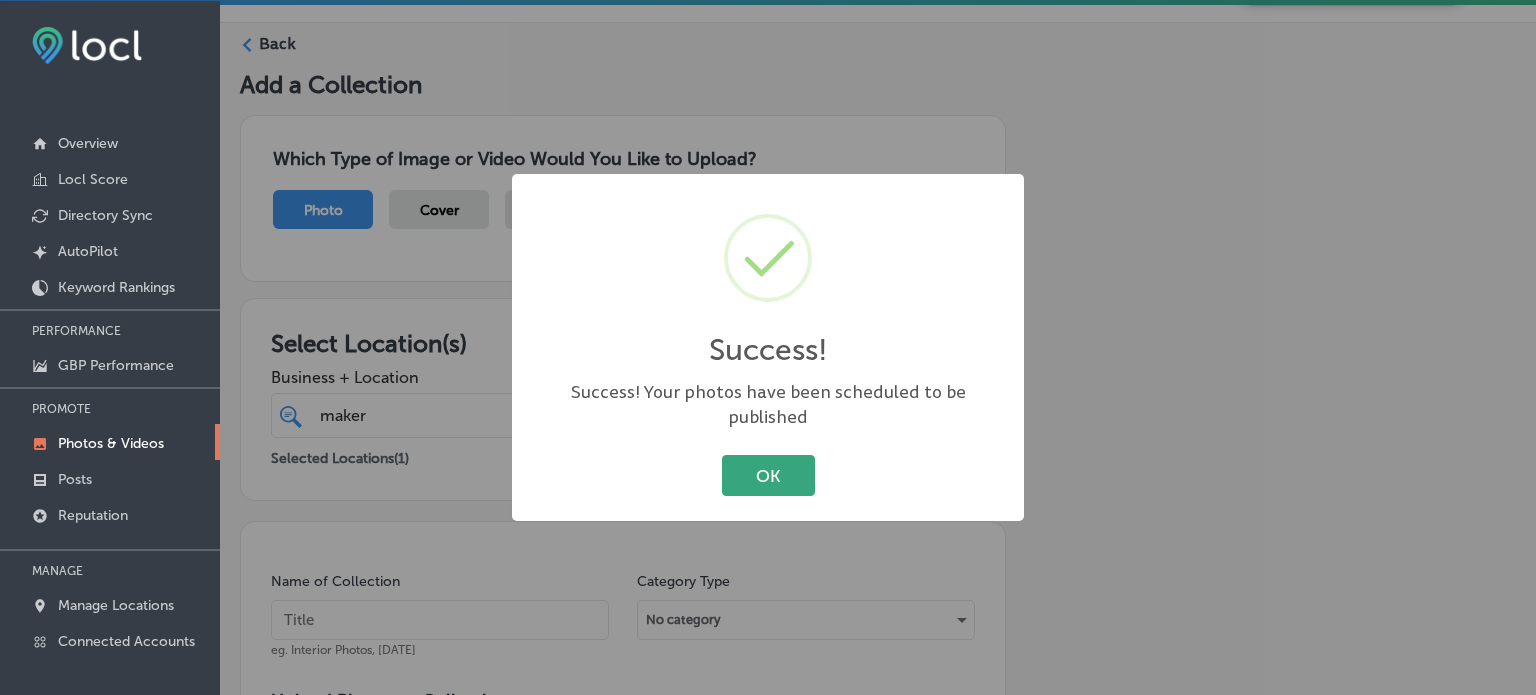 click on "OK" at bounding box center (768, 475) 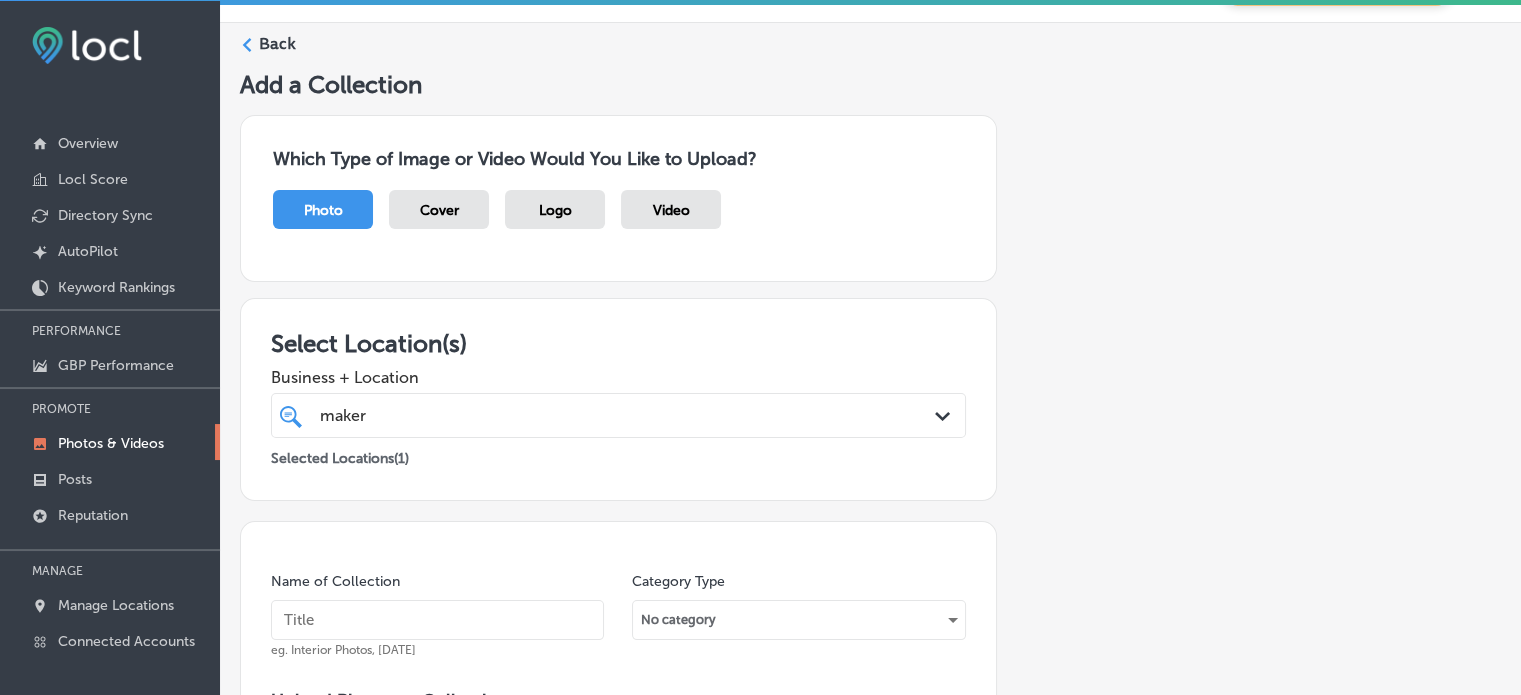 click on "Back" at bounding box center (277, 44) 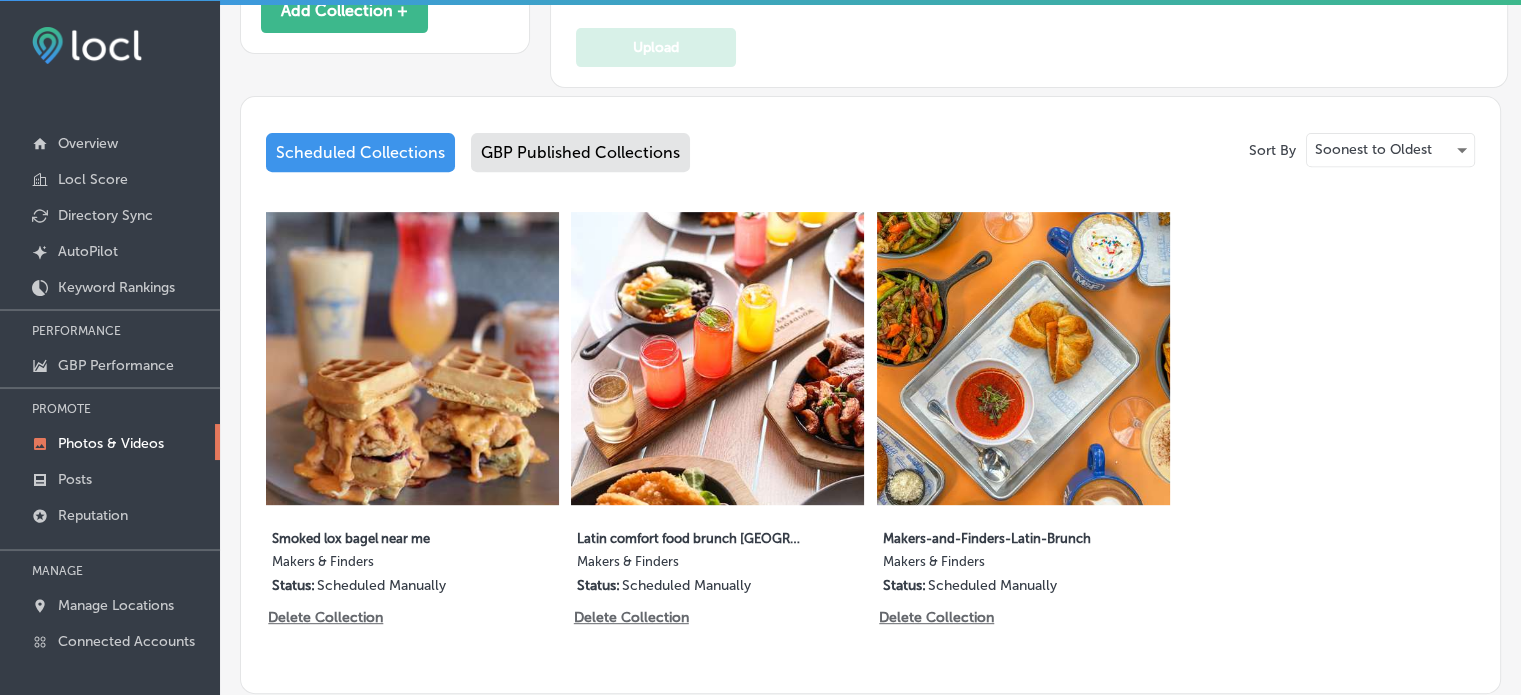 type on "5" 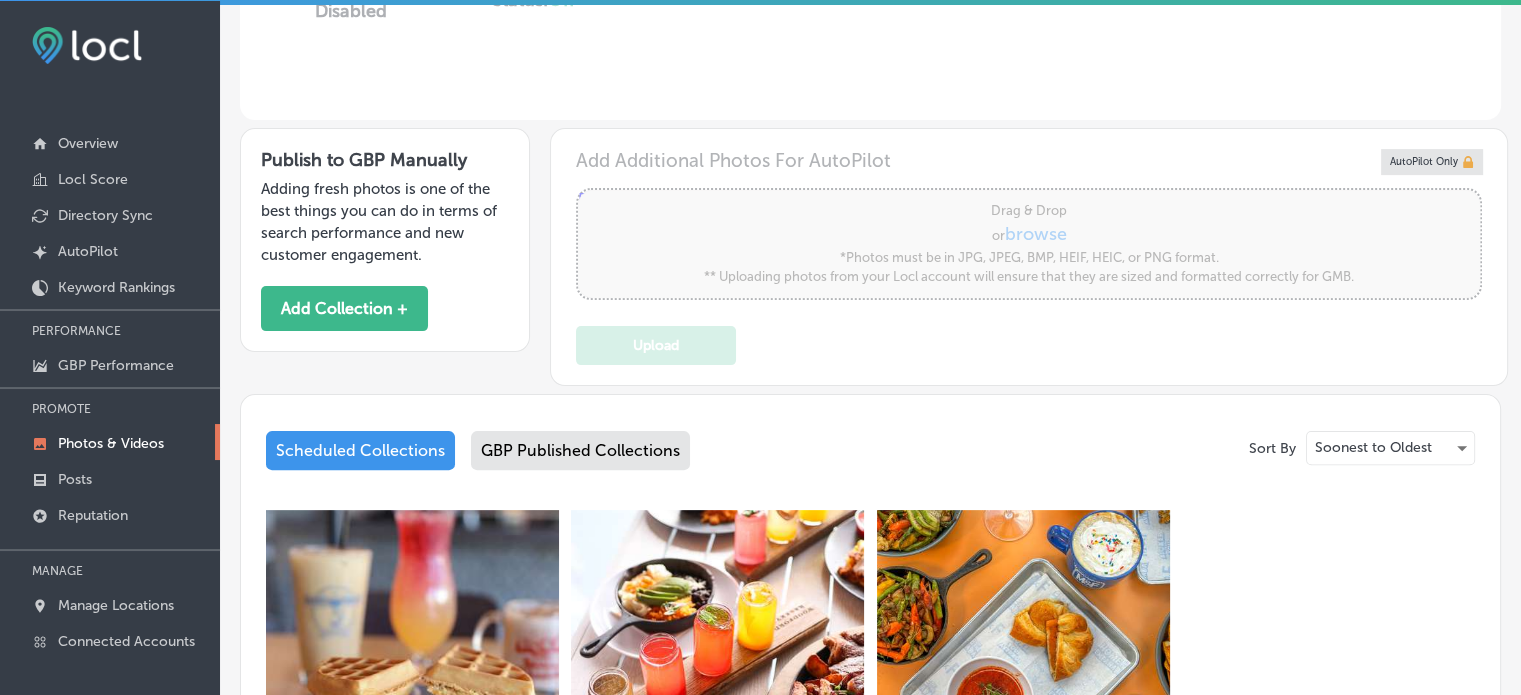 scroll, scrollTop: 504, scrollLeft: 0, axis: vertical 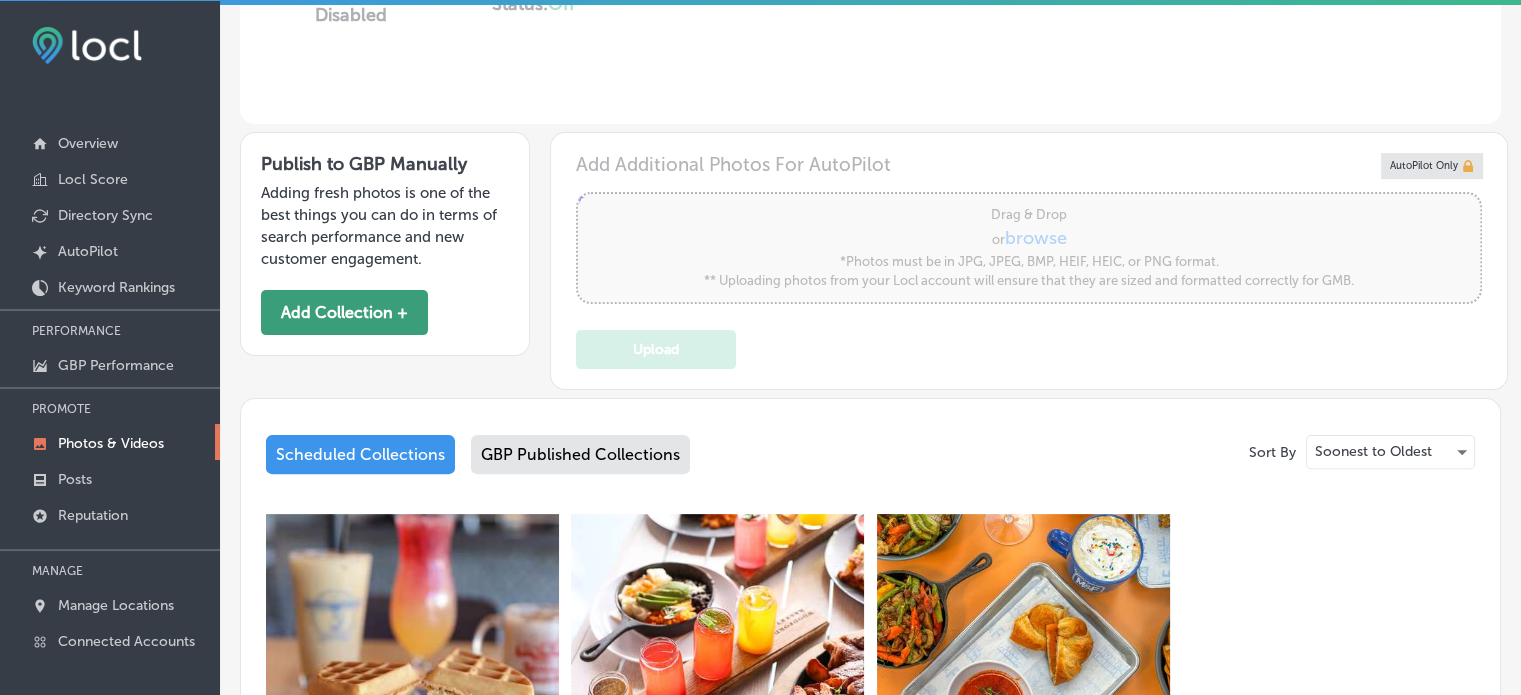 click on "Add Collection +" at bounding box center (344, 312) 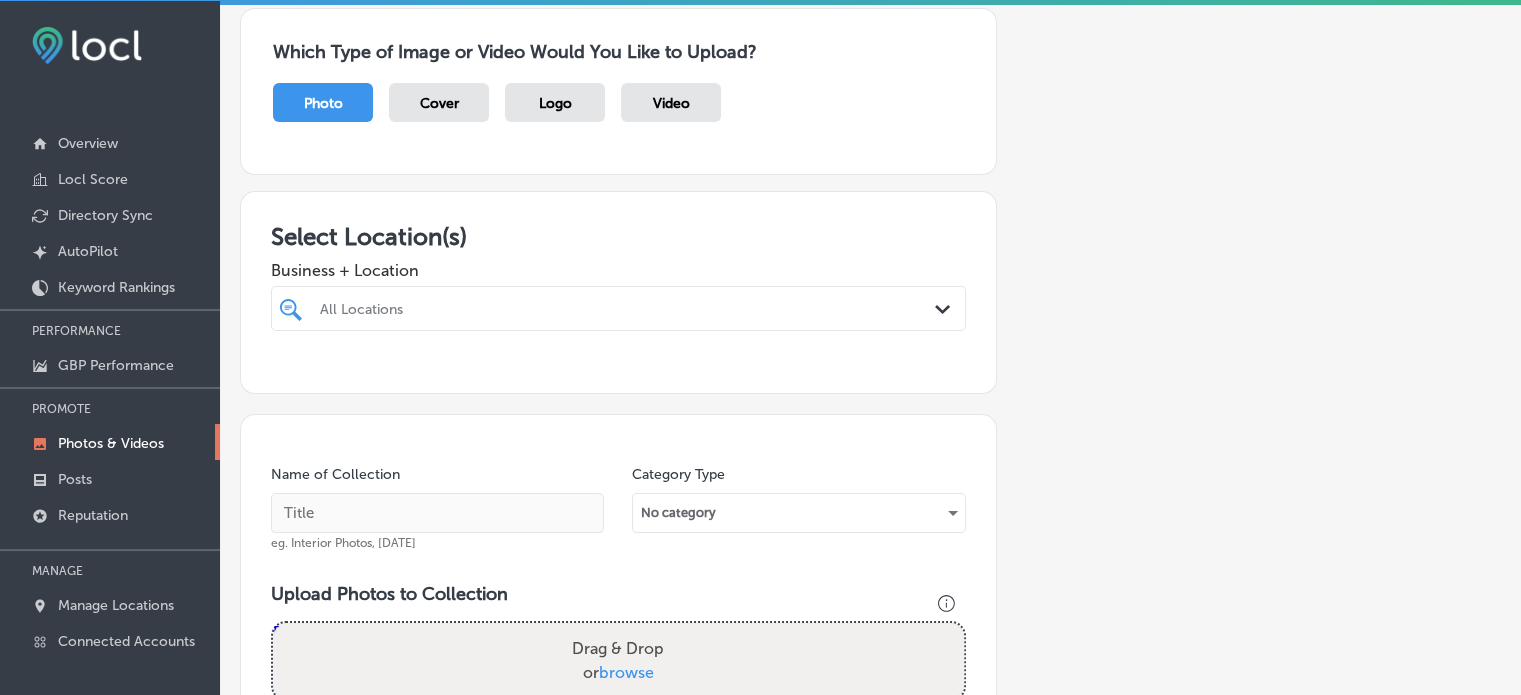 scroll, scrollTop: 166, scrollLeft: 0, axis: vertical 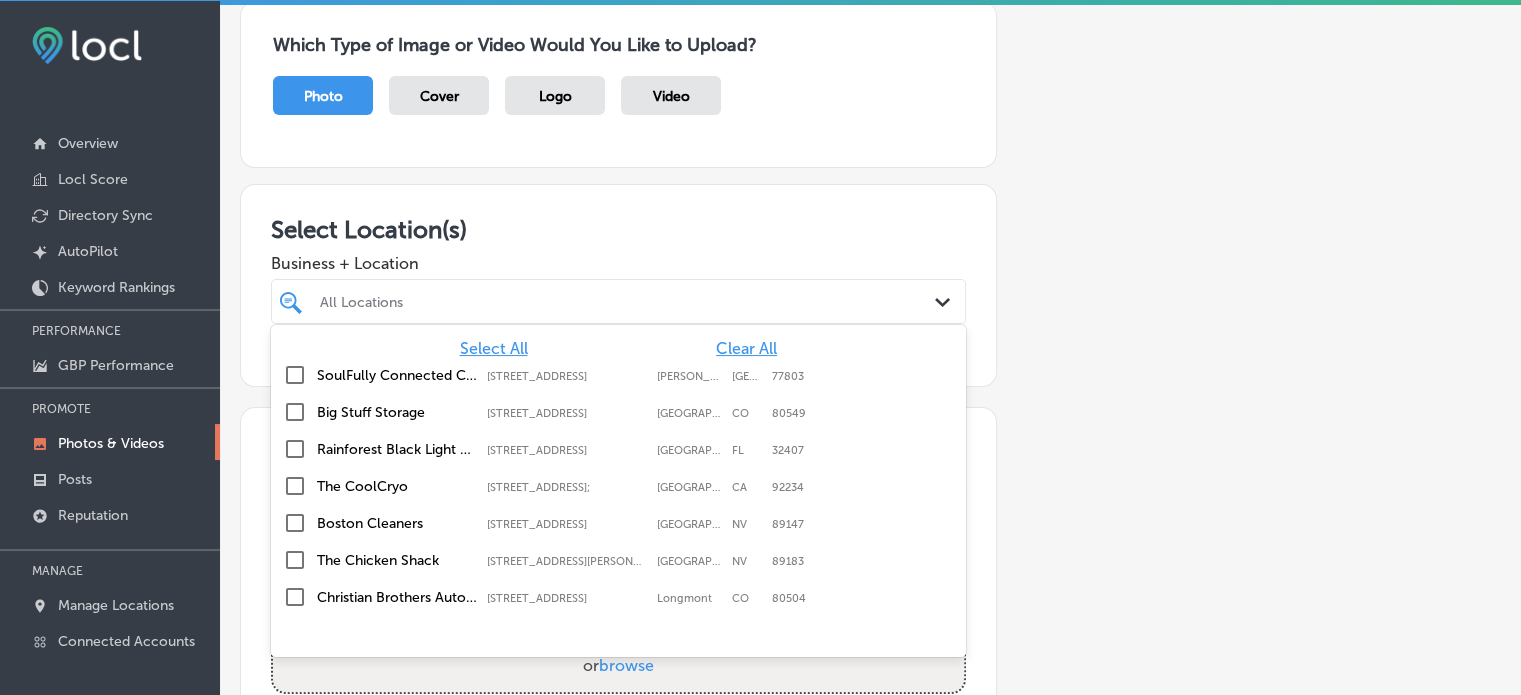 click on "All Locations" at bounding box center [618, 301] 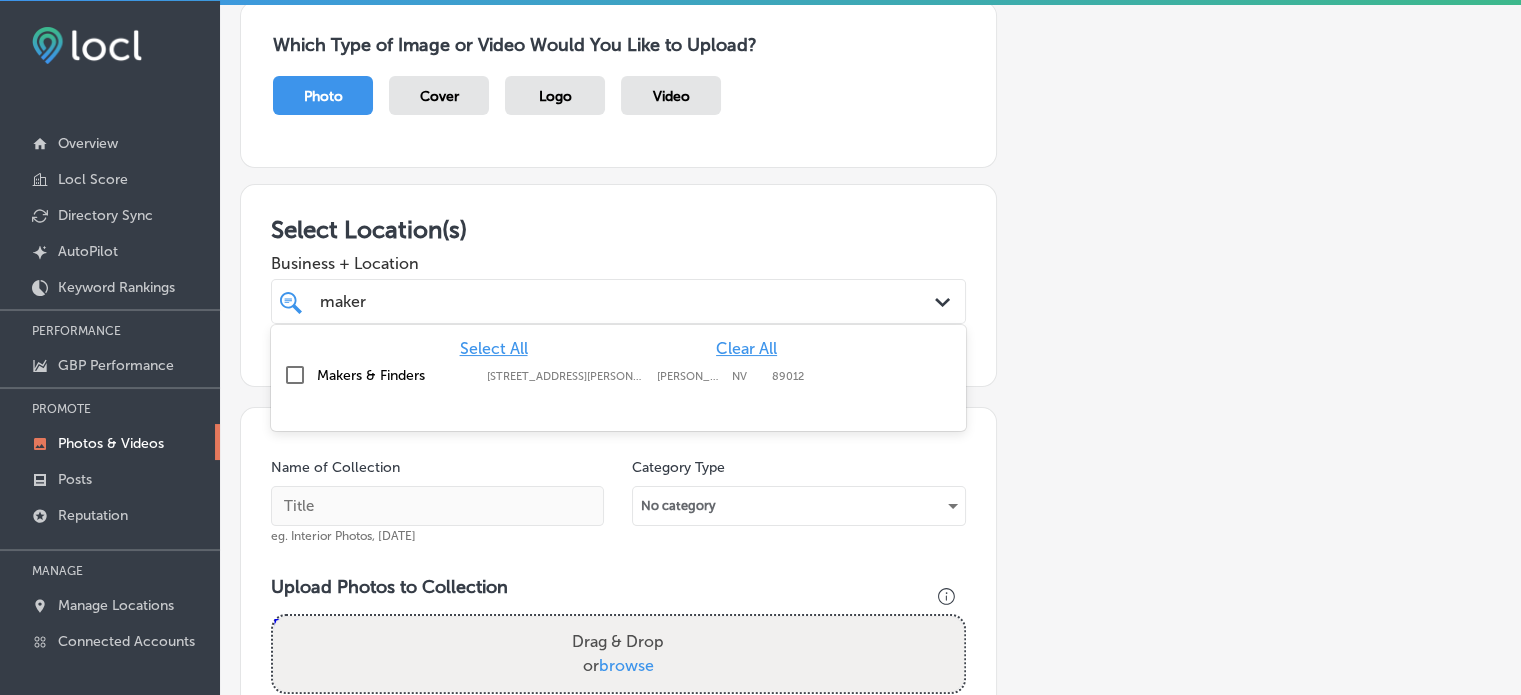 click on "Makers & Finders" at bounding box center (397, 375) 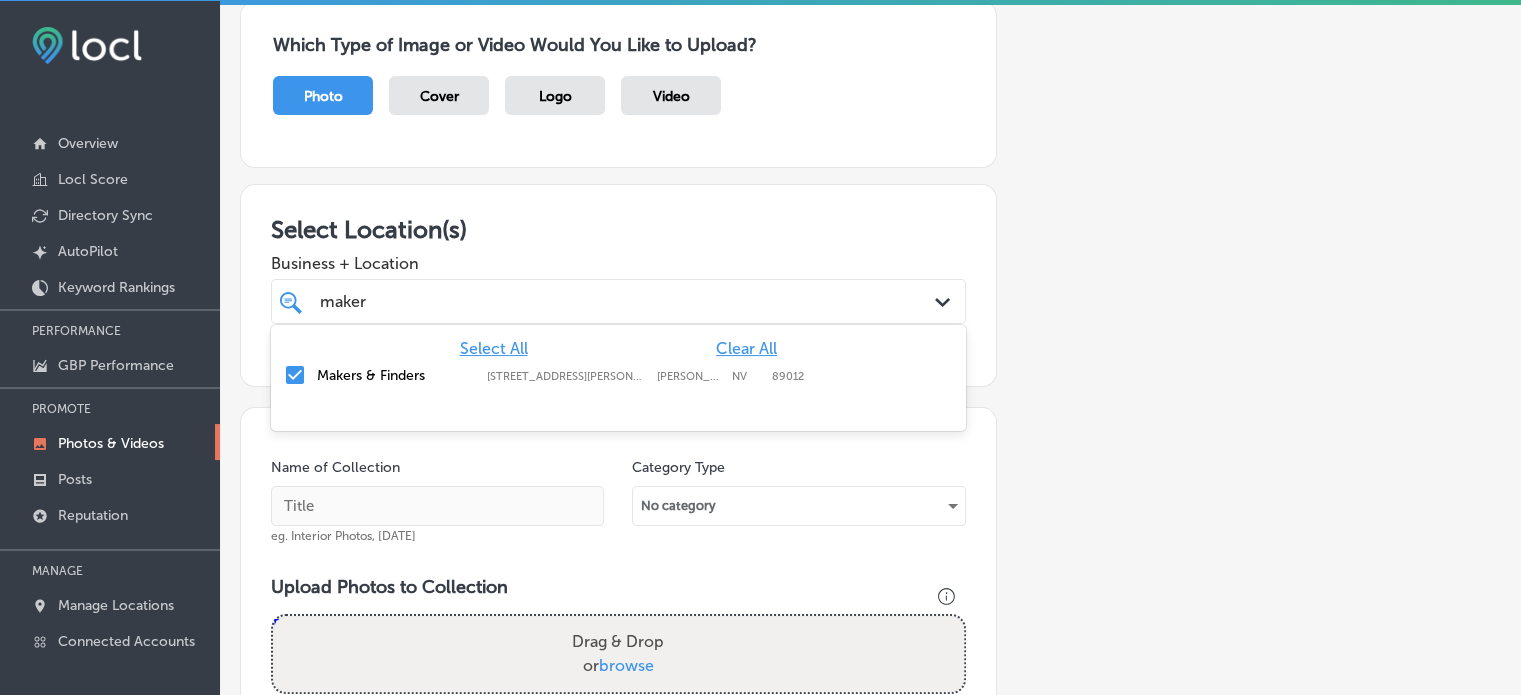 type on "maker" 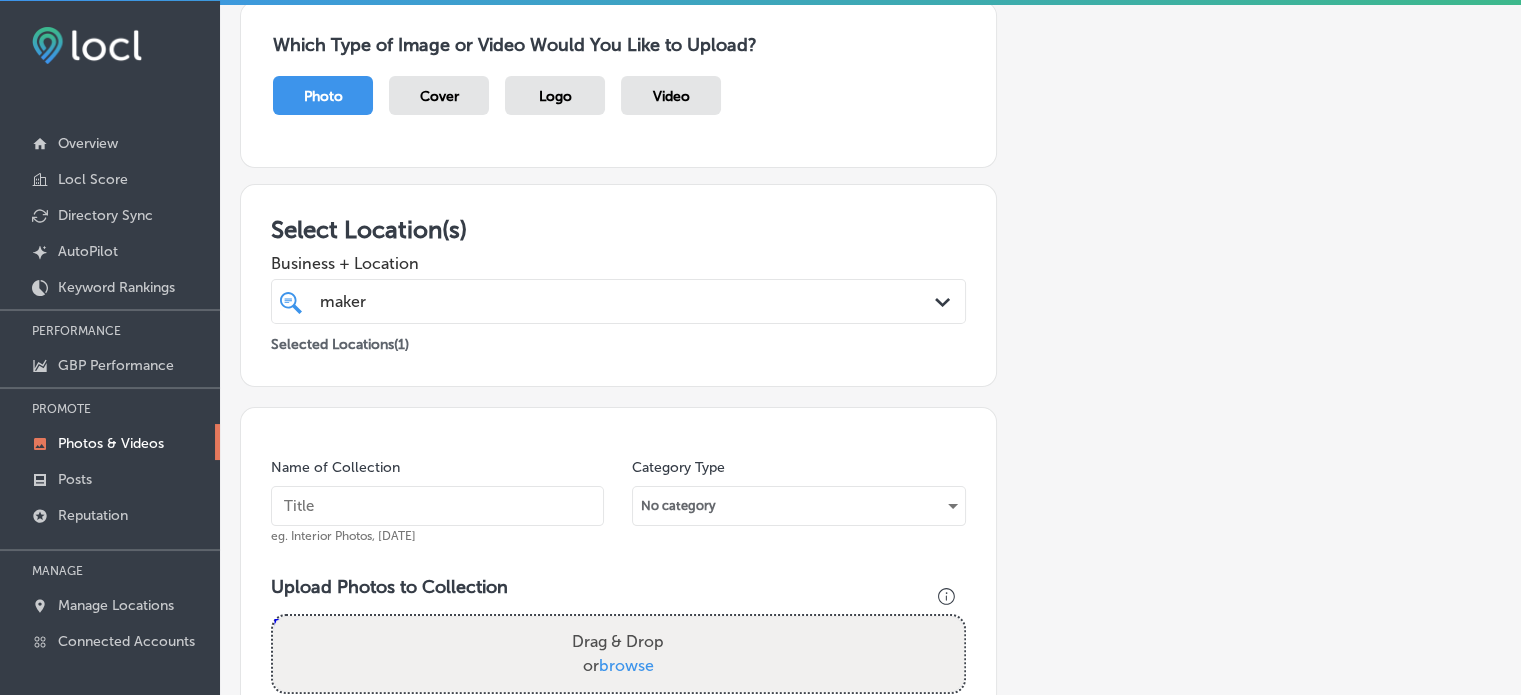 click at bounding box center (437, 506) 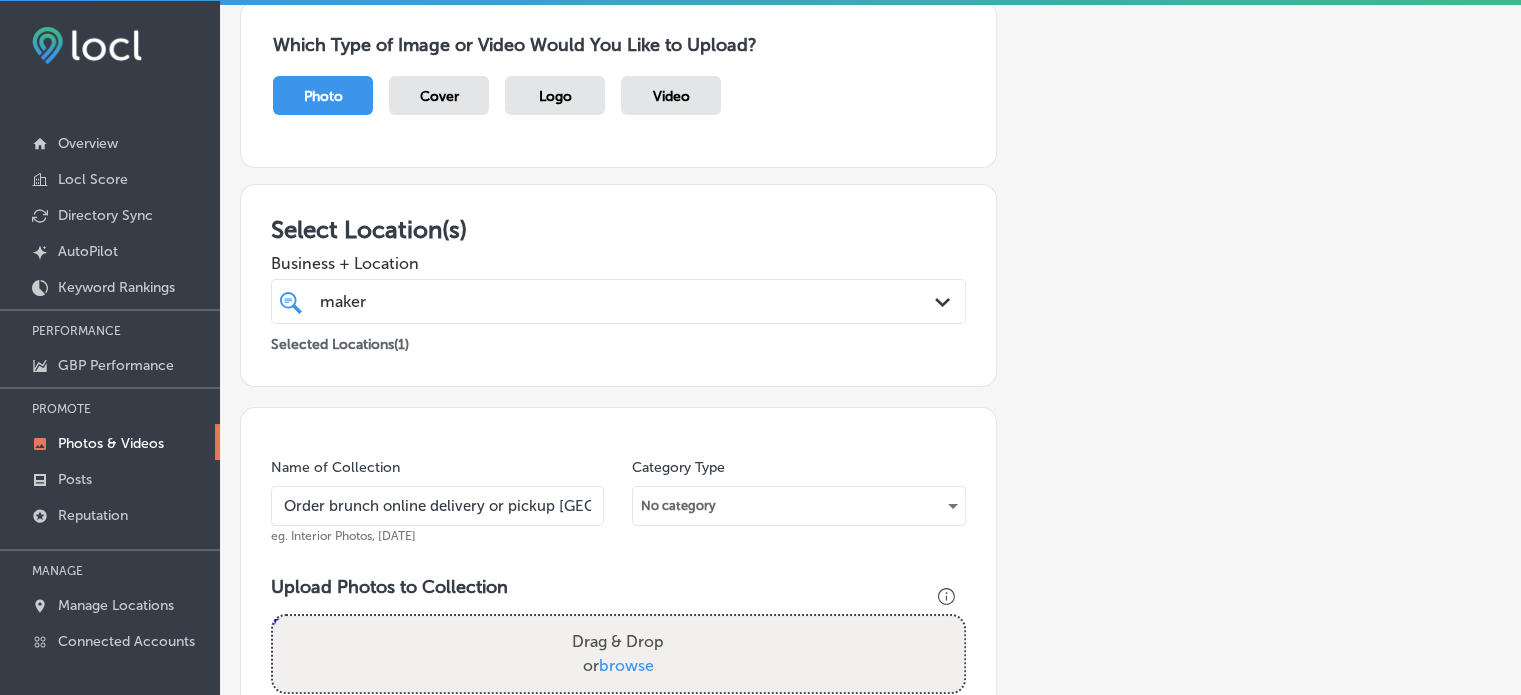 scroll, scrollTop: 0, scrollLeft: 36, axis: horizontal 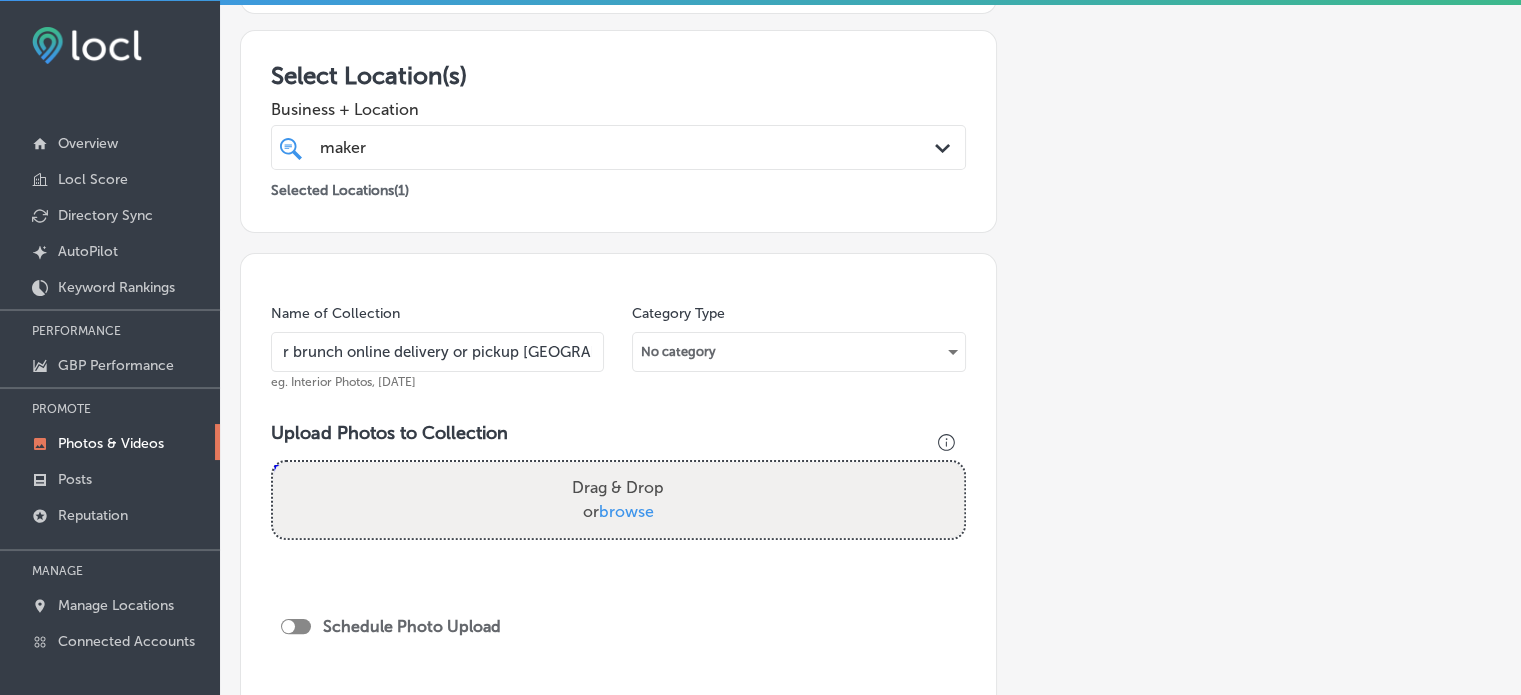 type on "Order brunch online delivery or pickup [GEOGRAPHIC_DATA]" 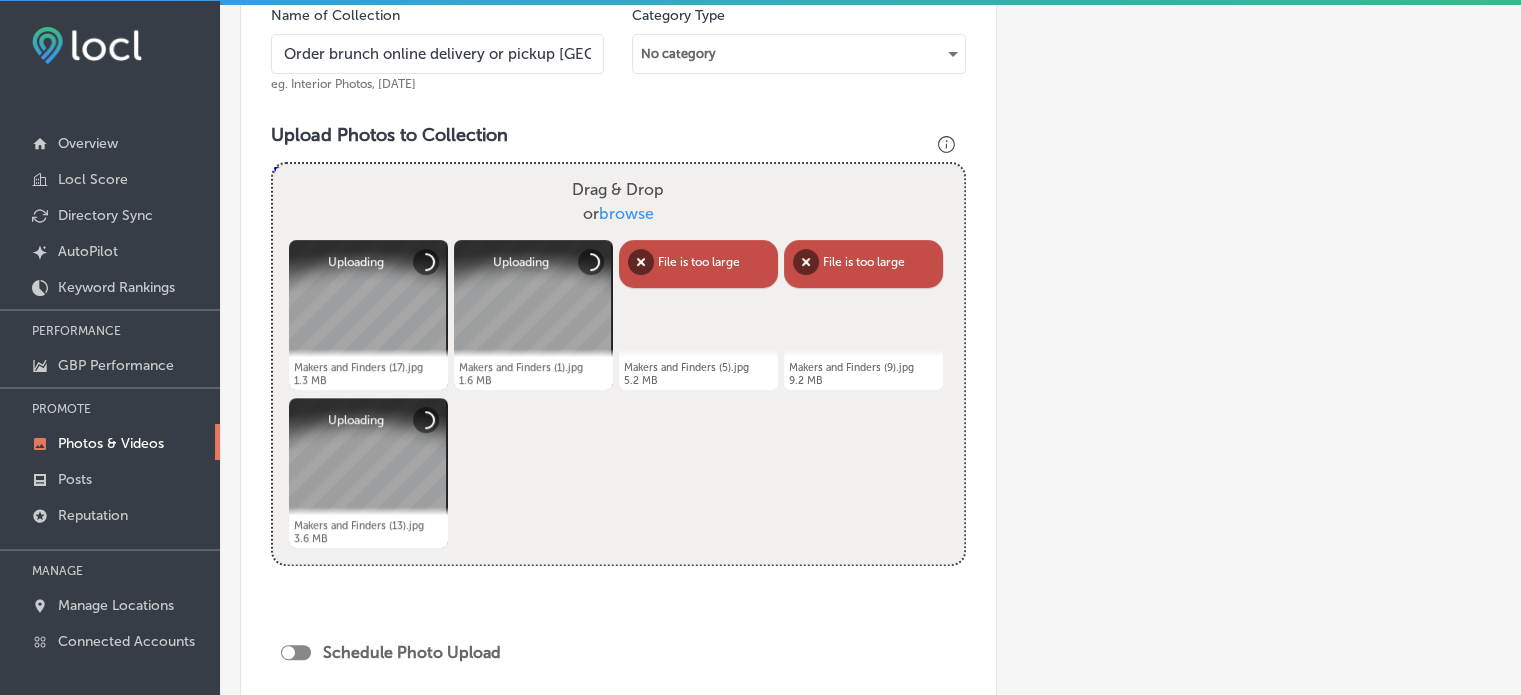scroll, scrollTop: 643, scrollLeft: 0, axis: vertical 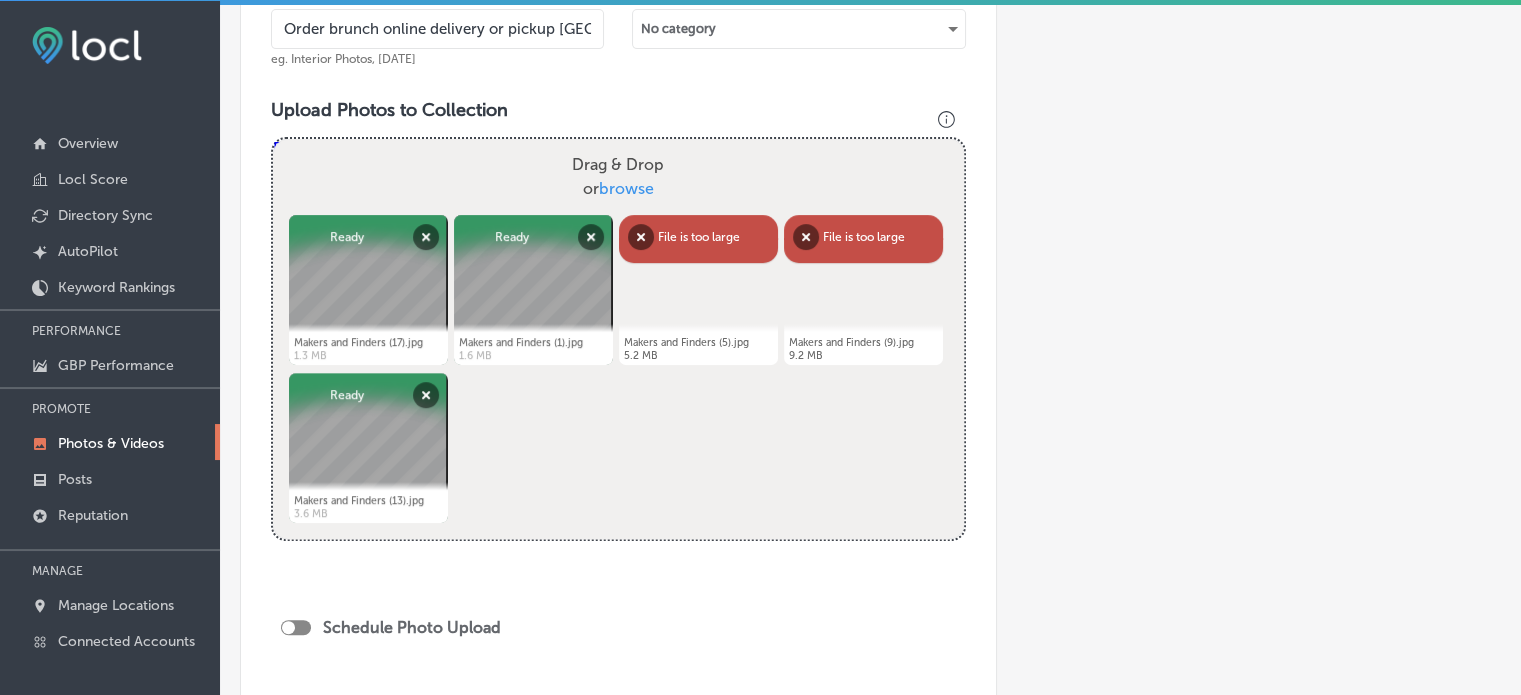 click on "Powered by PQINA Drag & Drop  or  browse Makers and Finders (17).jpg Abort Retry Remove Upload Cancel Retry Remove Makers and Finders (17).jpg 1.3 MB Ready tap to undo
Makers and Finders (1).jpg Abort Retry Remove Upload Cancel Retry Remove Makers and Finders (1).jpg 1.6 MB Ready tap to undo" at bounding box center (618, 339) 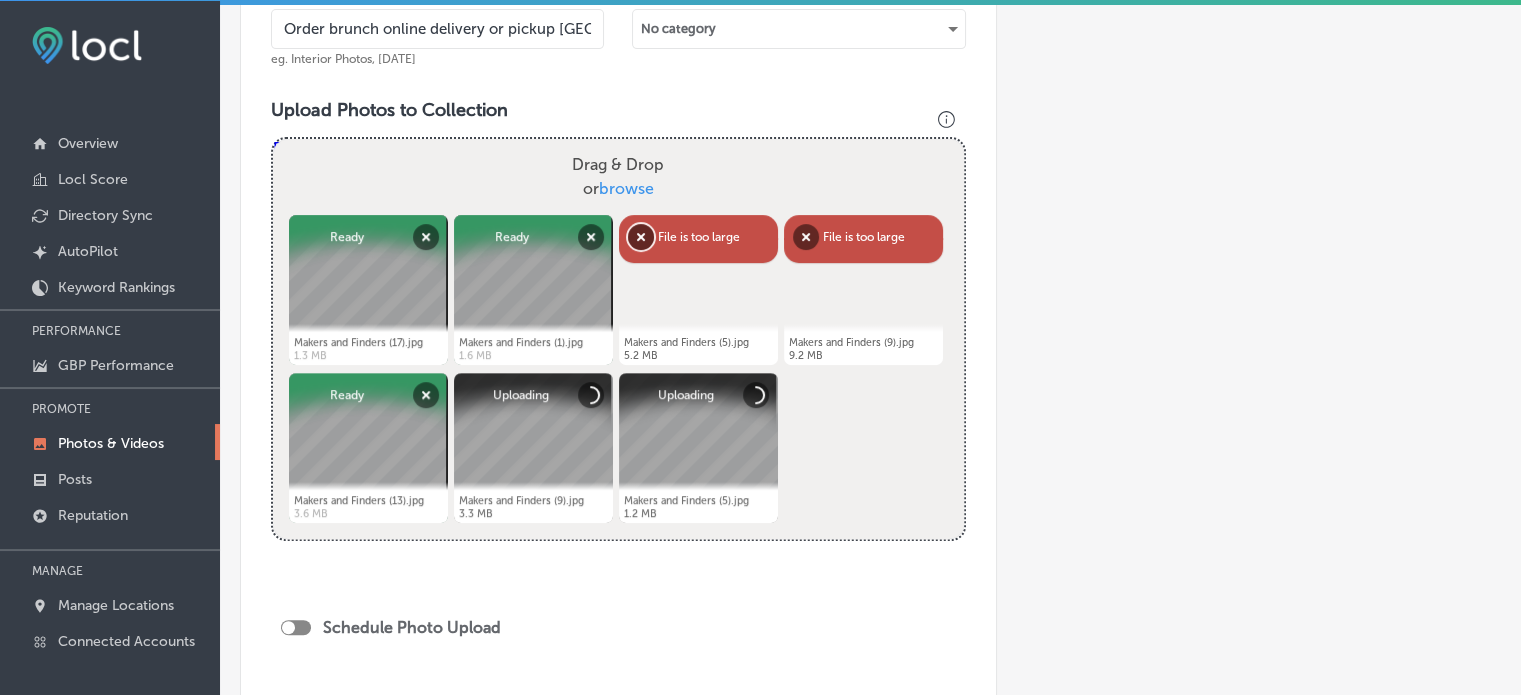 click on "Remove" at bounding box center (641, 237) 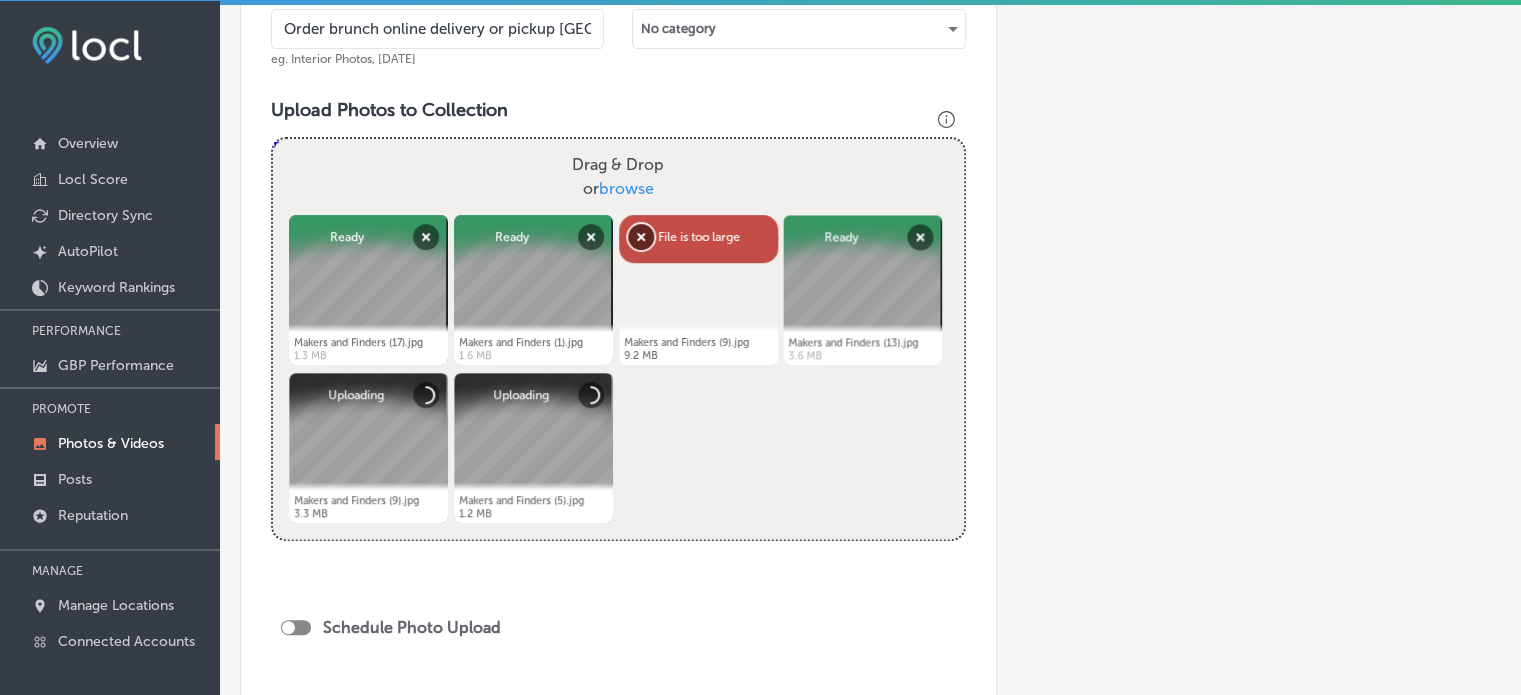 click on "Remove" at bounding box center [641, 237] 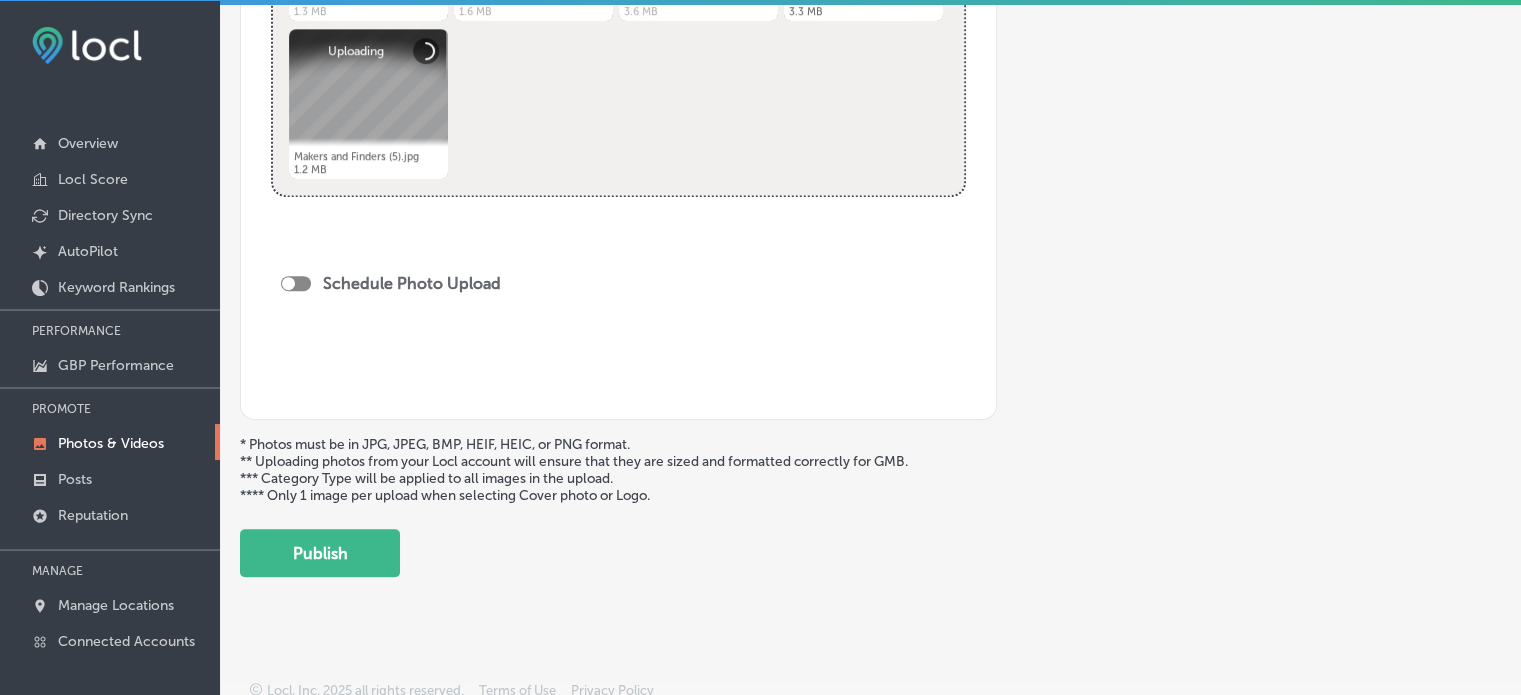scroll, scrollTop: 993, scrollLeft: 0, axis: vertical 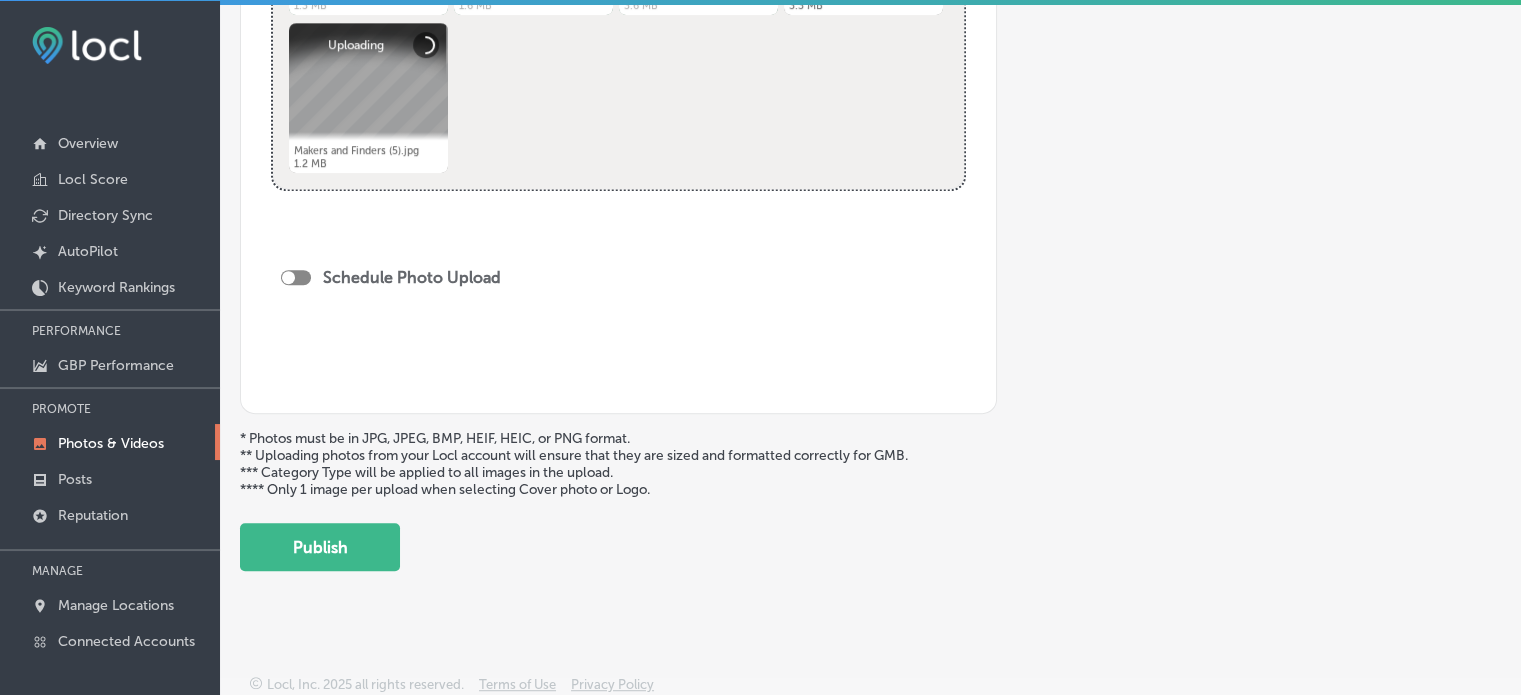 click at bounding box center (296, 277) 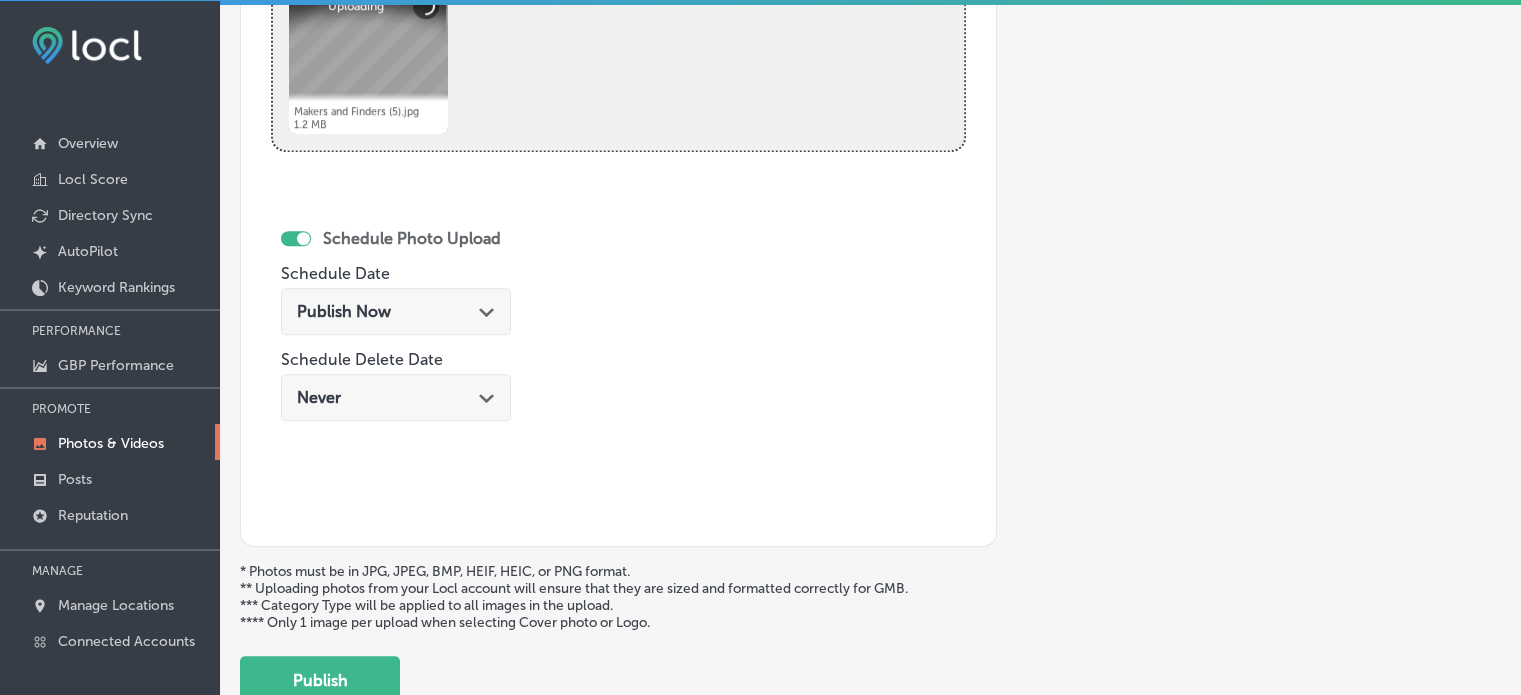 scroll, scrollTop: 1034, scrollLeft: 0, axis: vertical 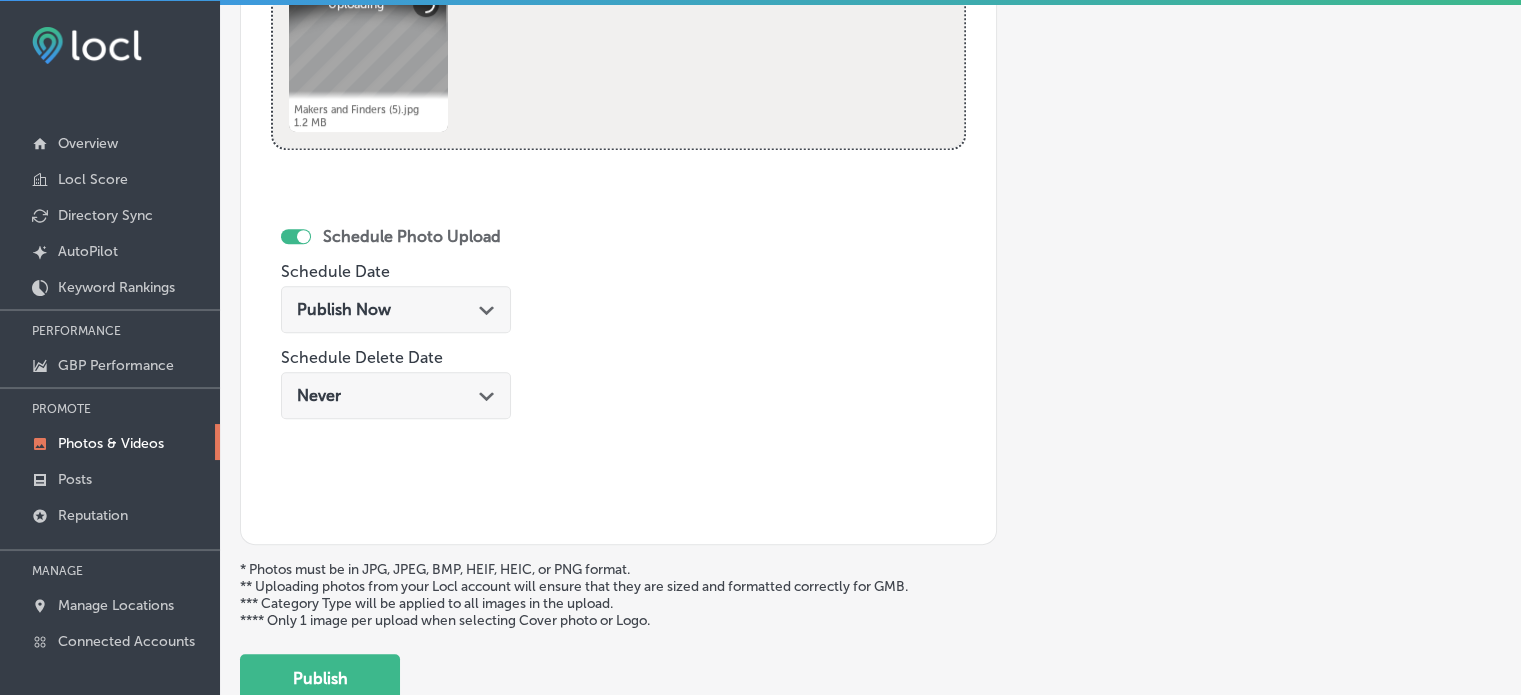 click on "Publish Now
Path
Created with Sketch." at bounding box center [396, 309] 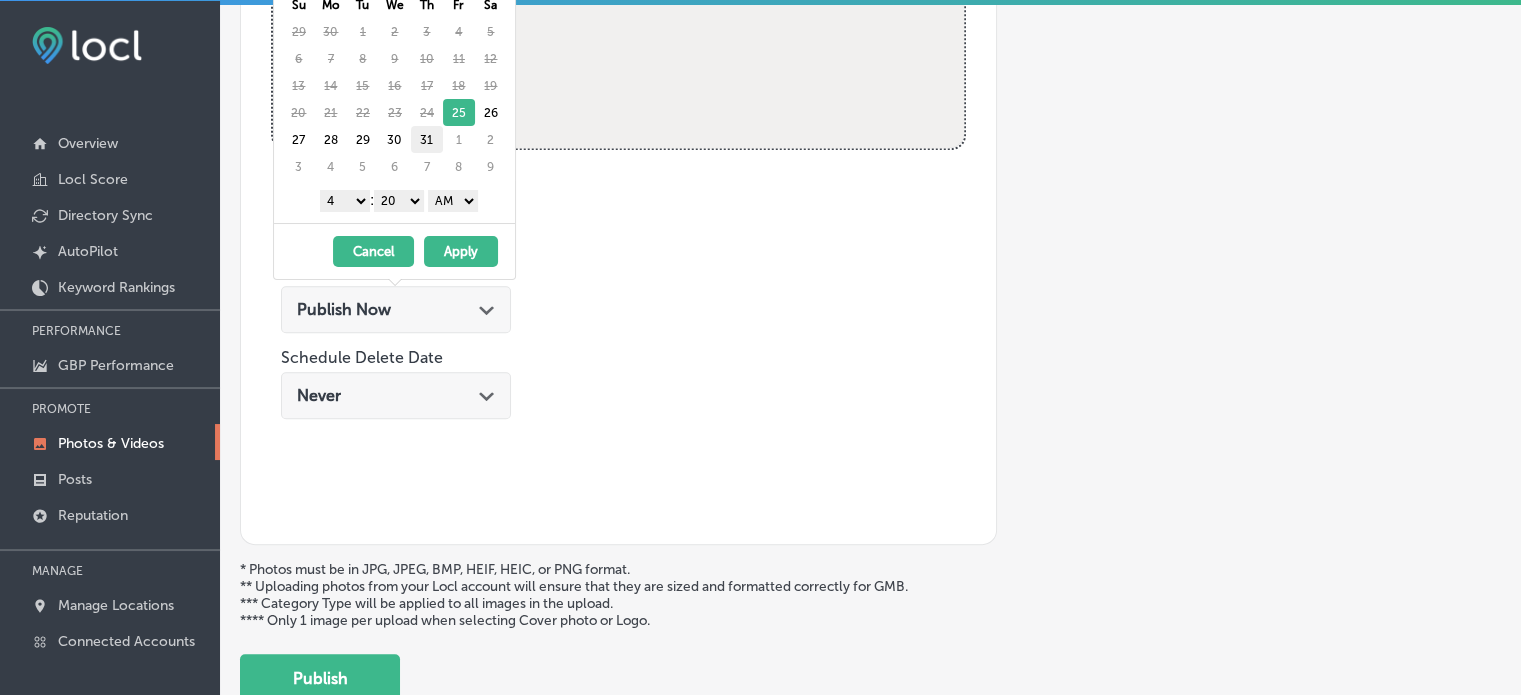 scroll, scrollTop: 0, scrollLeft: 0, axis: both 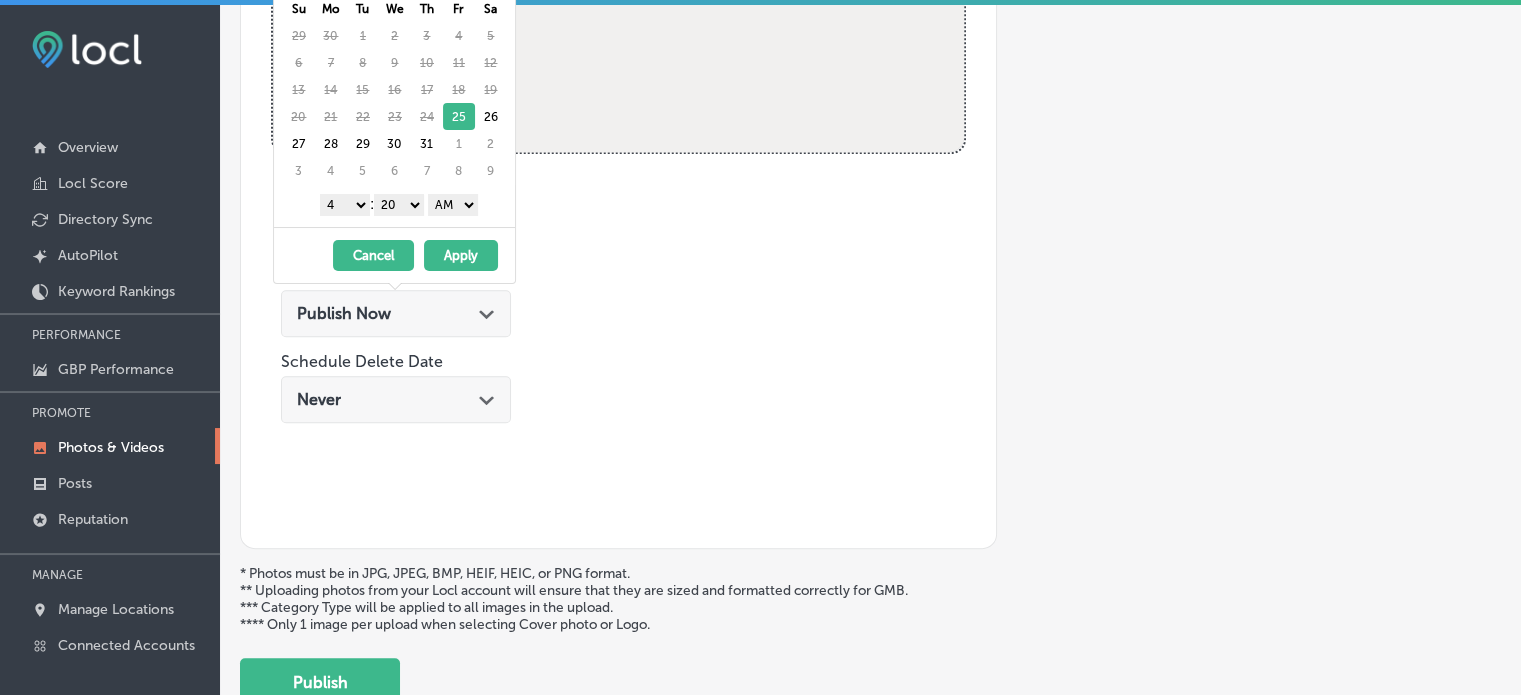 click on "Schedule Photo Upload Schedule Date Publish Now
Path
Created with Sketch.
Schedule Delete Date Never
Path
Created with Sketch." 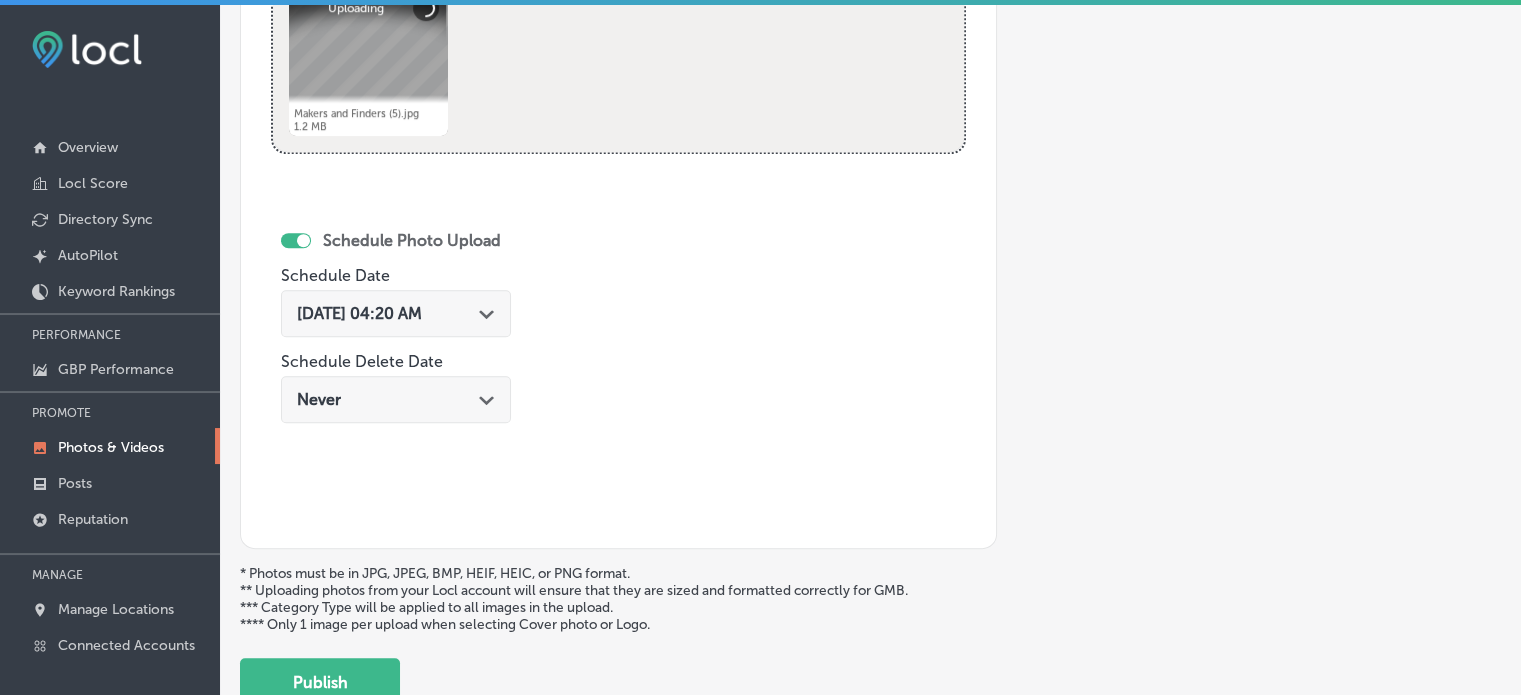 click on "[DATE] 04:20 AM
Path
Created with Sketch." at bounding box center (396, 313) 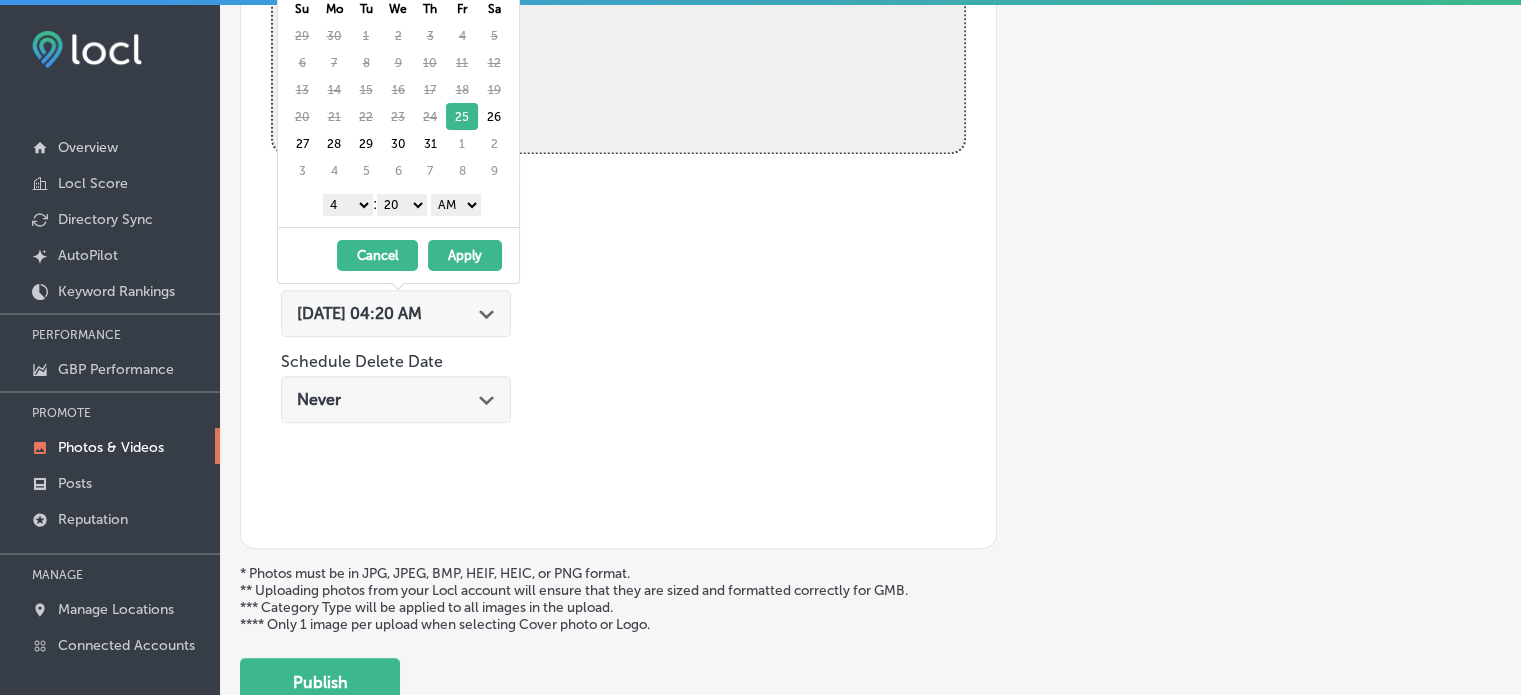 click on "Schedule Photo Upload Schedule Date [DATE] 04:20 AM
Path
Created with Sketch.
Schedule Delete Date Never
Path
Created with Sketch." 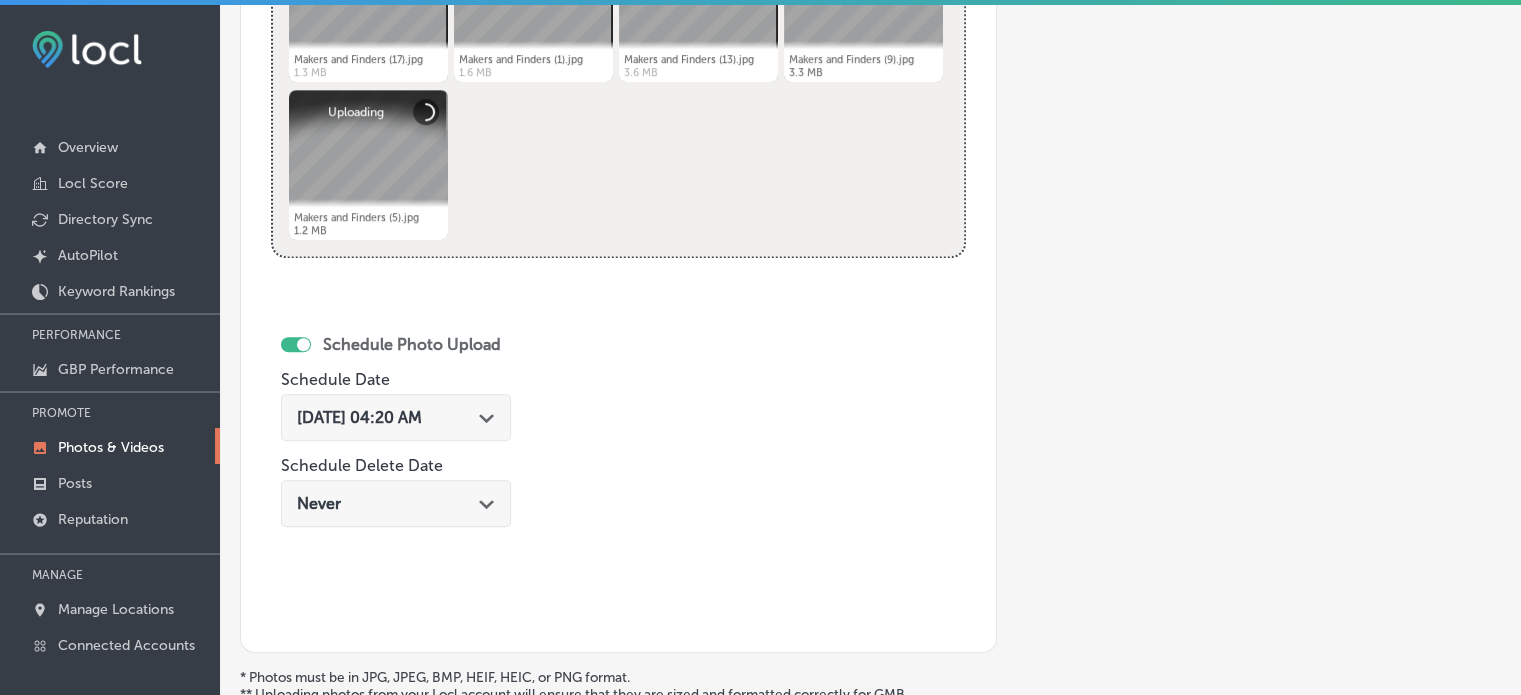 scroll, scrollTop: 928, scrollLeft: 0, axis: vertical 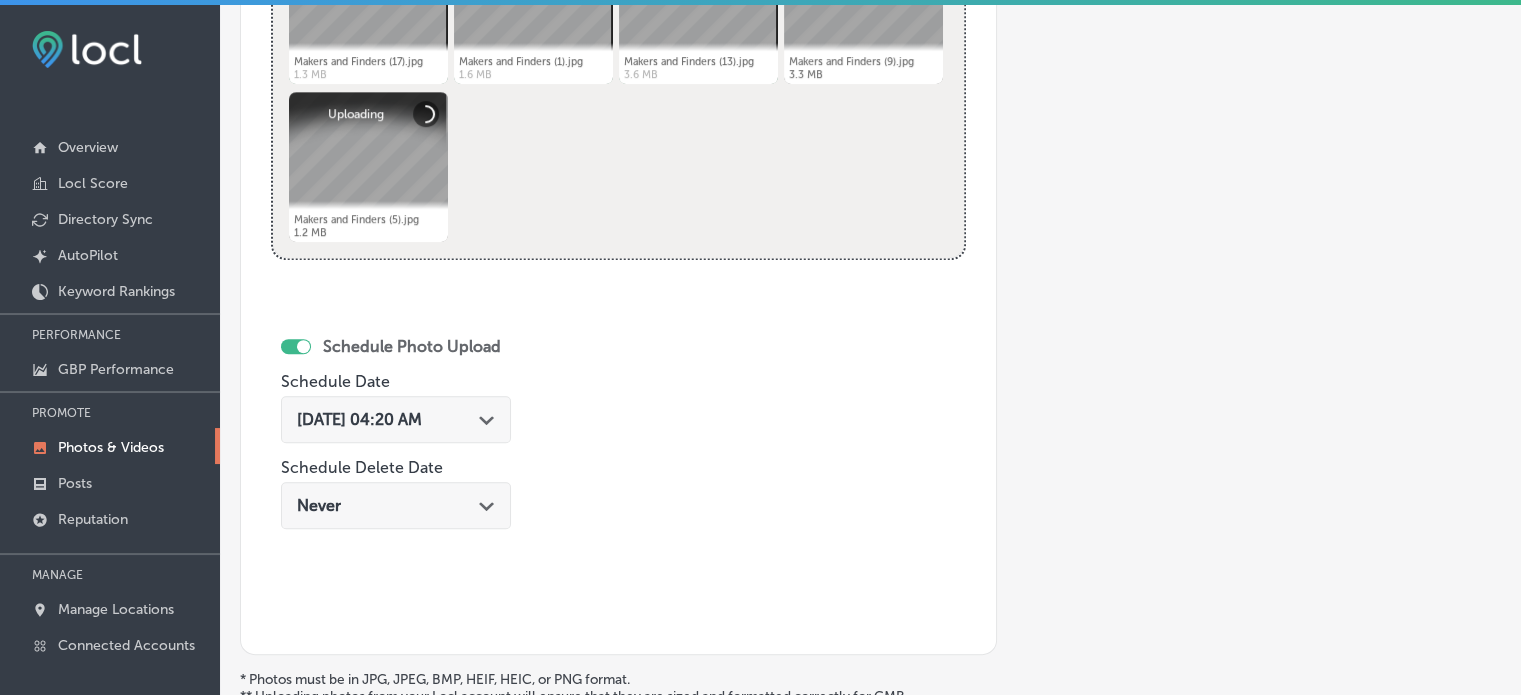click on "Path
Created with Sketch." 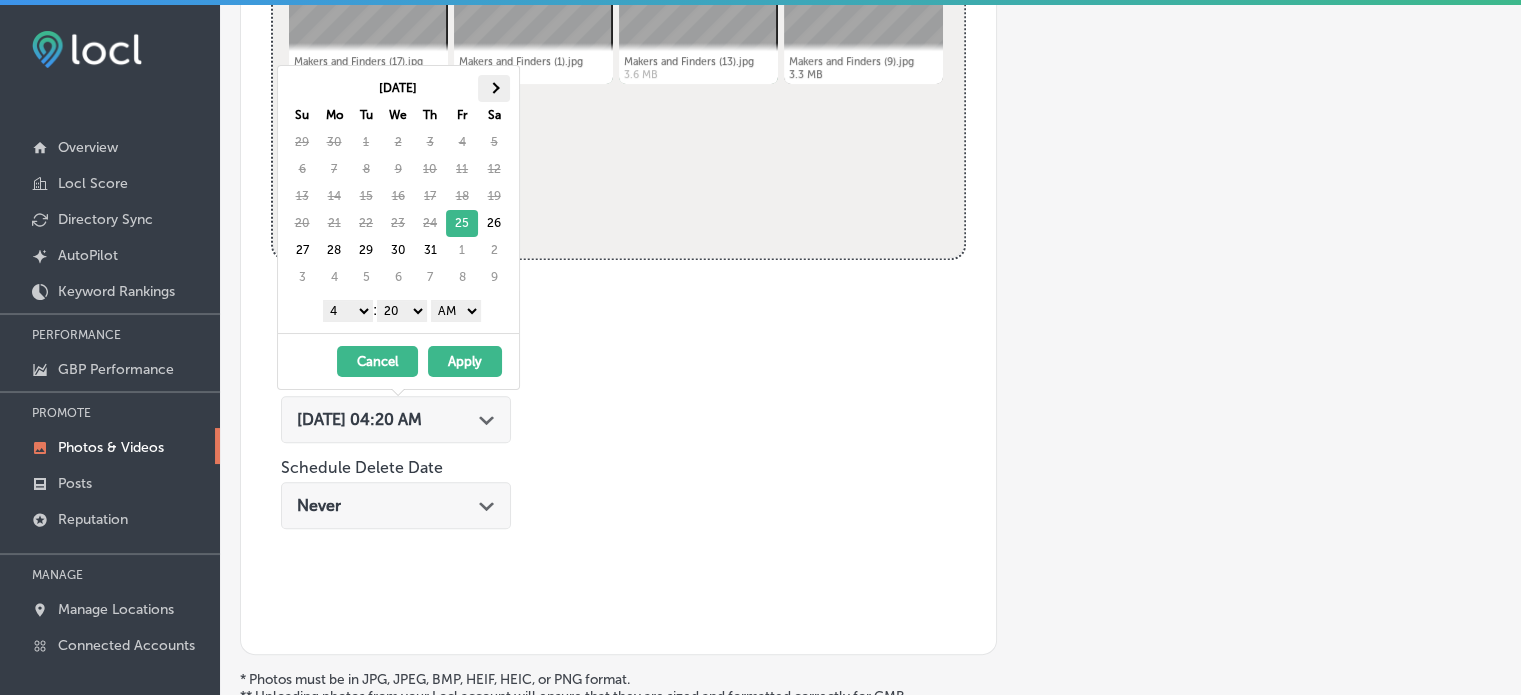 click at bounding box center [493, 87] 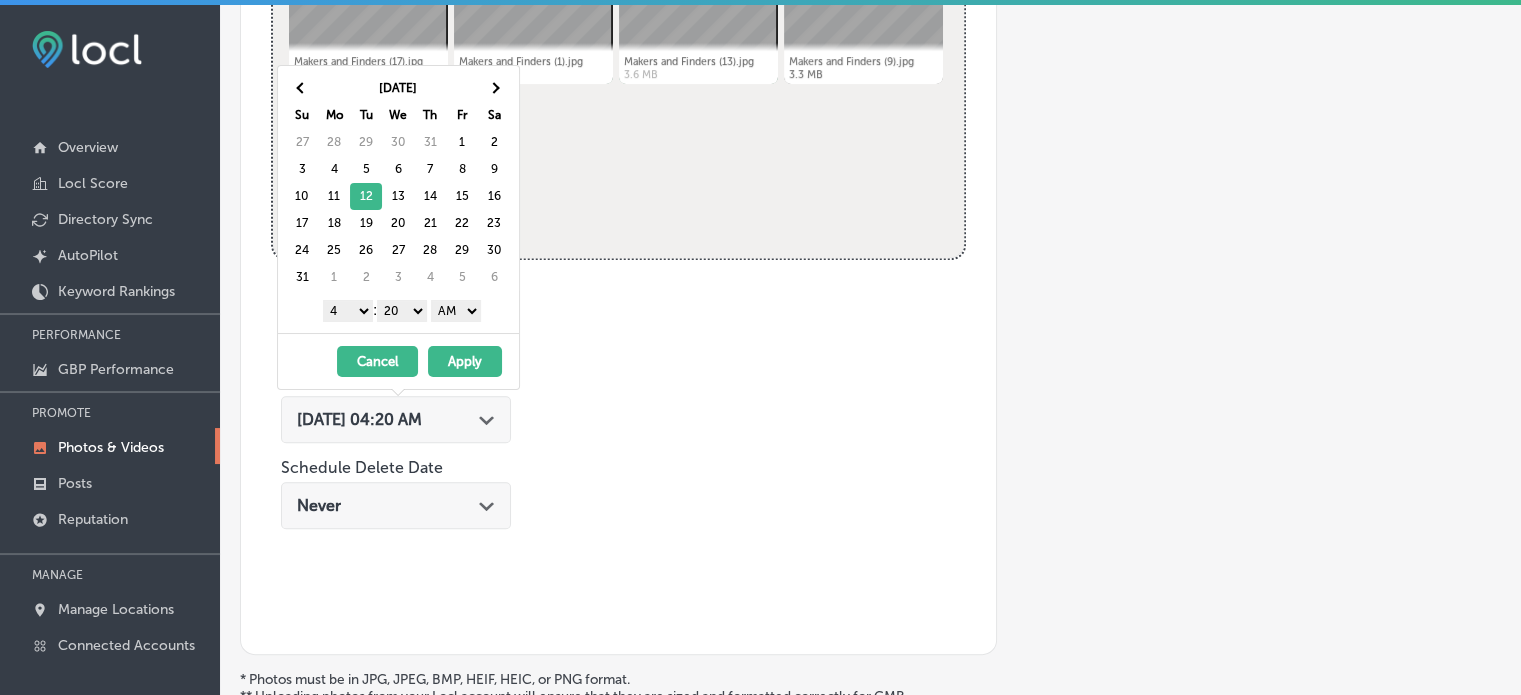 click on "1 2 3 4 5 6 7 8 9 10 11 12" at bounding box center (348, 311) 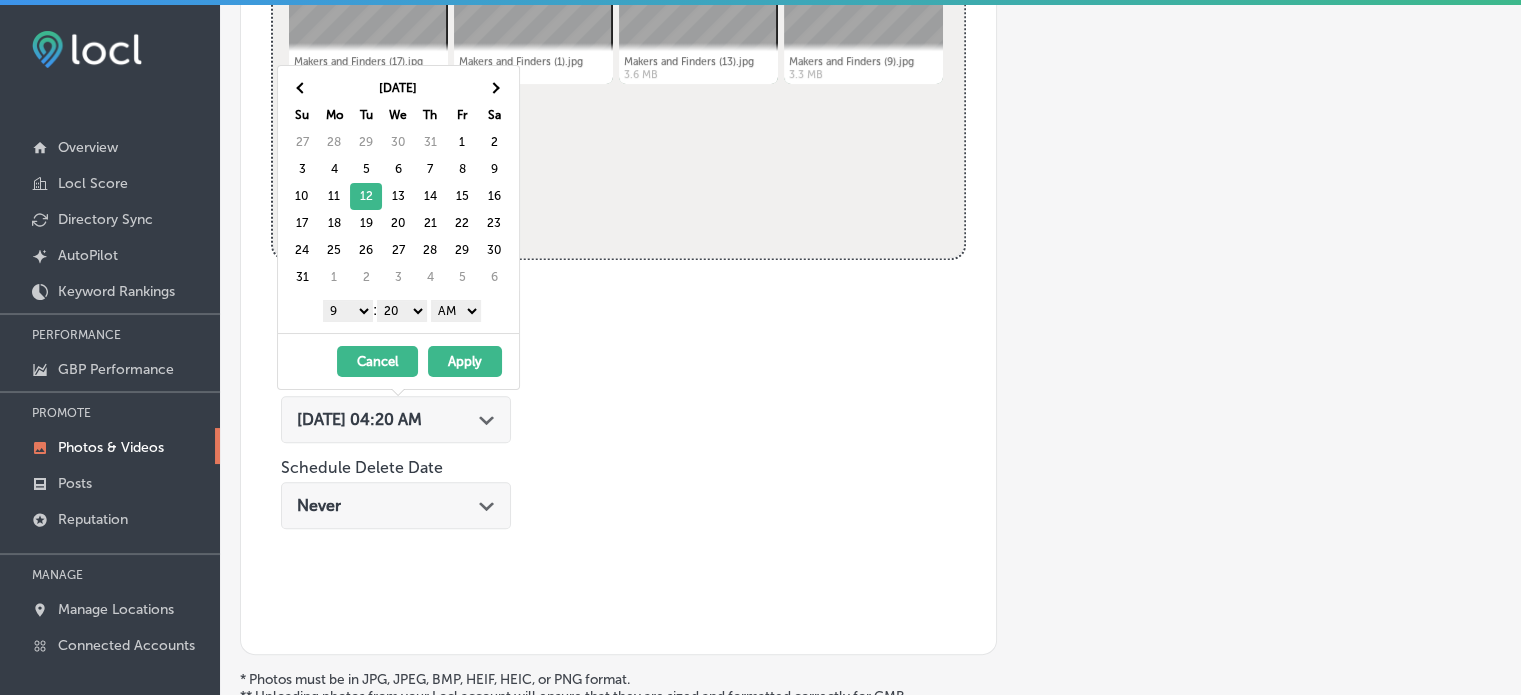 click on "00 10 20 30 40 50" at bounding box center (402, 311) 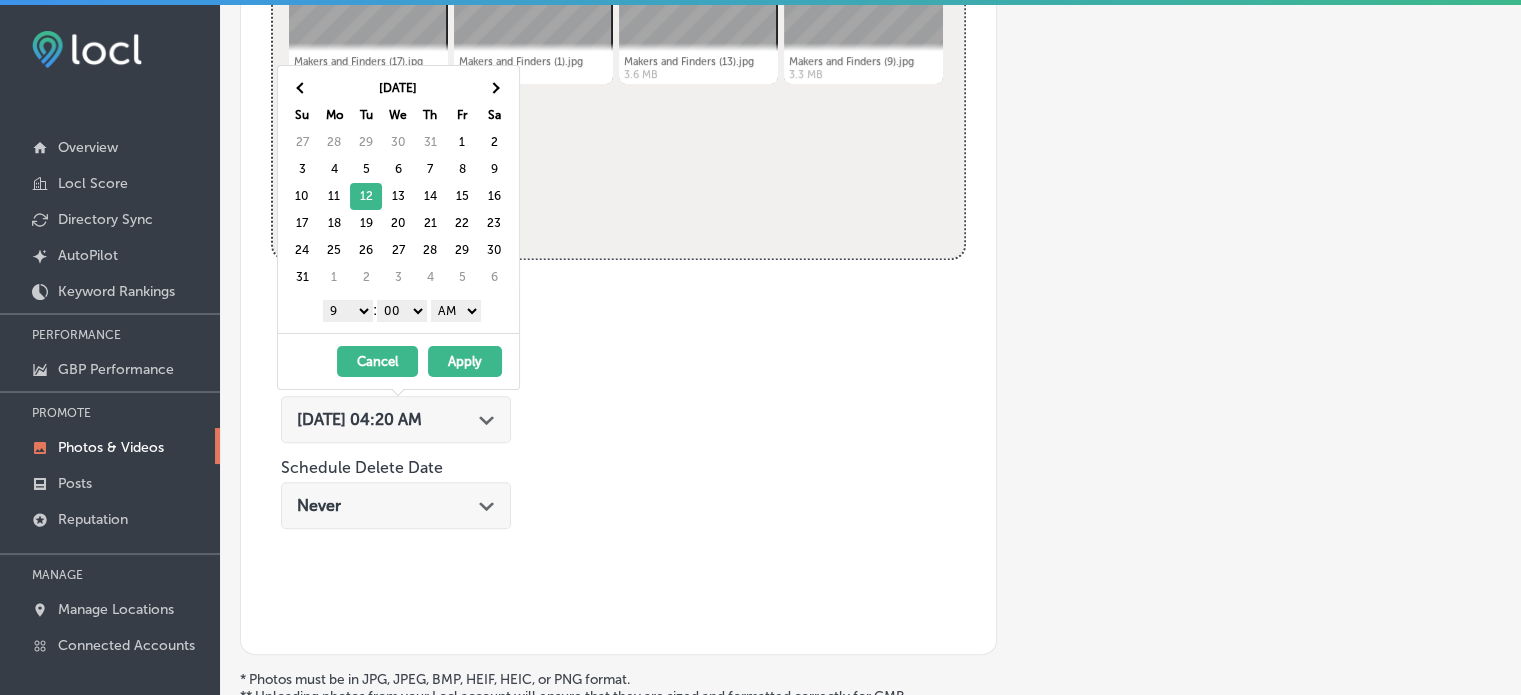 click on "AM PM" at bounding box center (456, 311) 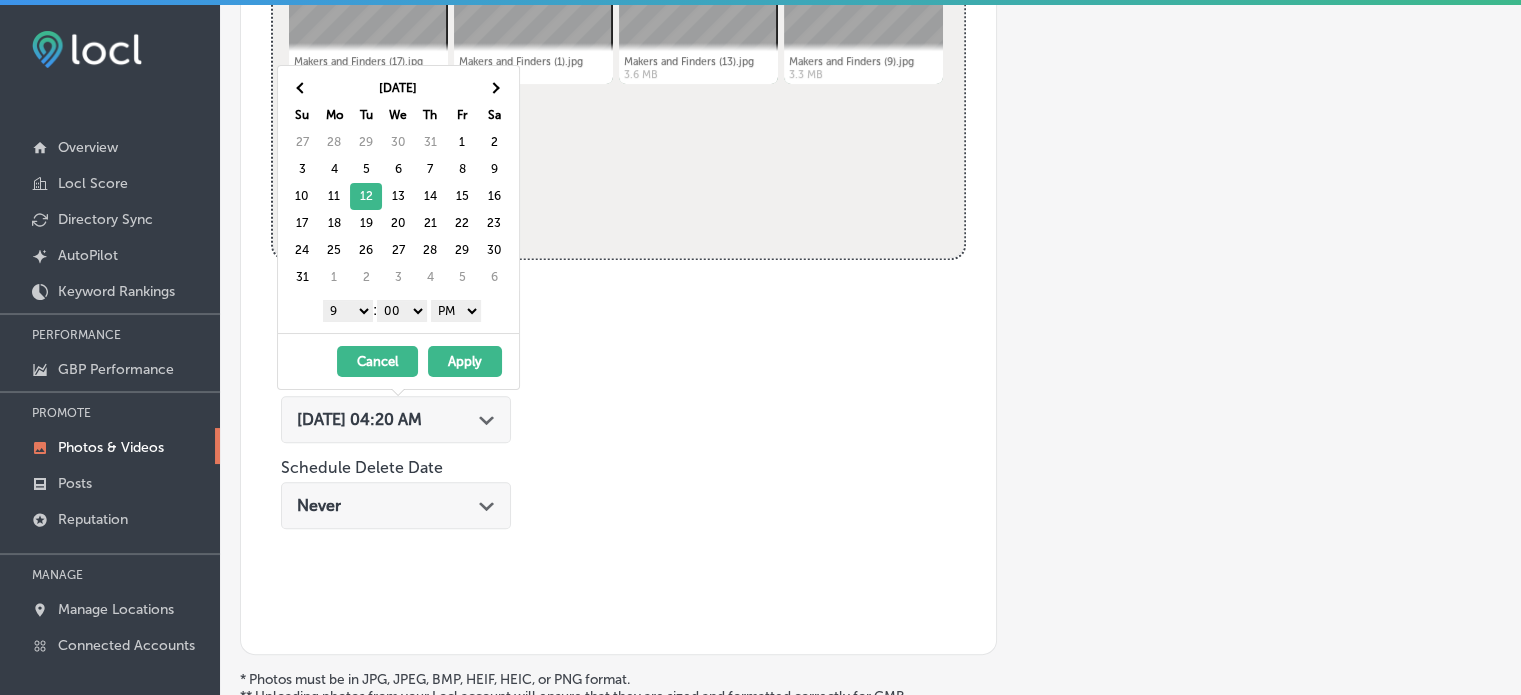 click on "Apply" at bounding box center (465, 361) 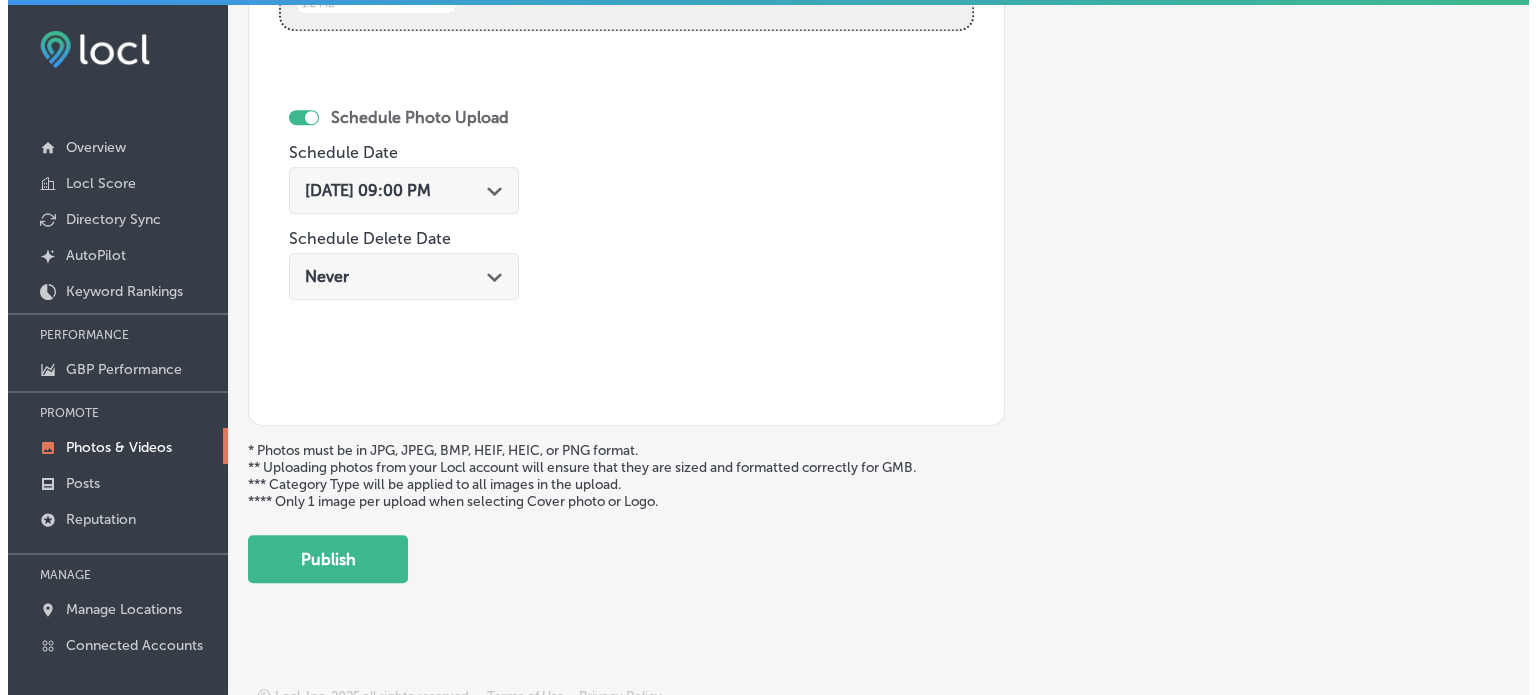scroll, scrollTop: 1158, scrollLeft: 0, axis: vertical 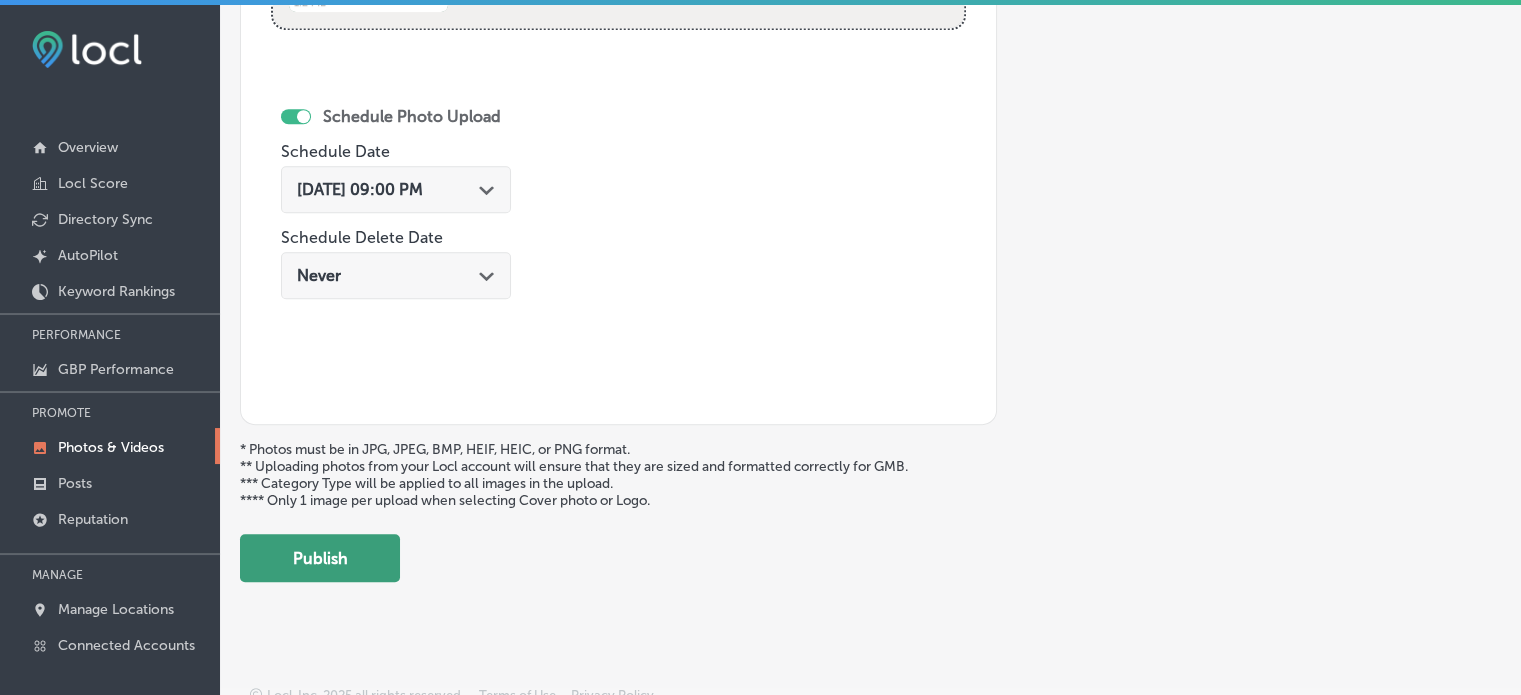 click on "Publish" at bounding box center (320, 558) 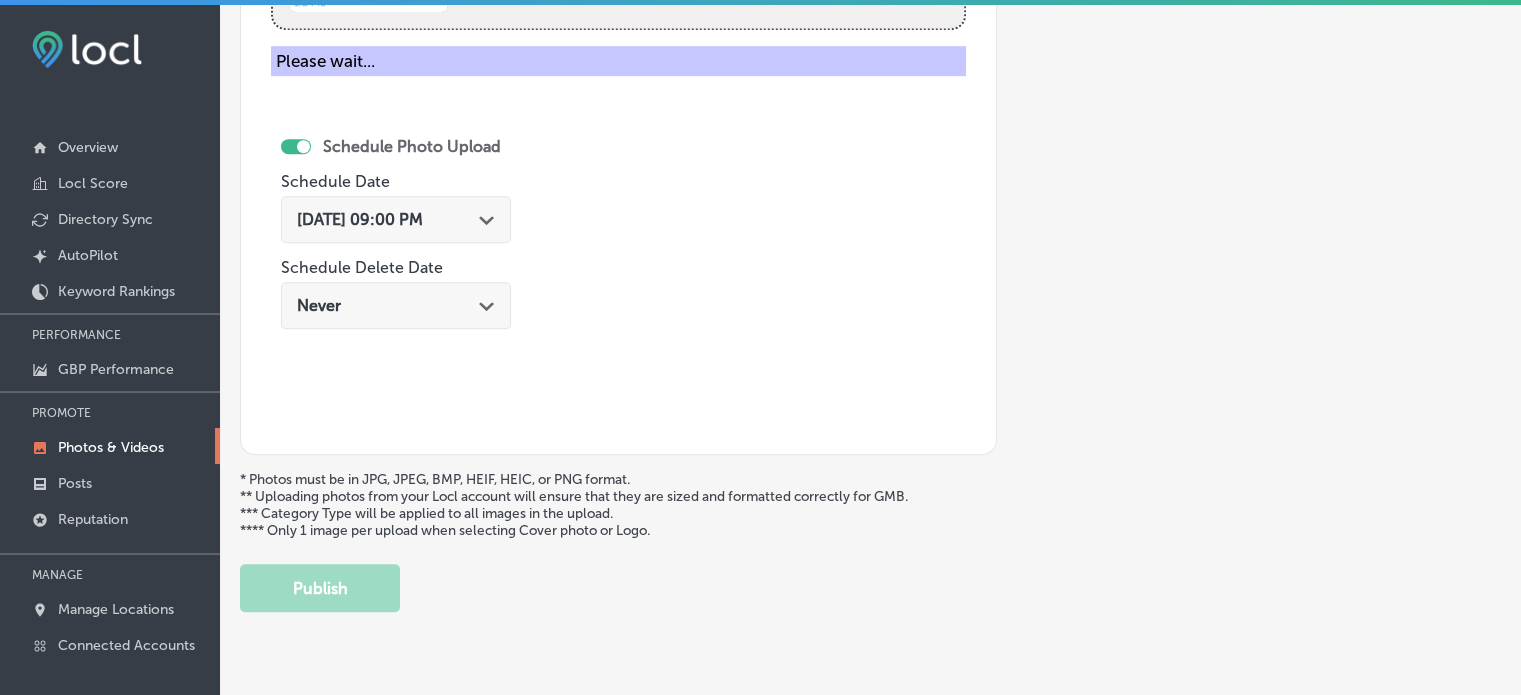 type 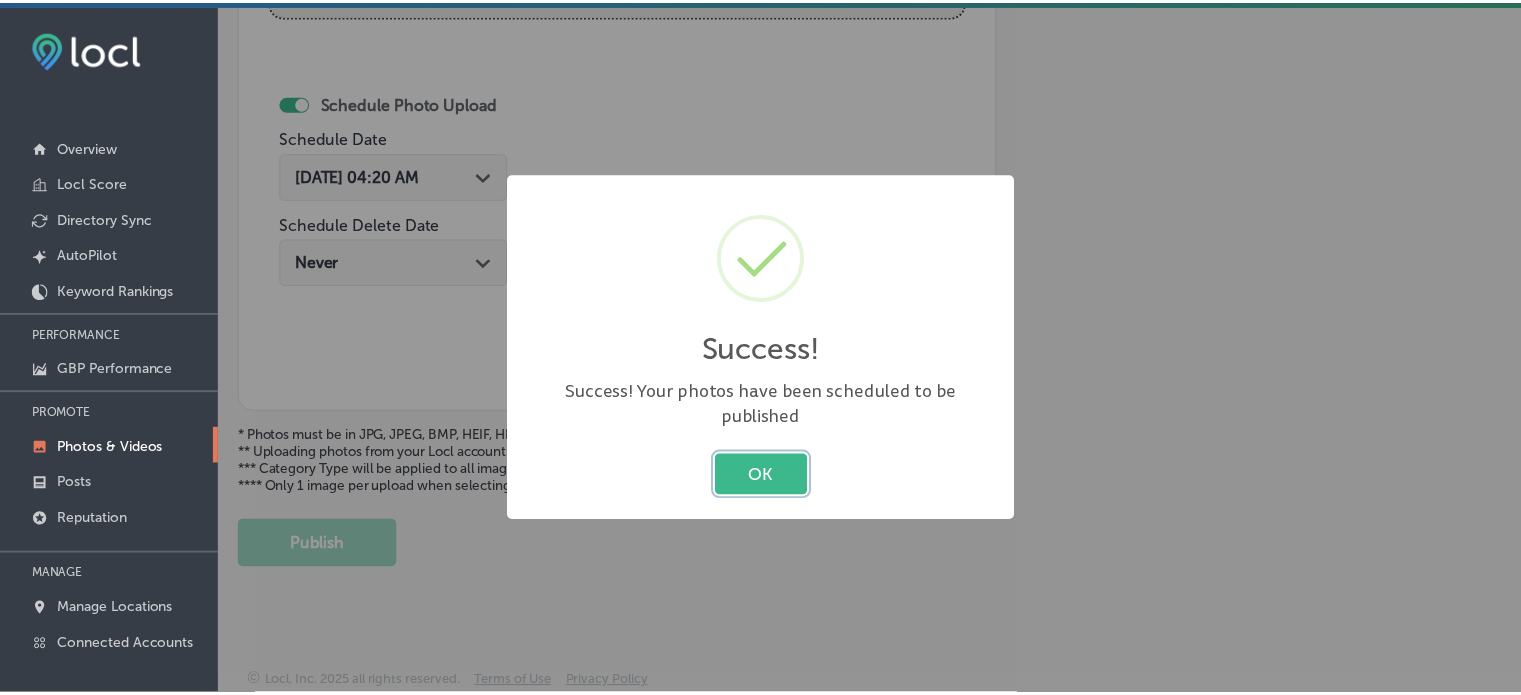 scroll, scrollTop: 841, scrollLeft: 0, axis: vertical 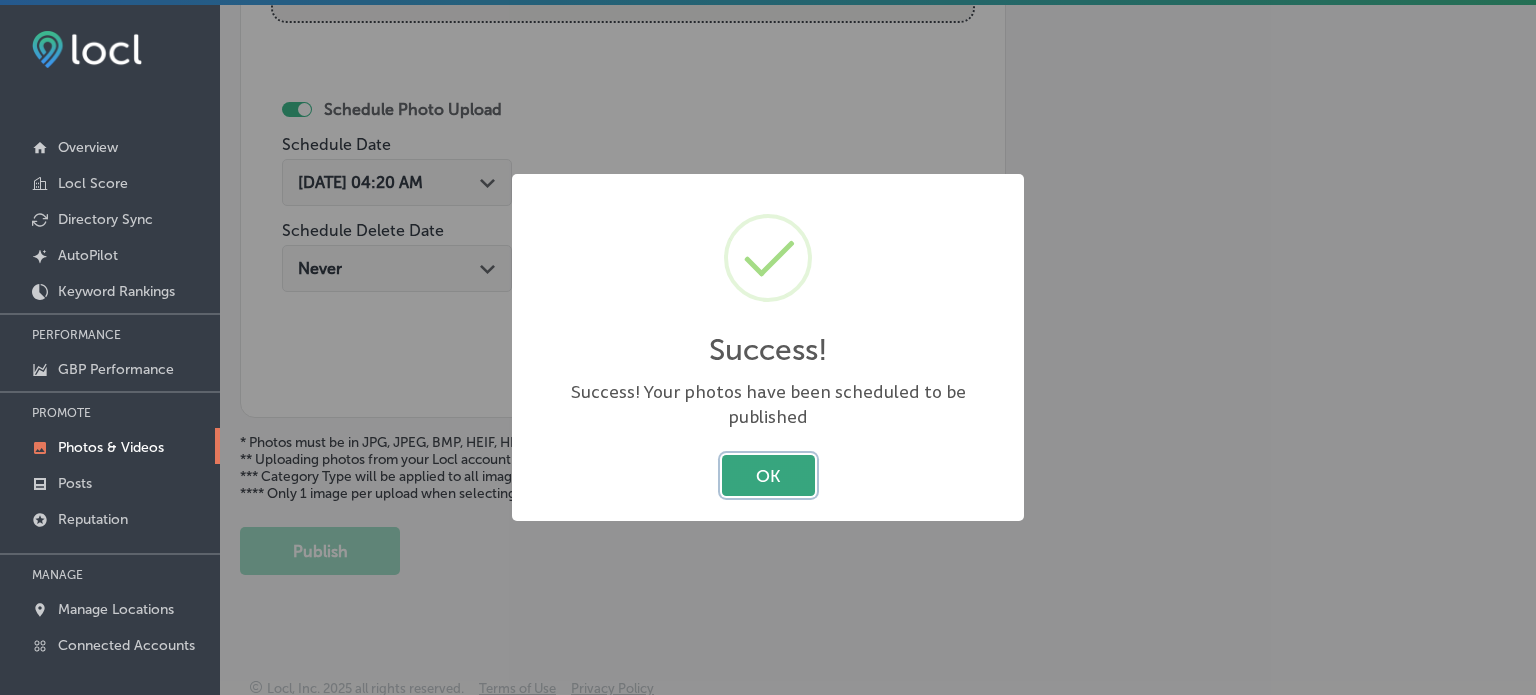 click on "OK" at bounding box center (768, 475) 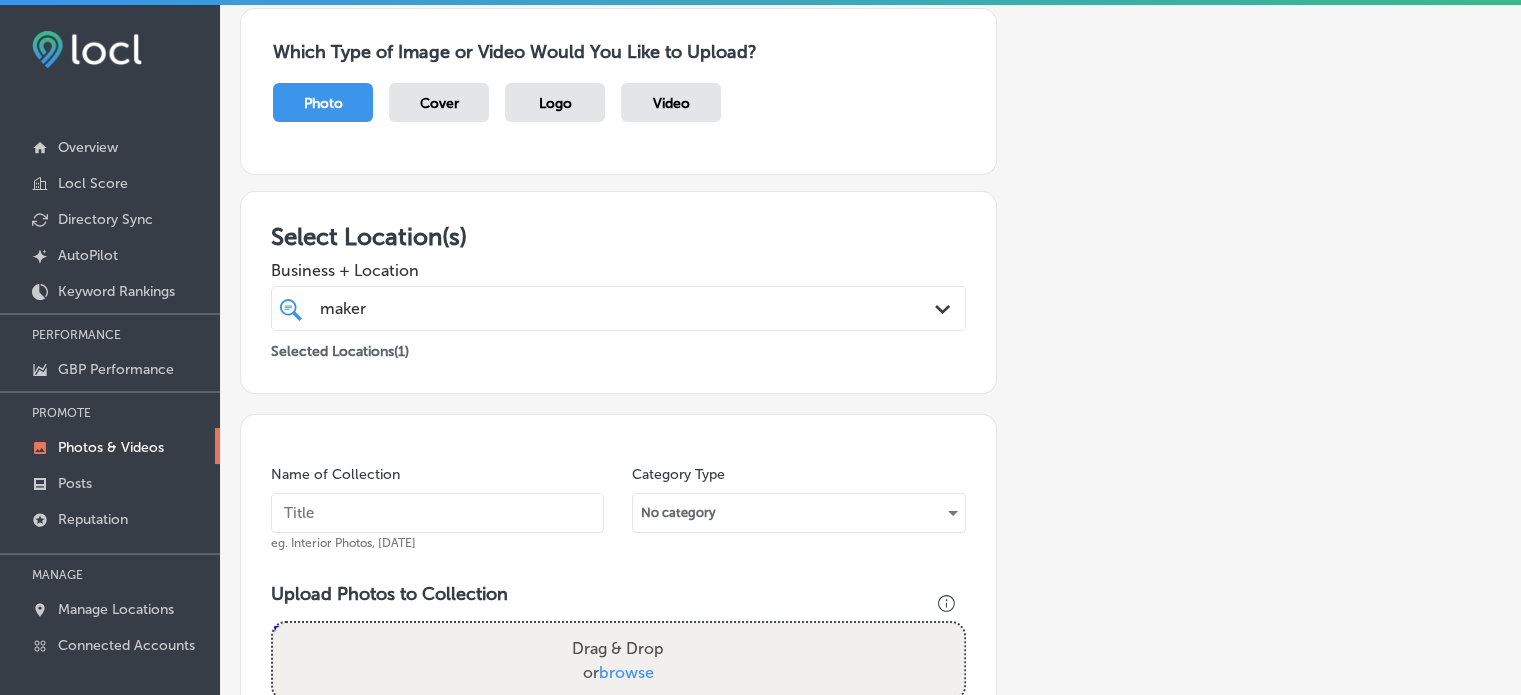 scroll, scrollTop: 0, scrollLeft: 0, axis: both 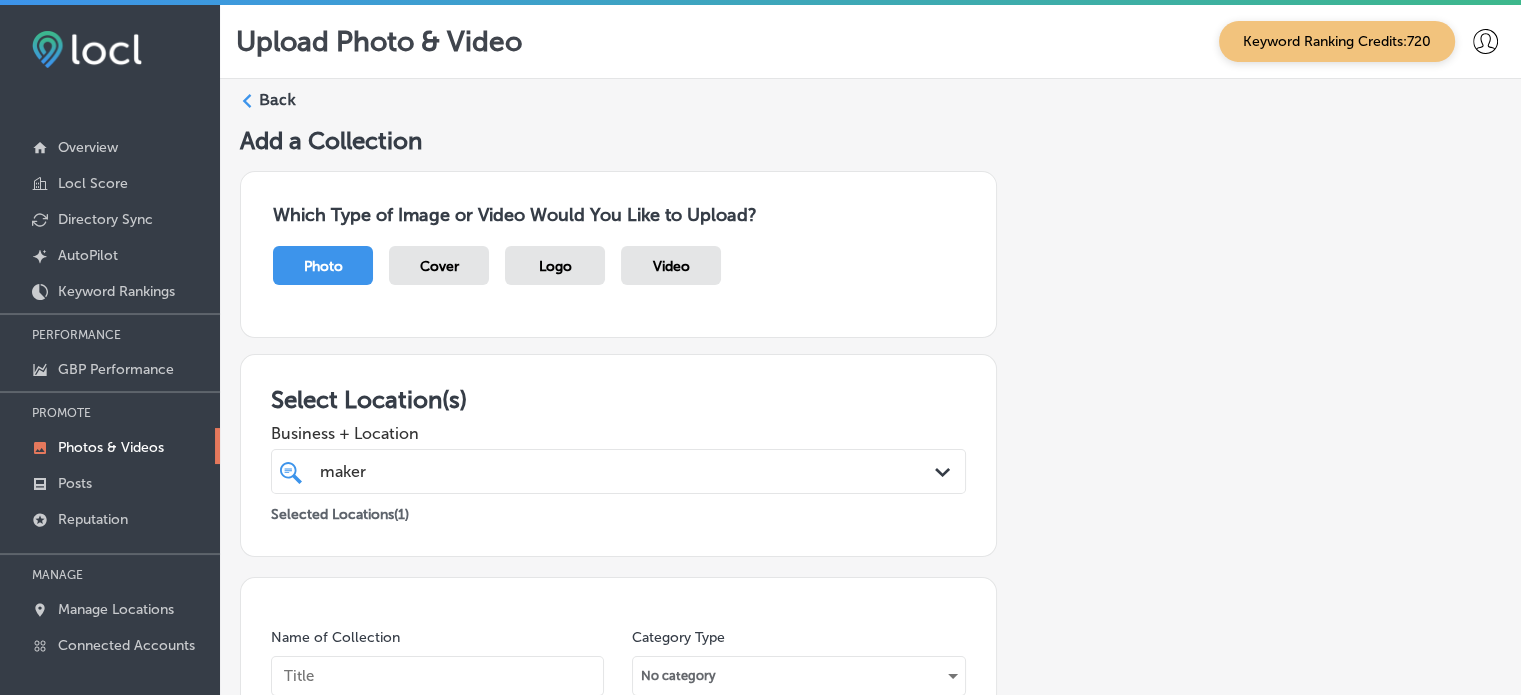 click on "Back" at bounding box center (870, 107) 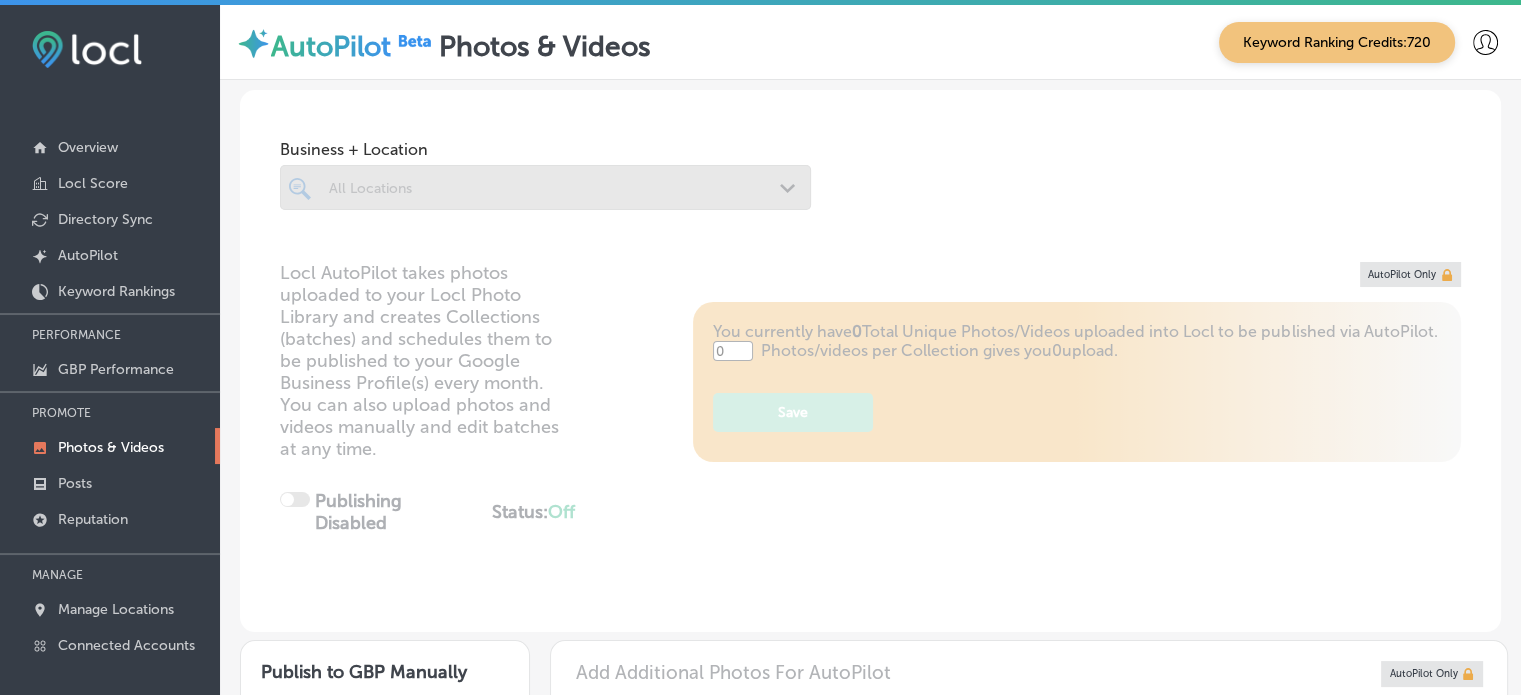 type on "5" 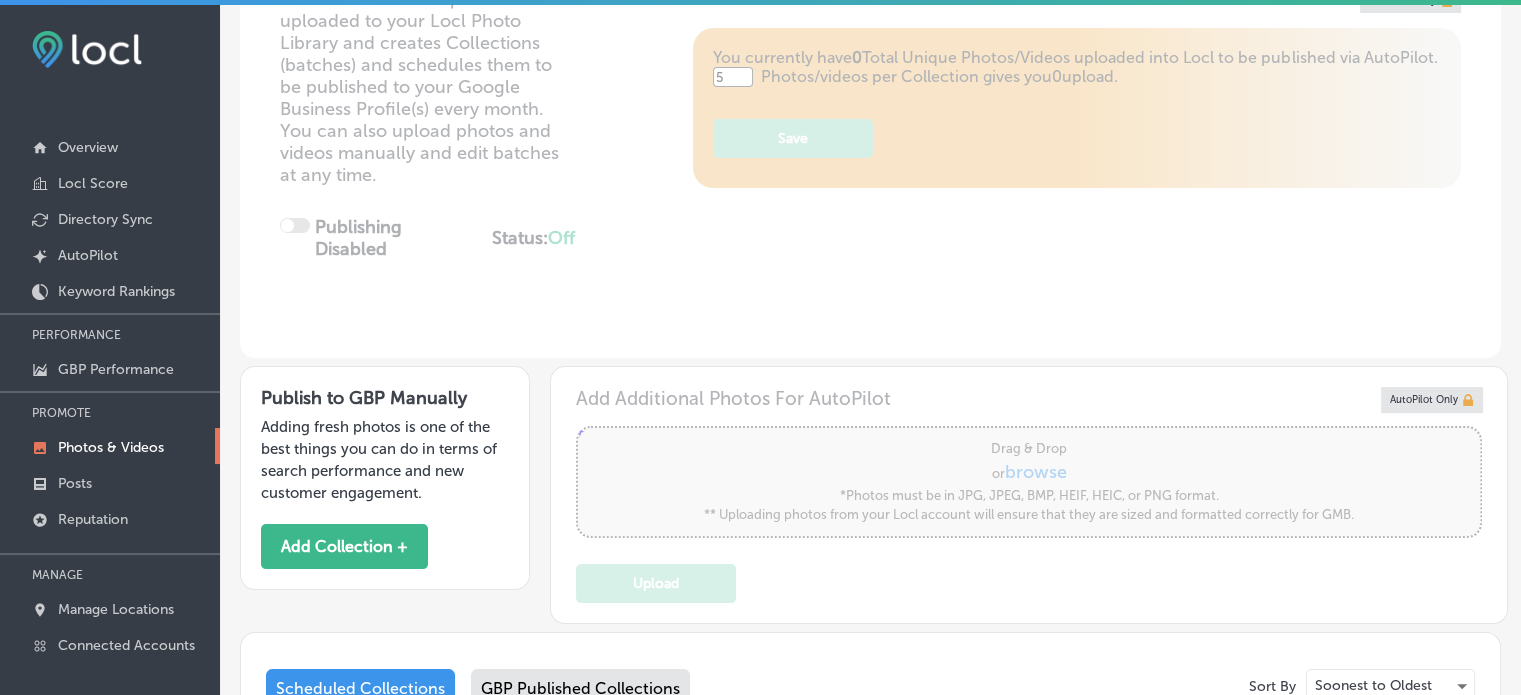 scroll, scrollTop: 232, scrollLeft: 0, axis: vertical 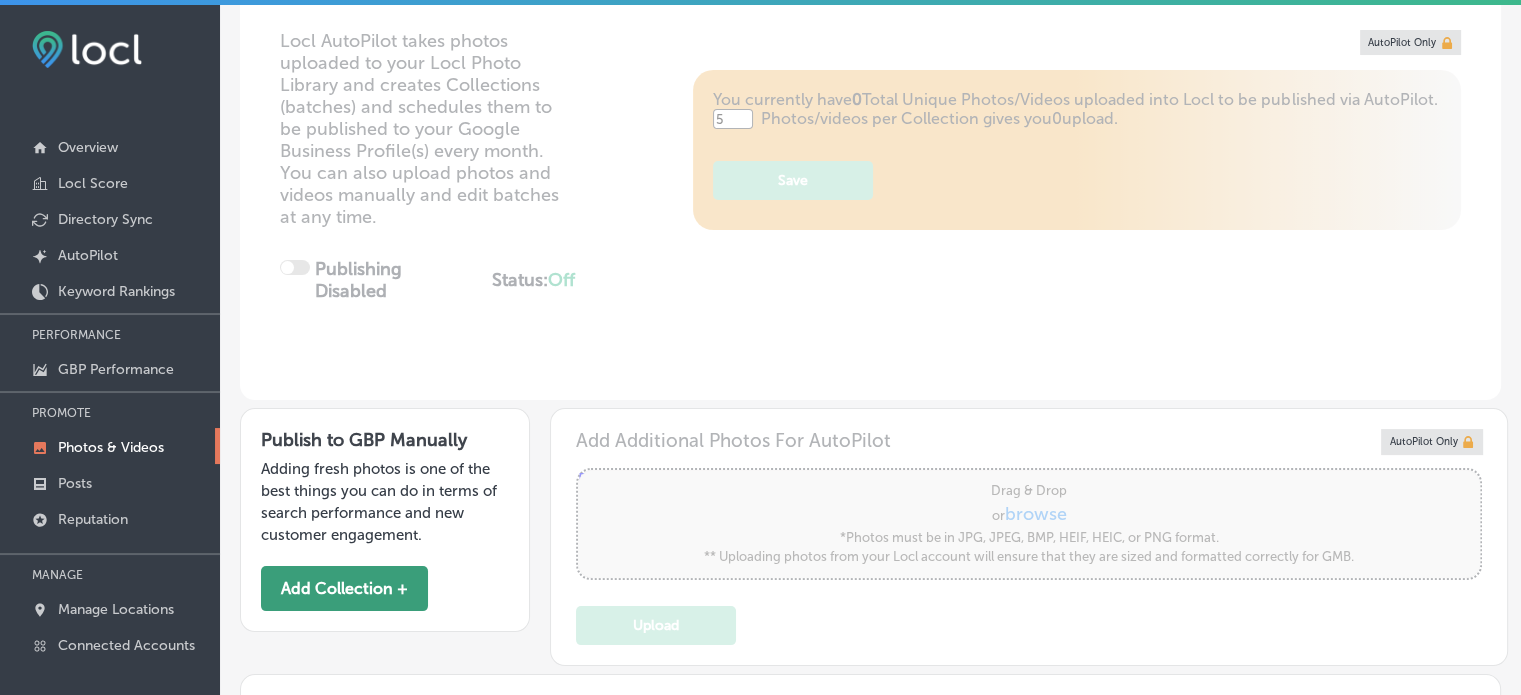 click on "Add Collection +" at bounding box center [344, 588] 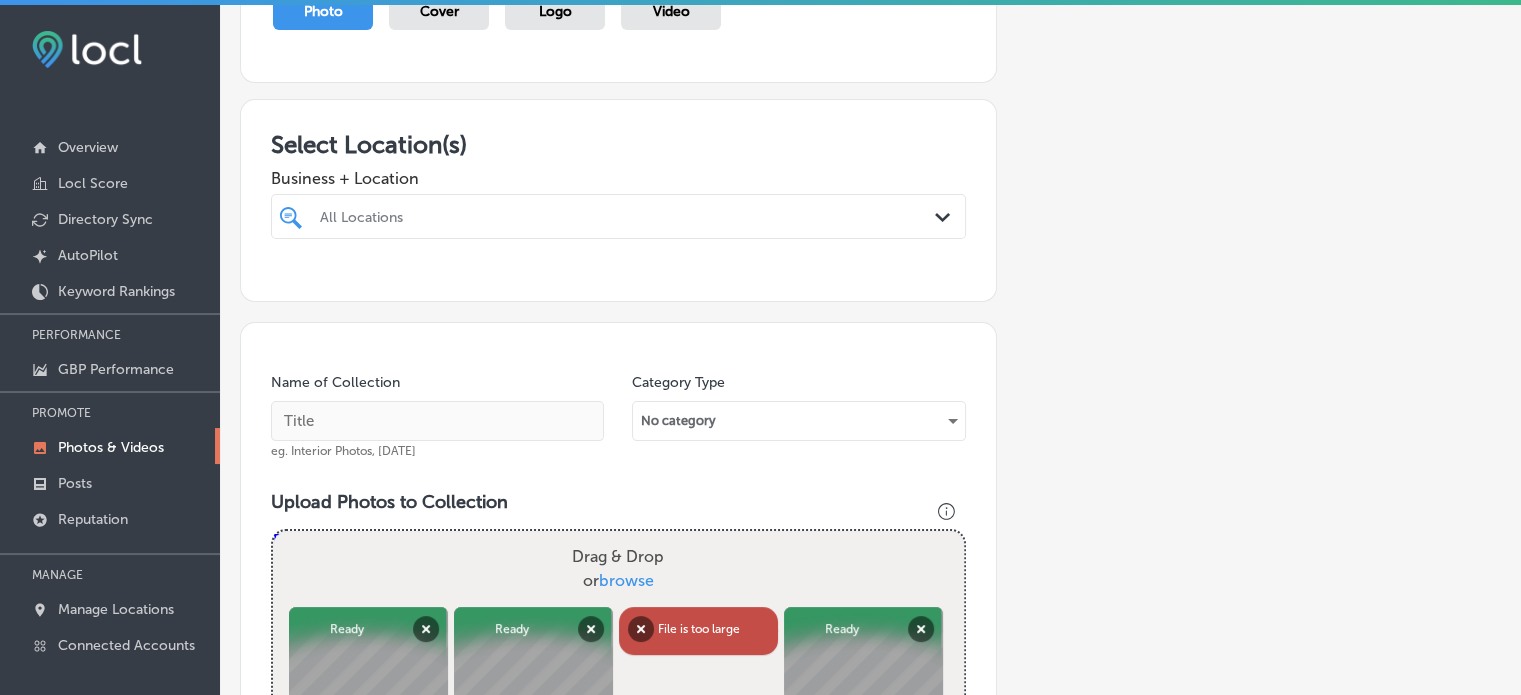 scroll, scrollTop: 234, scrollLeft: 0, axis: vertical 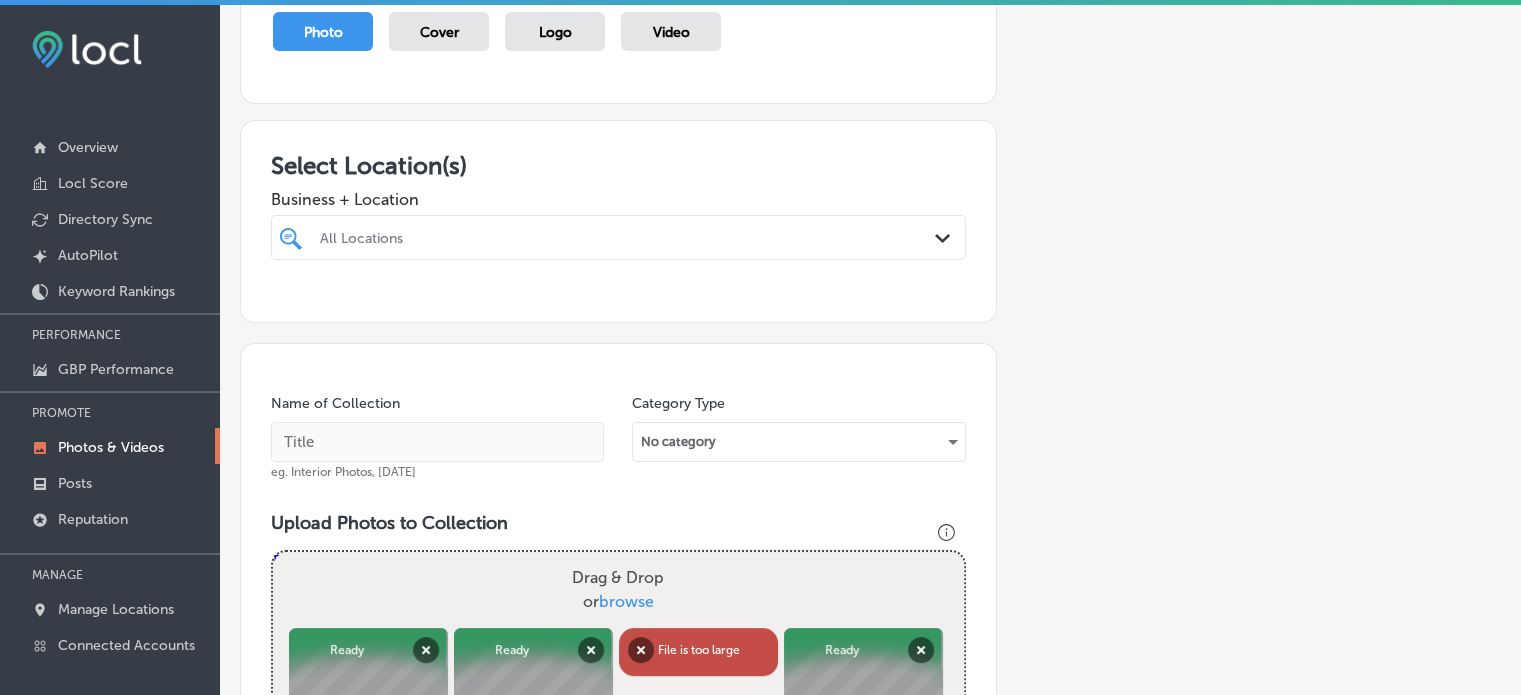 click at bounding box center (588, 237) 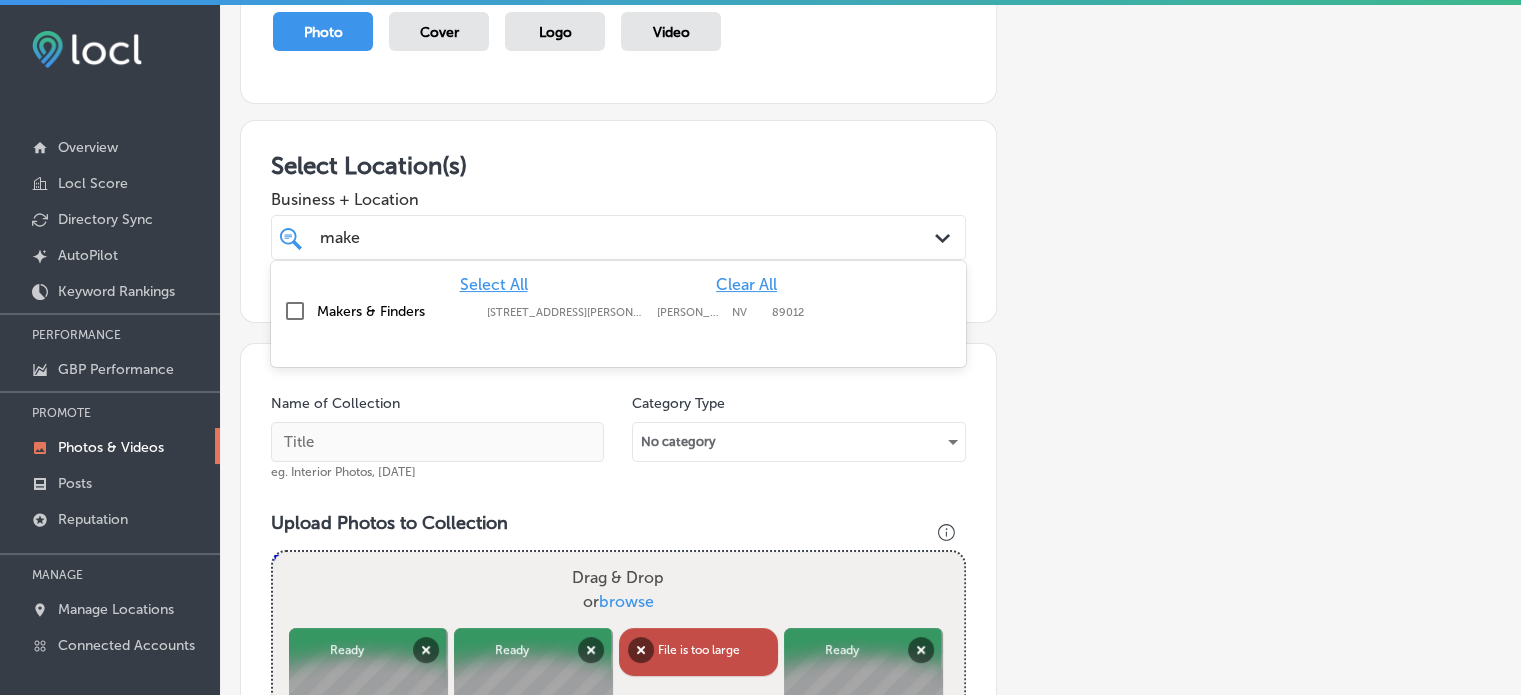 click on "Makers & Finders" at bounding box center [397, 311] 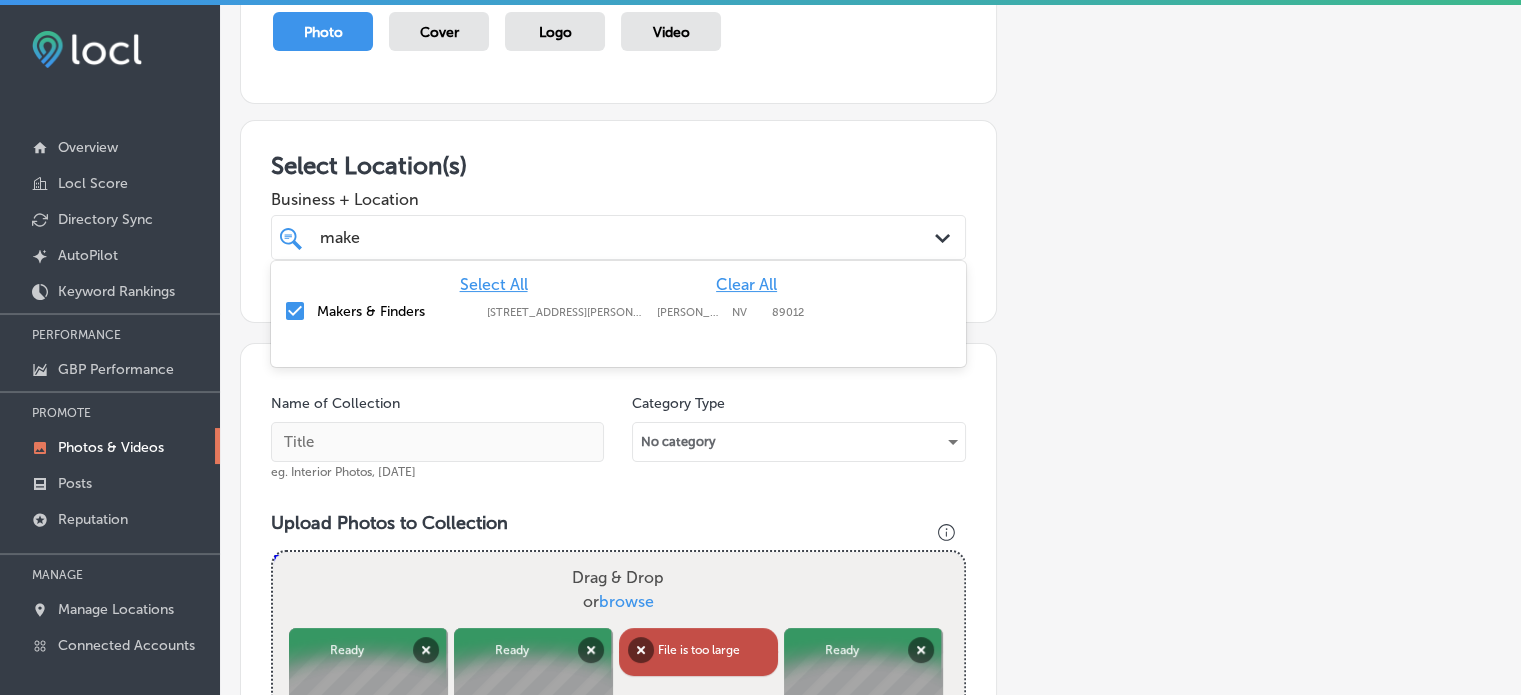 type on "make" 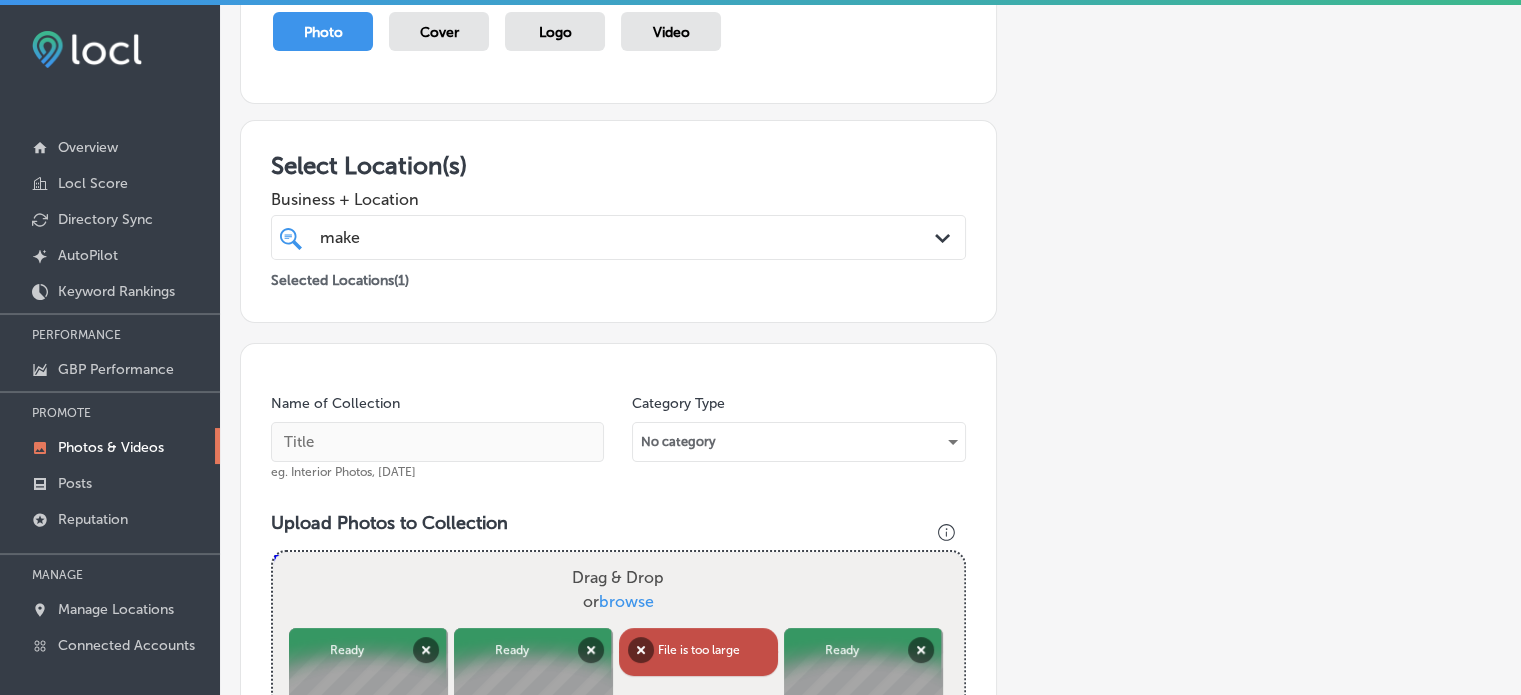 click on "Add a Collection Which Type of Image or Video Would You Like to Upload? Photo Cover Logo Video Select Location(s) Business + Location
make make
Path
Created with Sketch.
Selected Locations  ( 1 ) Name of Collection eg. Interior Photos, [DATE]   Category Type No category Upload Photos to Collection
Powered by PQINA Drag & Drop  or  browse Makers and Finders (16).jpg Abort Retry Remove Upload Cancel Retry Remove Makers and Finders (16).jpg 448 KB Ready tap to undo" at bounding box center (870, 613) 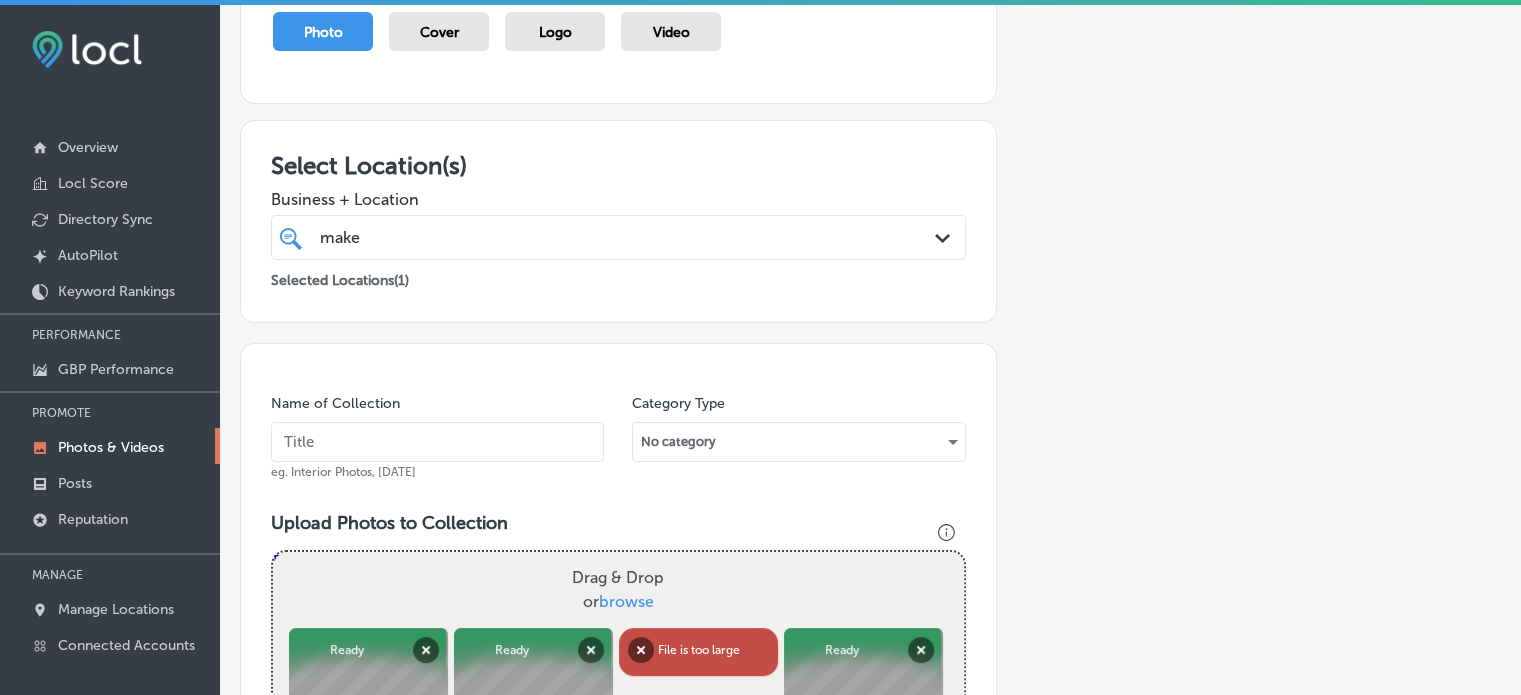 click at bounding box center [437, 442] 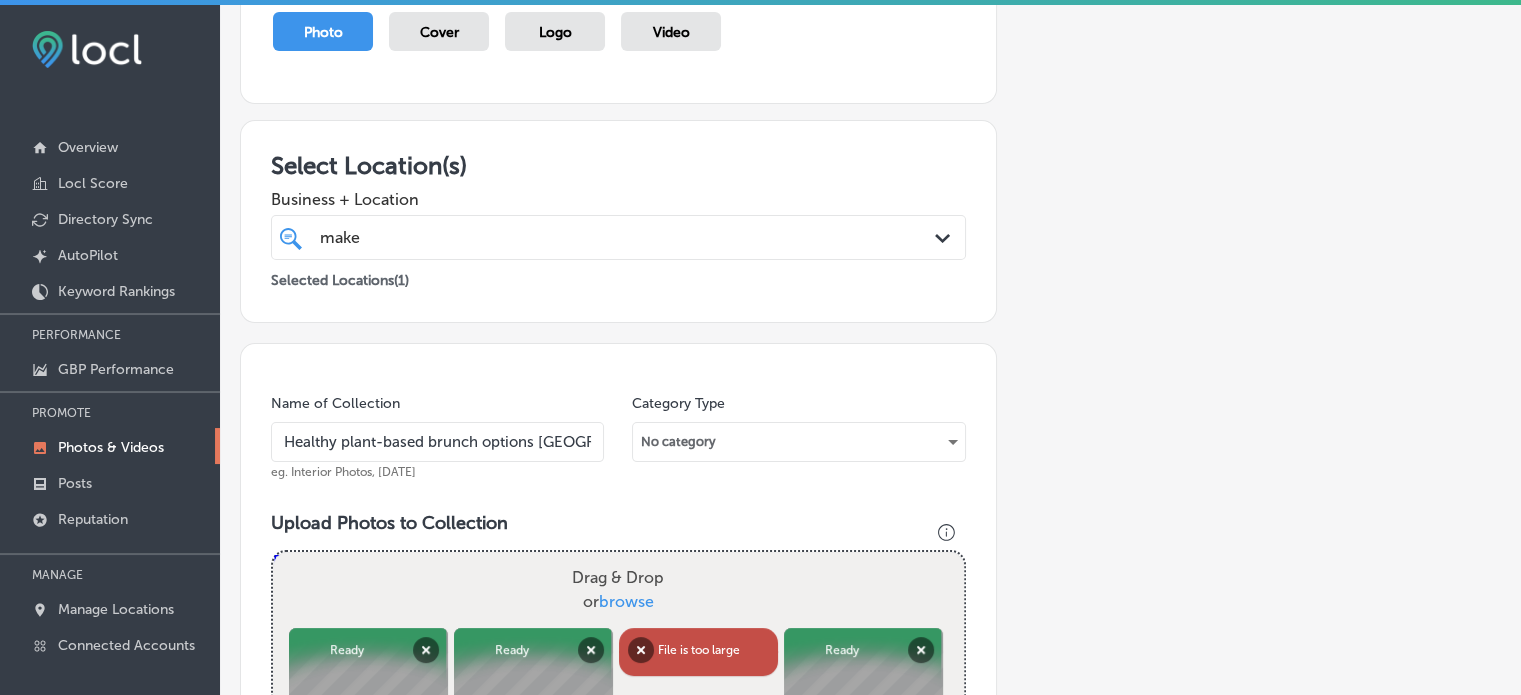 scroll, scrollTop: 0, scrollLeft: 18, axis: horizontal 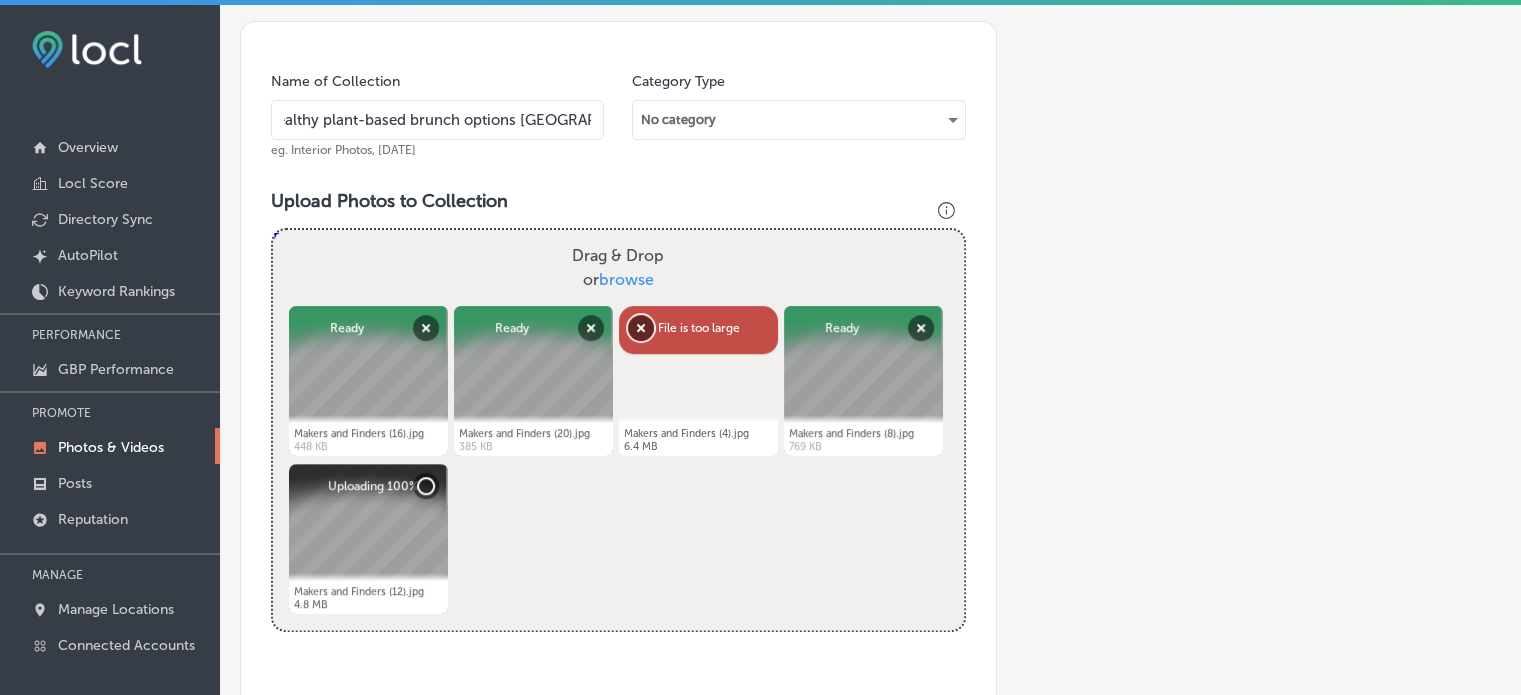 type on "Healthy plant-based brunch options [GEOGRAPHIC_DATA]" 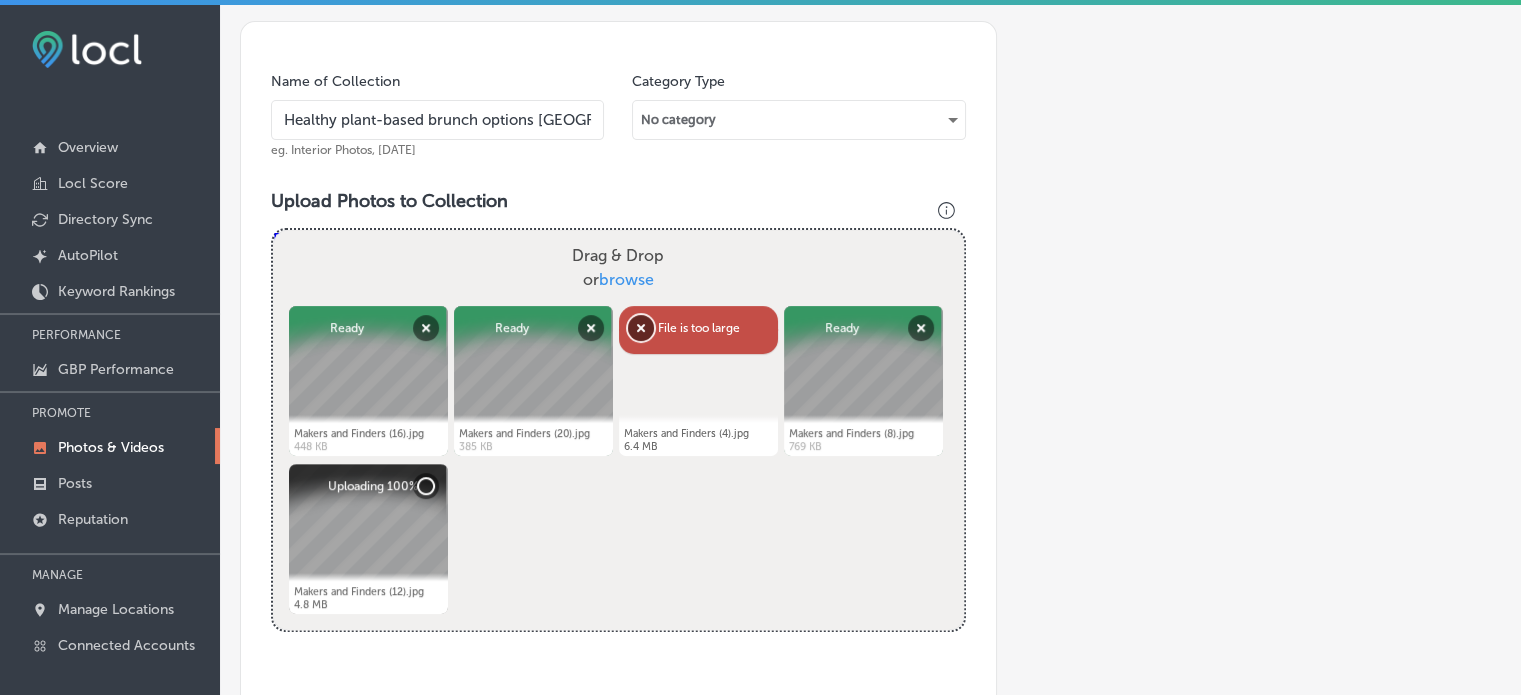click on "Remove" at bounding box center (641, 328) 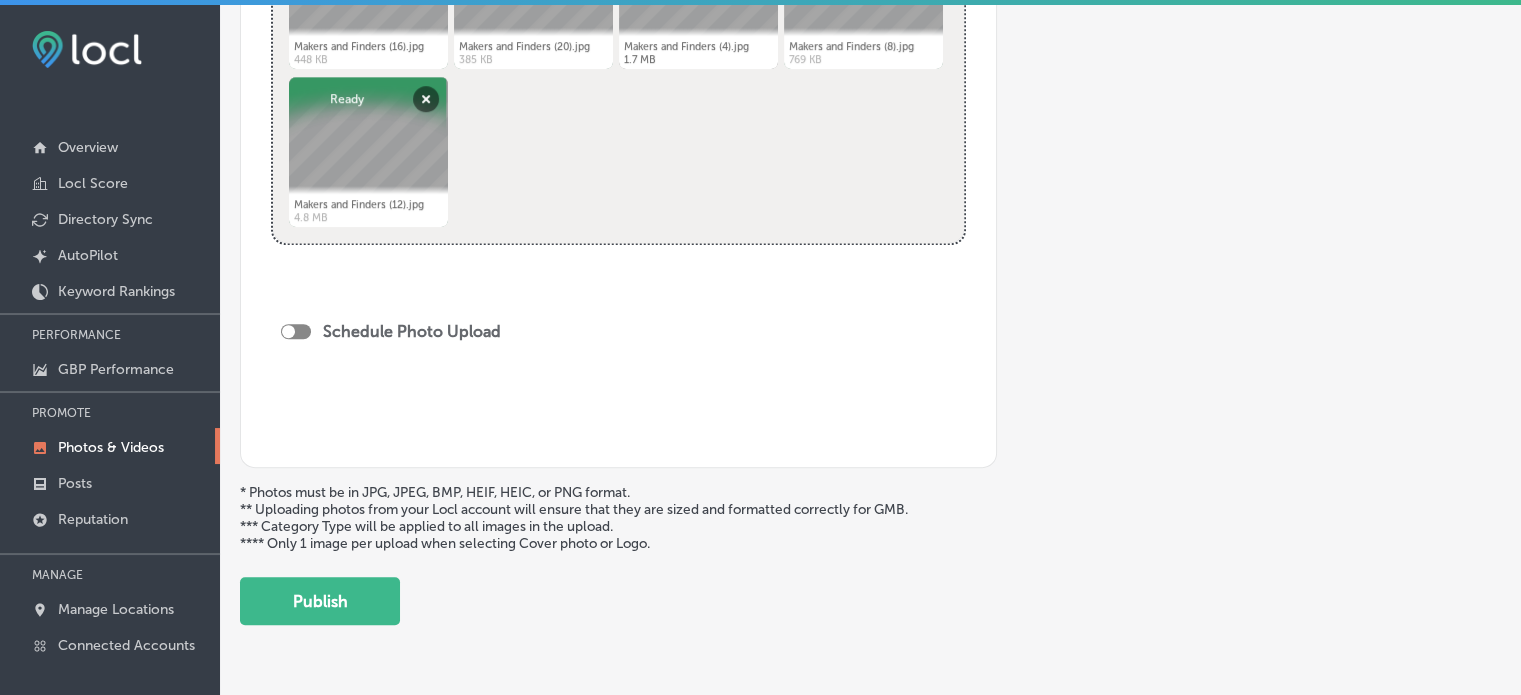scroll, scrollTop: 993, scrollLeft: 0, axis: vertical 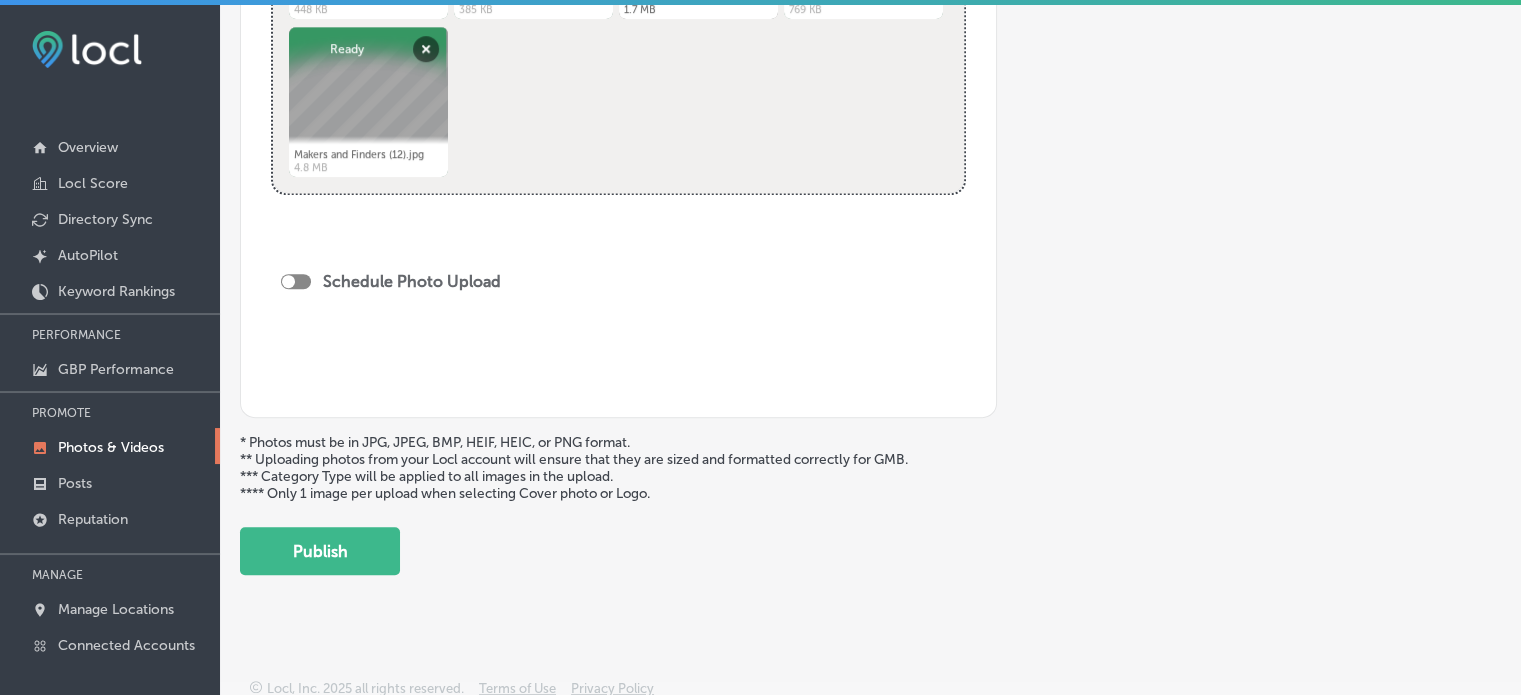 click at bounding box center (296, 281) 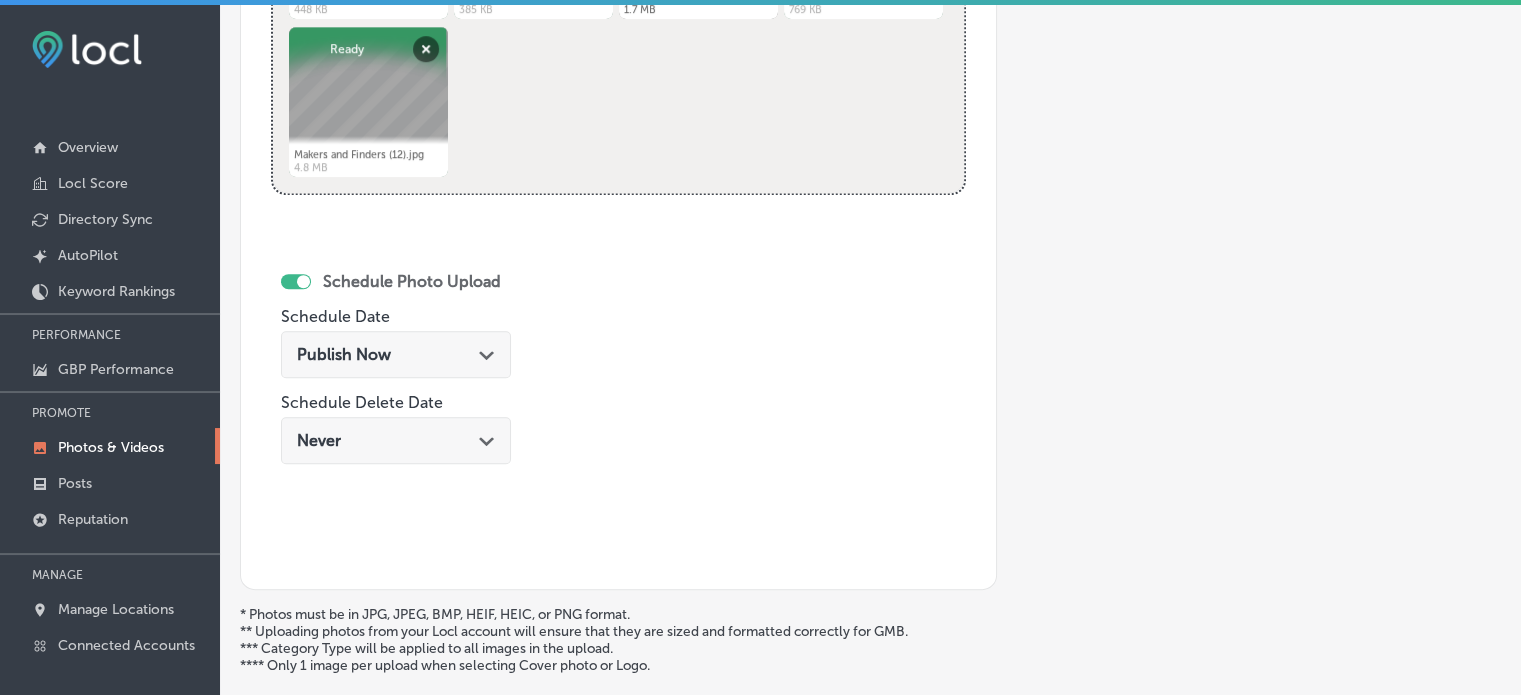 scroll, scrollTop: 920, scrollLeft: 0, axis: vertical 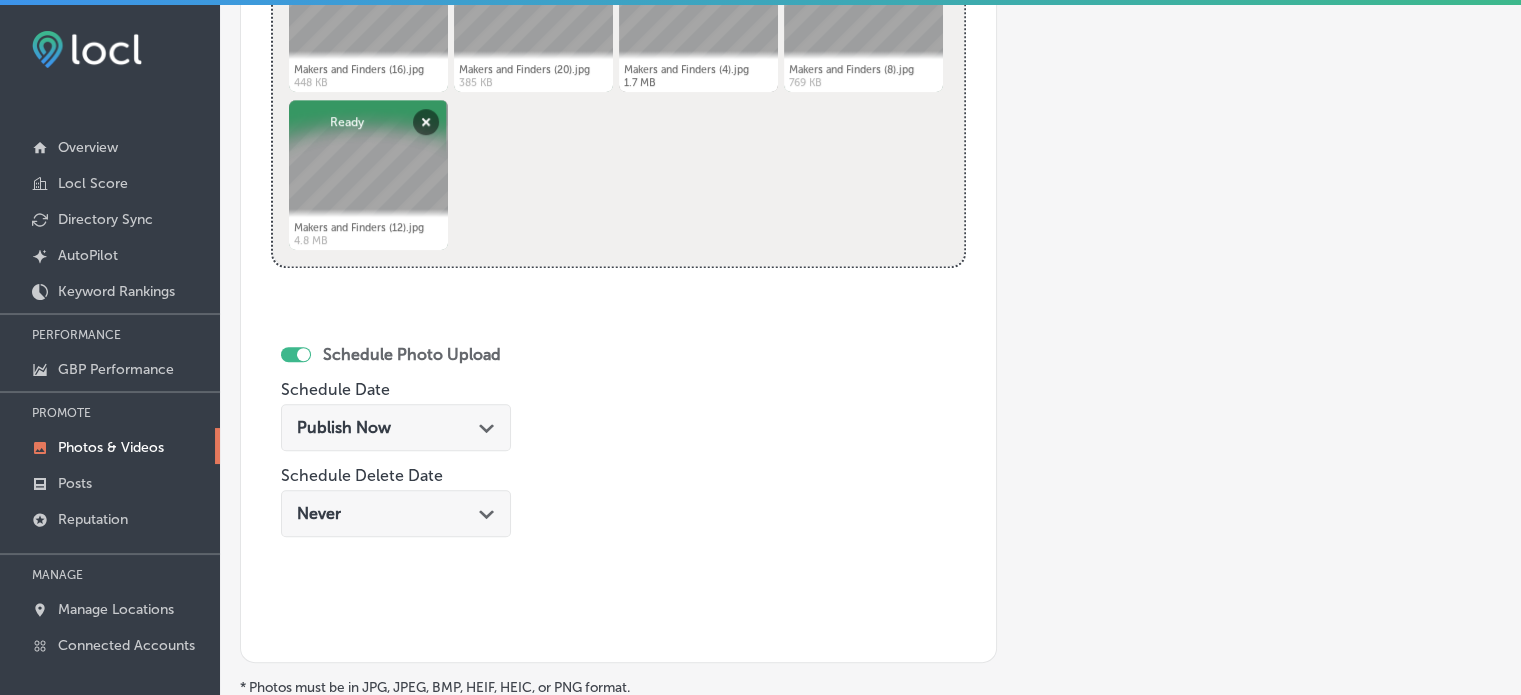 click on "Publish Now
Path
Created with Sketch." at bounding box center [396, 427] 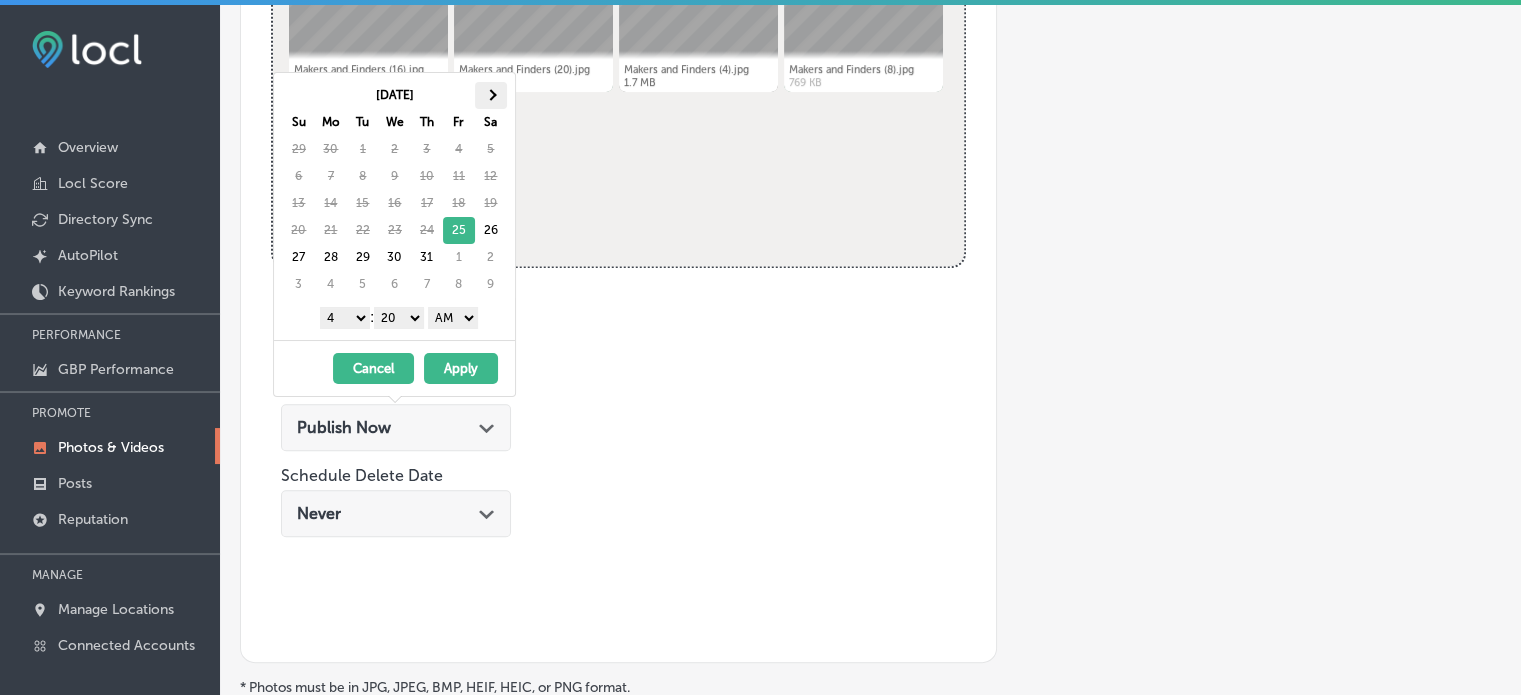 click at bounding box center [491, 95] 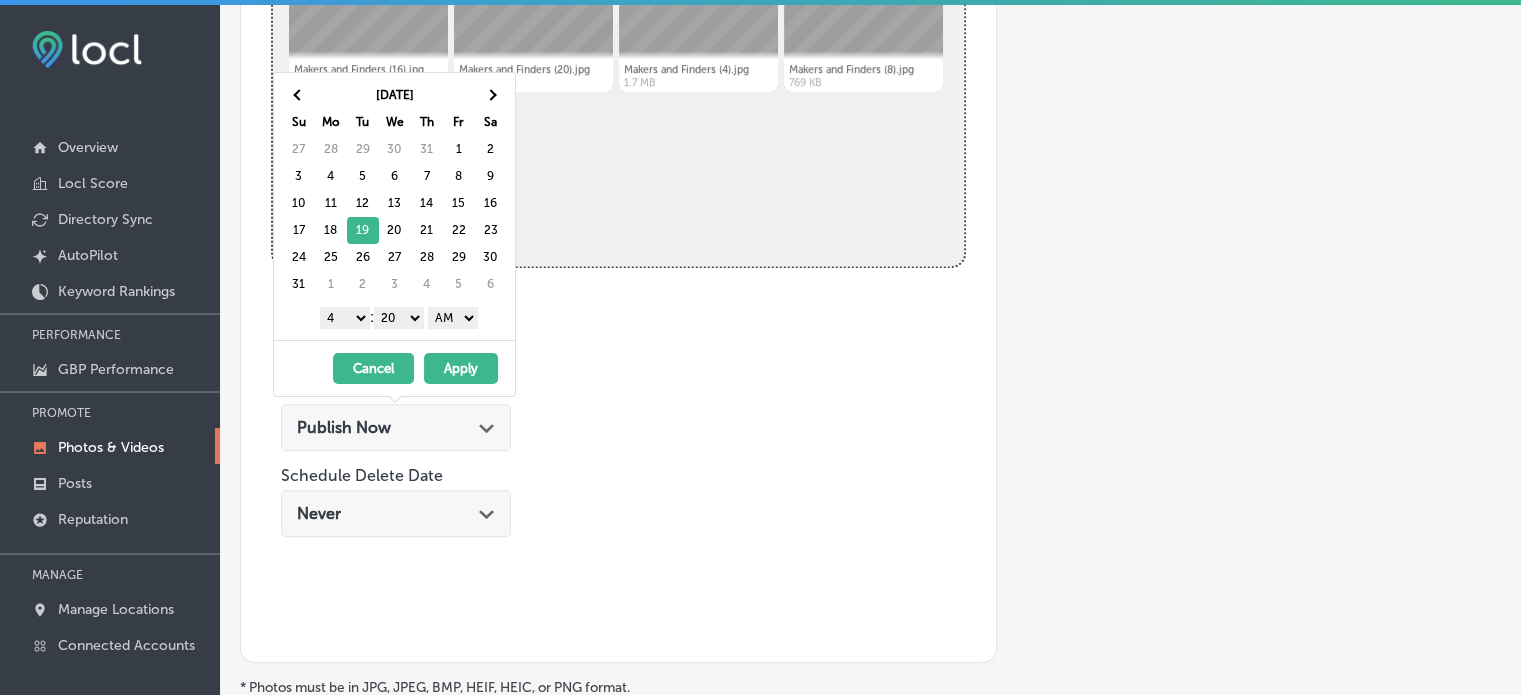click on "1 2 3 4 5 6 7 8 9 10 11 12" at bounding box center (345, 318) 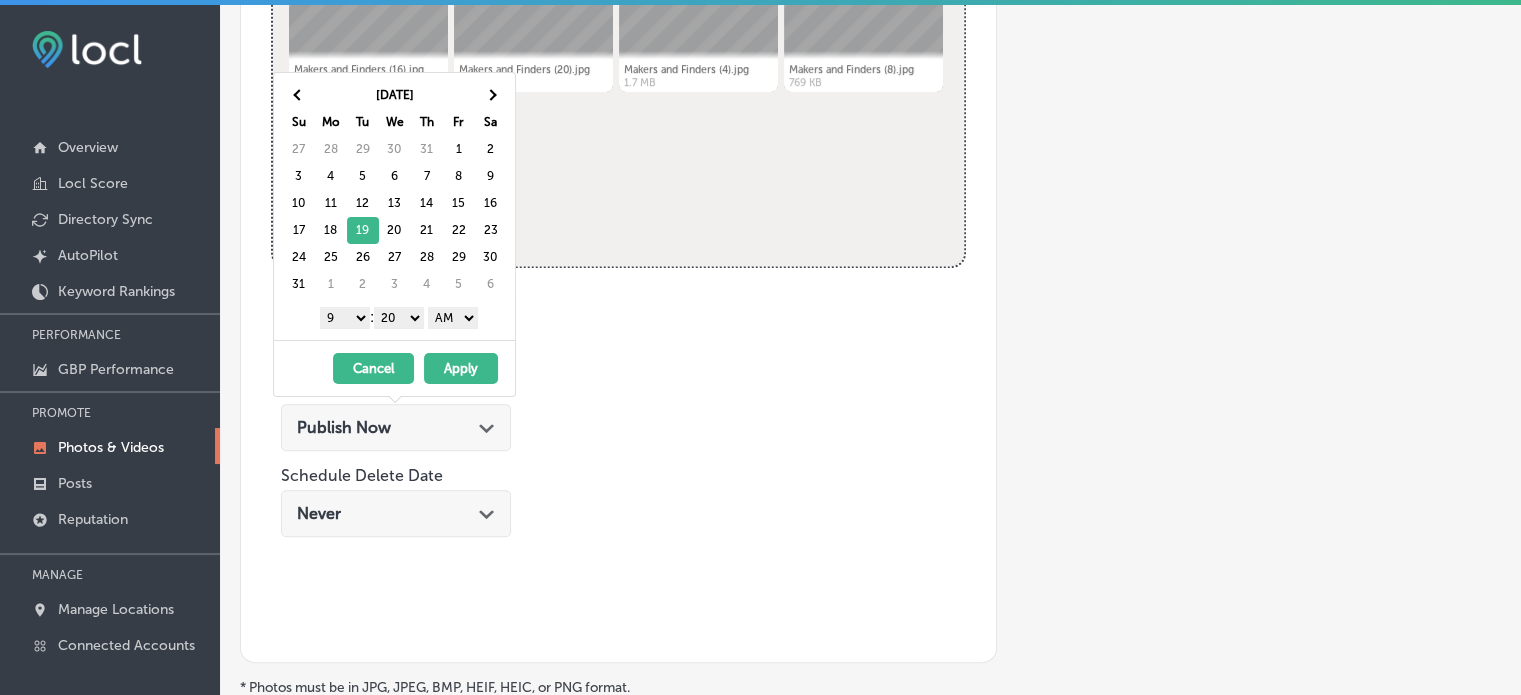 click on "00 10 20 30 40 50" at bounding box center [399, 318] 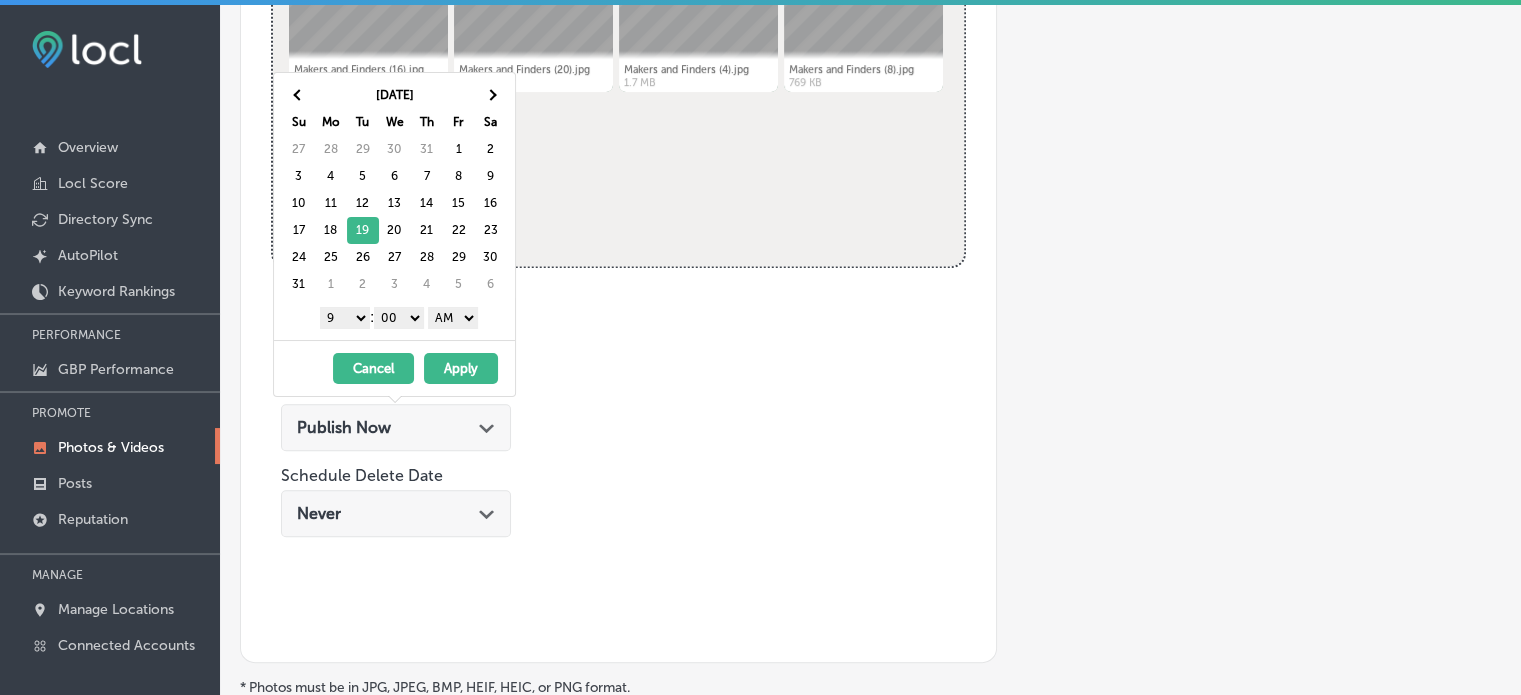 click on "AM PM" at bounding box center (453, 318) 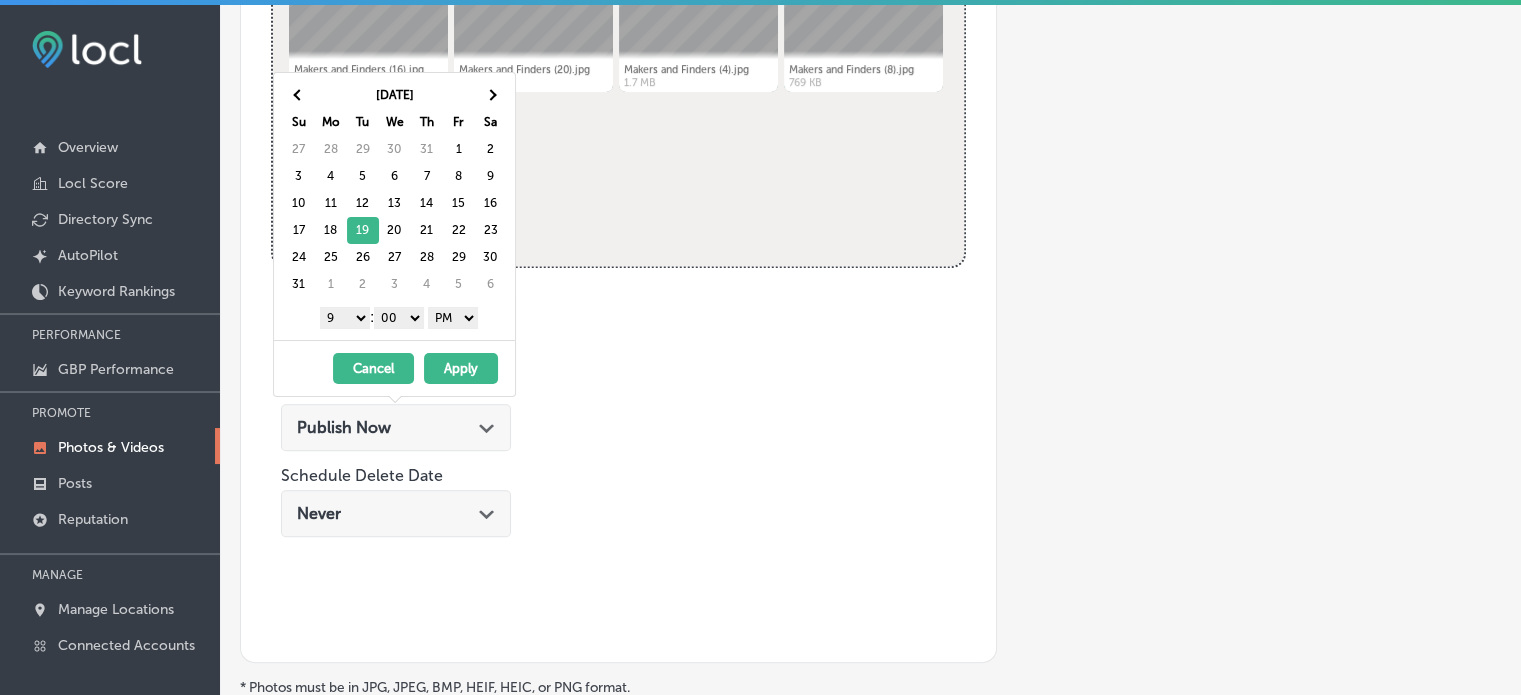 click on "Apply" at bounding box center (461, 368) 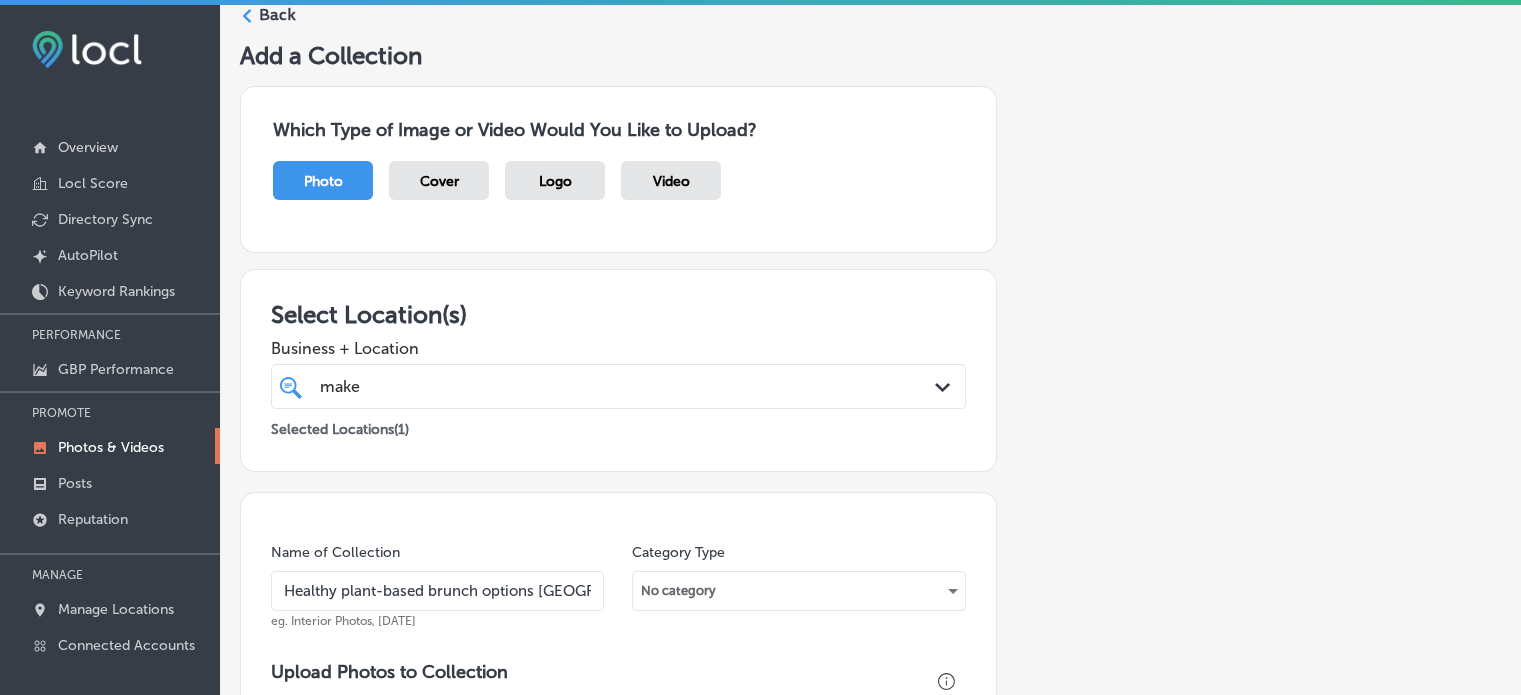 scroll, scrollTop: 0, scrollLeft: 0, axis: both 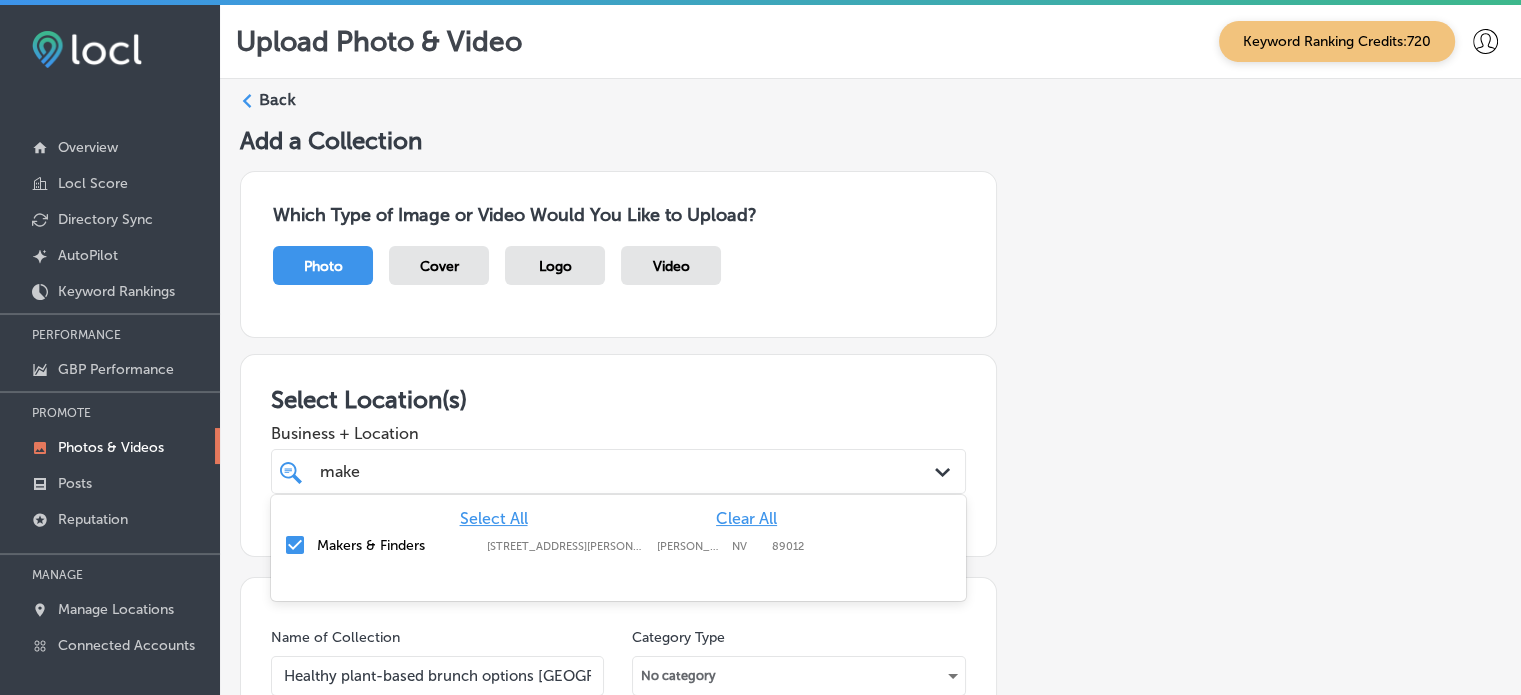 click on "make make" at bounding box center (588, 471) 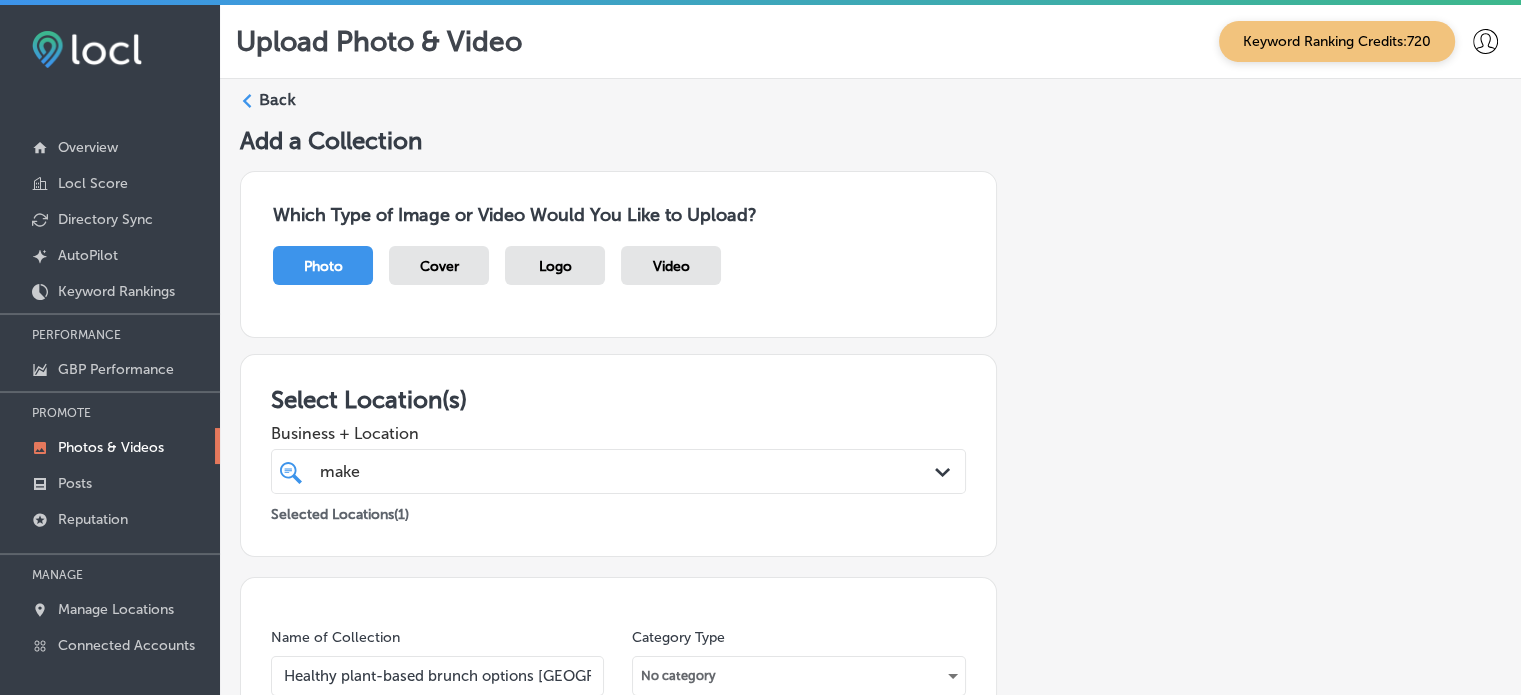 click on "Select Location(s) Business + Location
make make
Path
Created with Sketch.
Selected Locations  ( 1 )" at bounding box center (618, 455) 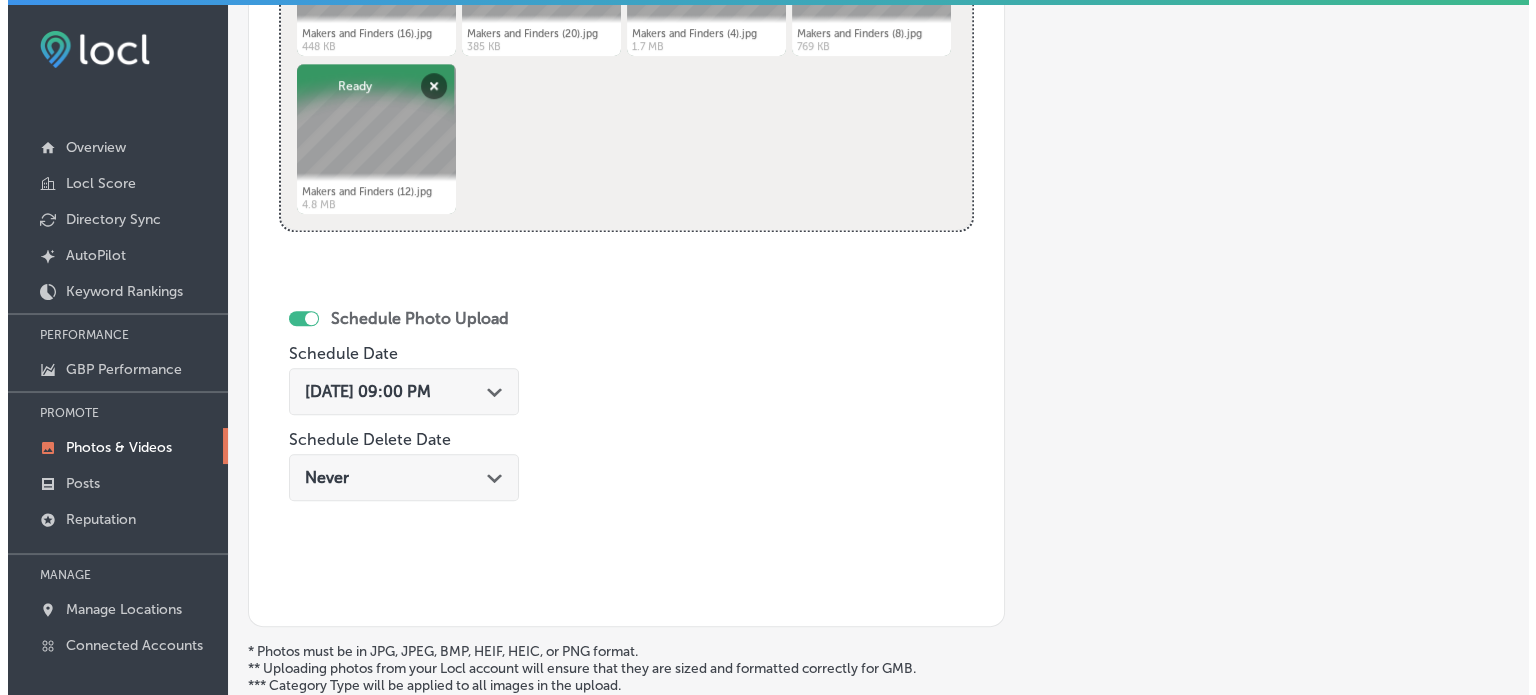 scroll, scrollTop: 1165, scrollLeft: 0, axis: vertical 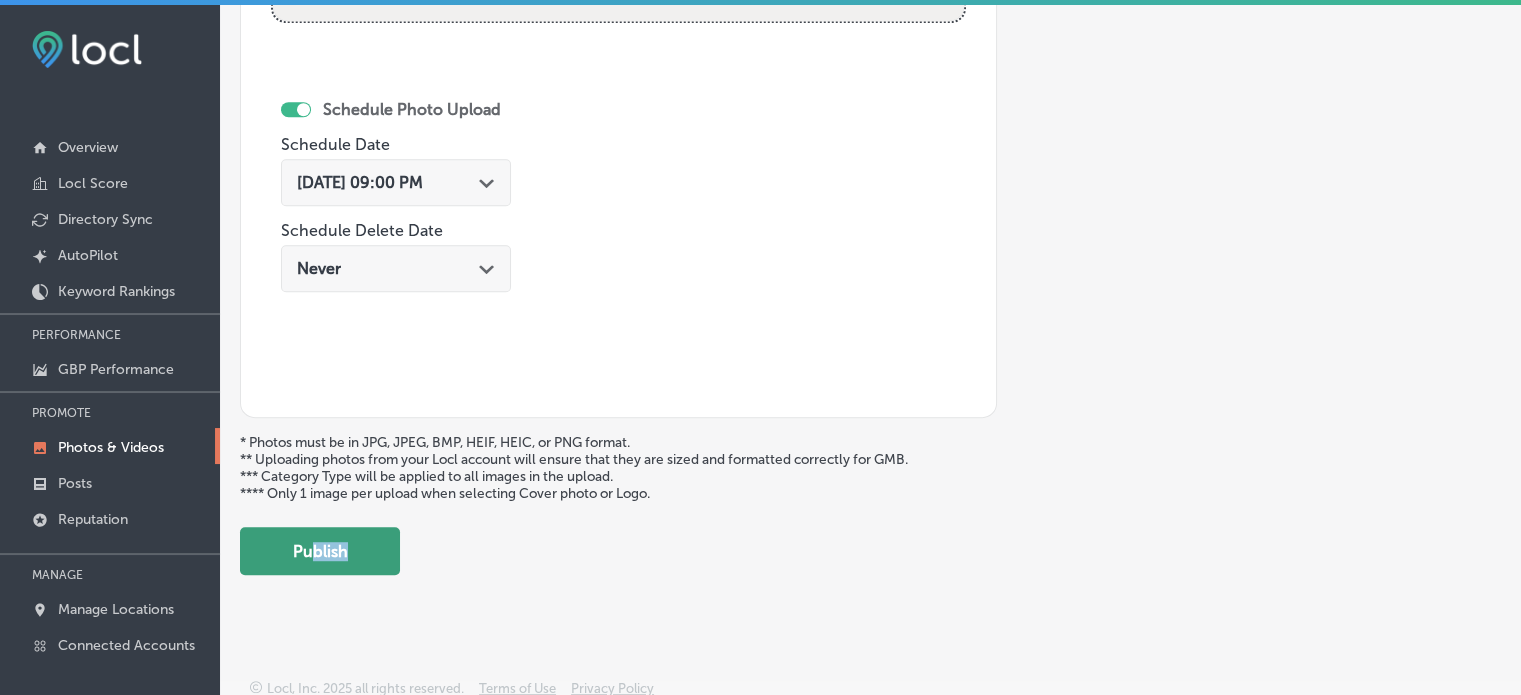 drag, startPoint x: 301, startPoint y: 575, endPoint x: 323, endPoint y: 553, distance: 31.112698 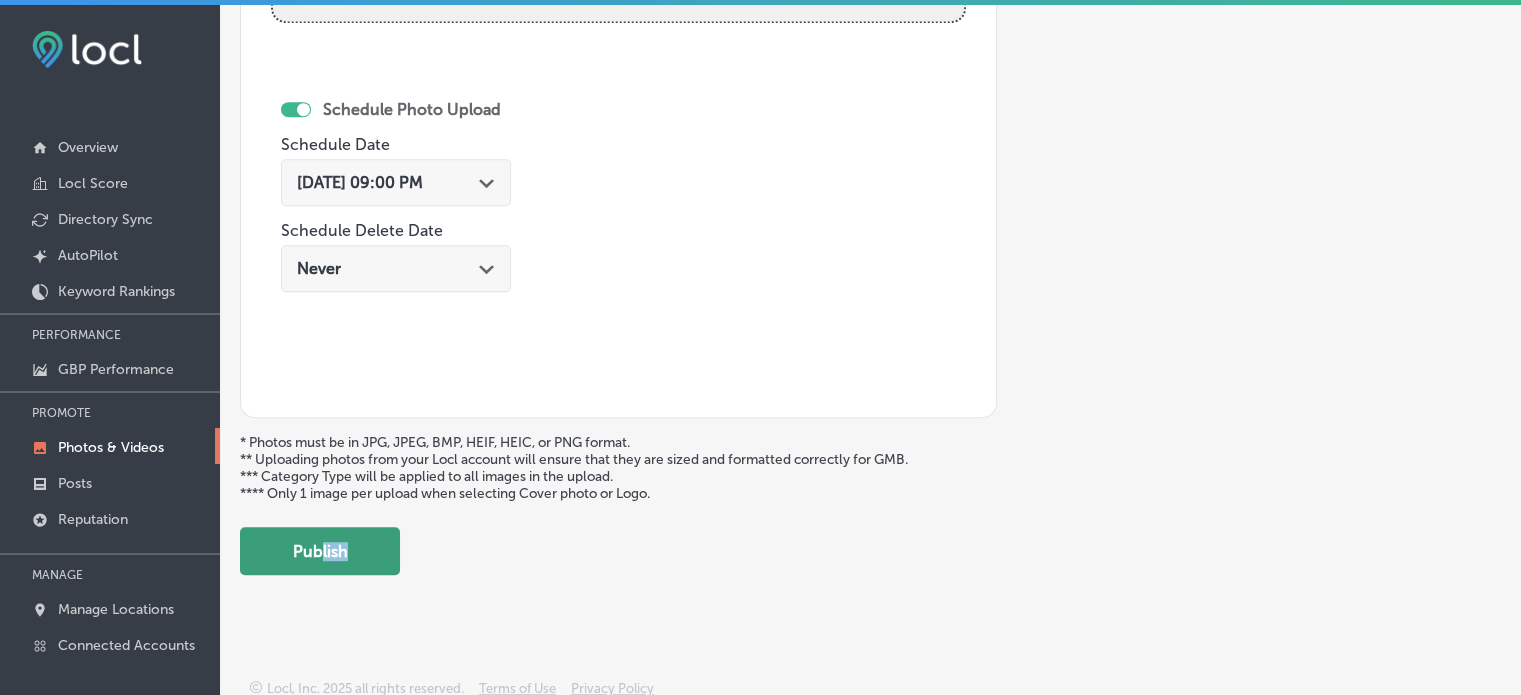click on "Publish" at bounding box center [320, 551] 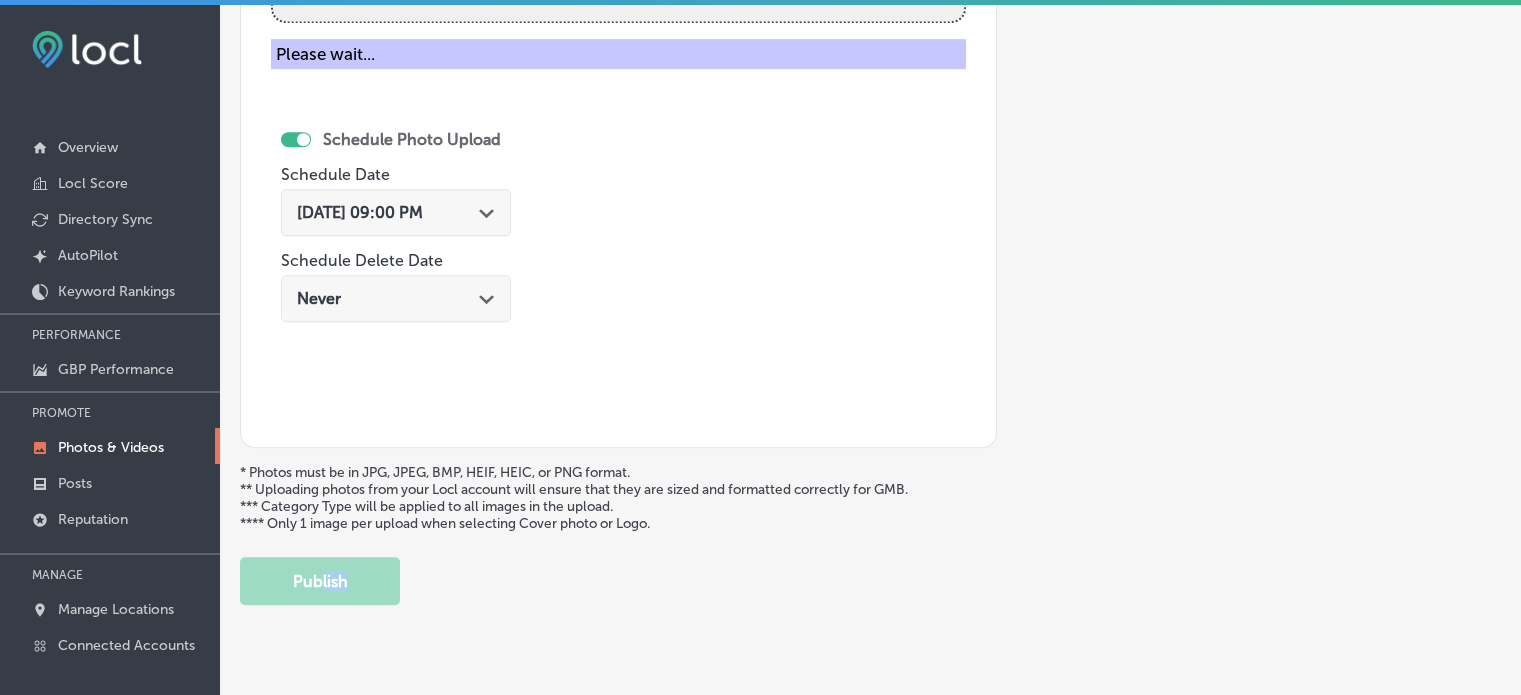 type 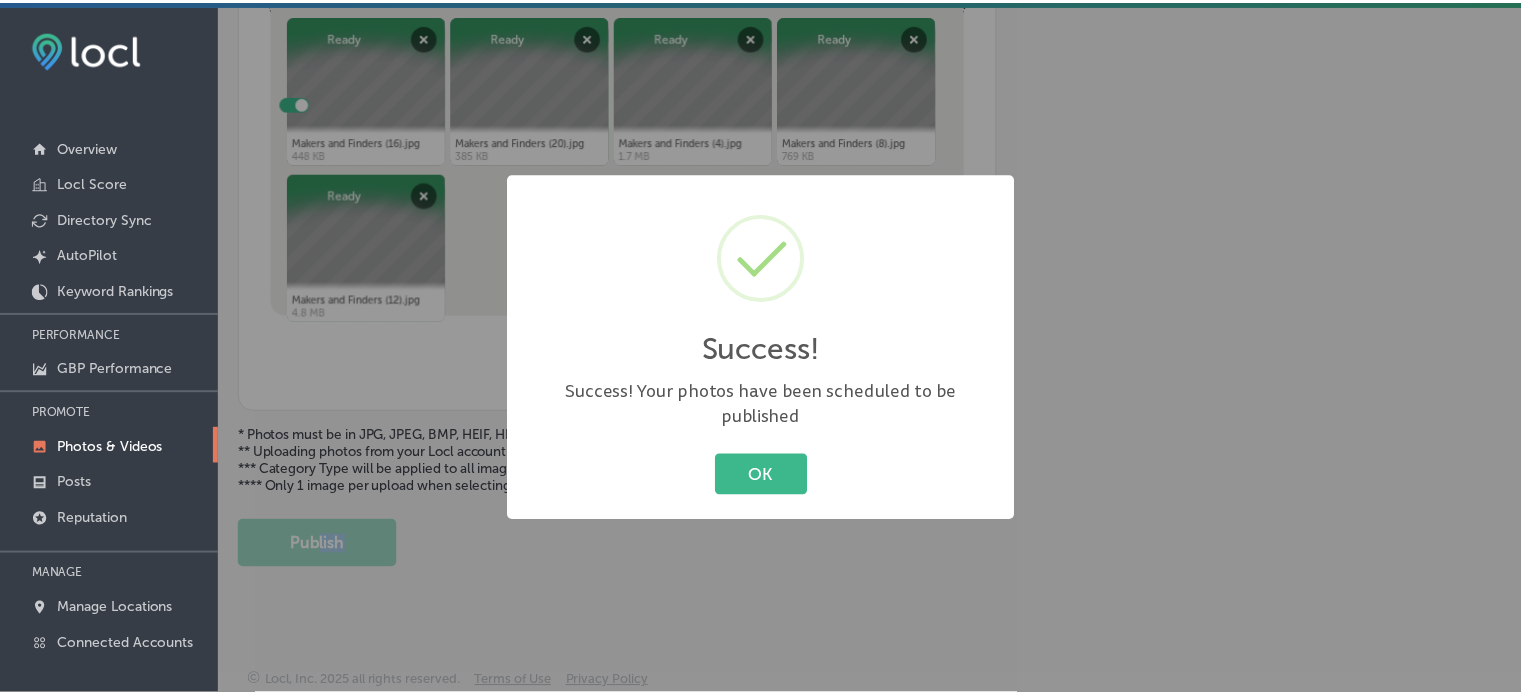 scroll, scrollTop: 841, scrollLeft: 0, axis: vertical 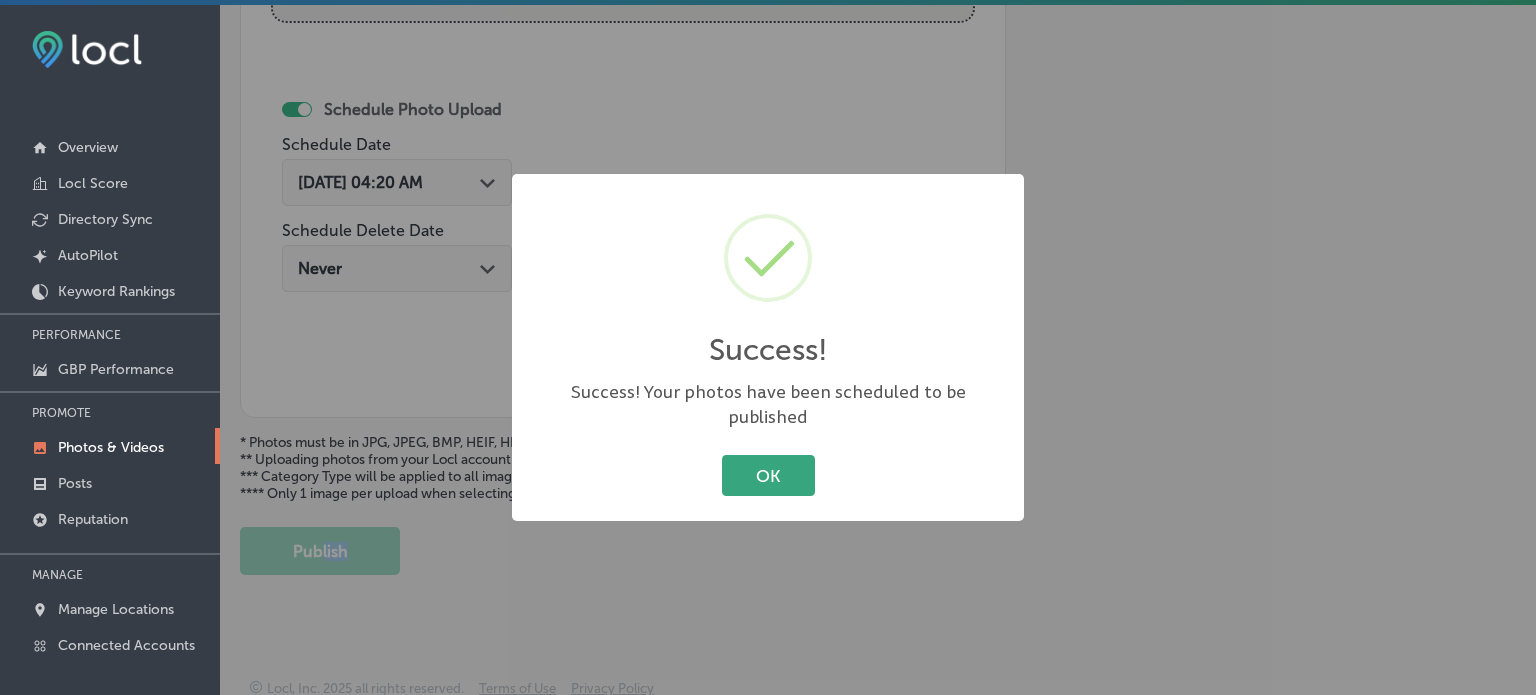 click on "OK" at bounding box center [768, 475] 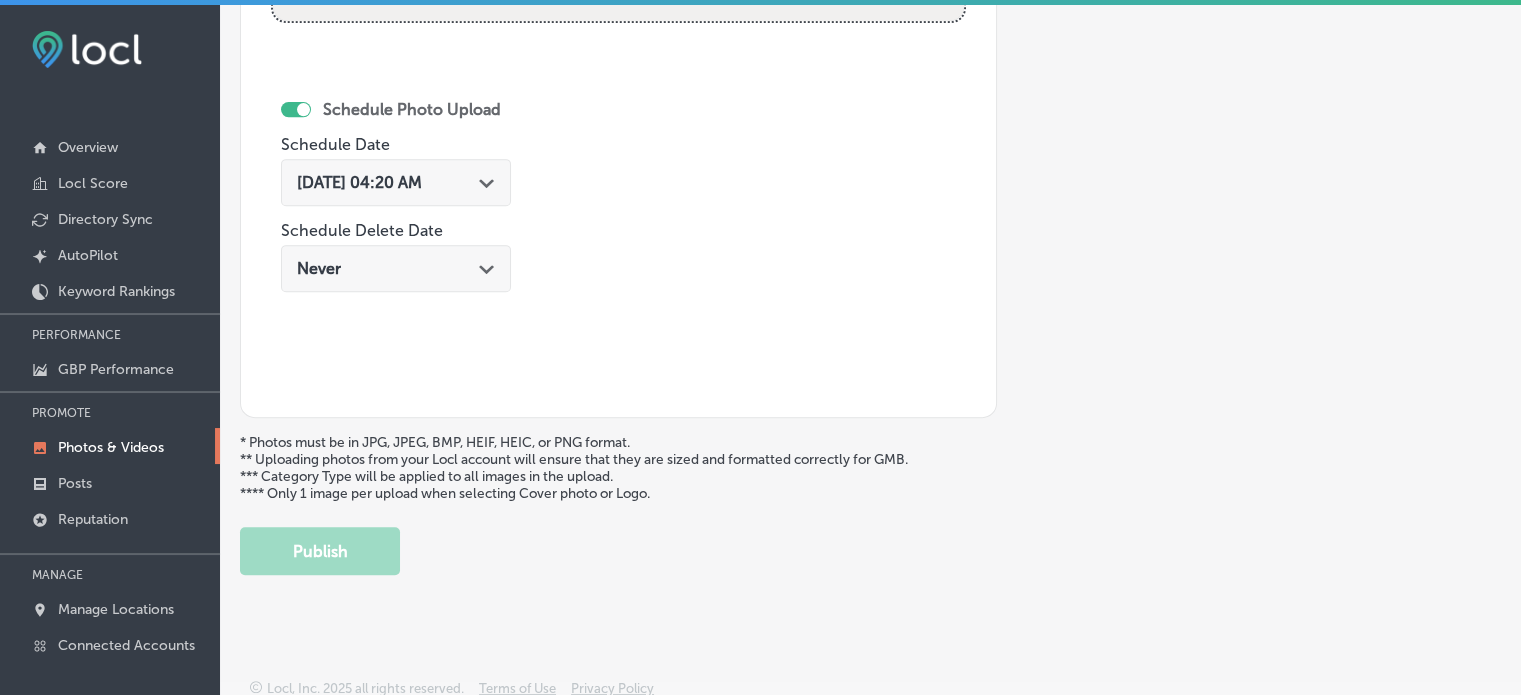 click on "Name of Collection eg. Interior Photos, [DATE]   Category Type No category Upload Photos to Collection
Powered by PQINA Drag & Drop  or  browse Makers and Finders (4).jpg Ready Schedule Photo Upload Schedule Date [DATE] 04:20 AM
Path
Created with Sketch.
Schedule Delete Date Never
Path
Created with Sketch." at bounding box center [618, 77] 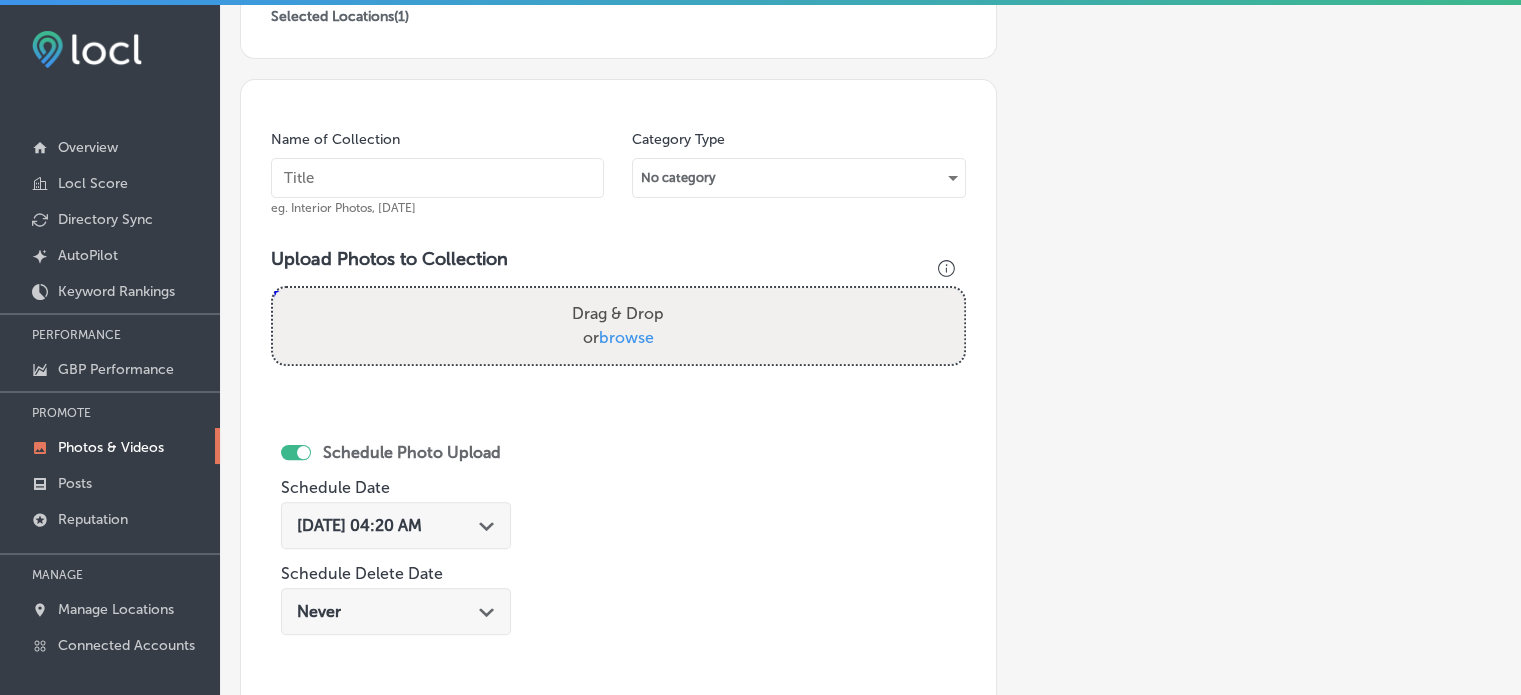 scroll, scrollTop: 493, scrollLeft: 0, axis: vertical 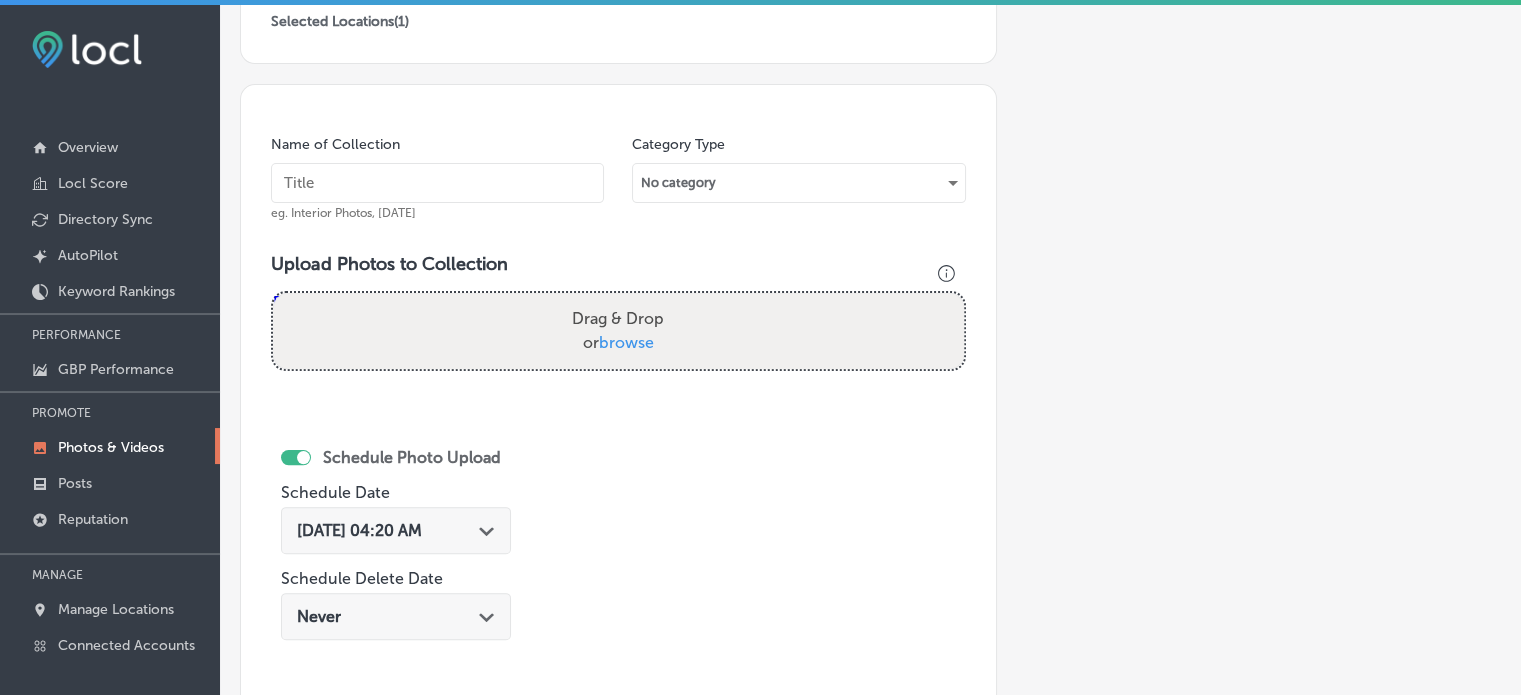 click on "Name of Collection eg. Interior Photos, [DATE]   Category Type No category Upload Photos to Collection
Powered by PQINA Drag & Drop  or  browse Makers and Finders (4).jpg Ready Schedule Photo Upload Schedule Date [DATE] 04:20 AM
Path
Created with Sketch.
Schedule Delete Date Never
Path
Created with Sketch." at bounding box center (618, 425) 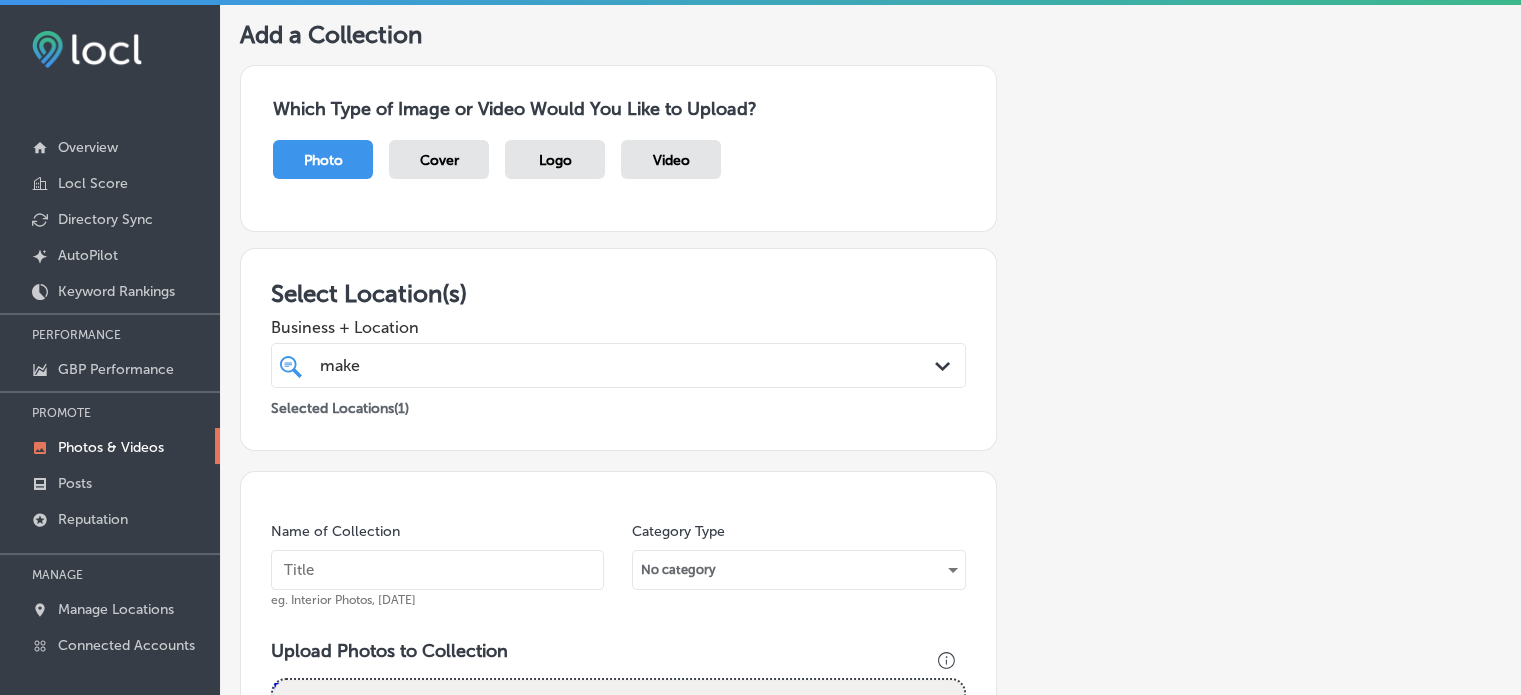 scroll, scrollTop: 0, scrollLeft: 0, axis: both 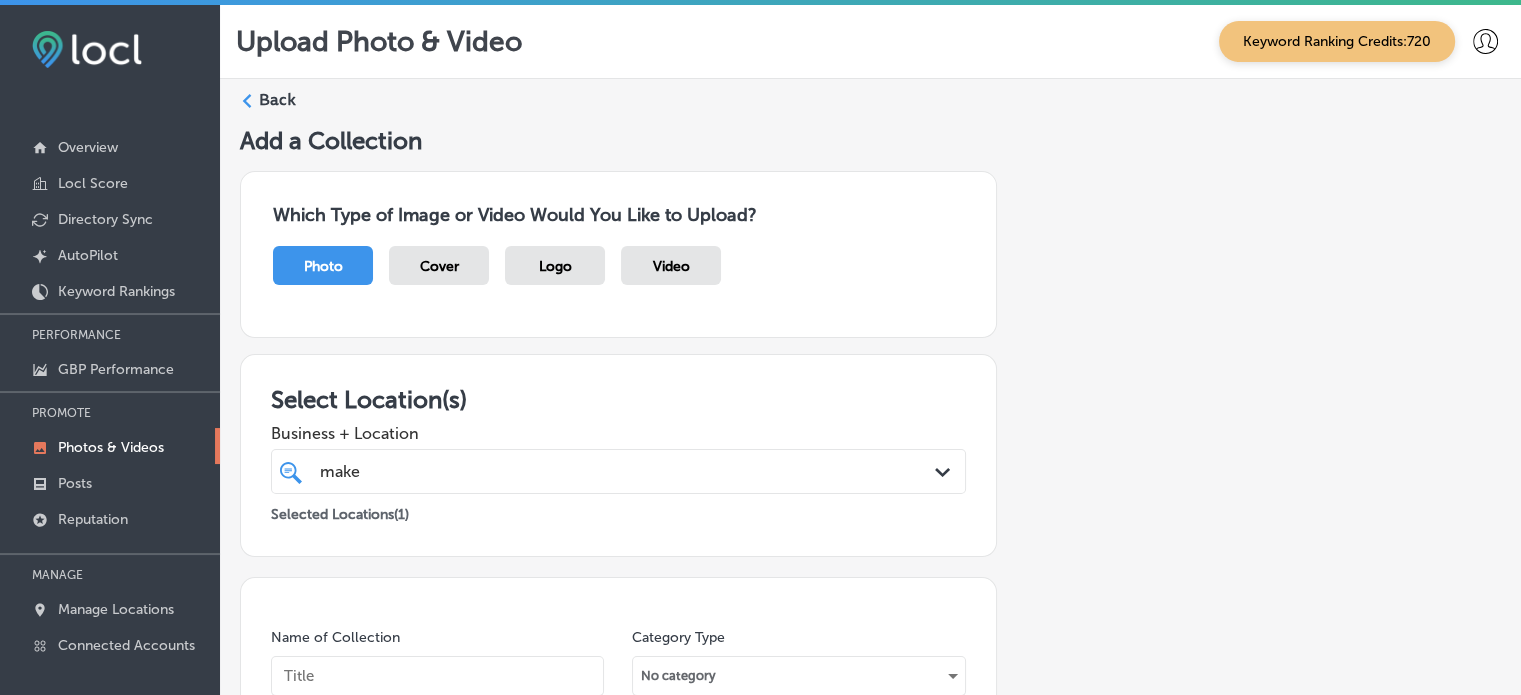 click on "Back" at bounding box center [277, 100] 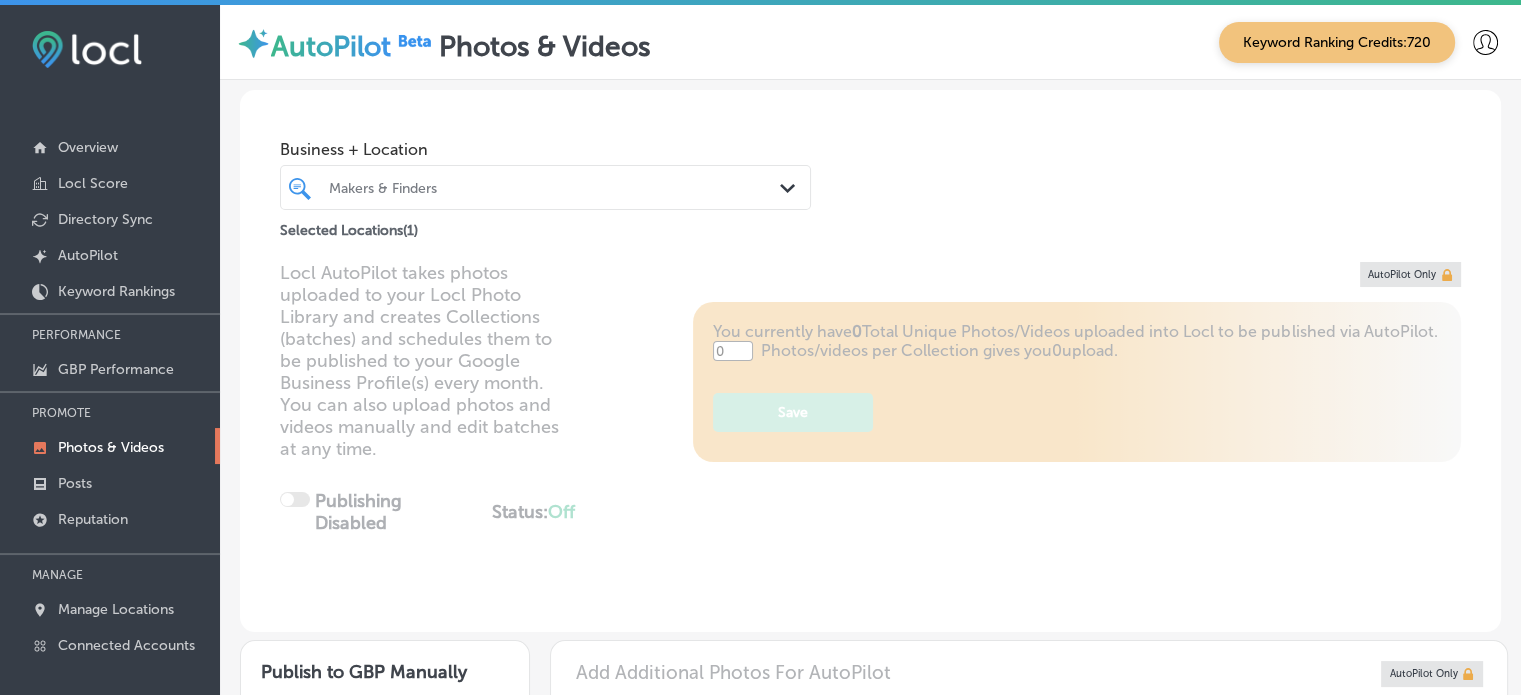 type on "5" 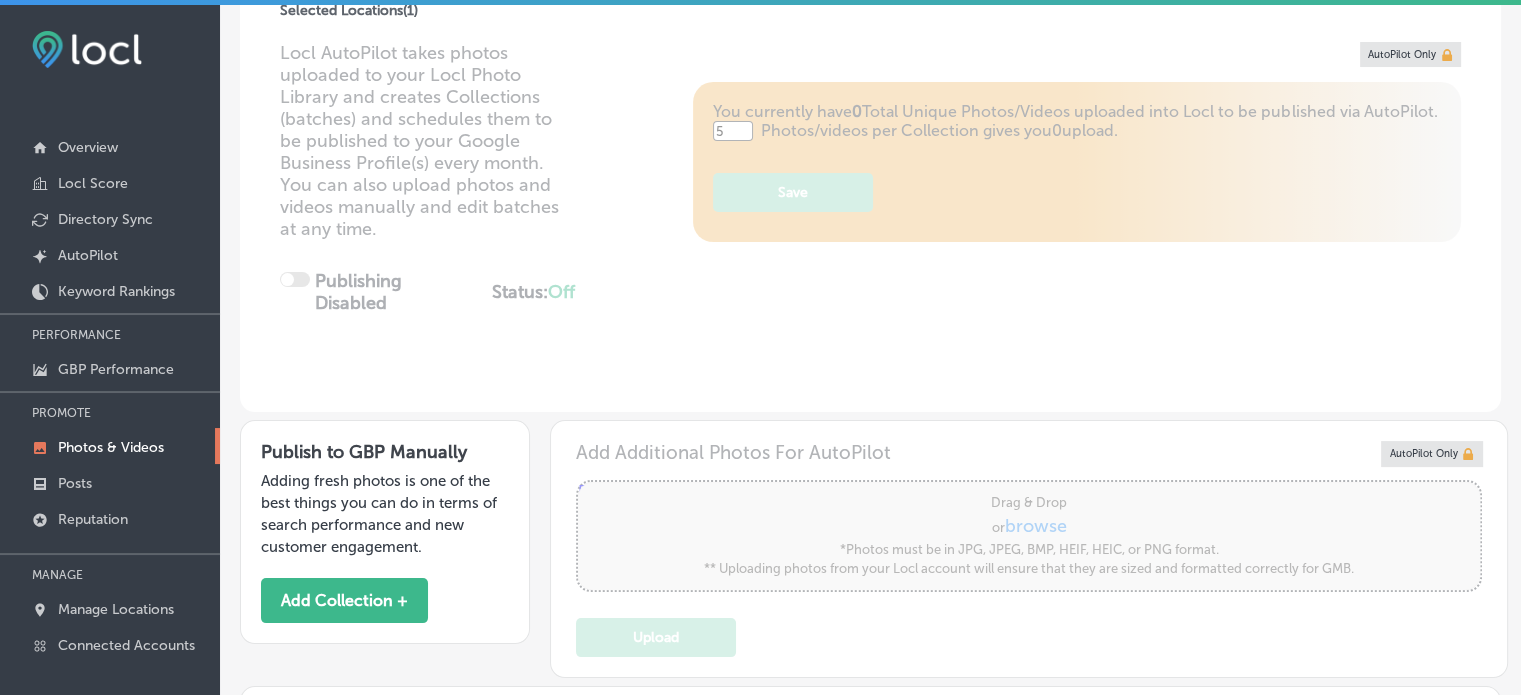 scroll, scrollTop: 0, scrollLeft: 0, axis: both 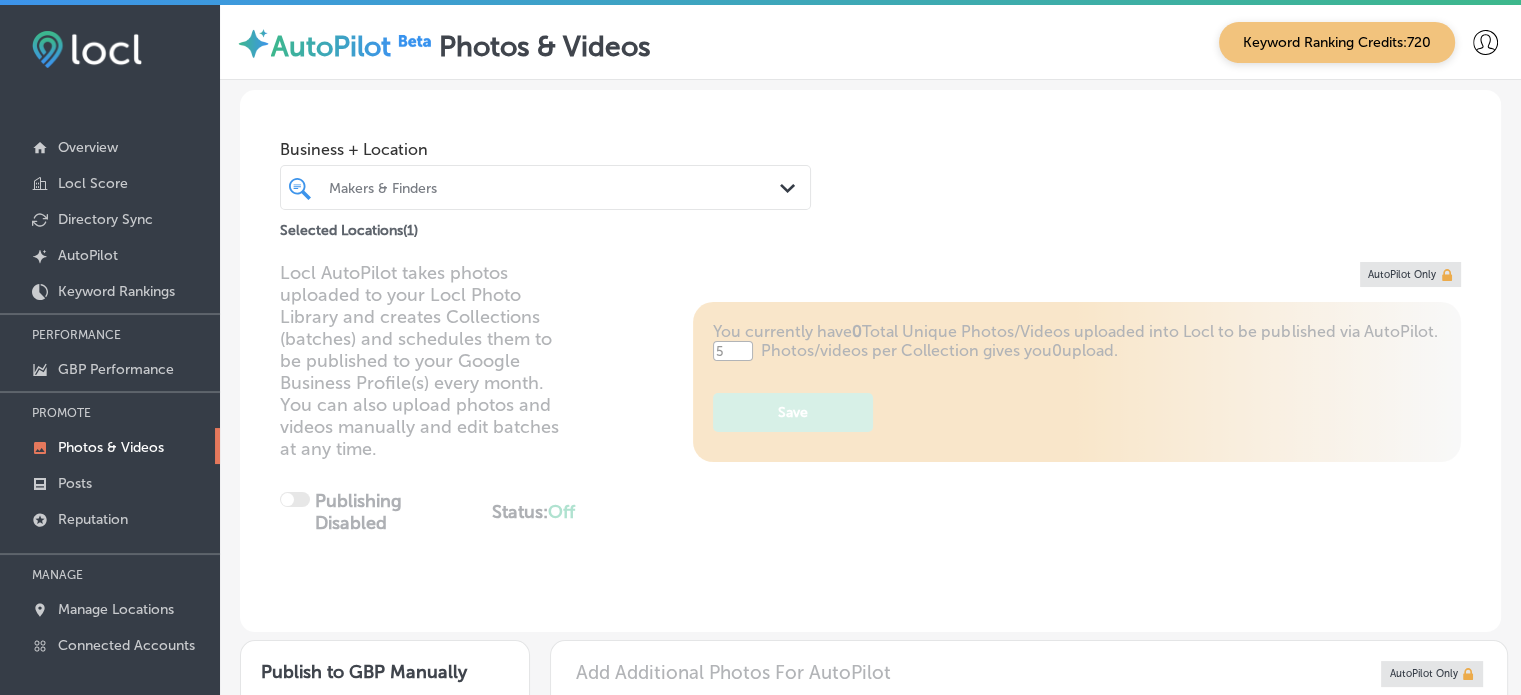 click on "Makers & Finders
Path
Created with Sketch." at bounding box center [545, 187] 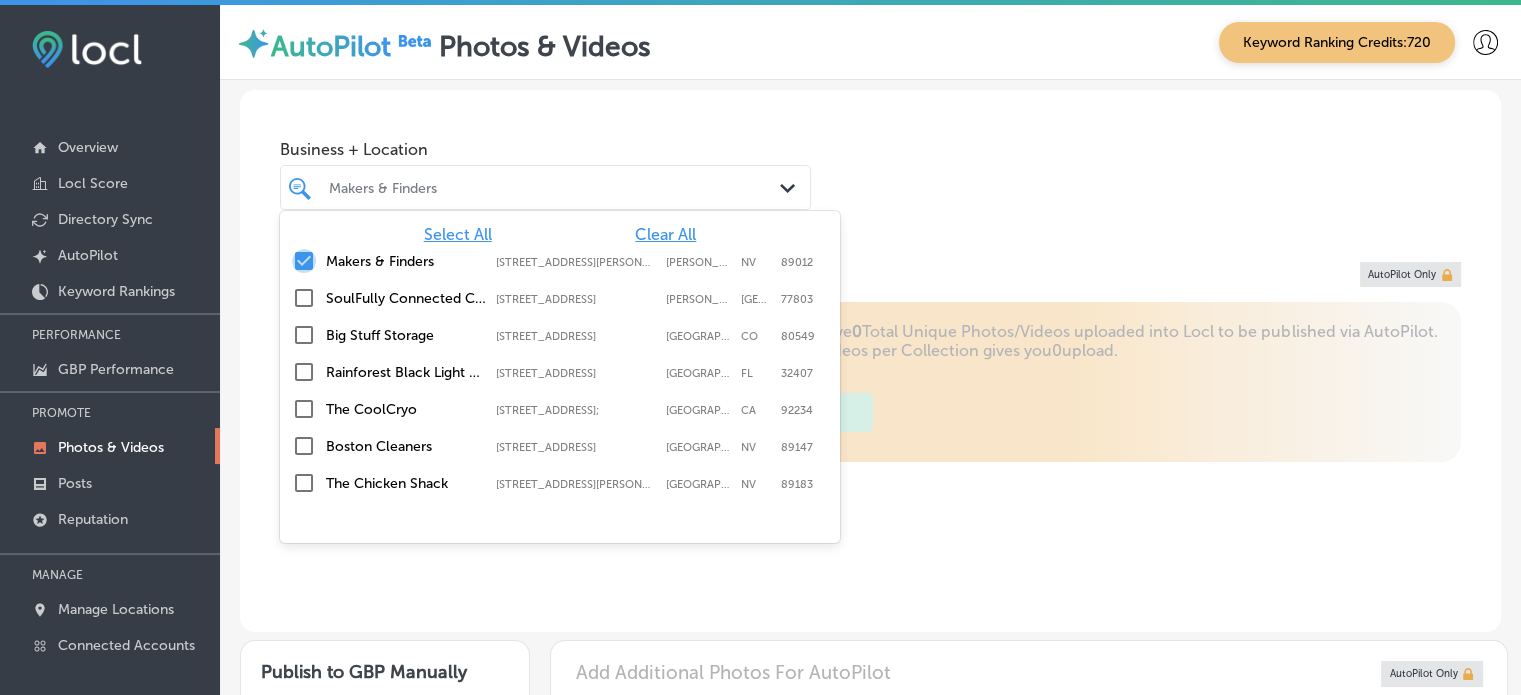 click at bounding box center [304, 261] 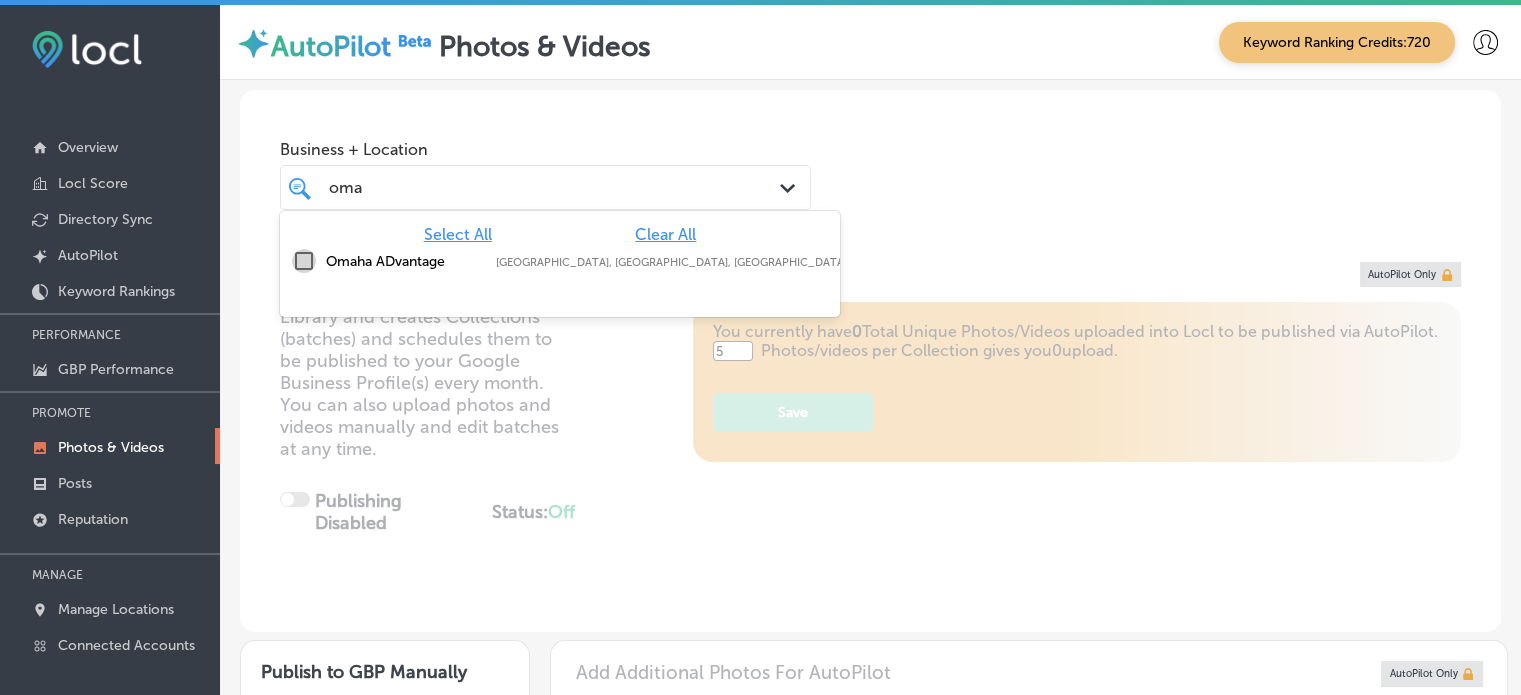 click at bounding box center (304, 261) 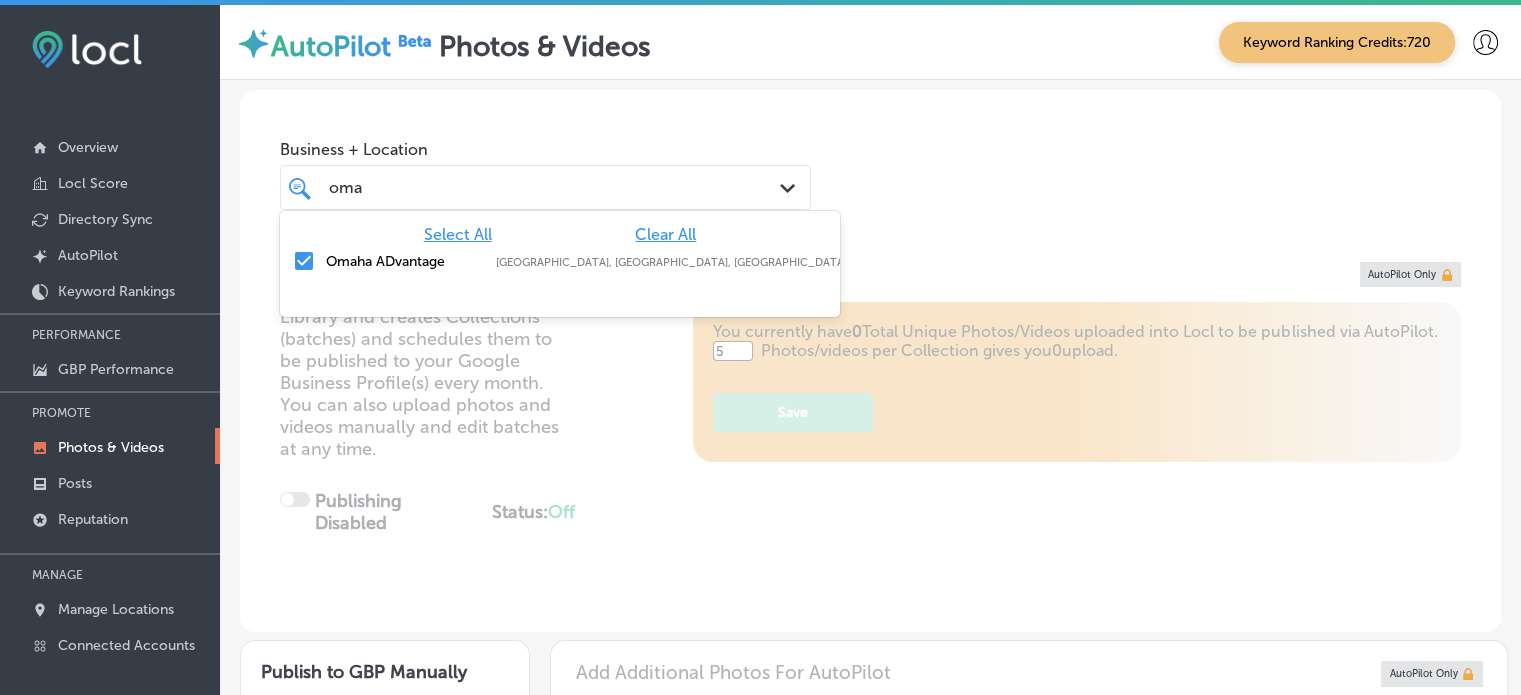 click on "Business + Location      option  focused, 2 of 21. 2 results available for search term oma. Use Up and Down to choose options, press Enter to select the currently focused option, press Escape to exit the menu, press Tab to select the option and exit the menu.
oma oma
Path
Created with Sketch.
Select All Clear All Omaha ADvantage [GEOGRAPHIC_DATA], [GEOGRAPHIC_DATA], [GEOGRAPHIC_DATA] | [GEOGRAPHIC_DATA], [GEOGRAPHIC_DATA], [GEOGRAPHIC_DATA] | [PERSON_NAME] ... Selected Locations  ( 1 )" at bounding box center [870, 166] 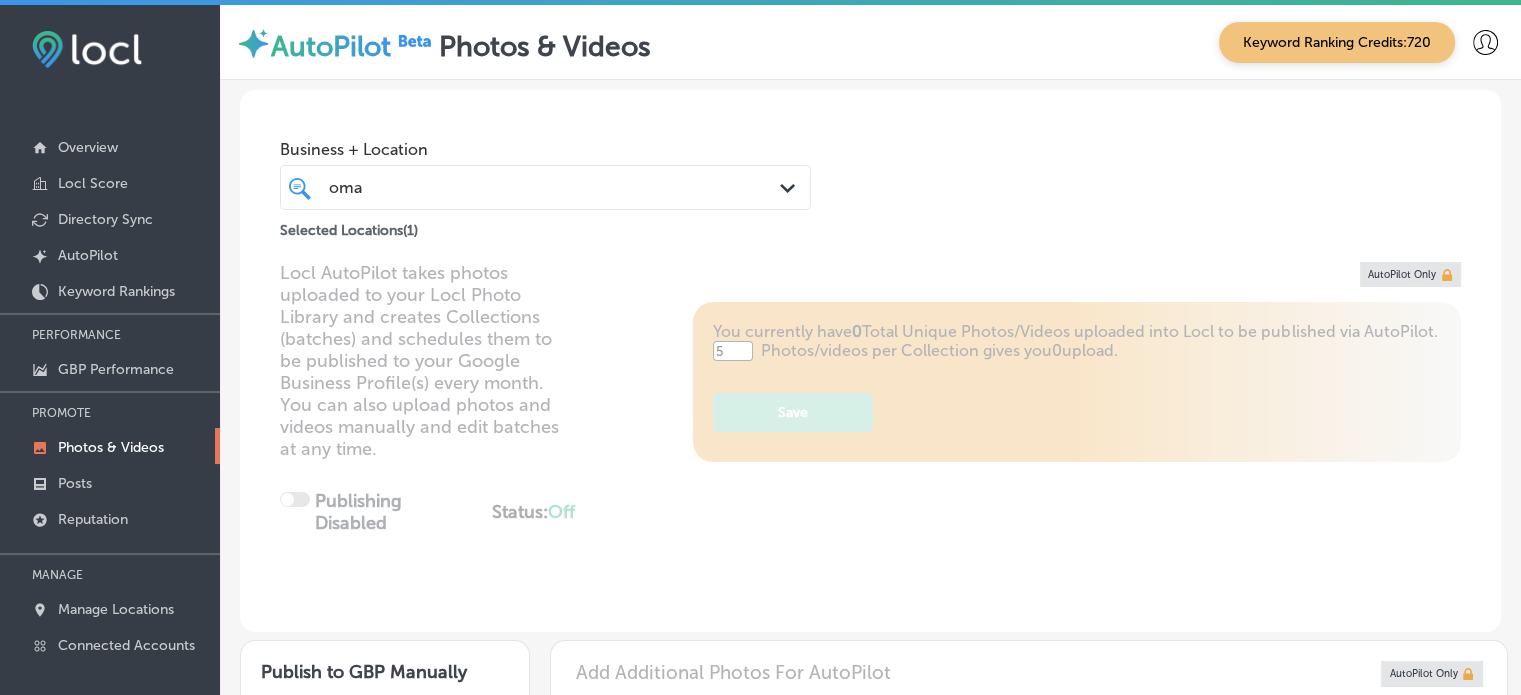 scroll, scrollTop: 537, scrollLeft: 0, axis: vertical 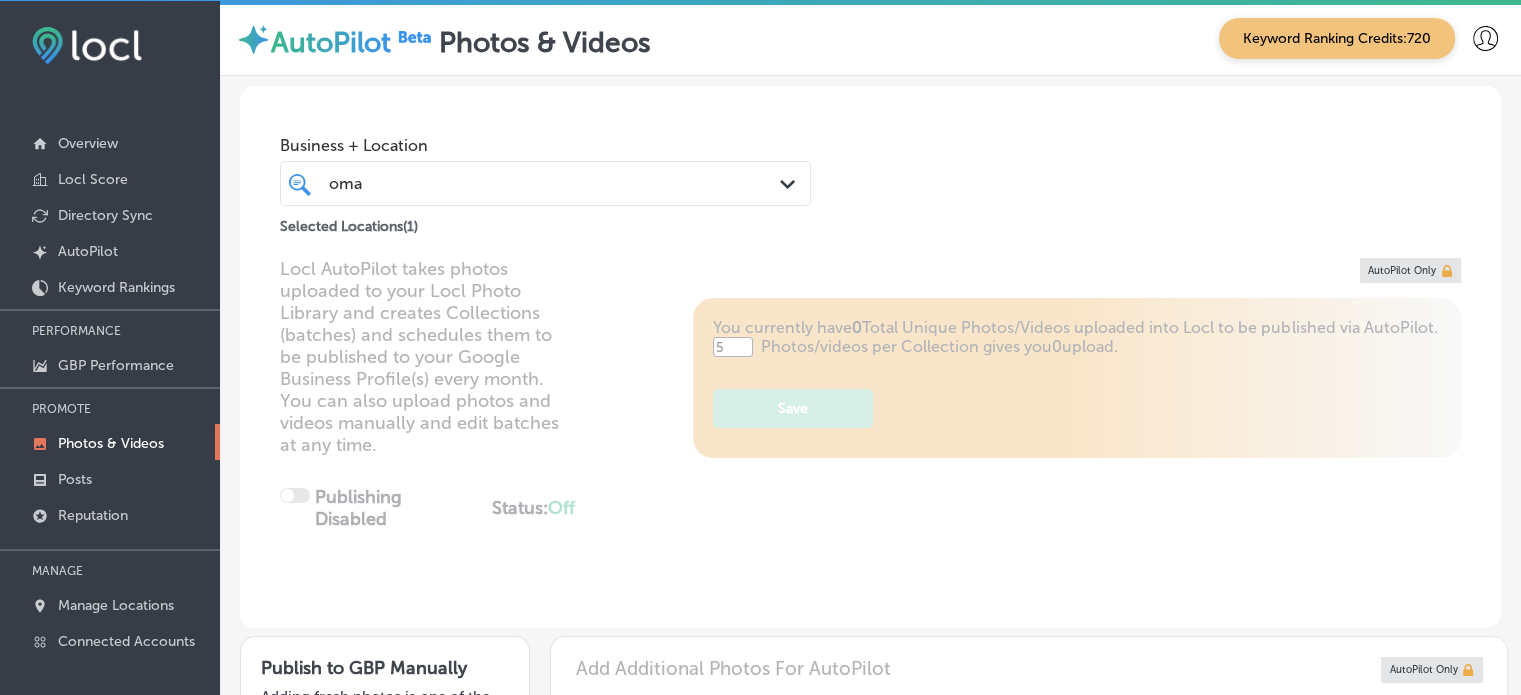 click on "oma oma" at bounding box center (524, 183) 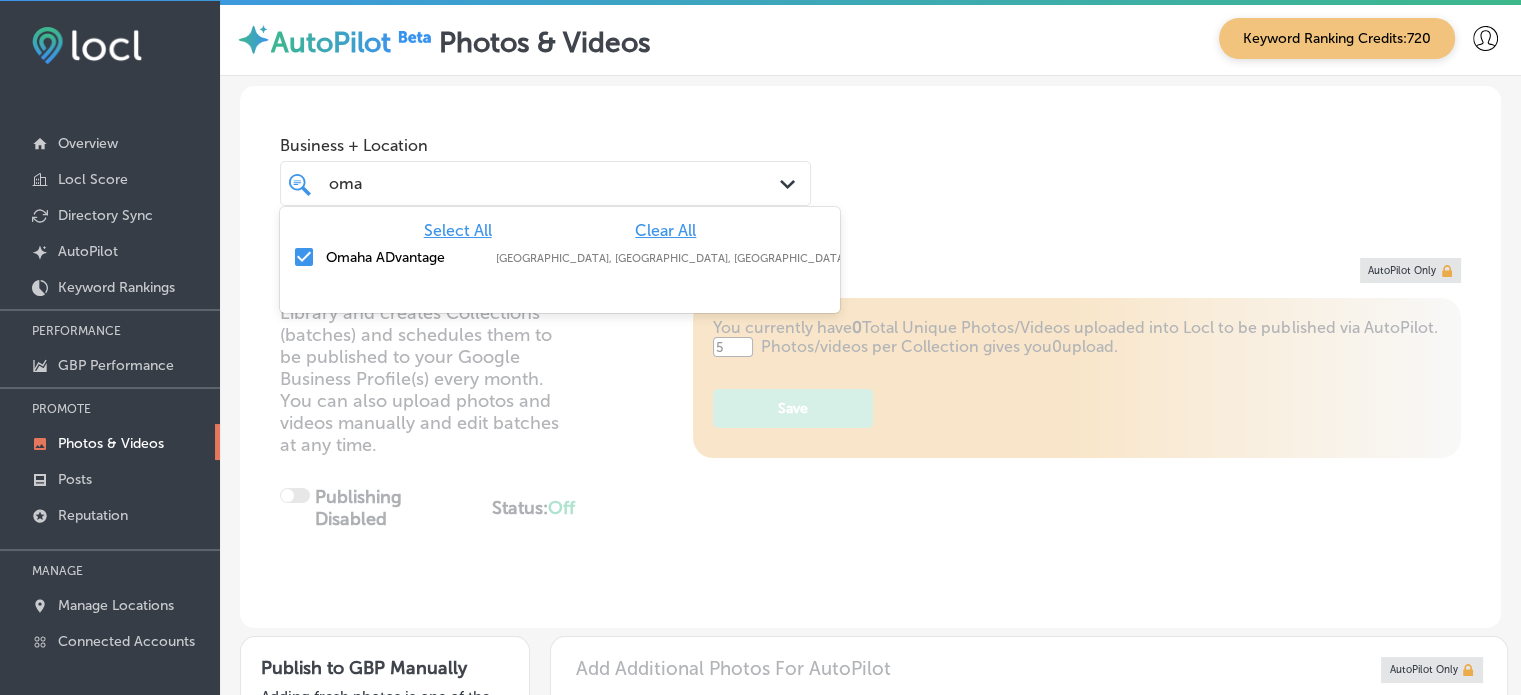click at bounding box center (304, 257) 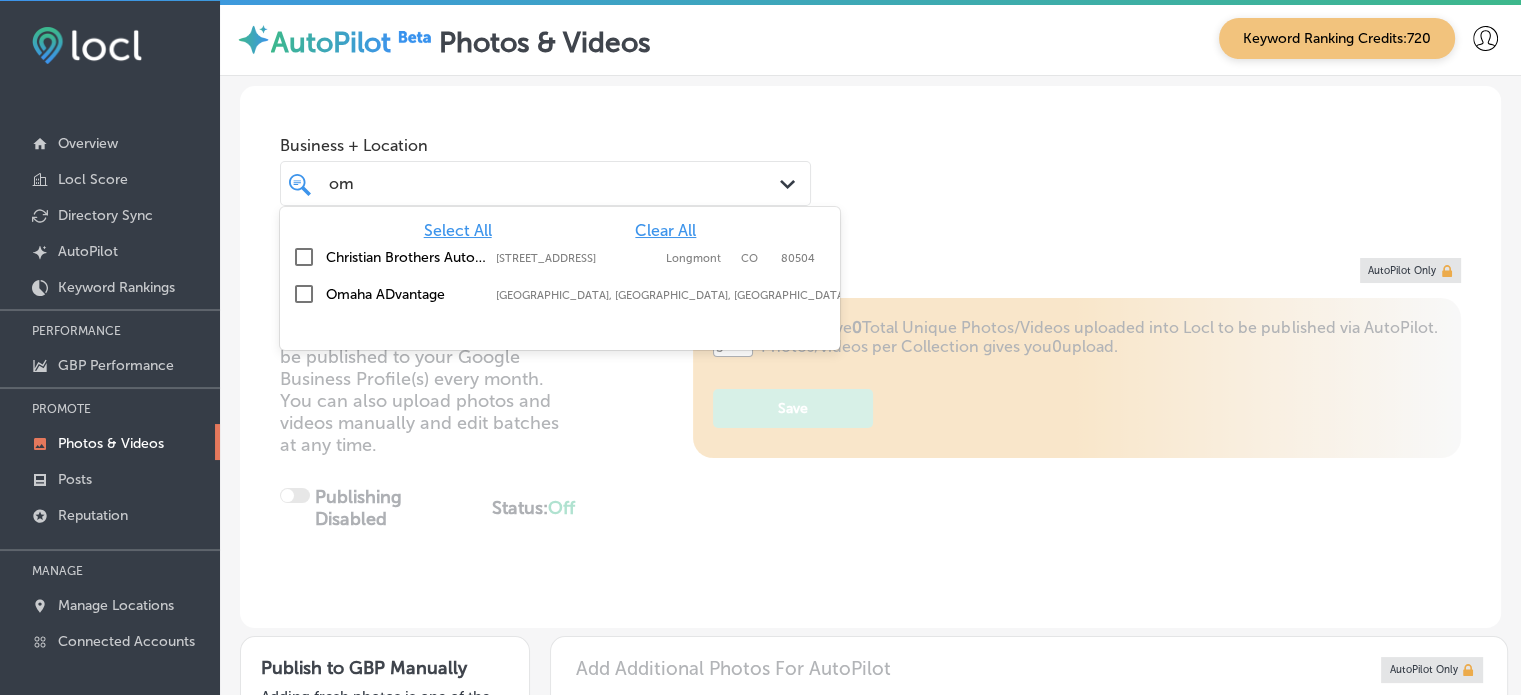 type on "o" 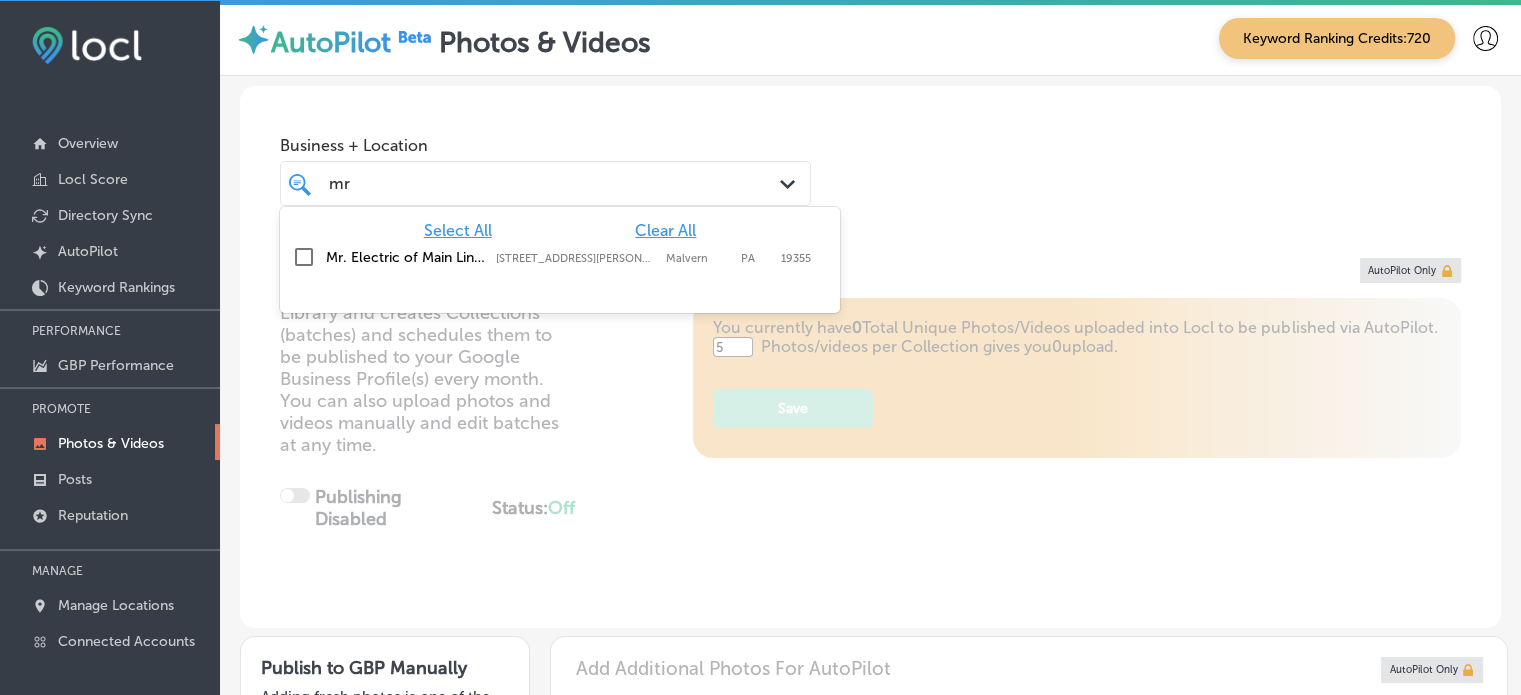 click on "Mr. Electric of Main Line-[GEOGRAPHIC_DATA]" at bounding box center [406, 257] 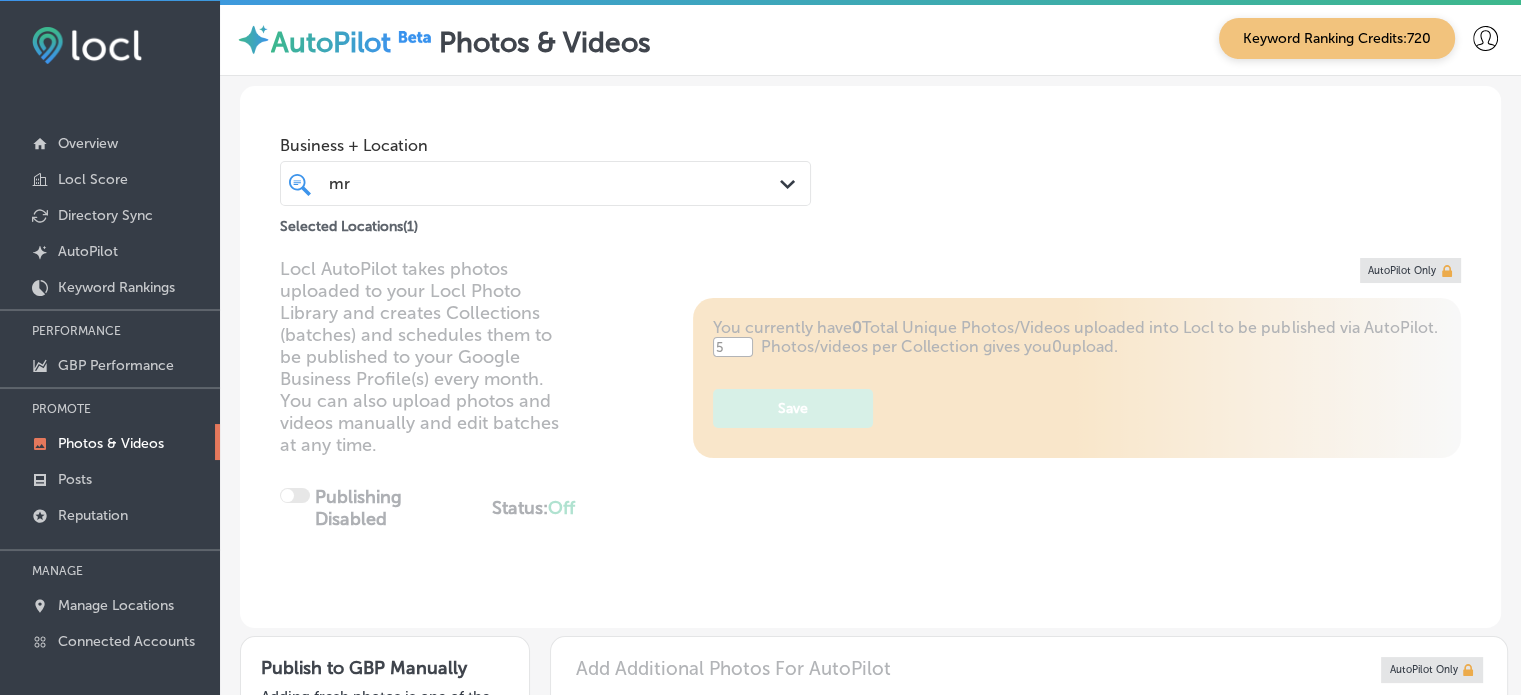 click on "Locl AutoPilot takes photos uploaded to your Locl Photo Library and creates Collections (batches) and schedules them to be published to your Google Business Profile(s) every month. You can also upload photos and videos manually and edit batches at any time. Publishing Disabled Status:  Off 0 / 0  Location(s) Publishing You currently have  0  Total Unique Photos/Videos uploaded into Locl to be published via AutoPilot.  5    Photos/videos per Collection gives you  0  upload. Save AutoPilot Only" at bounding box center [870, 443] 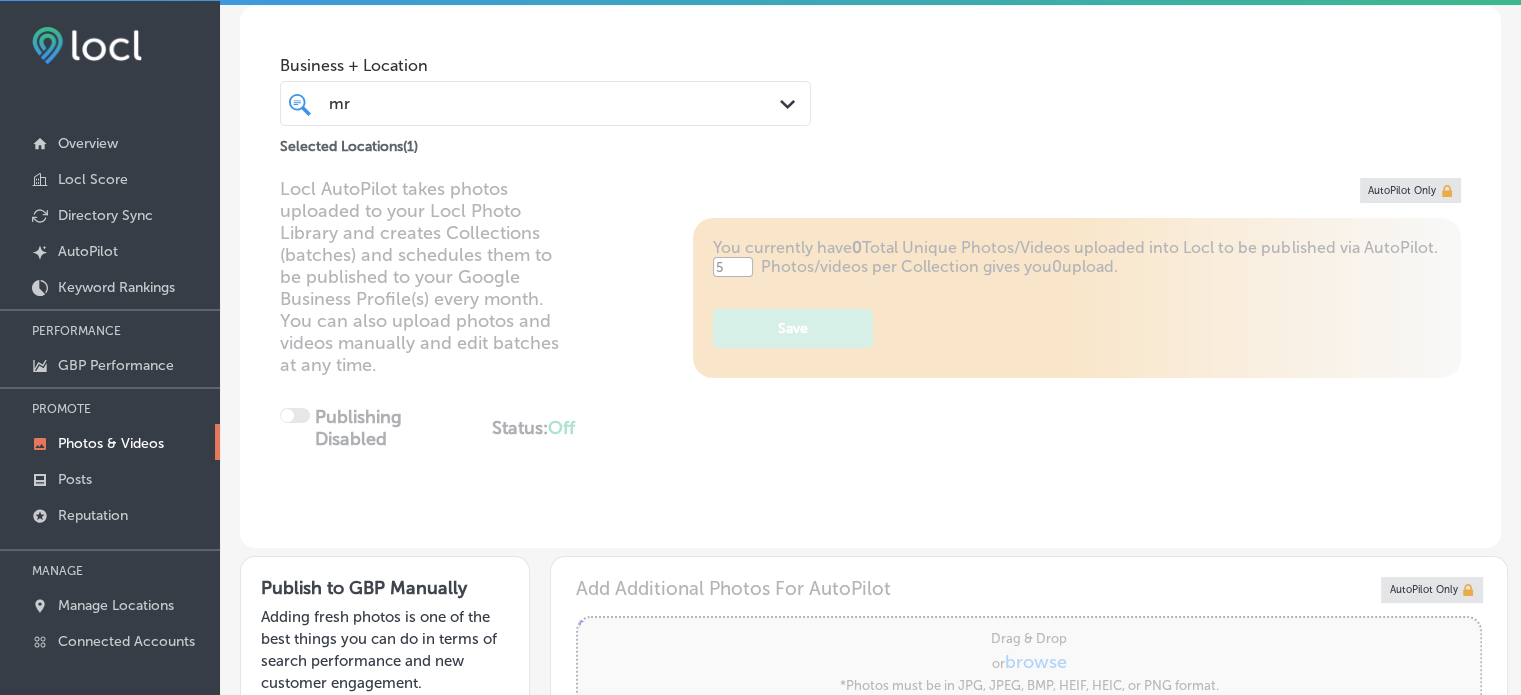 scroll, scrollTop: 0, scrollLeft: 0, axis: both 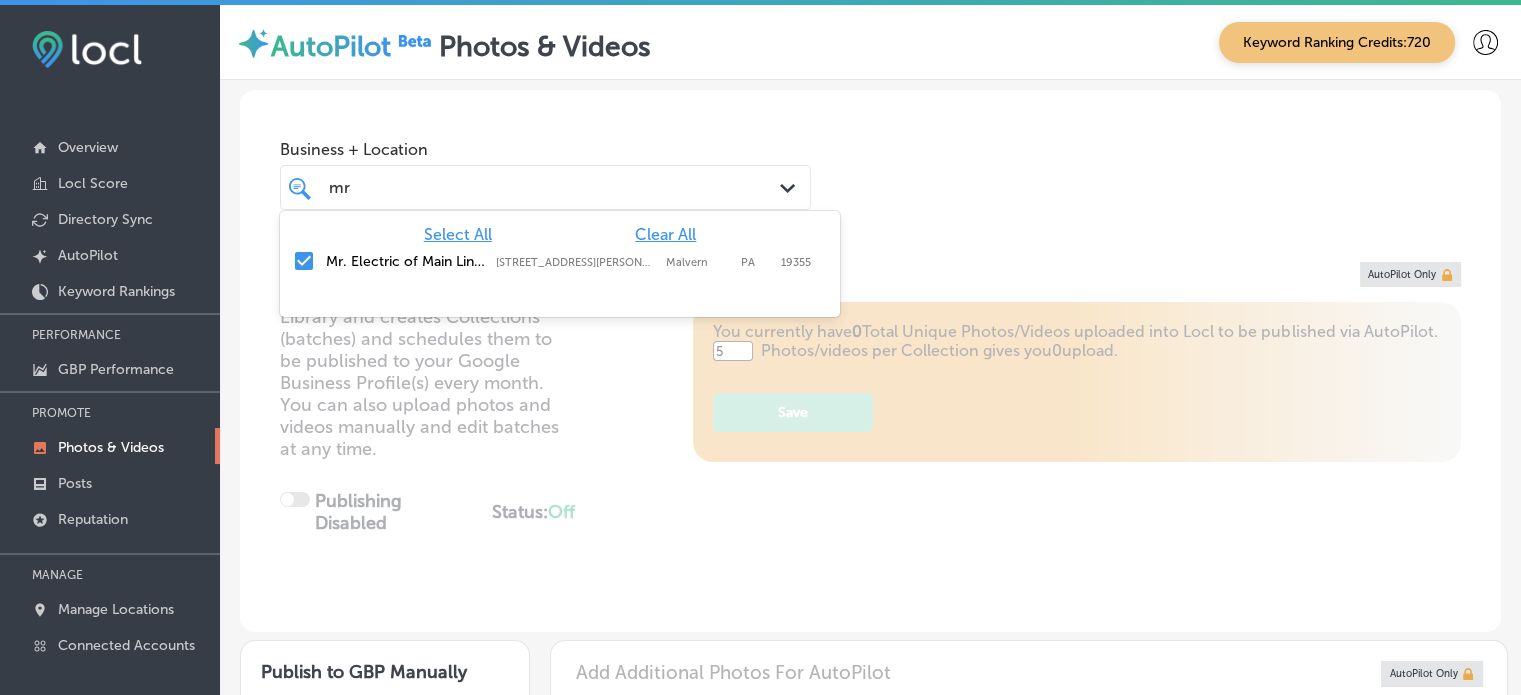 click on "mr mr" at bounding box center [524, 187] 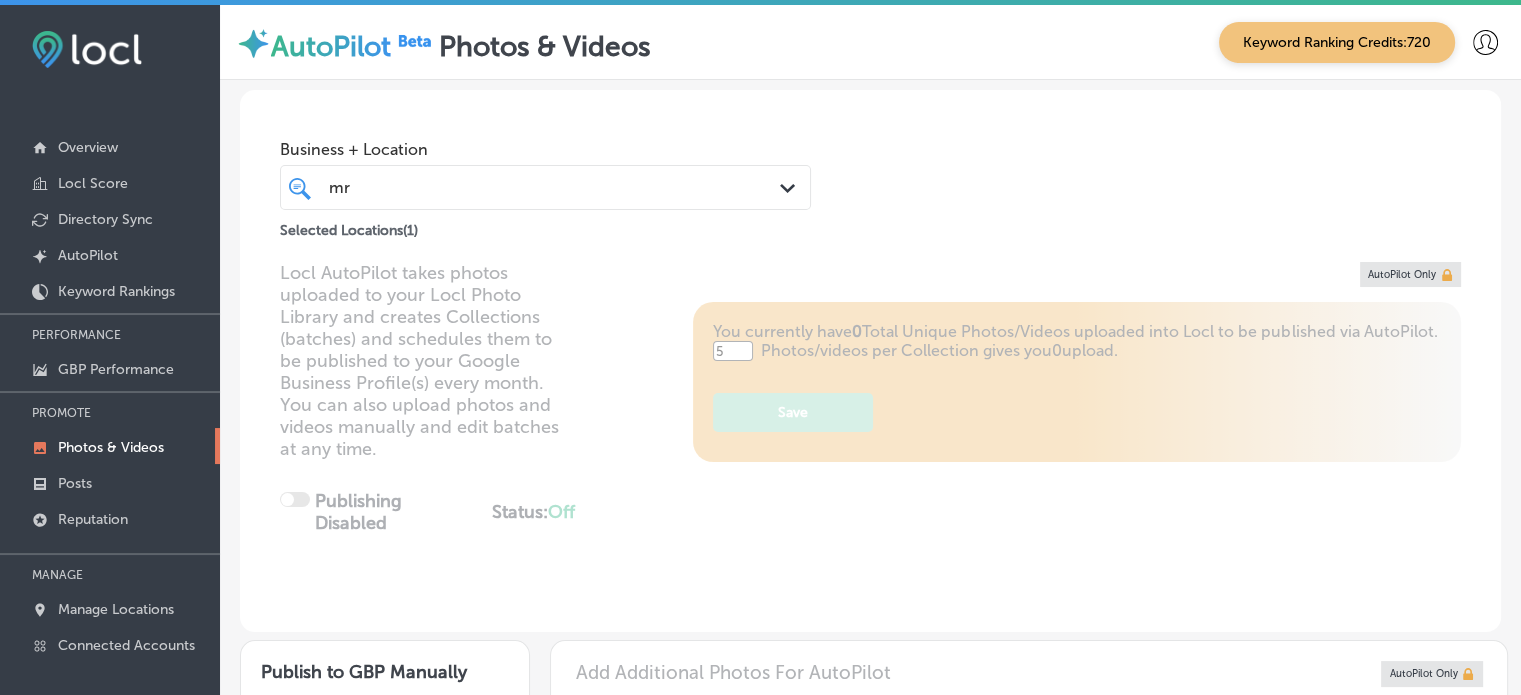 type on "m" 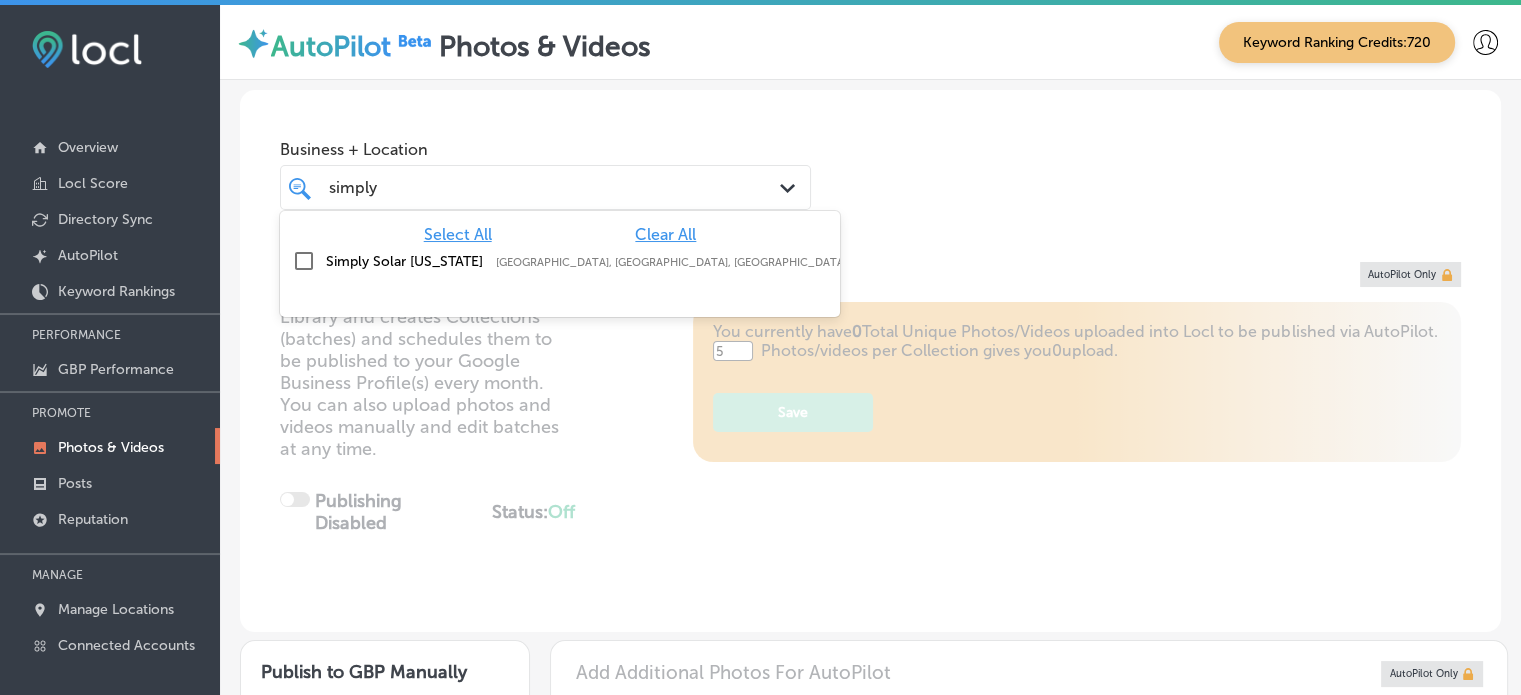 click on "Simply Solar [US_STATE]" at bounding box center [406, 261] 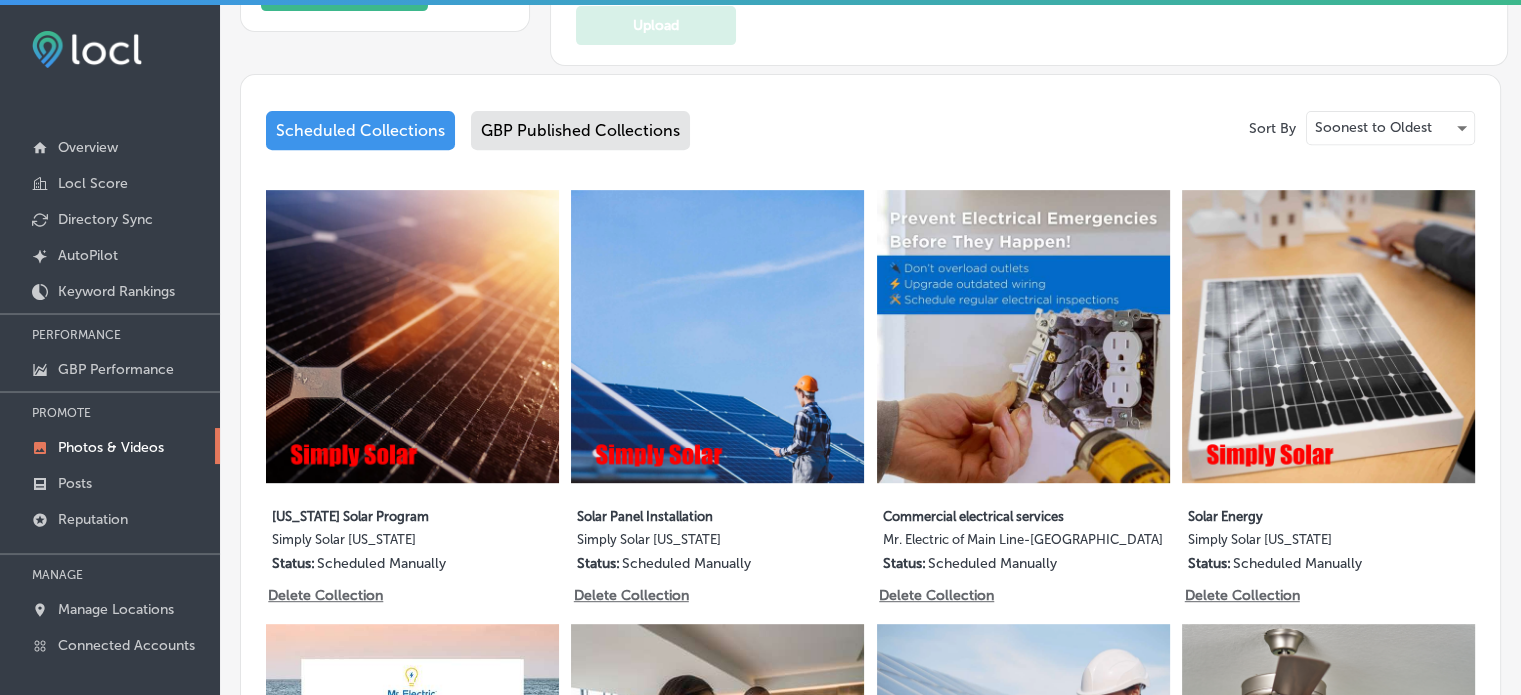 scroll, scrollTop: 864, scrollLeft: 0, axis: vertical 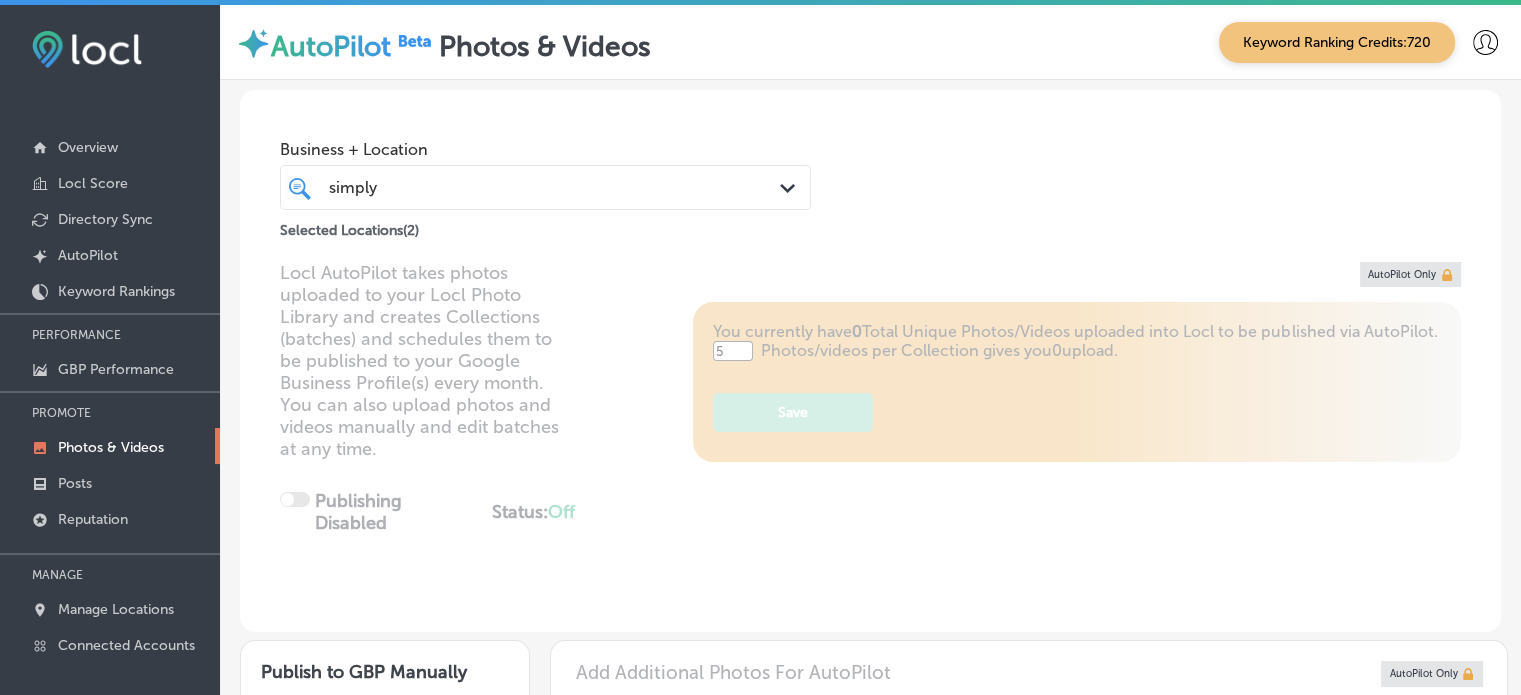 click on "simply simply" at bounding box center [524, 187] 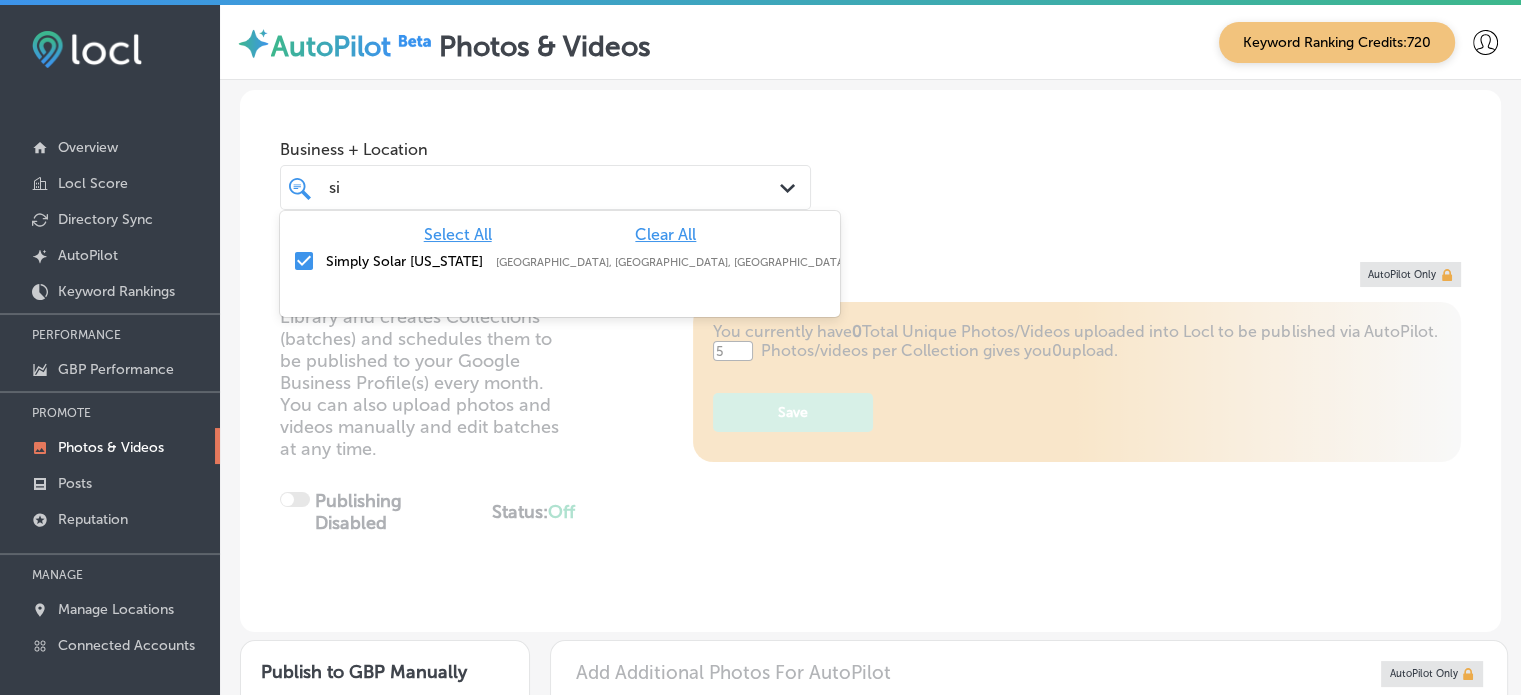 type on "s" 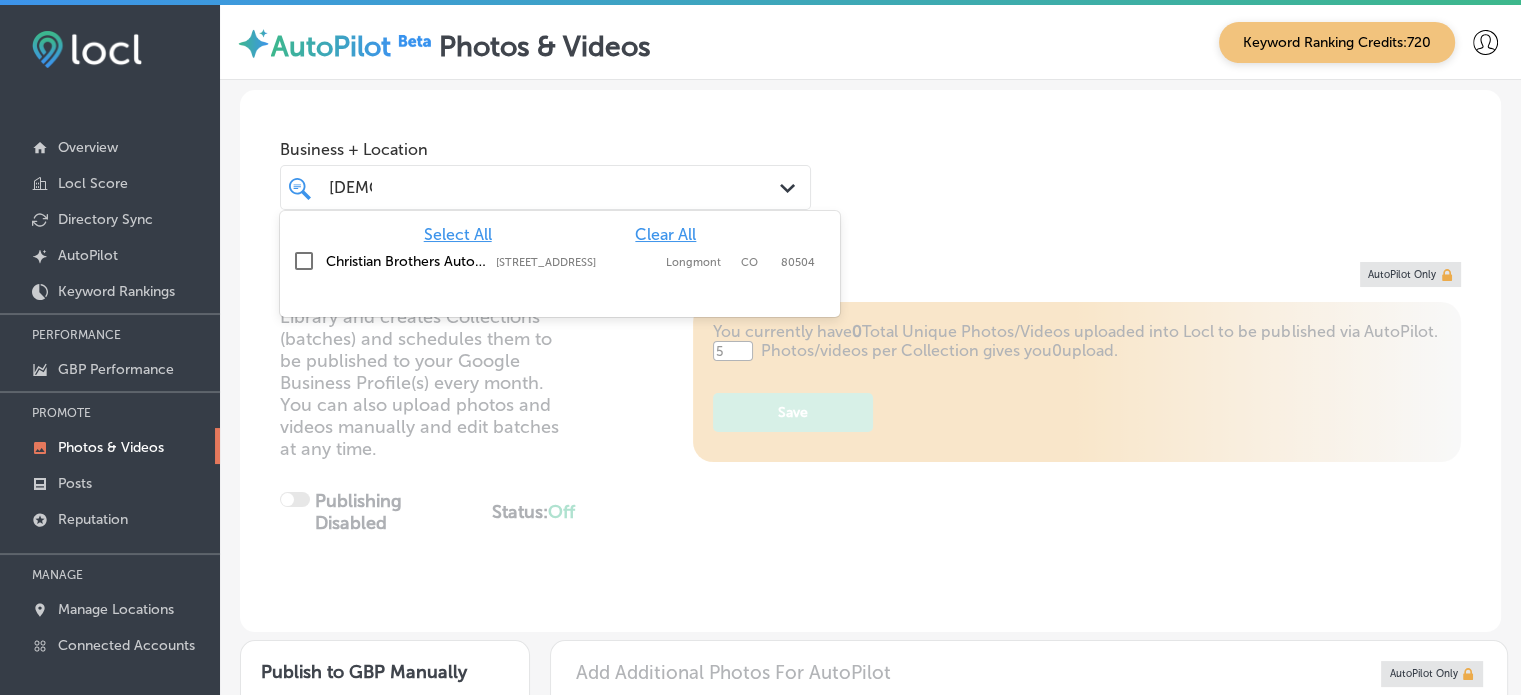 click on "Christian Brothers Automotive Firestone Blvd" at bounding box center (406, 261) 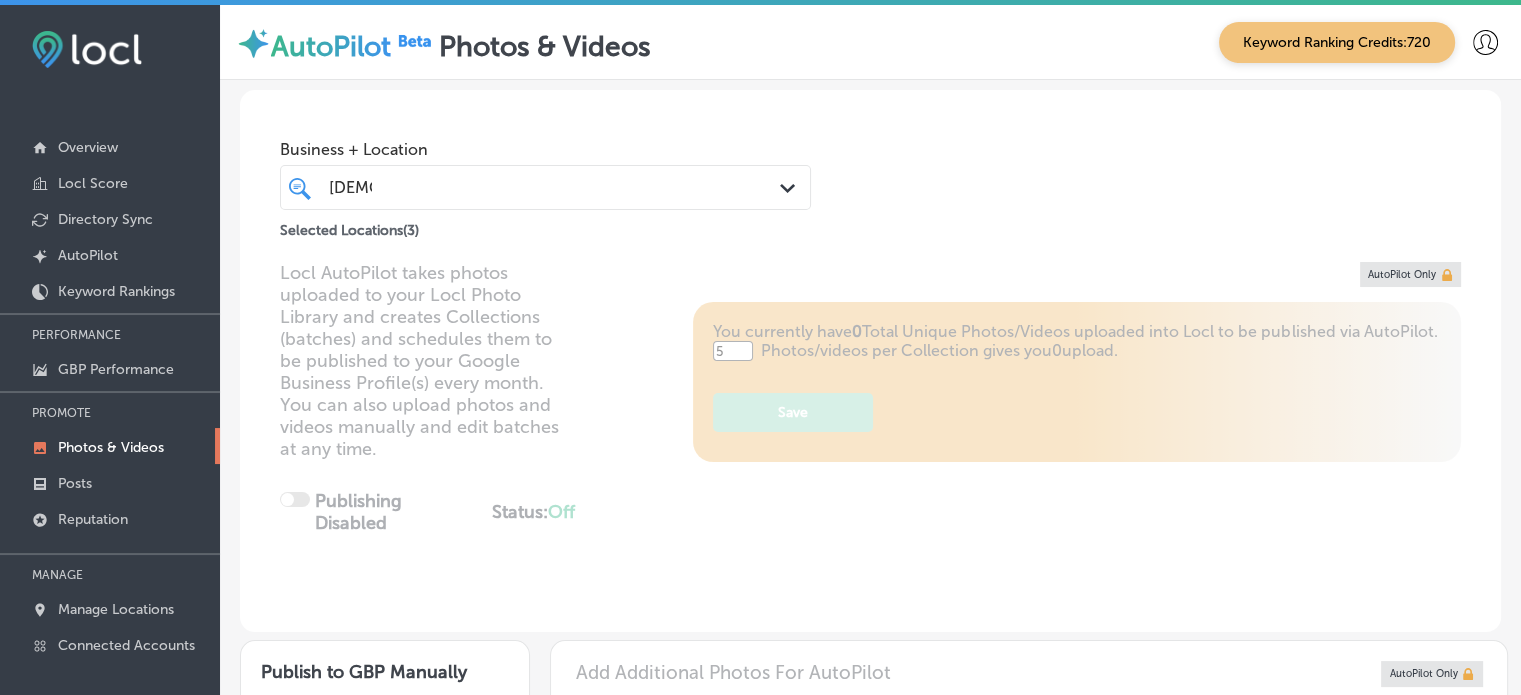 click on "Business + Location
[PERSON_NAME][DEMOGRAPHIC_DATA][PERSON_NAME]
Path
Created with Sketch.
Selected Locations  ( 3 )" at bounding box center [870, 166] 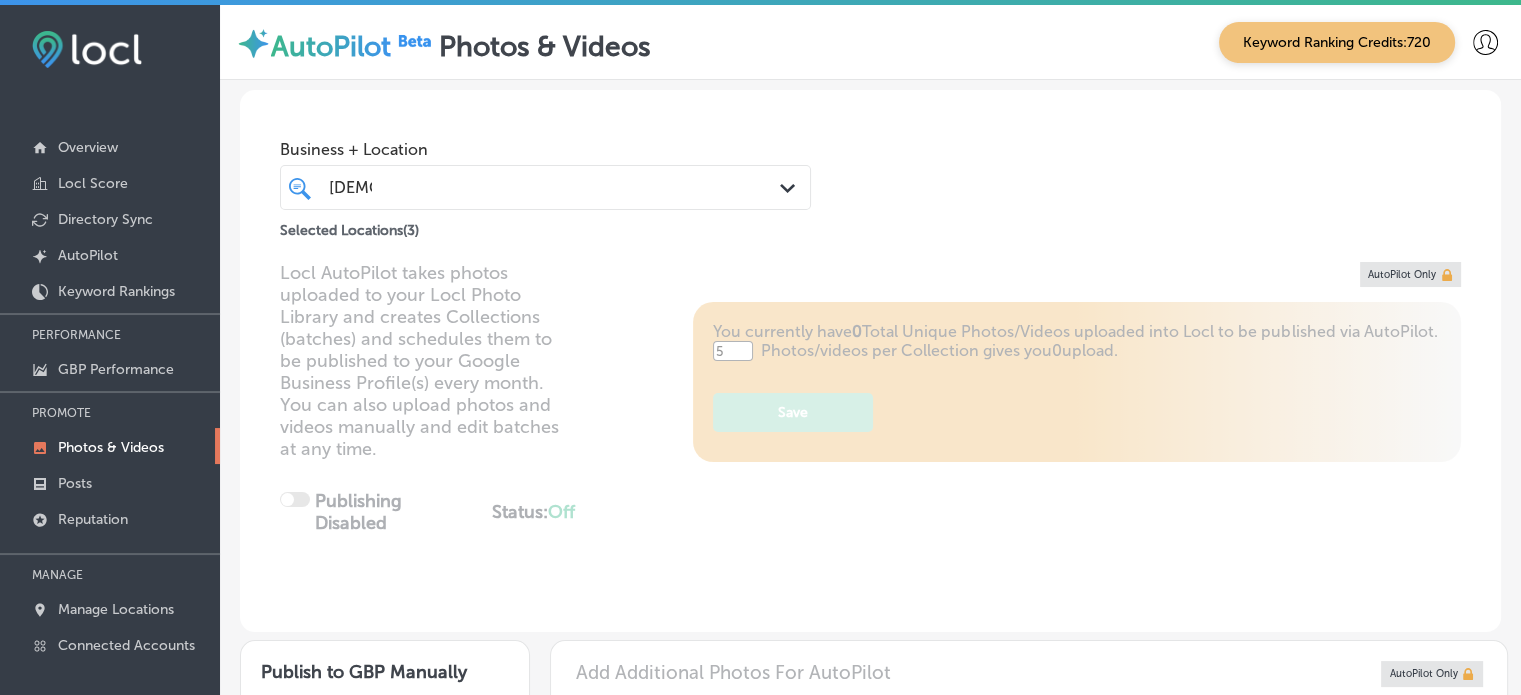 scroll, scrollTop: 0, scrollLeft: 0, axis: both 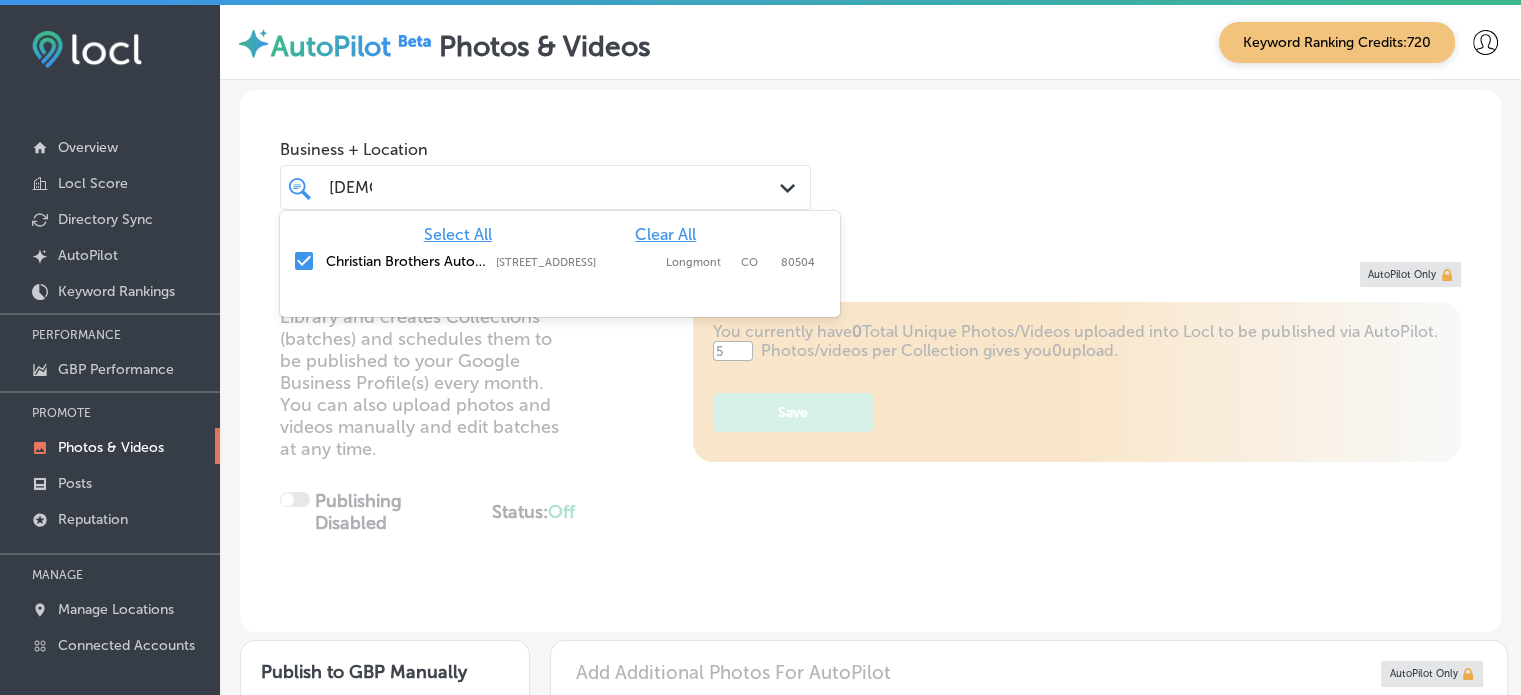 click on "[PERSON_NAME][DEMOGRAPHIC_DATA][PERSON_NAME]" at bounding box center [524, 187] 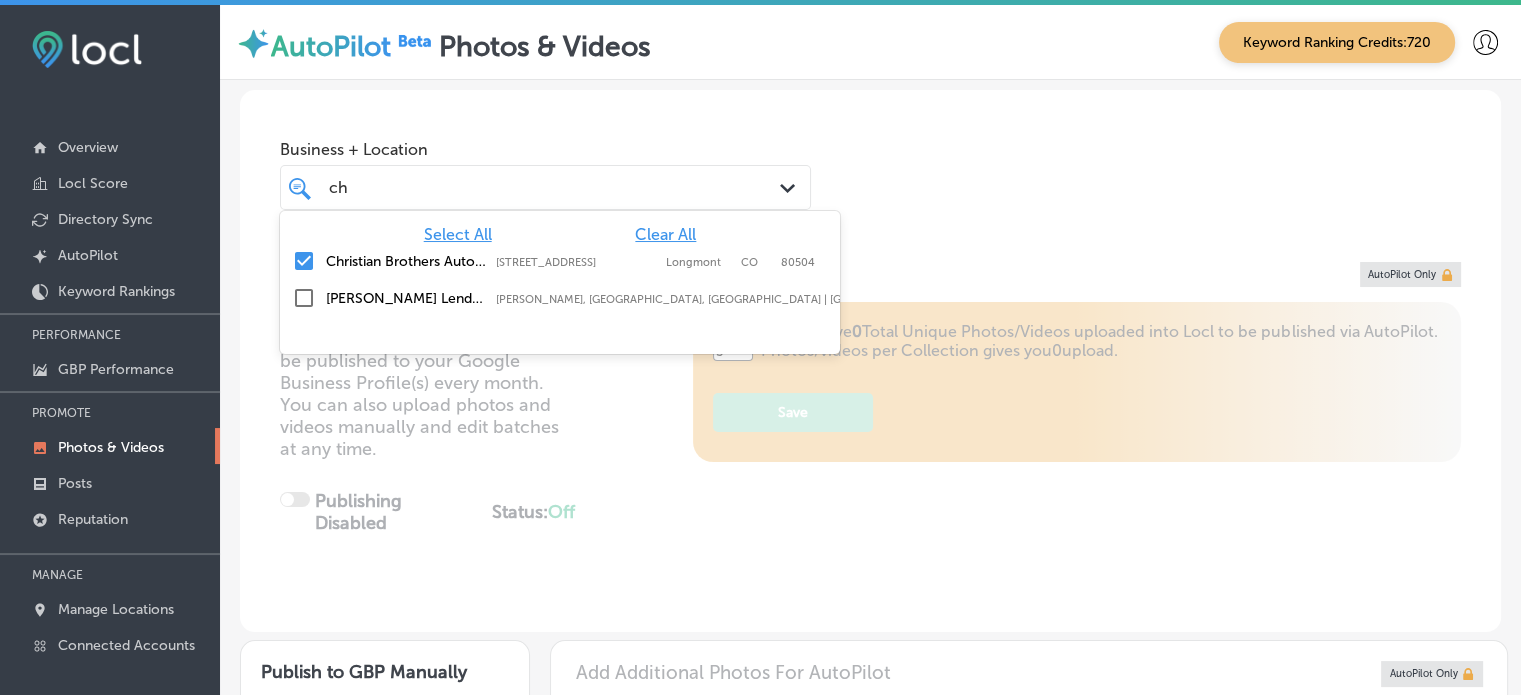 type on "c" 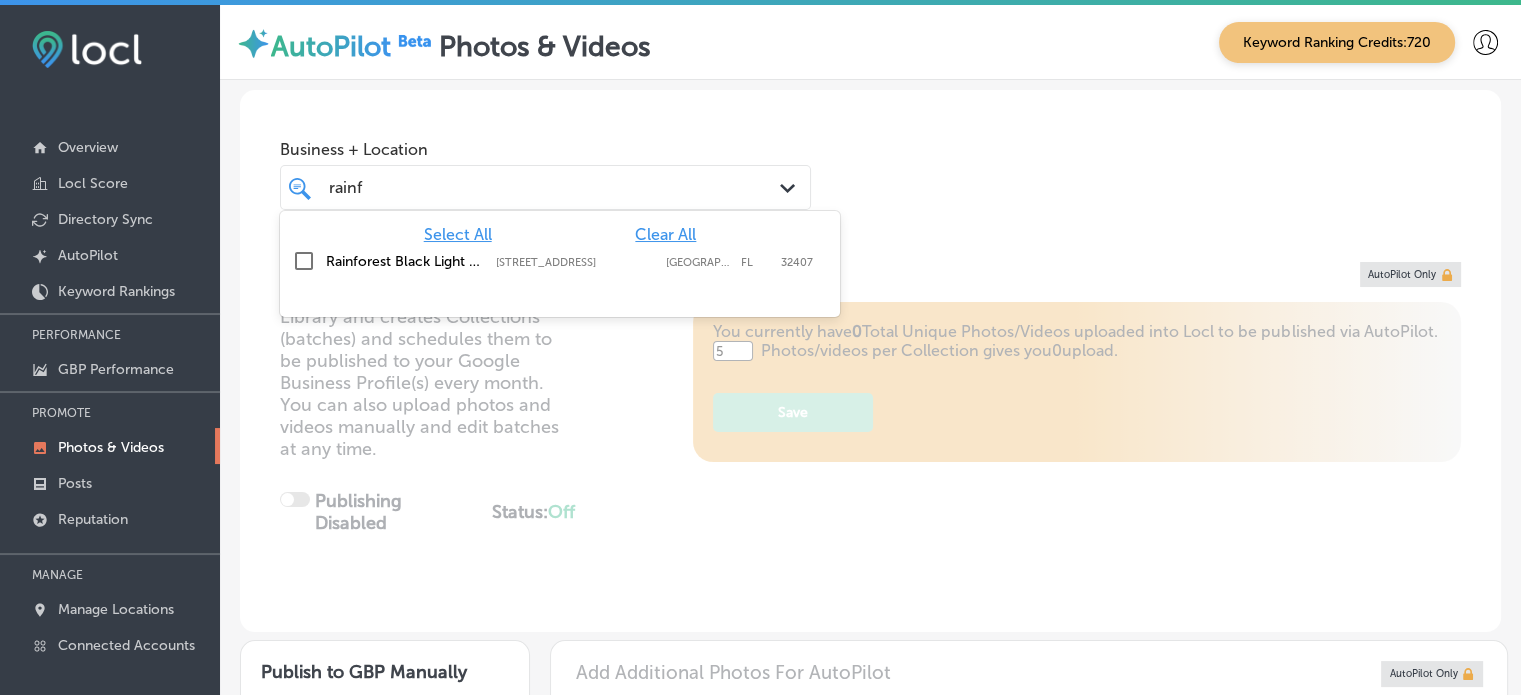 click on "Rainforest Black Light Golf & Arcade" at bounding box center (406, 261) 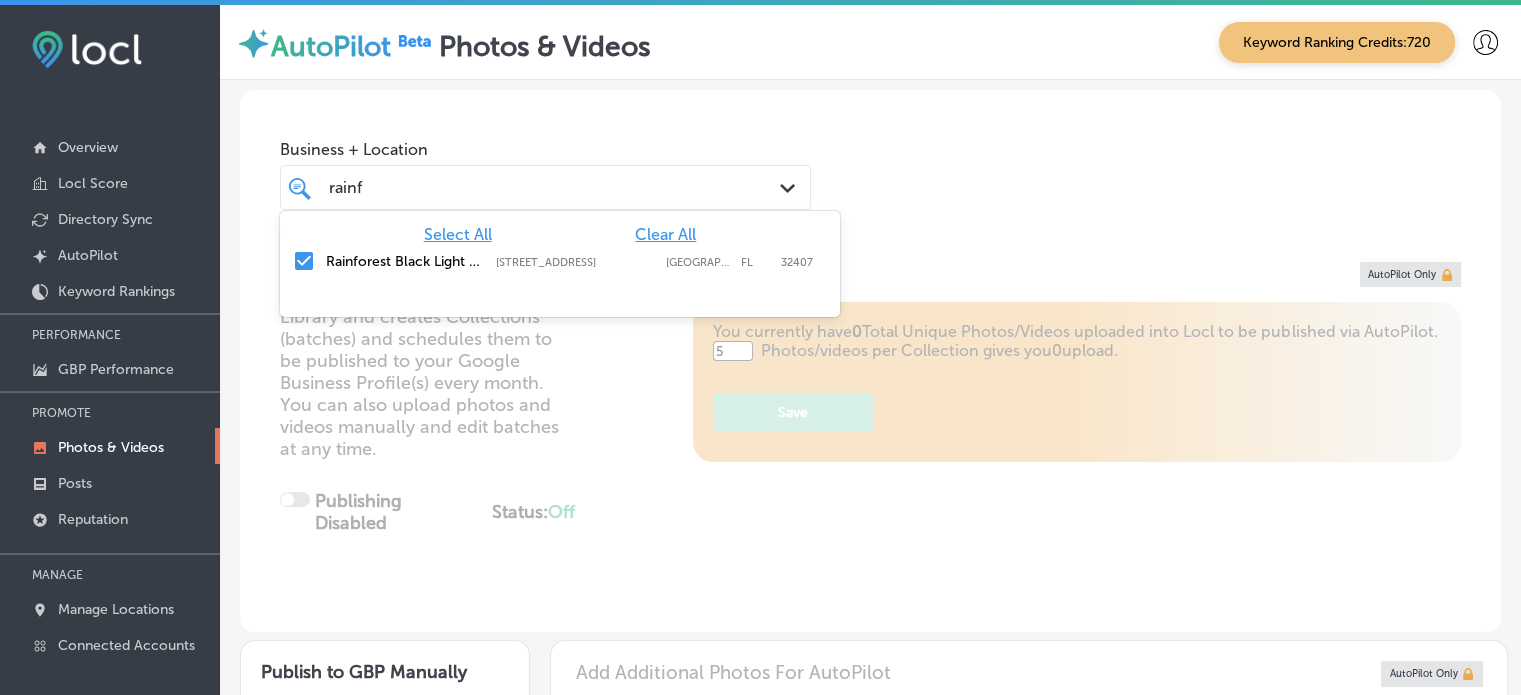 type on "rainf" 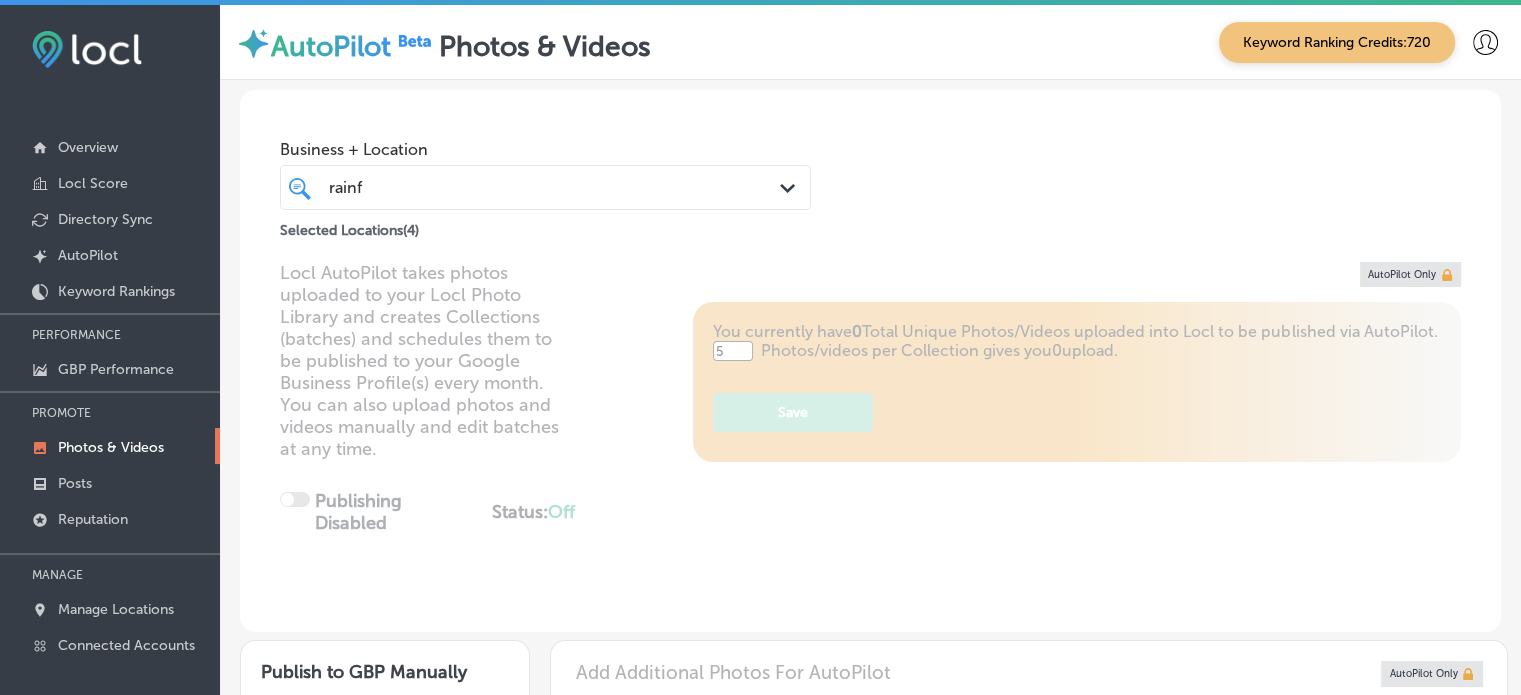 click on "Business + Location" at bounding box center [545, 149] 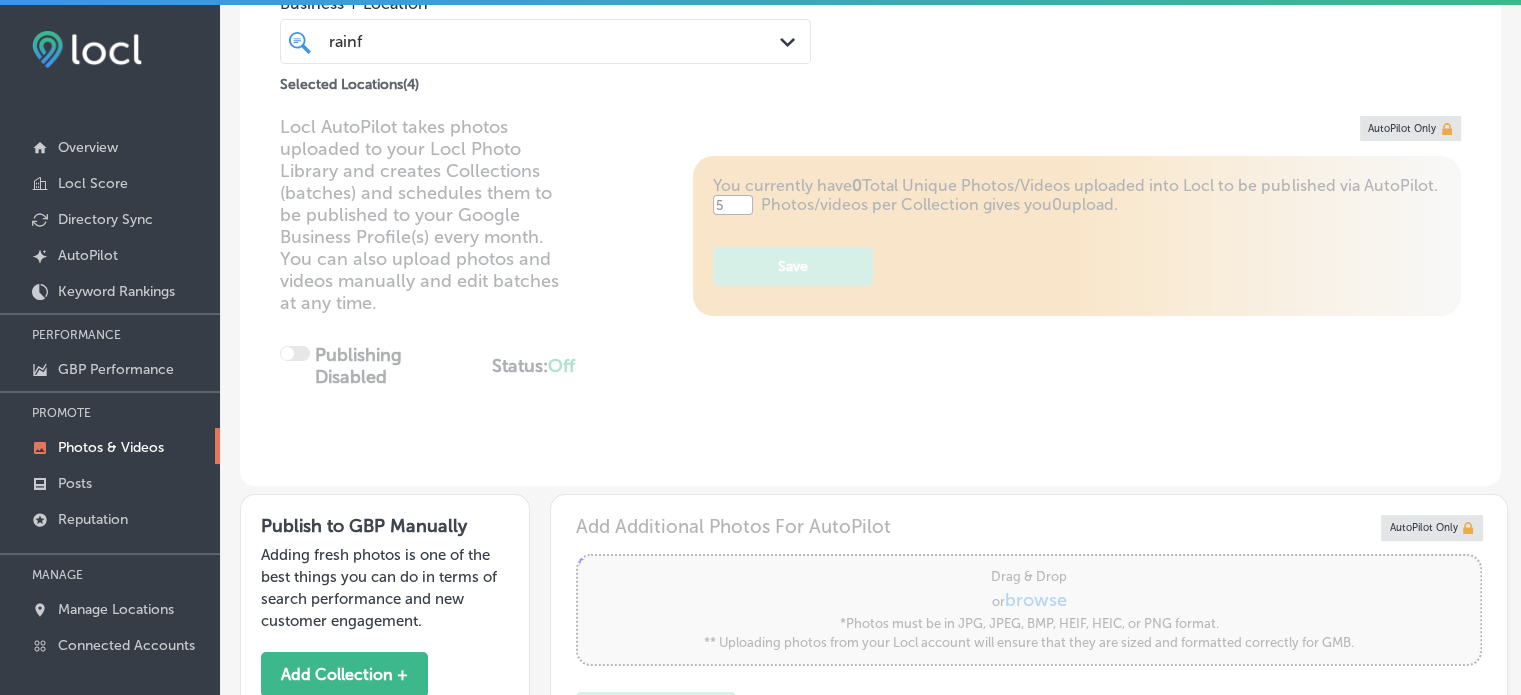 scroll, scrollTop: 0, scrollLeft: 0, axis: both 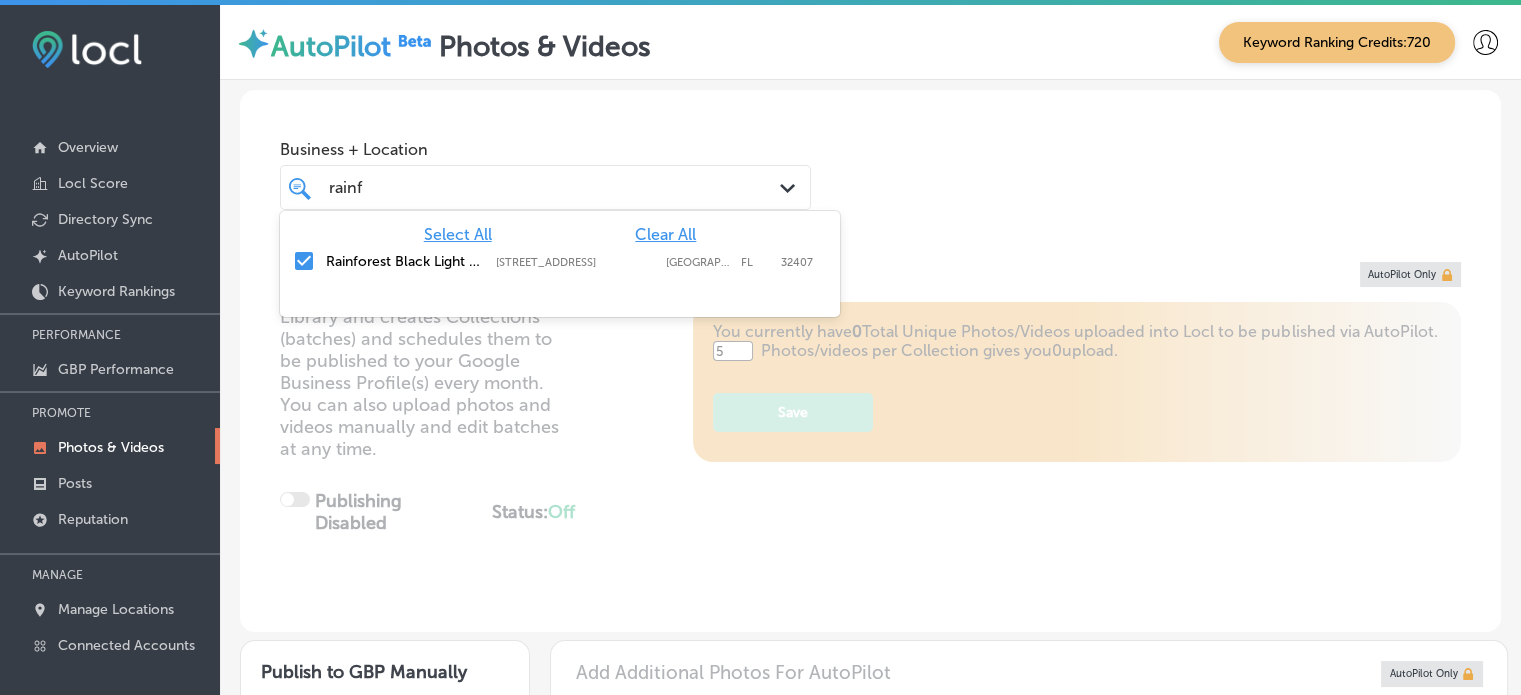click on "rainf rainf" at bounding box center [524, 187] 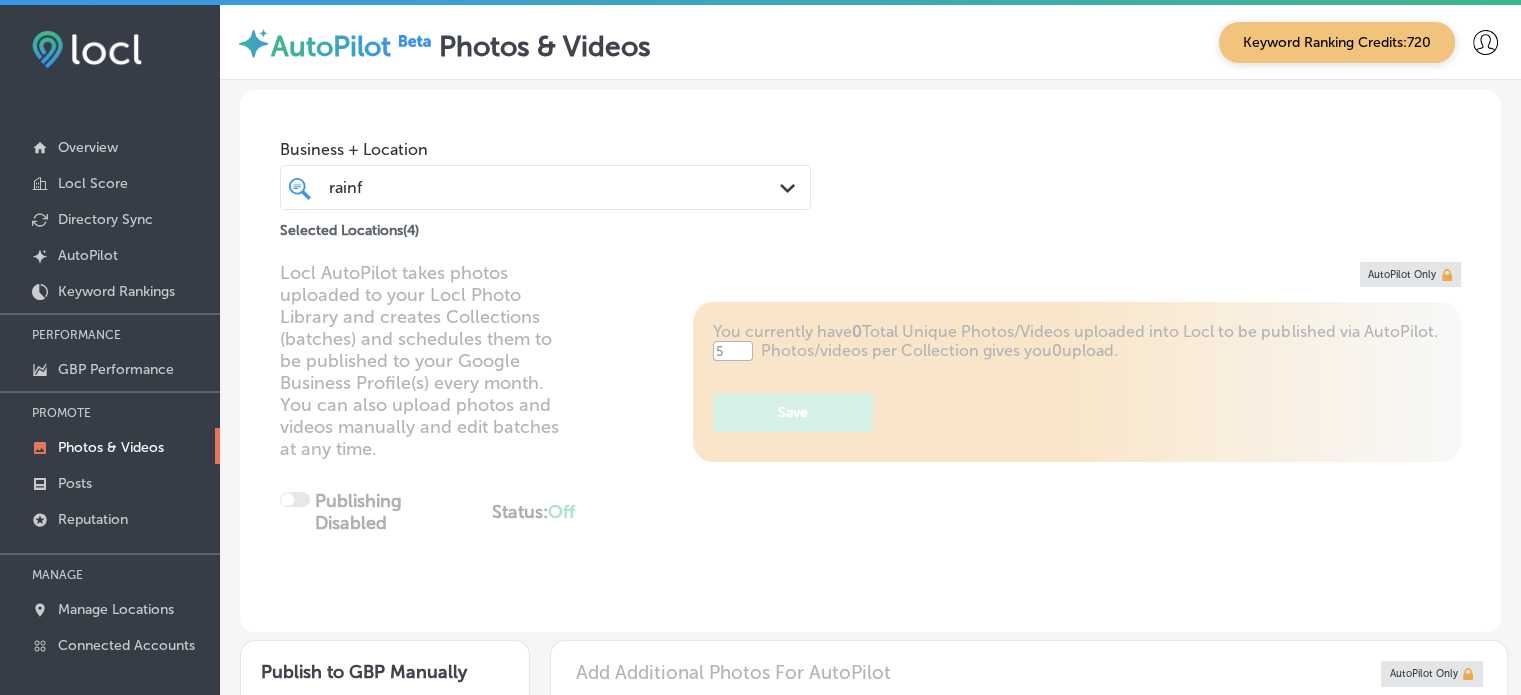 click on "rainf rainf" at bounding box center [524, 187] 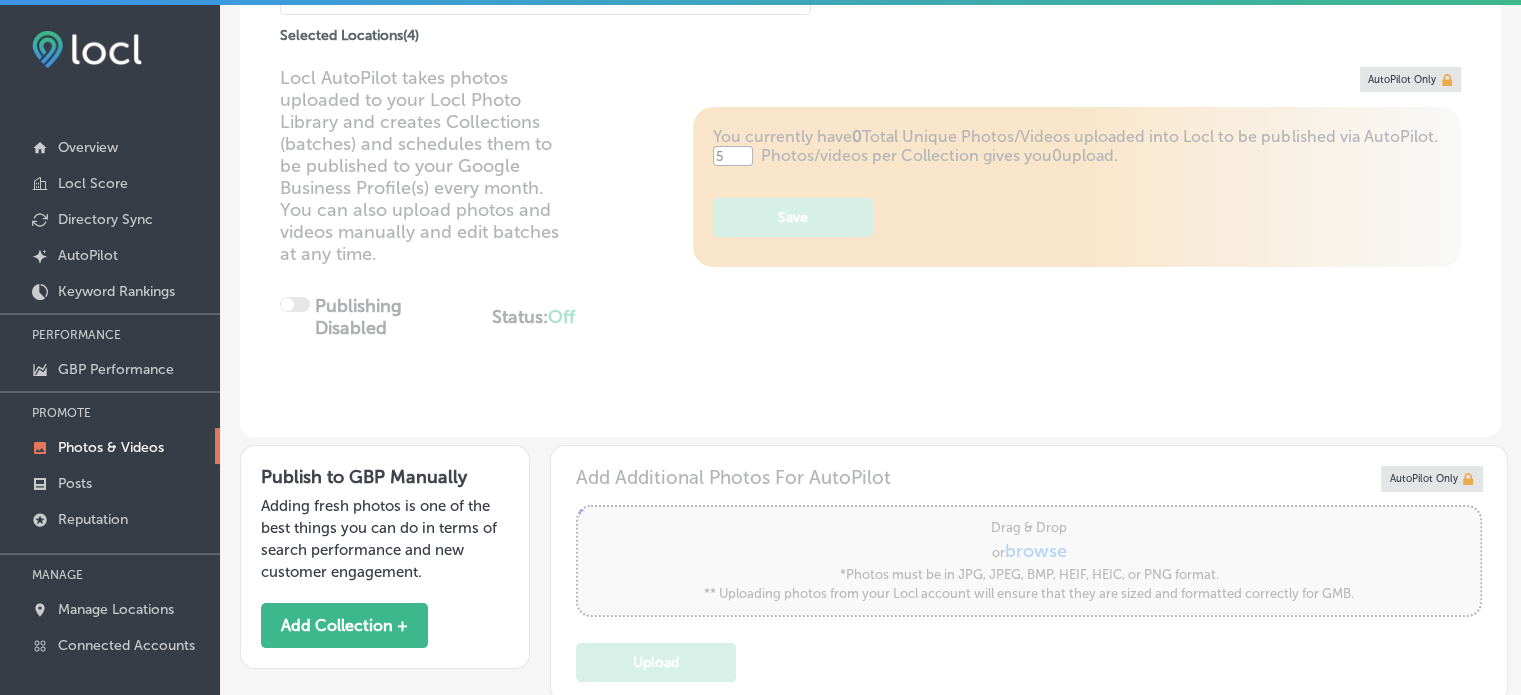 scroll, scrollTop: 0, scrollLeft: 0, axis: both 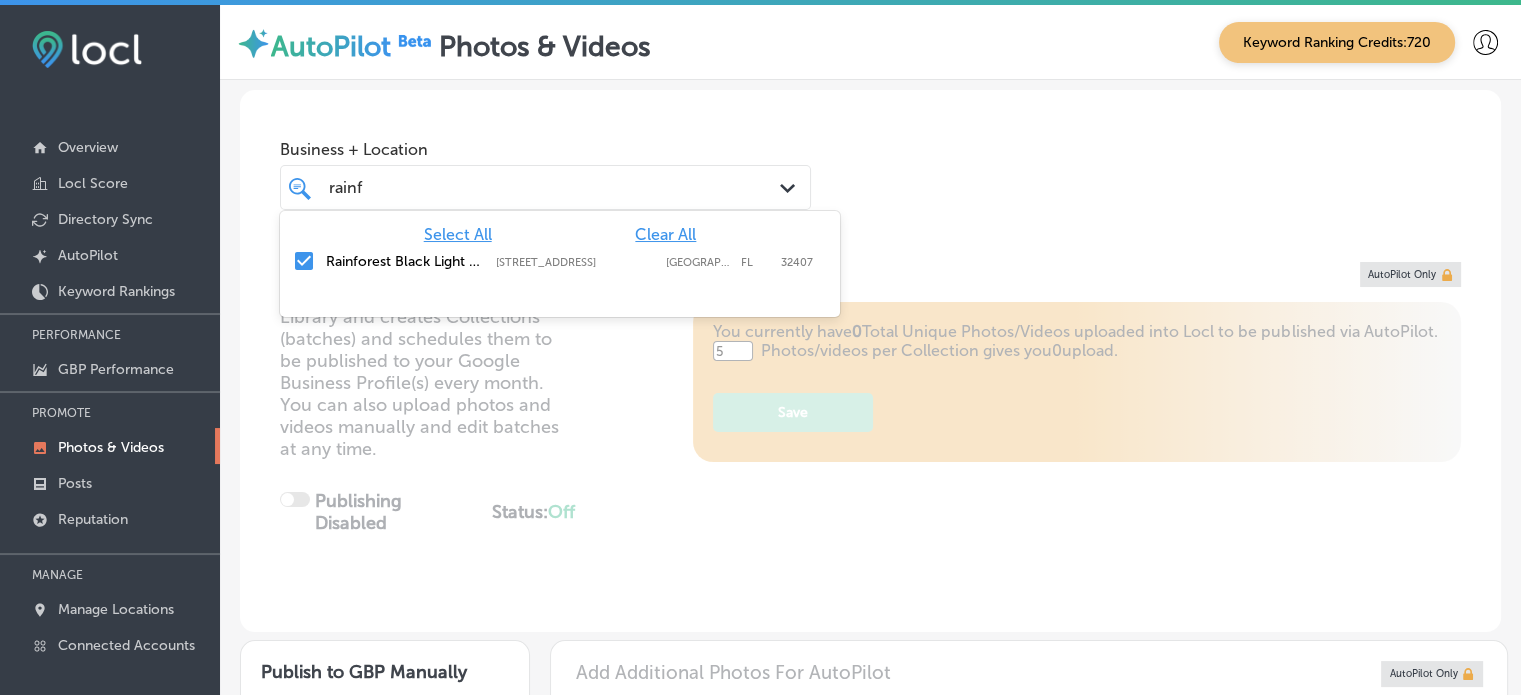 click on "rainf rainf" at bounding box center (524, 187) 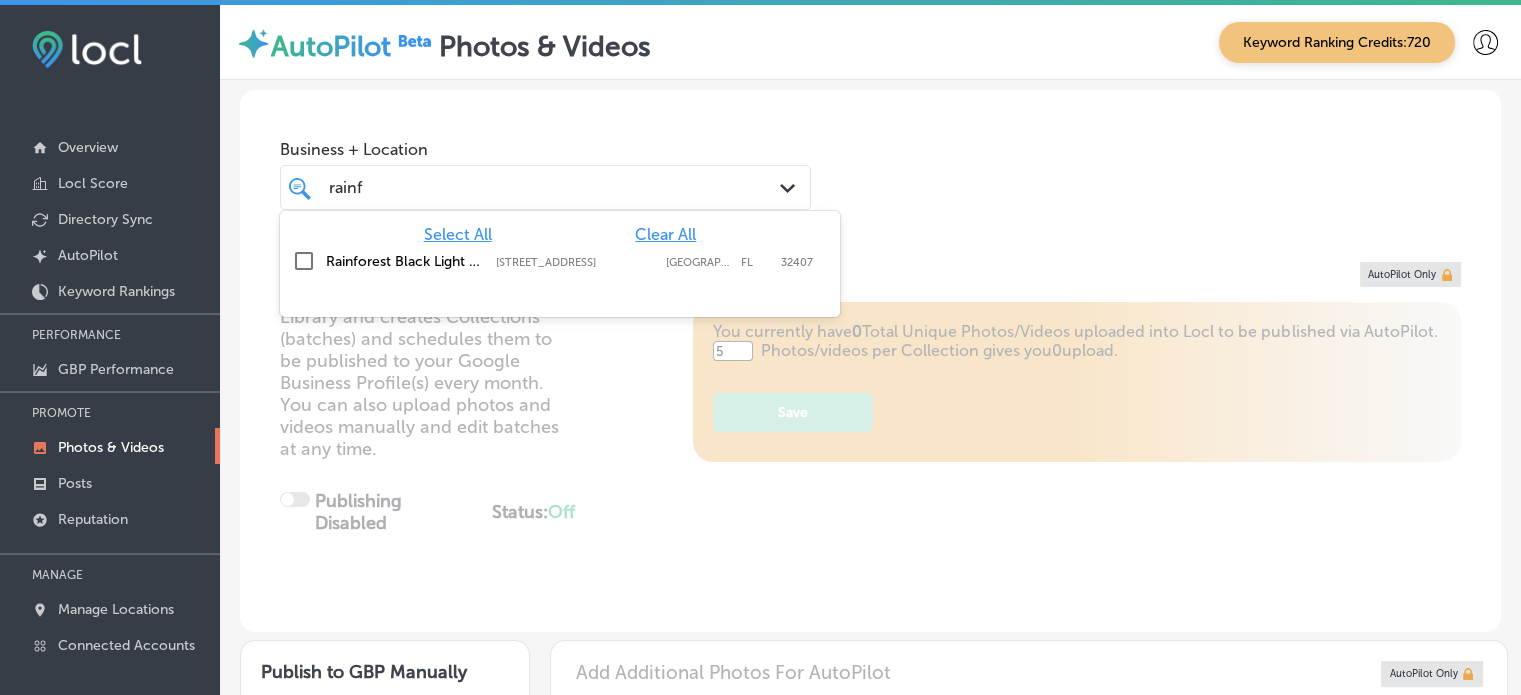 click on "Rainforest Black Light Golf & Arcade" at bounding box center [406, 261] 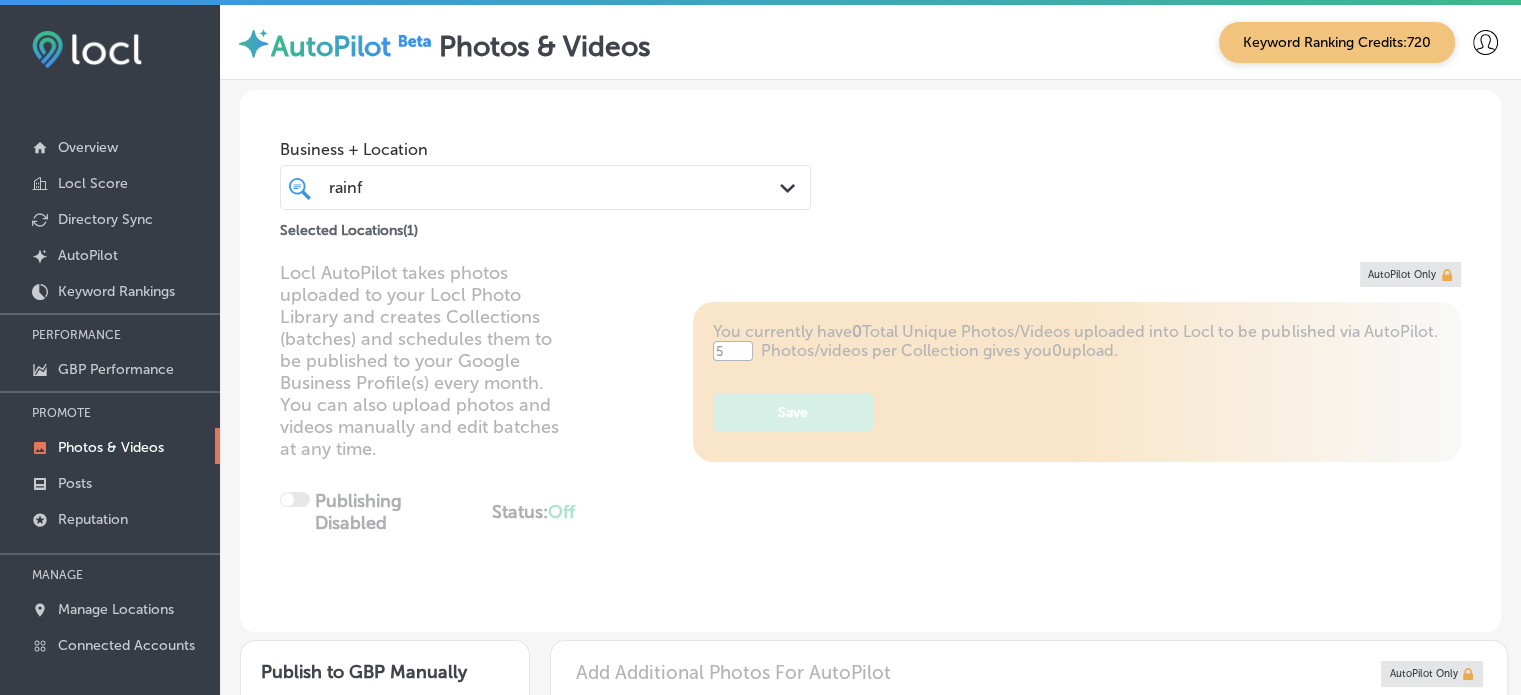 click on "Locl AutoPilot takes photos uploaded to your Locl Photo Library and creates Collections (batches) and schedules them to be published to your Google Business Profile(s) every month. You can also upload photos and videos manually and edit batches at any time. Publishing Disabled Status:  Off 0 / 0  Location(s) Publishing You currently have  0  Total Unique Photos/Videos uploaded into Locl to be published via AutoPilot.  5    Photos/videos per Collection gives you  0  upload. Save AutoPilot Only" at bounding box center (870, 447) 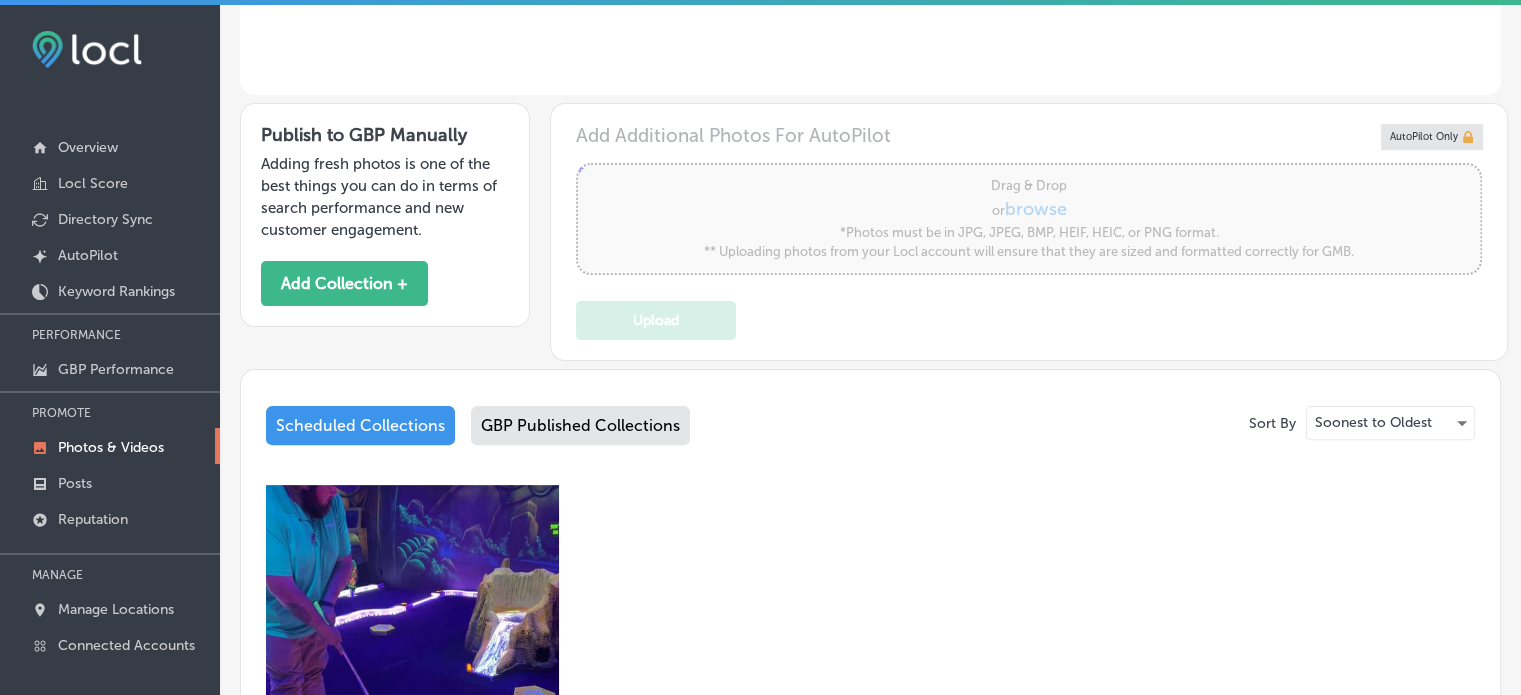 scroll, scrollTop: 924, scrollLeft: 0, axis: vertical 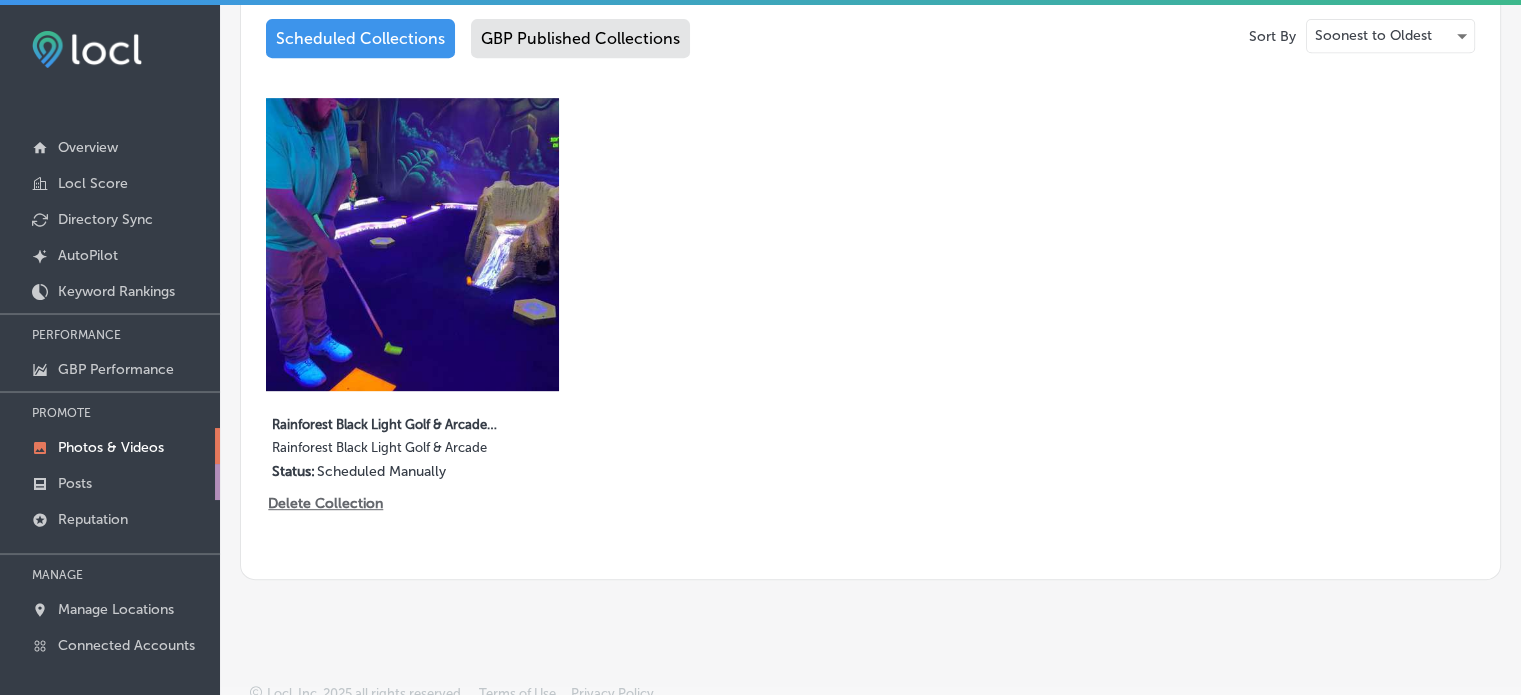 click on "Posts" at bounding box center [75, 483] 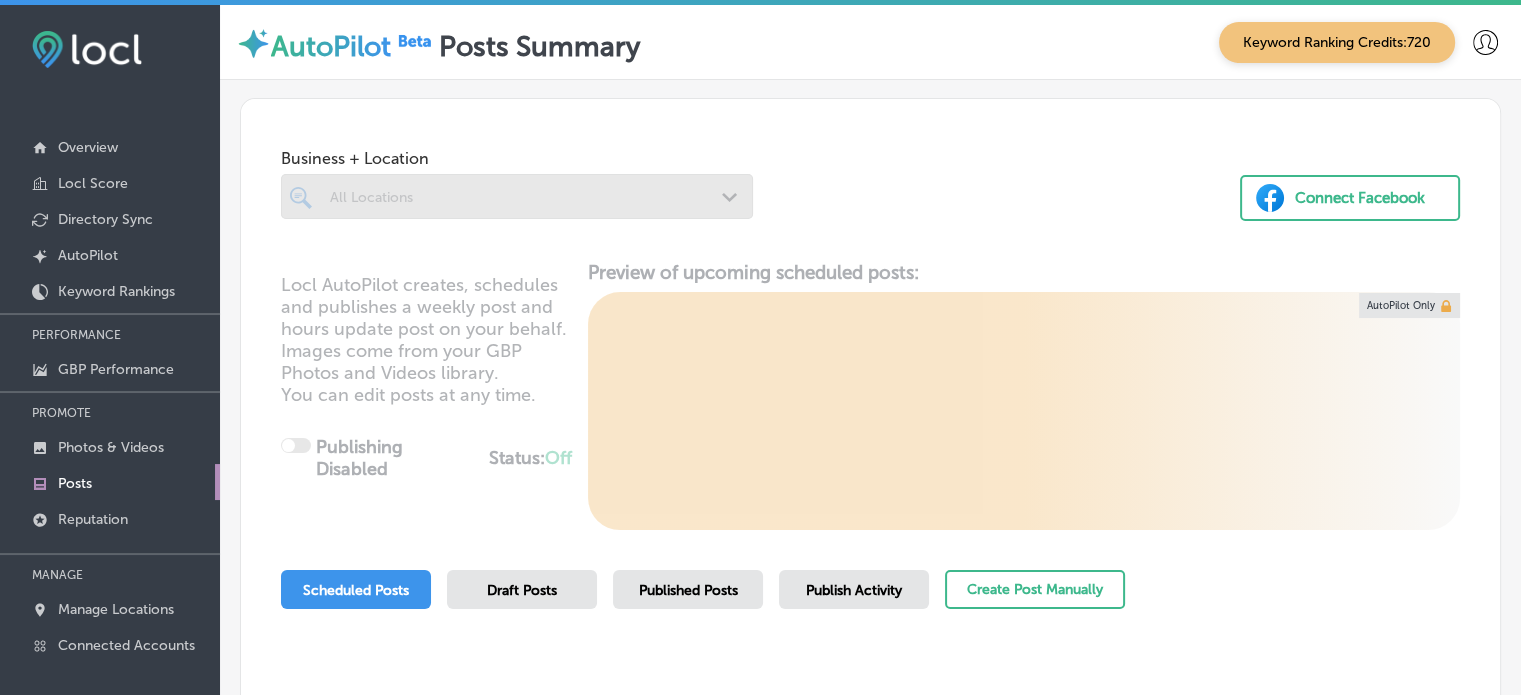 scroll, scrollTop: 230, scrollLeft: 0, axis: vertical 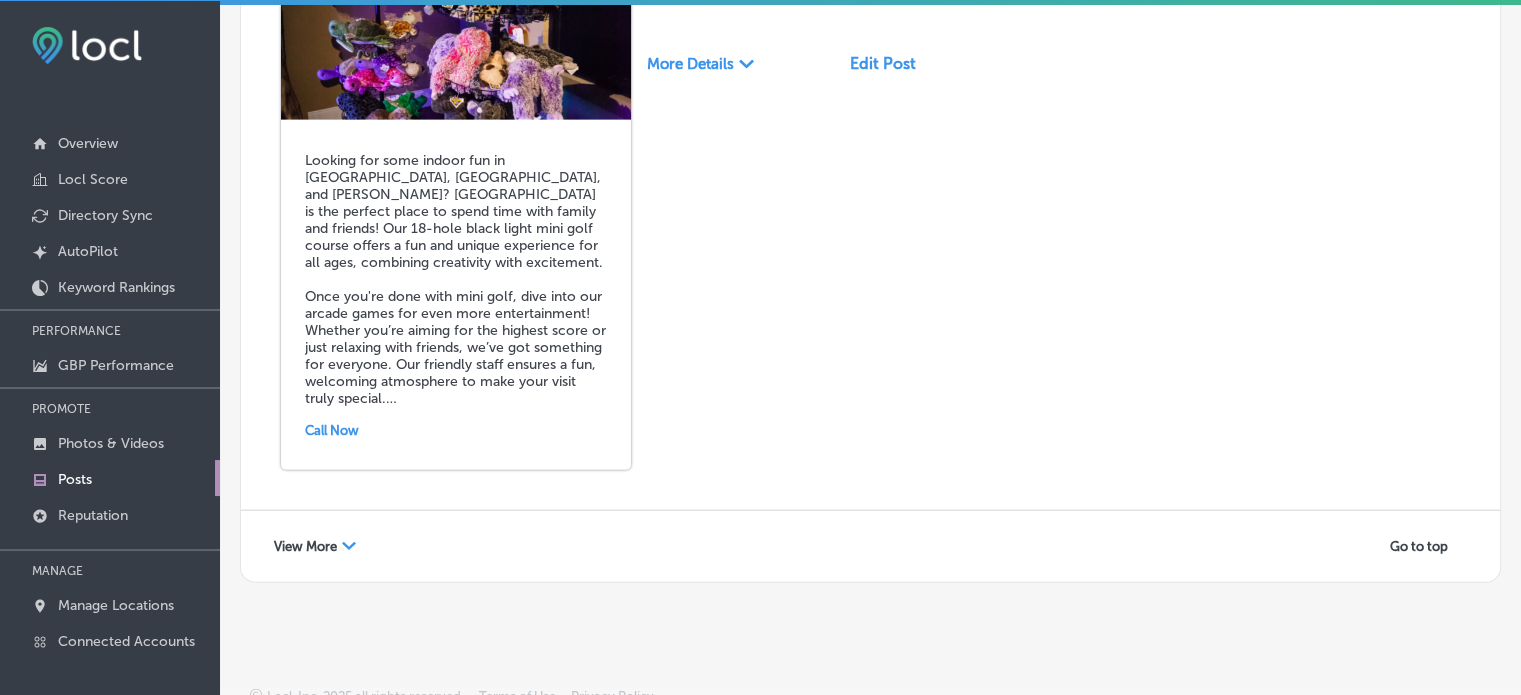click on "View More" at bounding box center [305, 546] 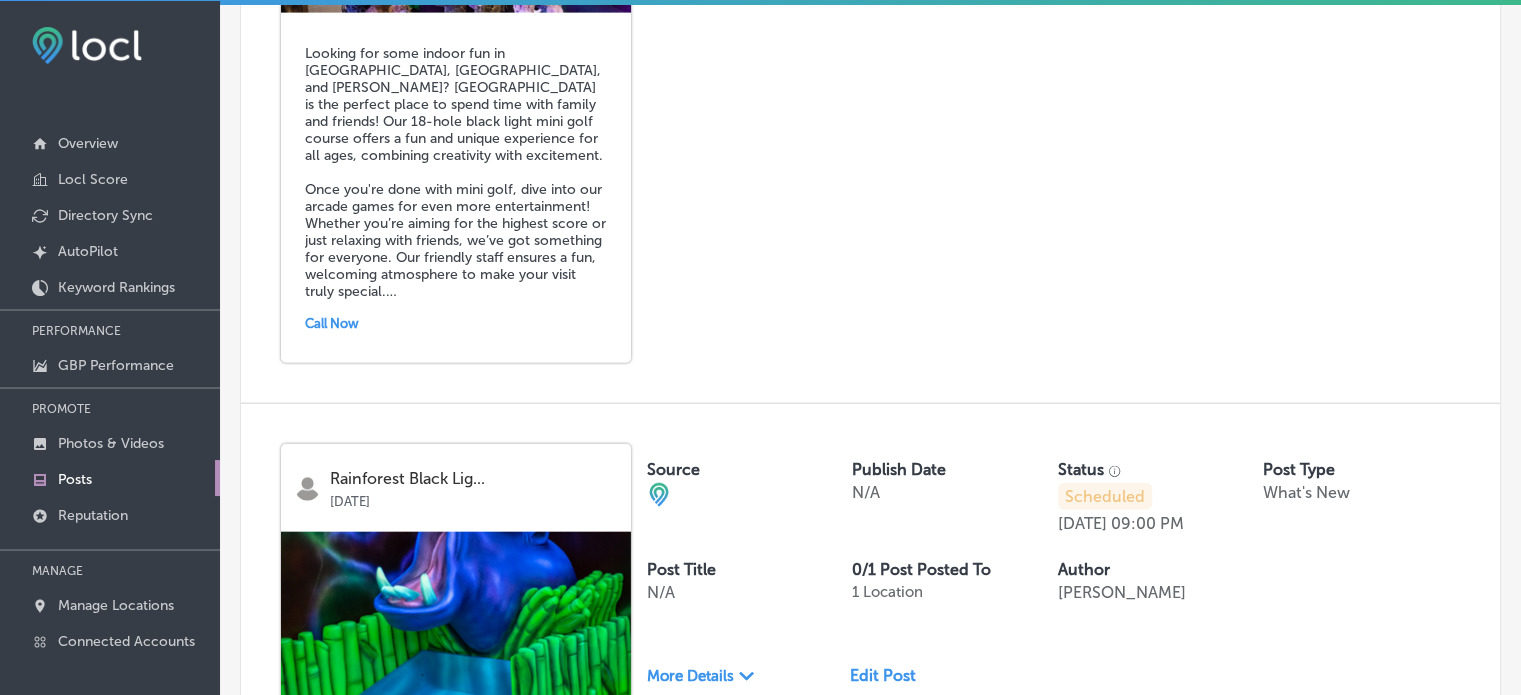 scroll, scrollTop: 4636, scrollLeft: 0, axis: vertical 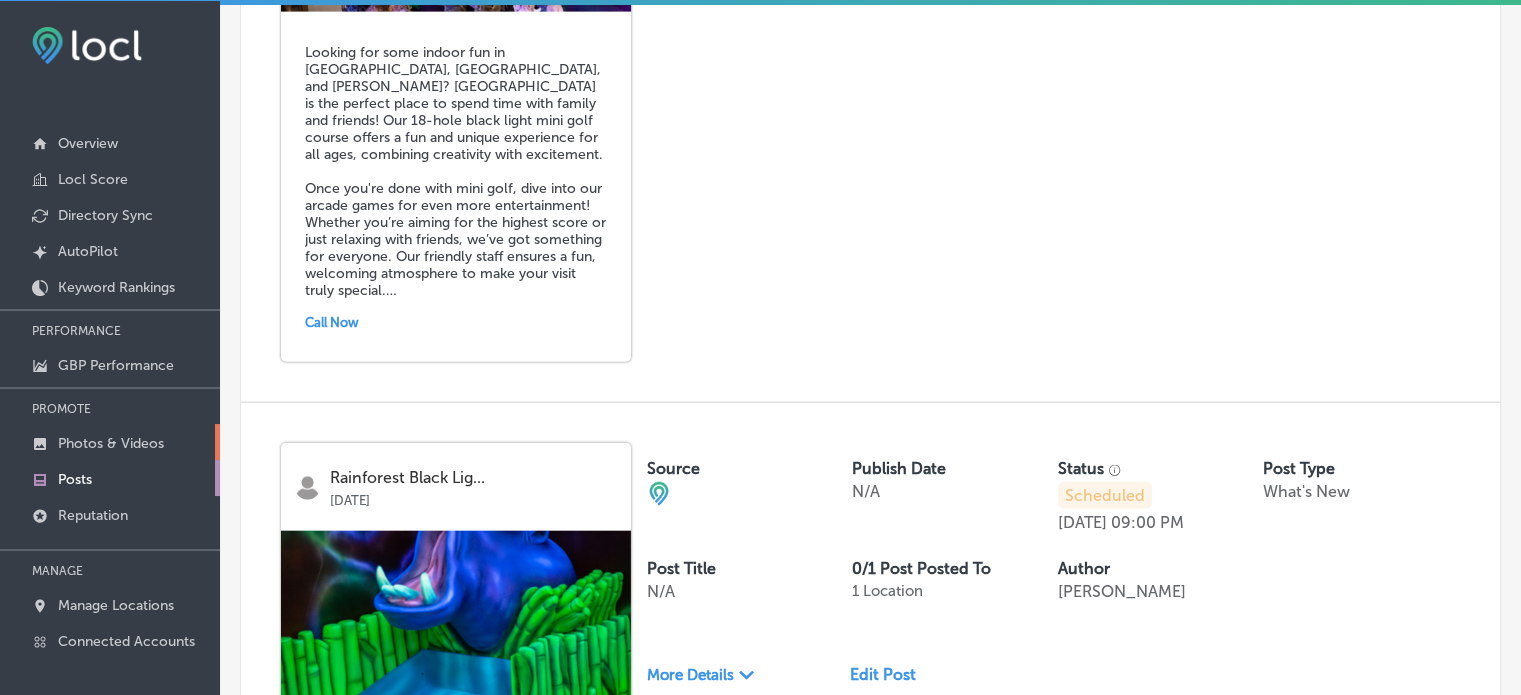 click on "Photos & Videos" at bounding box center [111, 443] 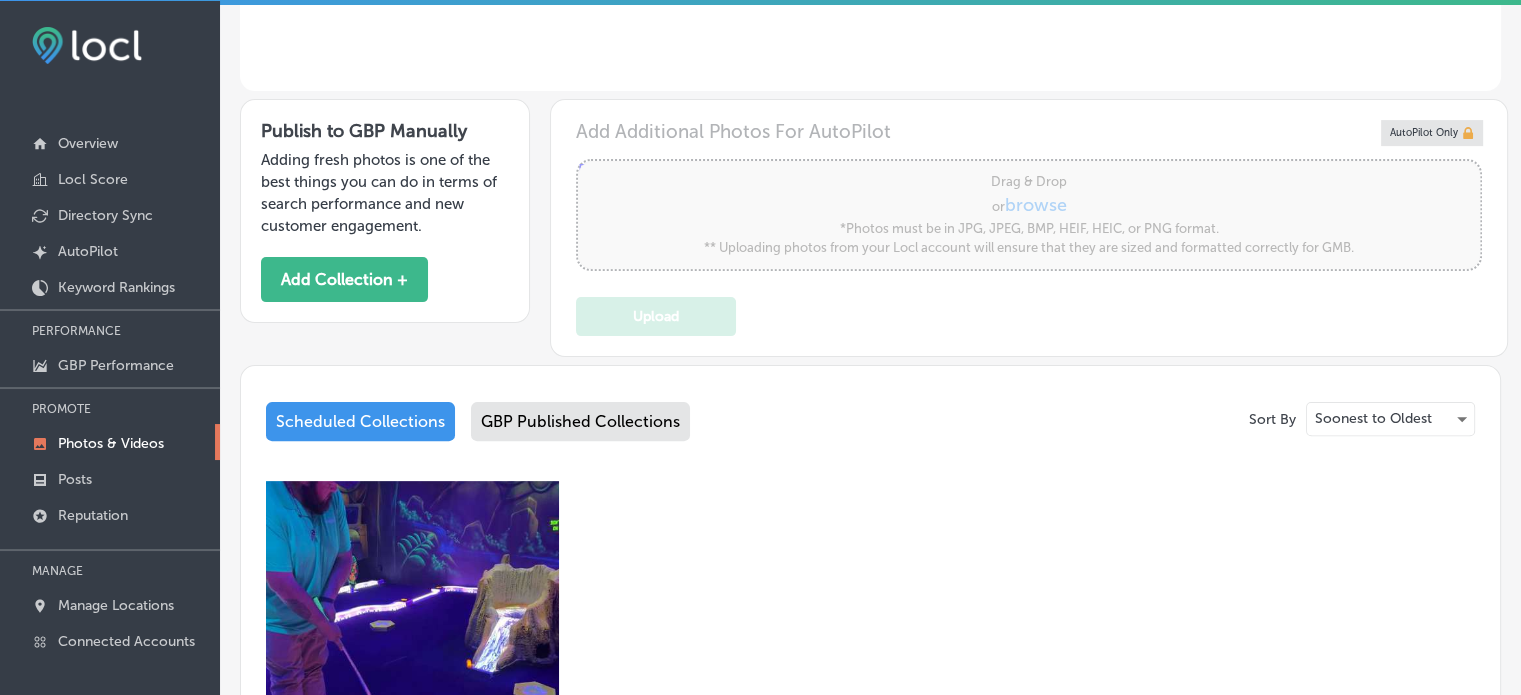 scroll, scrollTop: 924, scrollLeft: 0, axis: vertical 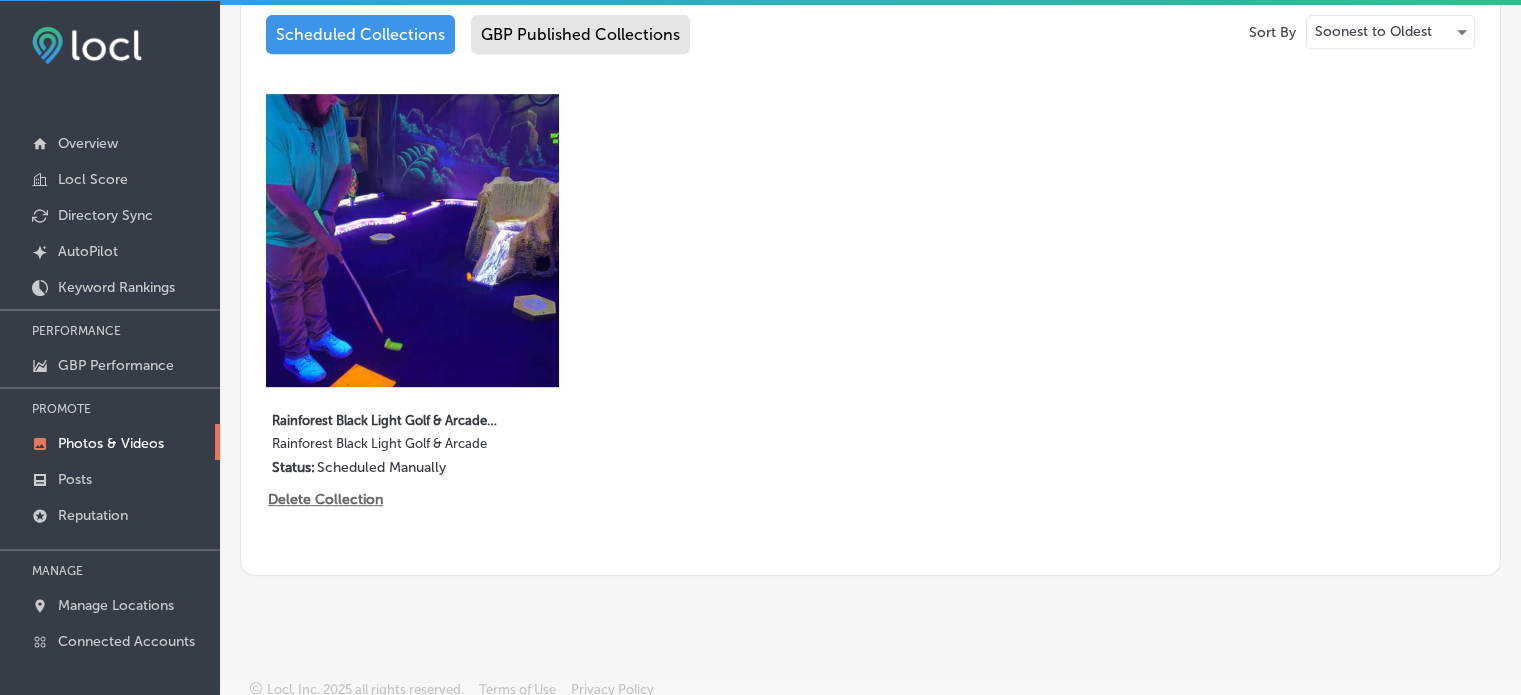 type on "5" 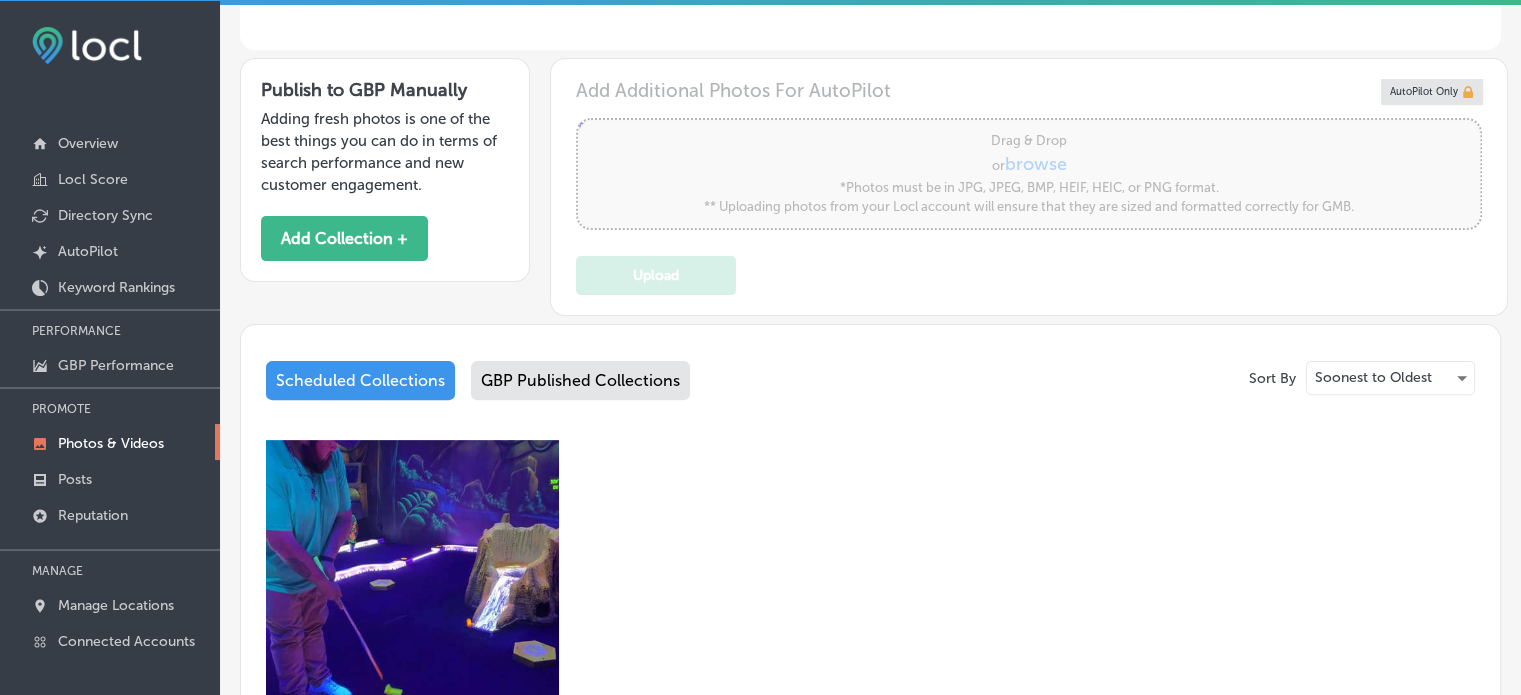 scroll, scrollTop: 571, scrollLeft: 0, axis: vertical 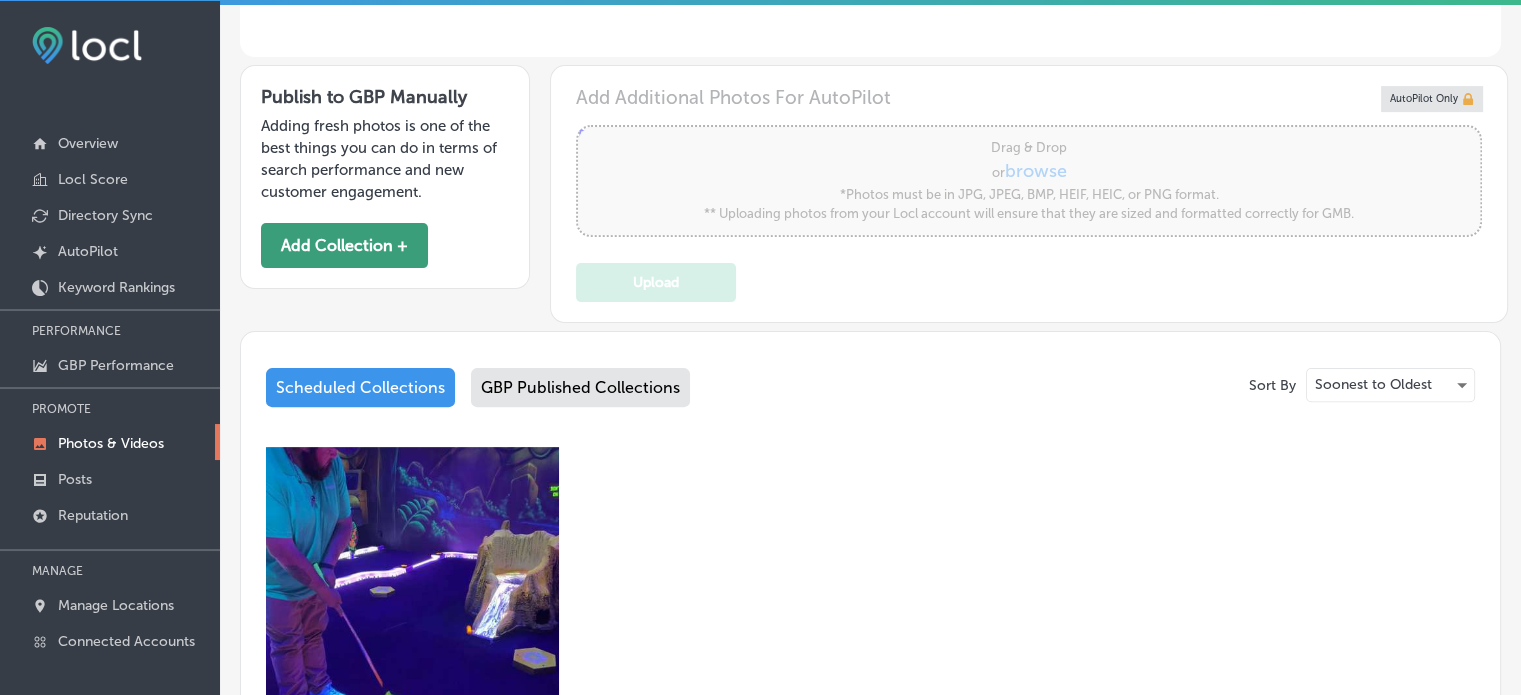 click on "Add Collection +" at bounding box center (344, 245) 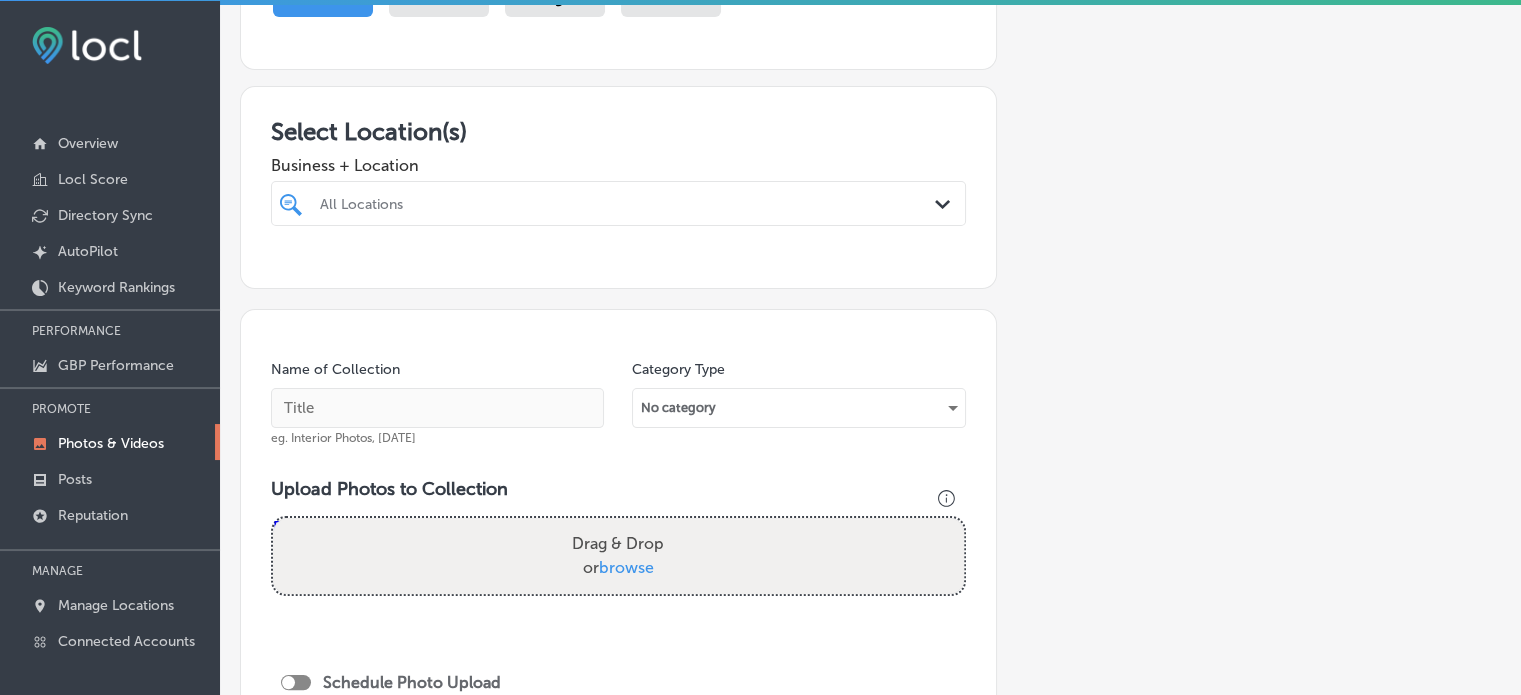 scroll, scrollTop: 200, scrollLeft: 0, axis: vertical 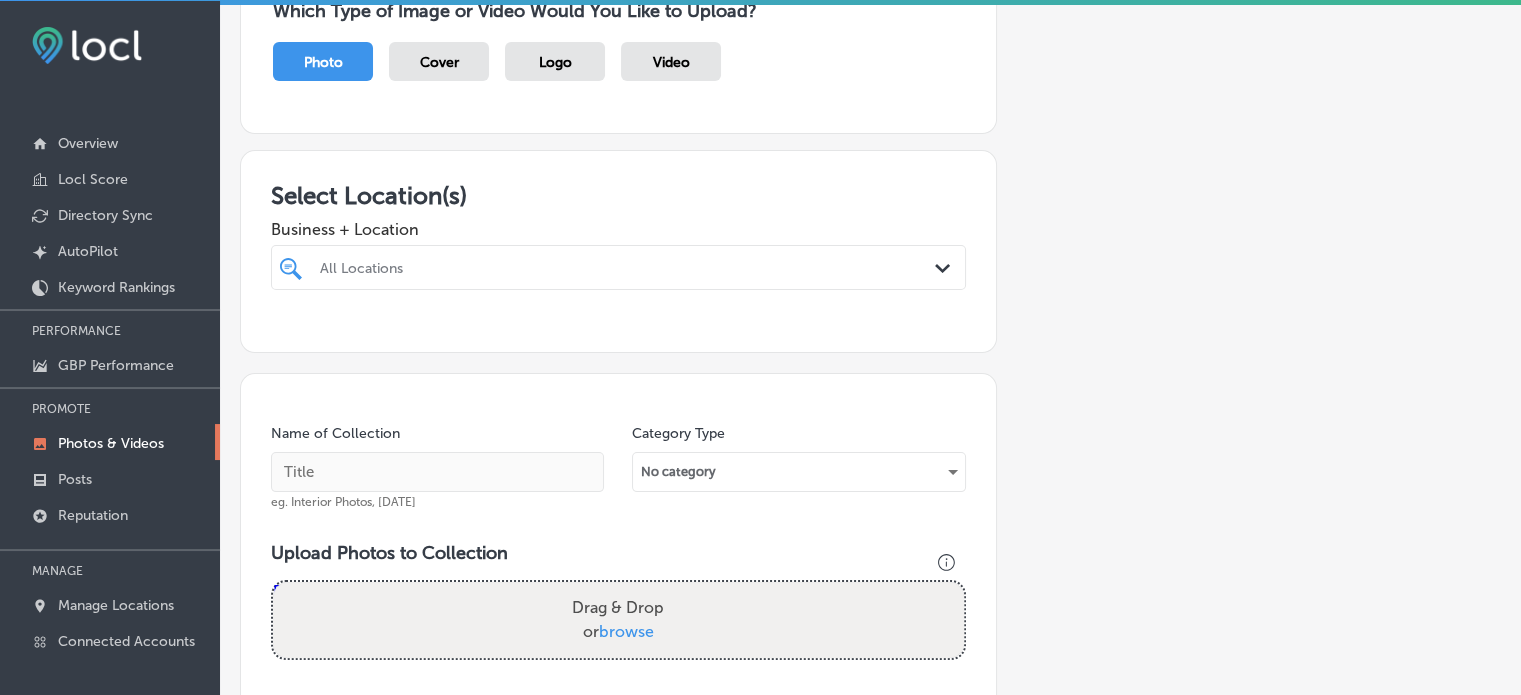 click on "All Locations" at bounding box center (628, 267) 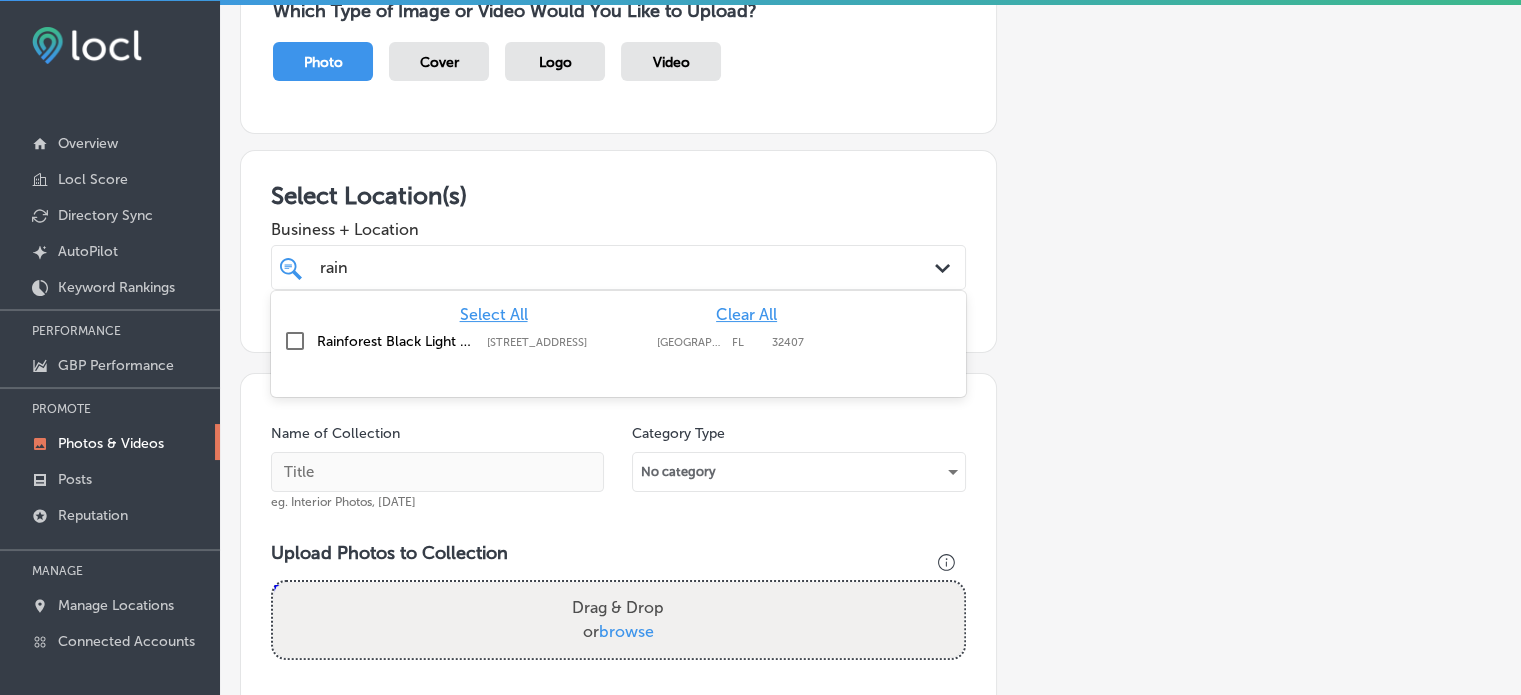 click on "Rainforest Black Light Golf & Arcade" at bounding box center [397, 341] 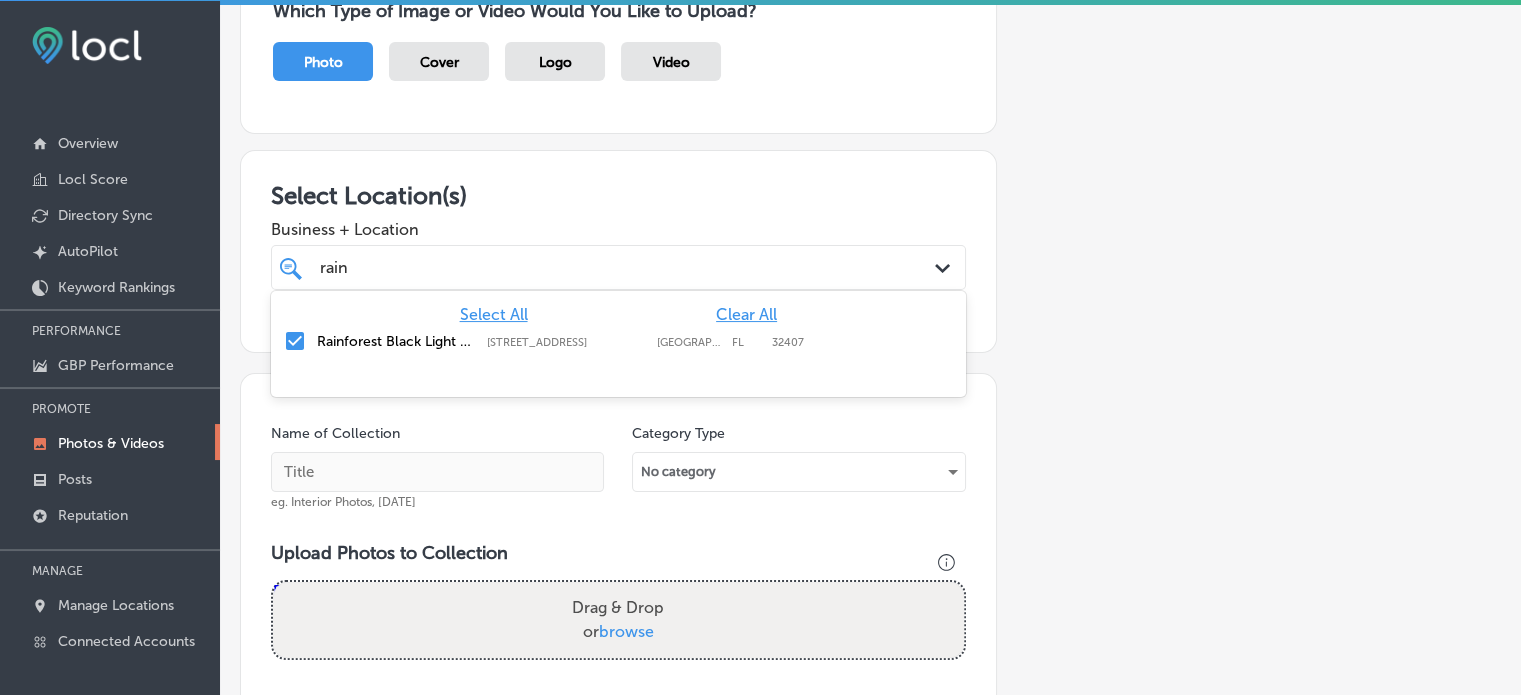 type on "rain" 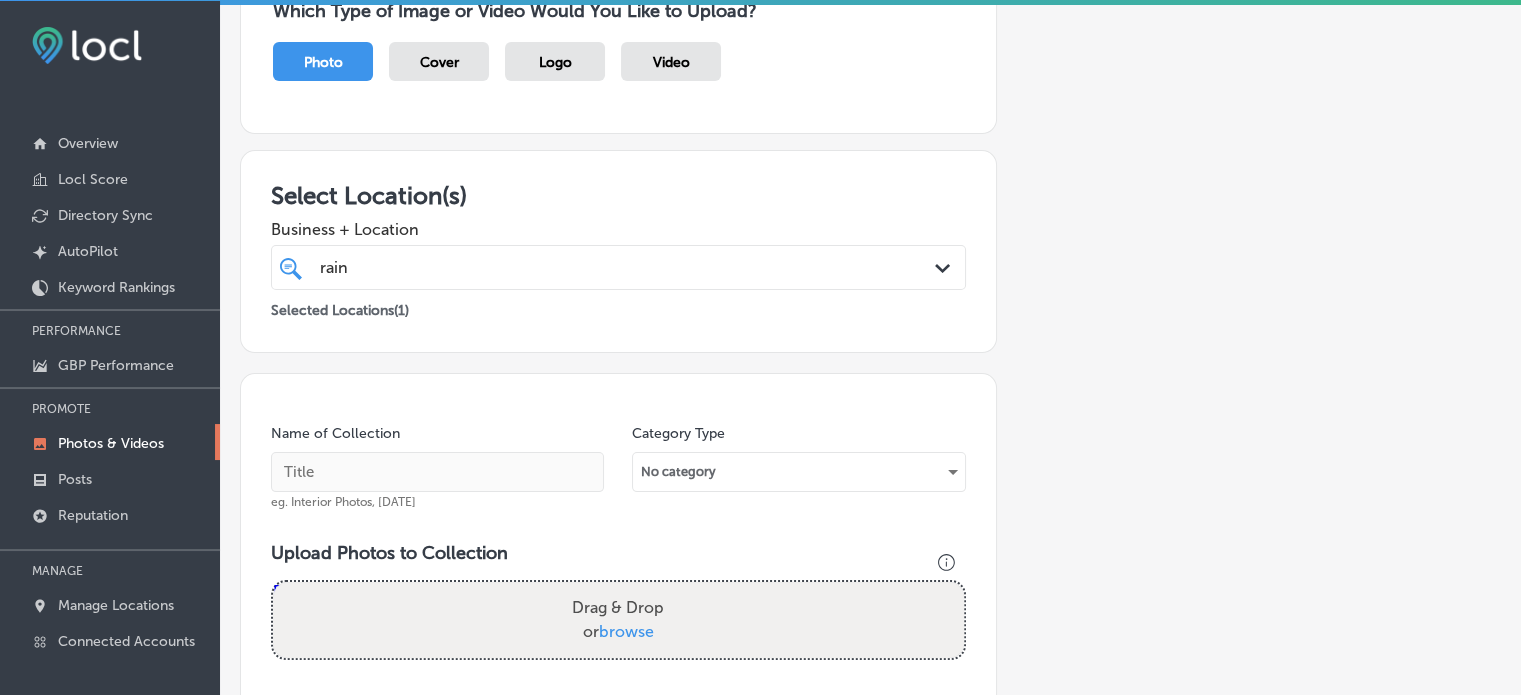 click on "Select Location(s) Business + Location
rain rain
Path
Created with Sketch.
Selected Locations  ( 1 )" at bounding box center (618, 251) 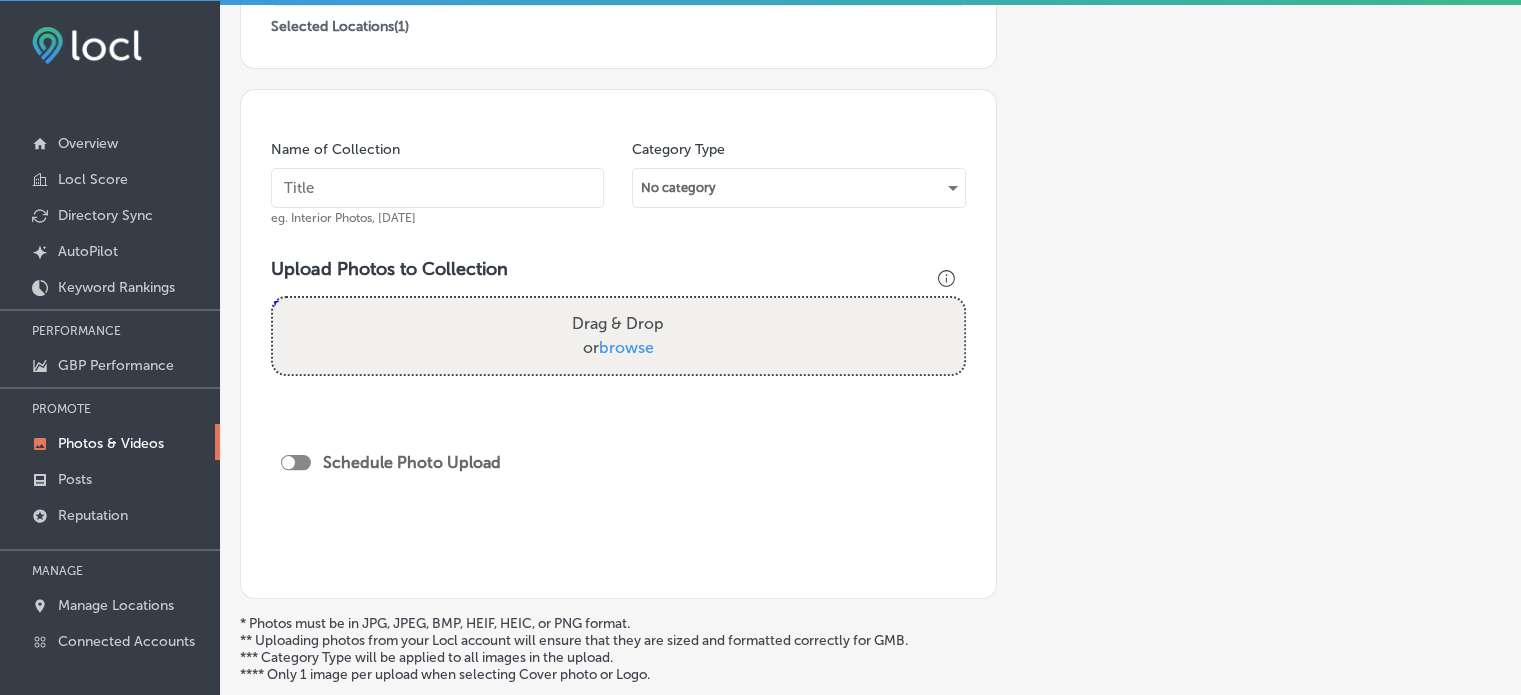 scroll, scrollTop: 496, scrollLeft: 0, axis: vertical 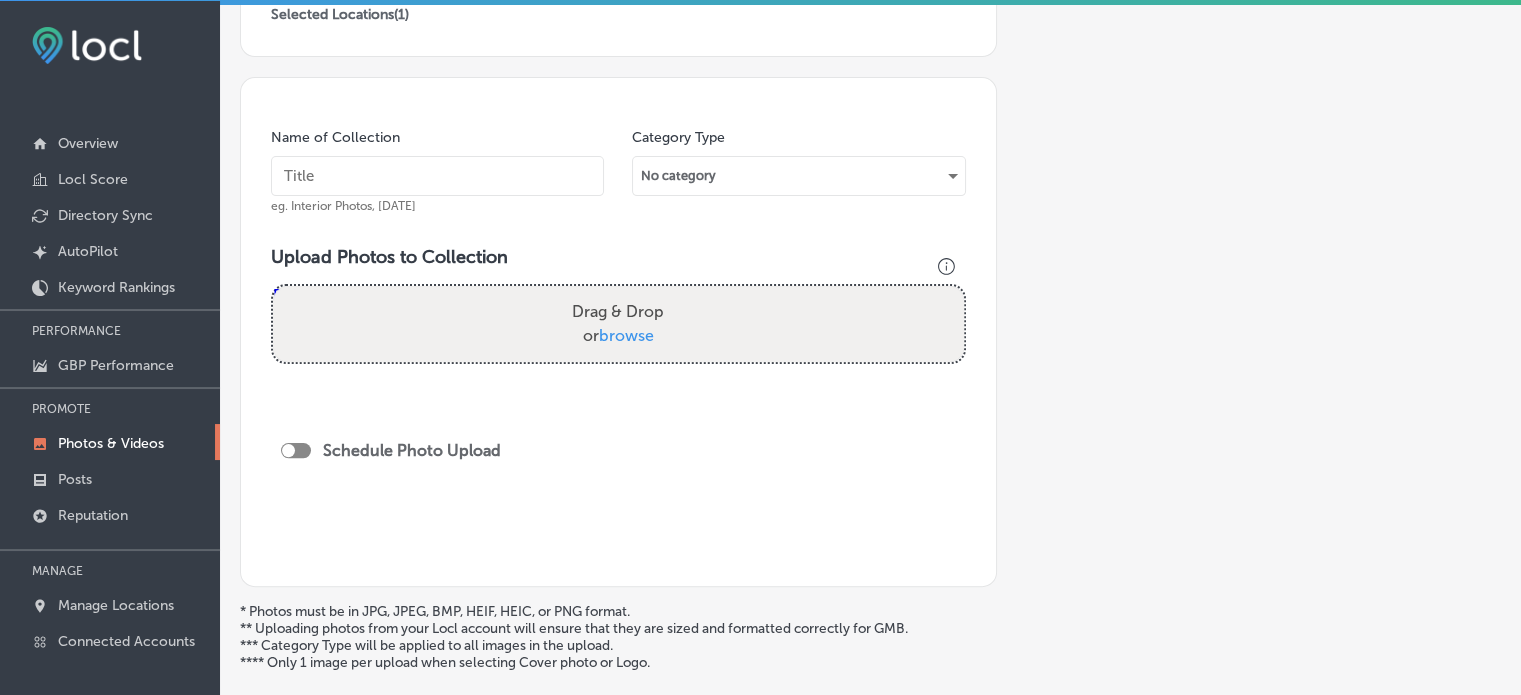 click at bounding box center [437, 176] 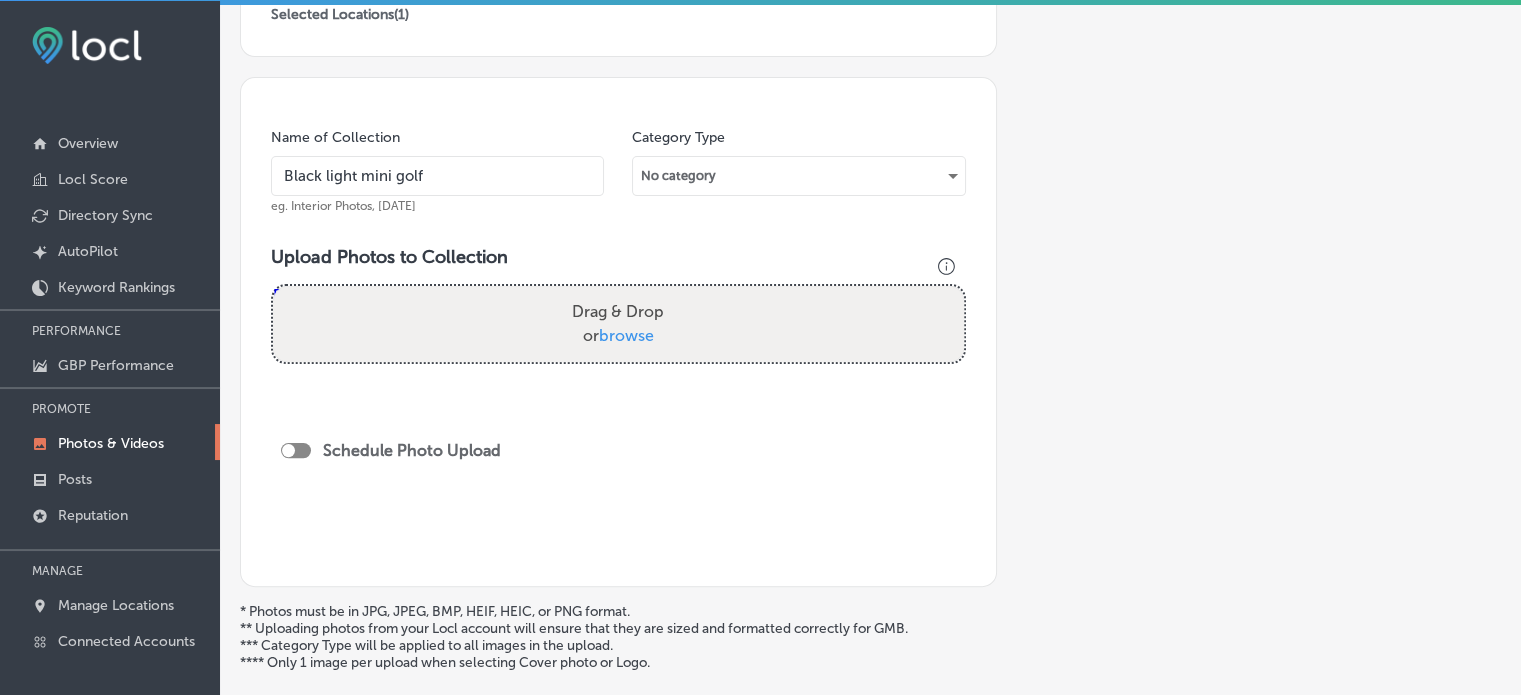 type on "Black light mini golf" 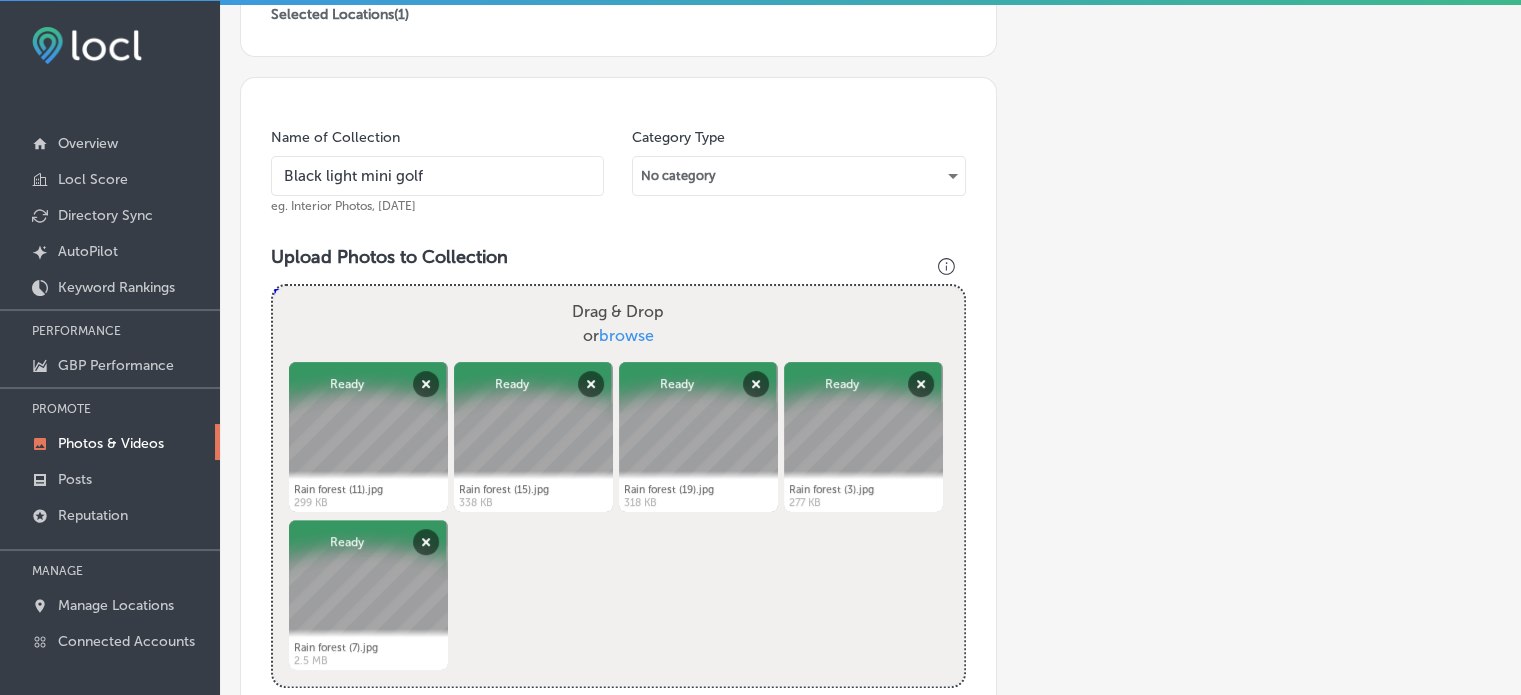 scroll, scrollTop: 993, scrollLeft: 0, axis: vertical 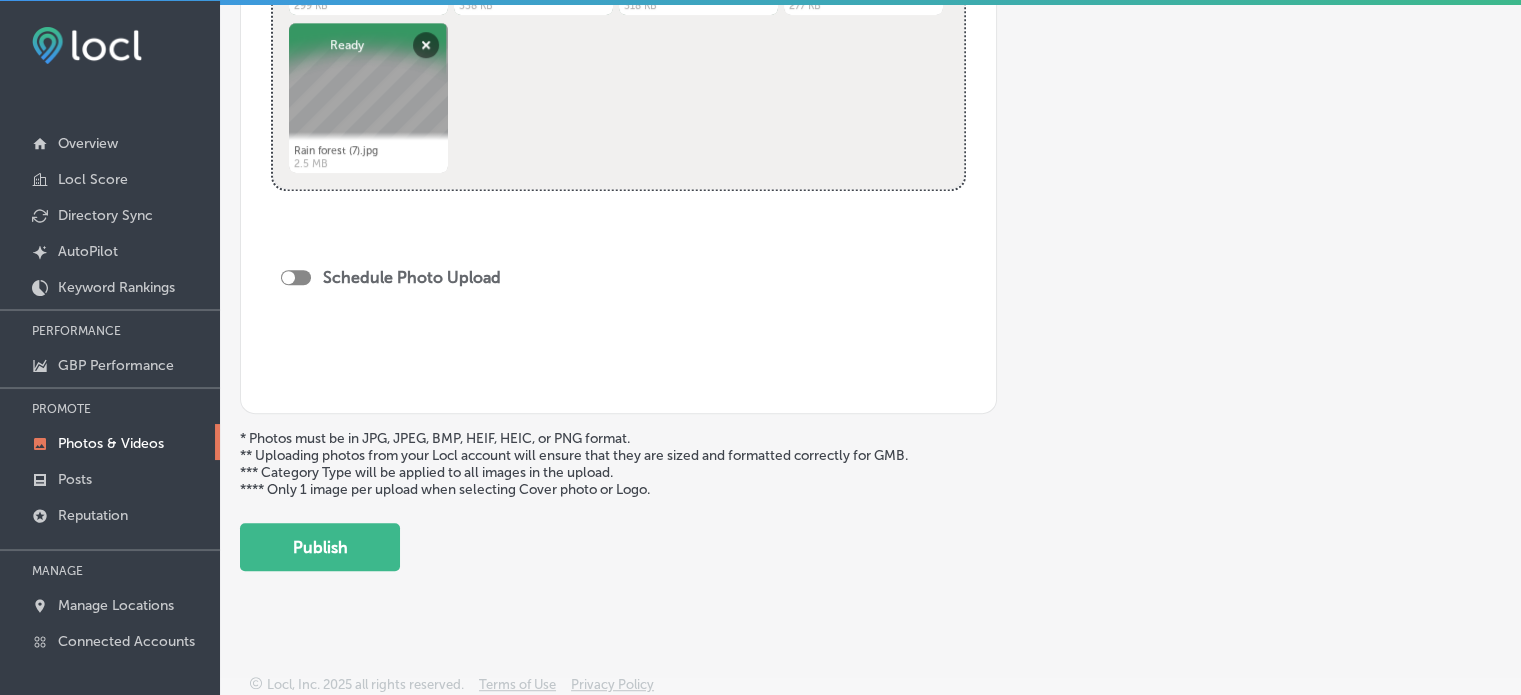 click at bounding box center (296, 277) 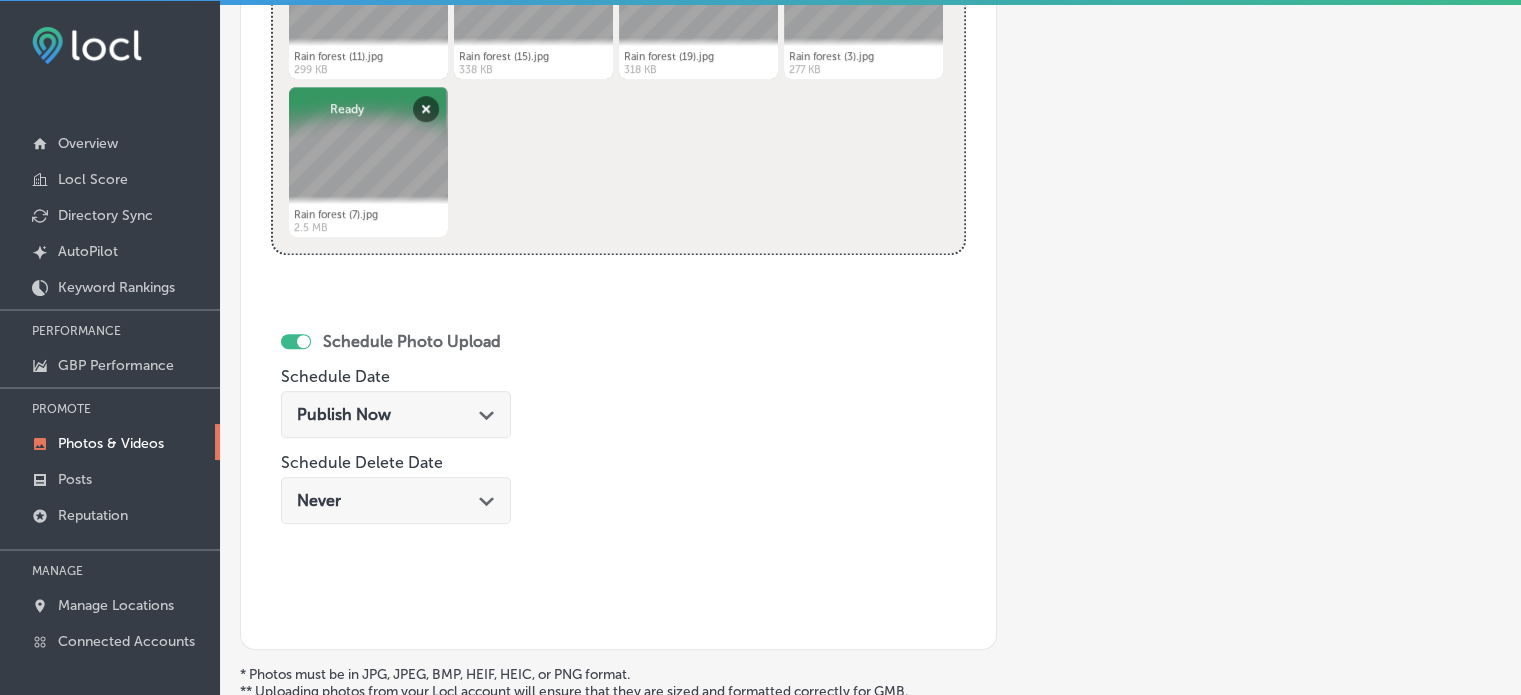 scroll, scrollTop: 1024, scrollLeft: 0, axis: vertical 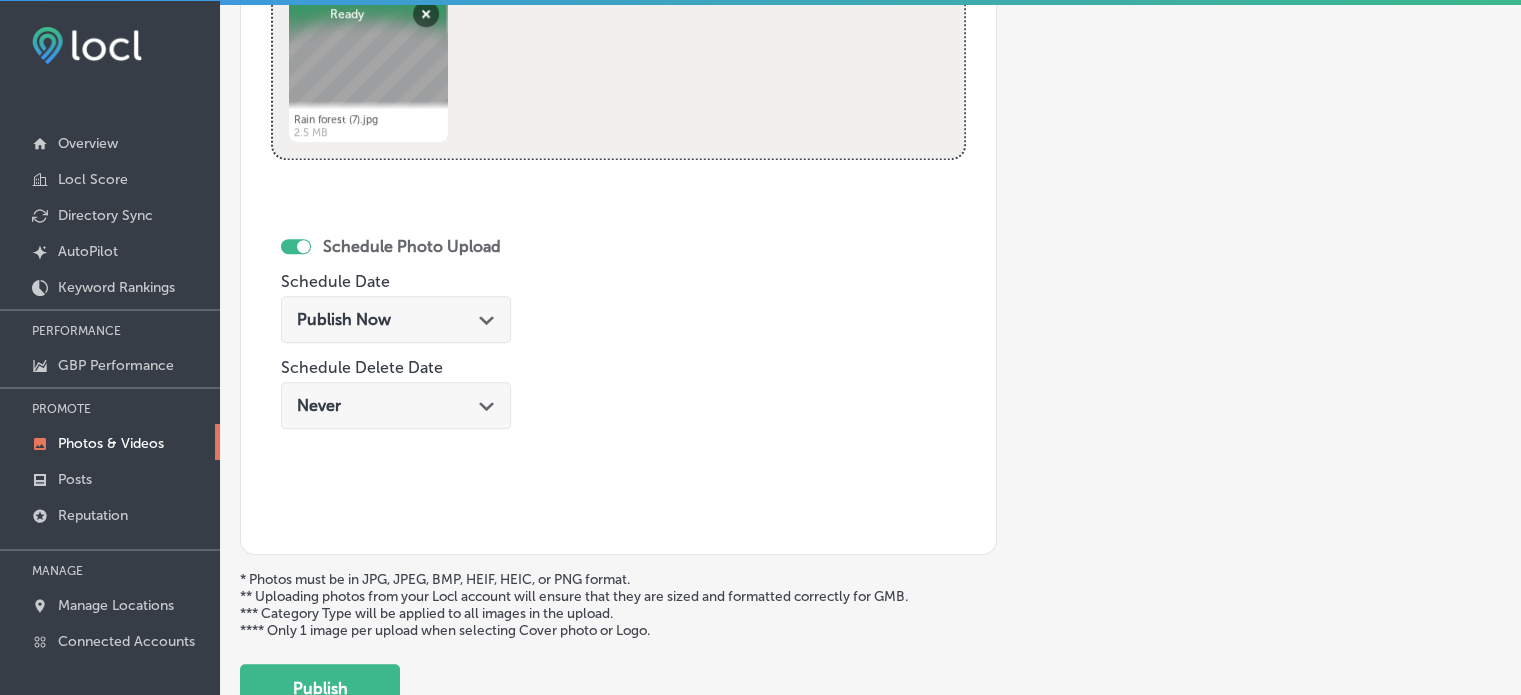 click on "Publish Now
Path
Created with Sketch." at bounding box center (396, 319) 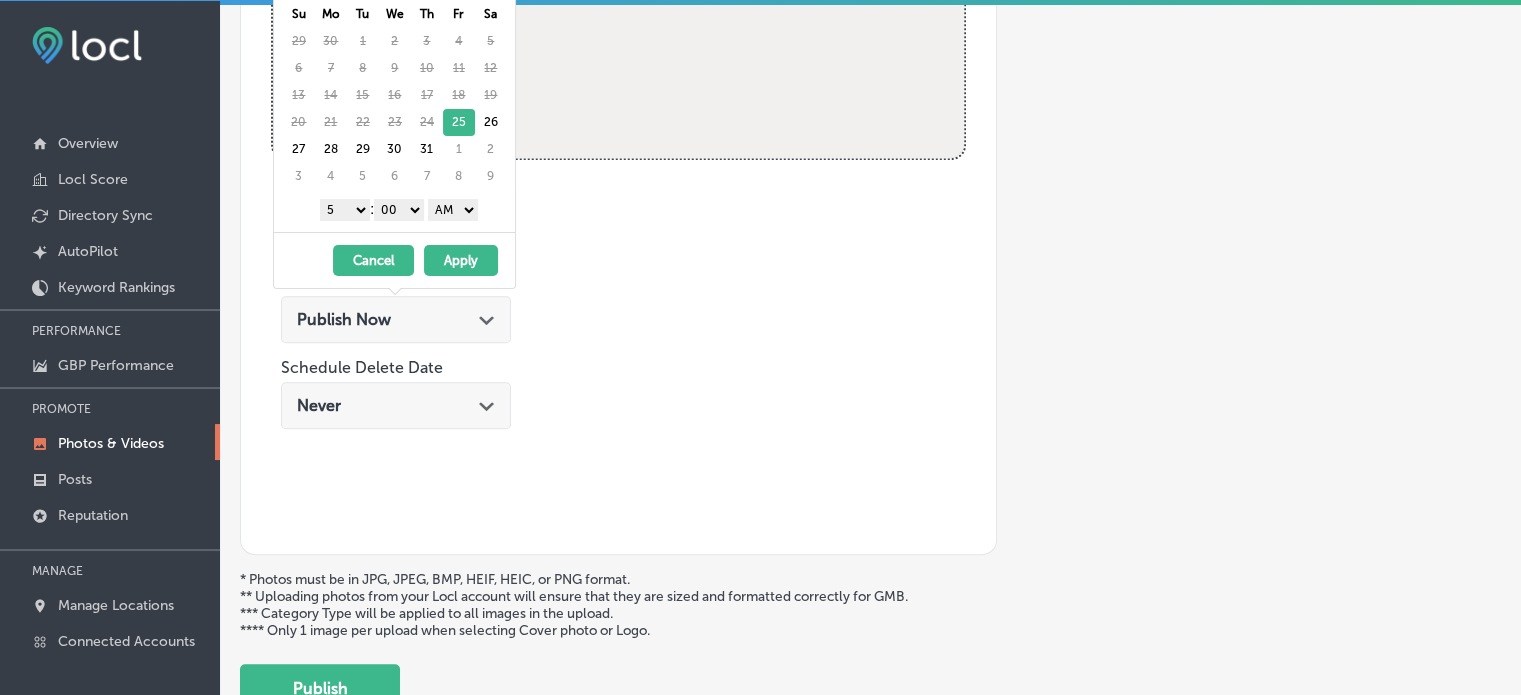 scroll, scrollTop: 0, scrollLeft: 0, axis: both 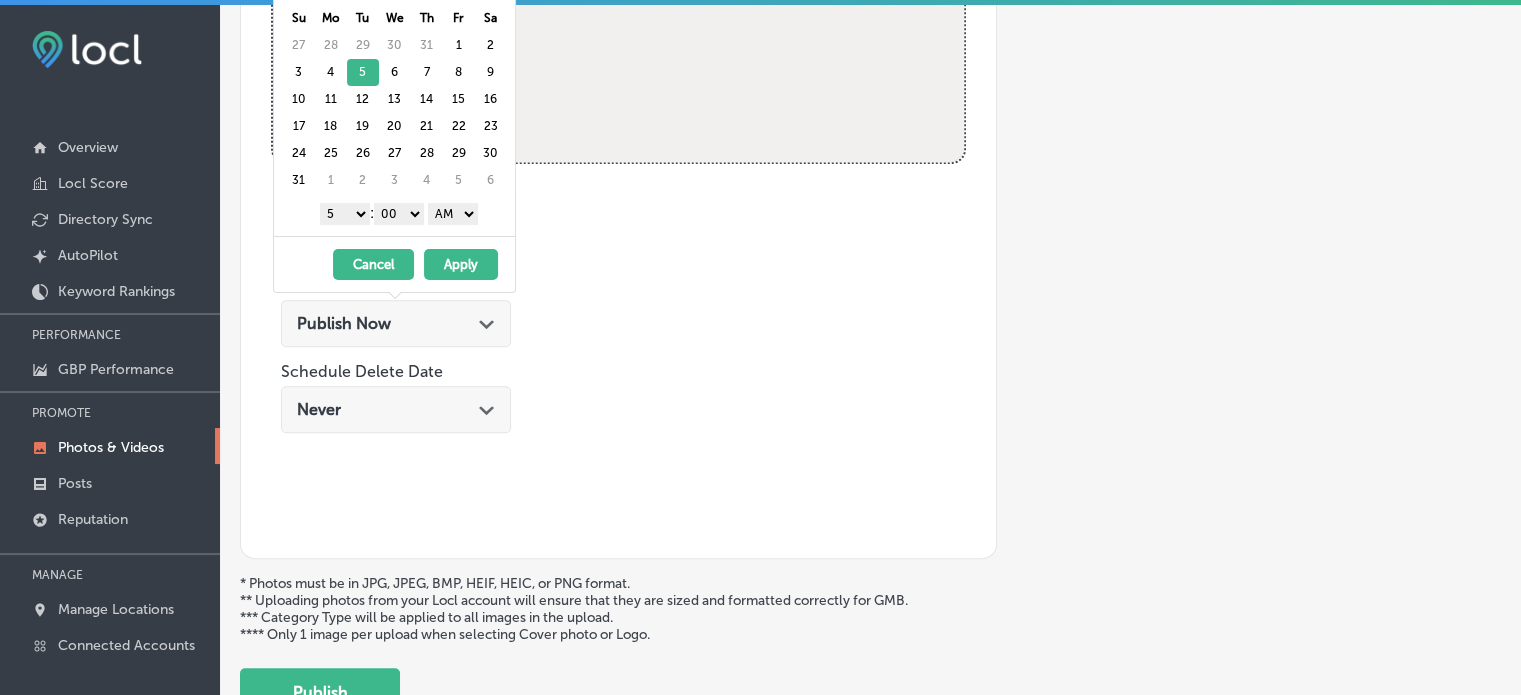 click on "1 2 3 4 5 6 7 8 9 10 11 12" at bounding box center (345, 214) 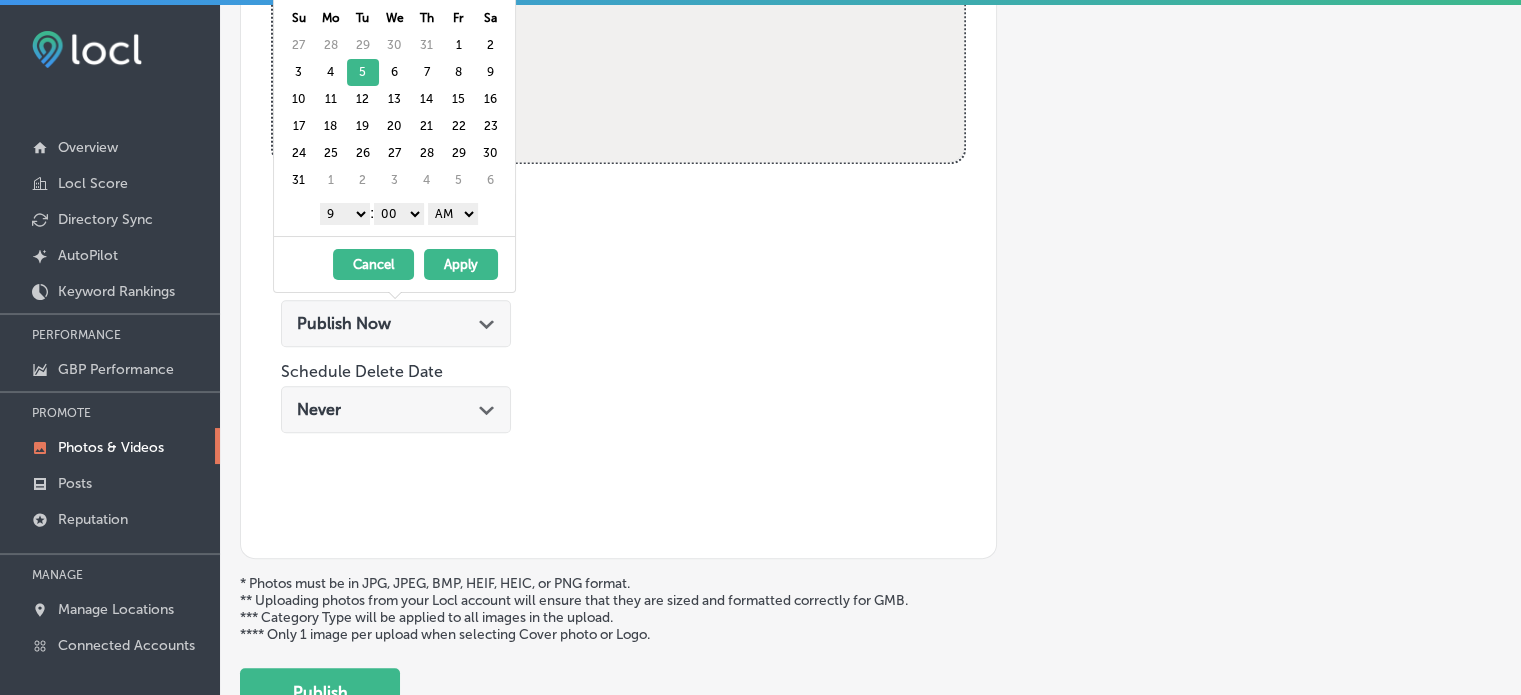 click on "AM PM" at bounding box center (453, 214) 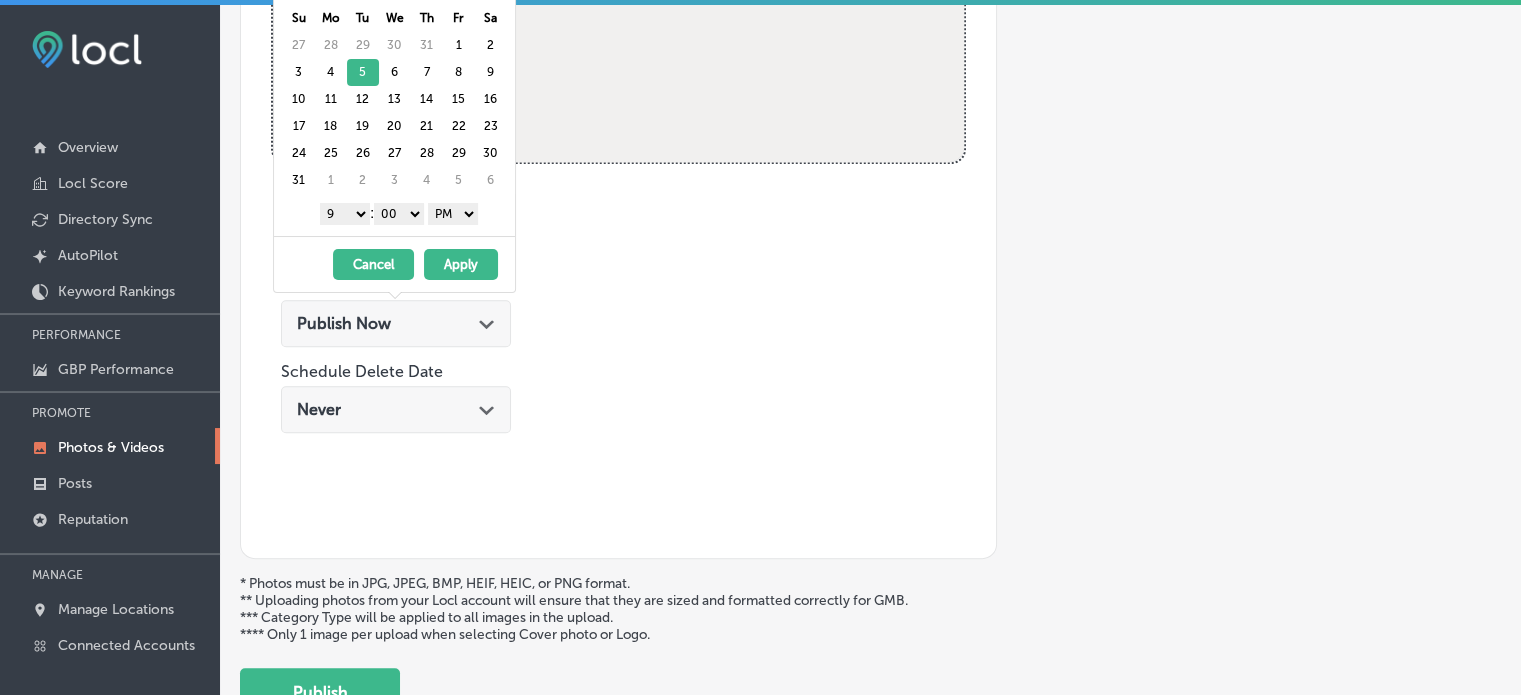 click on "Apply" at bounding box center [461, 264] 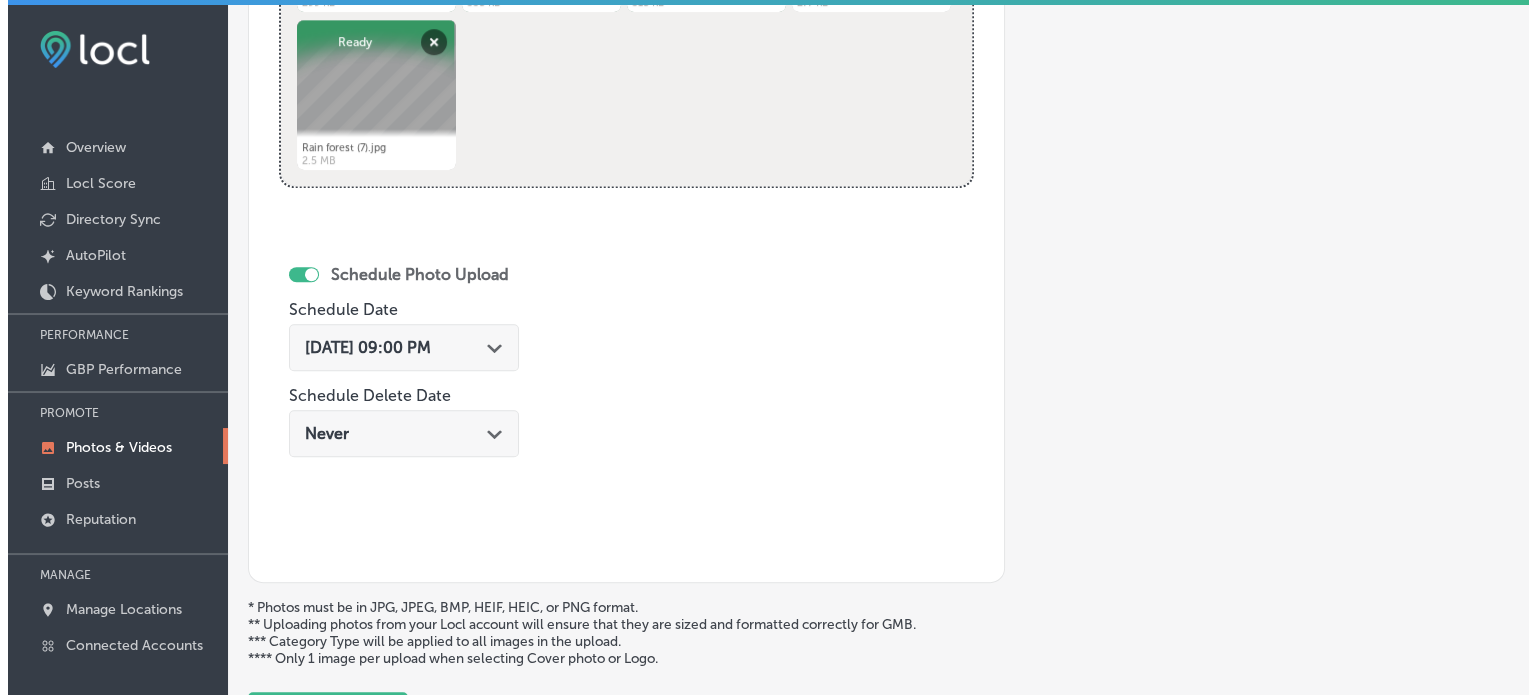 scroll, scrollTop: 1165, scrollLeft: 0, axis: vertical 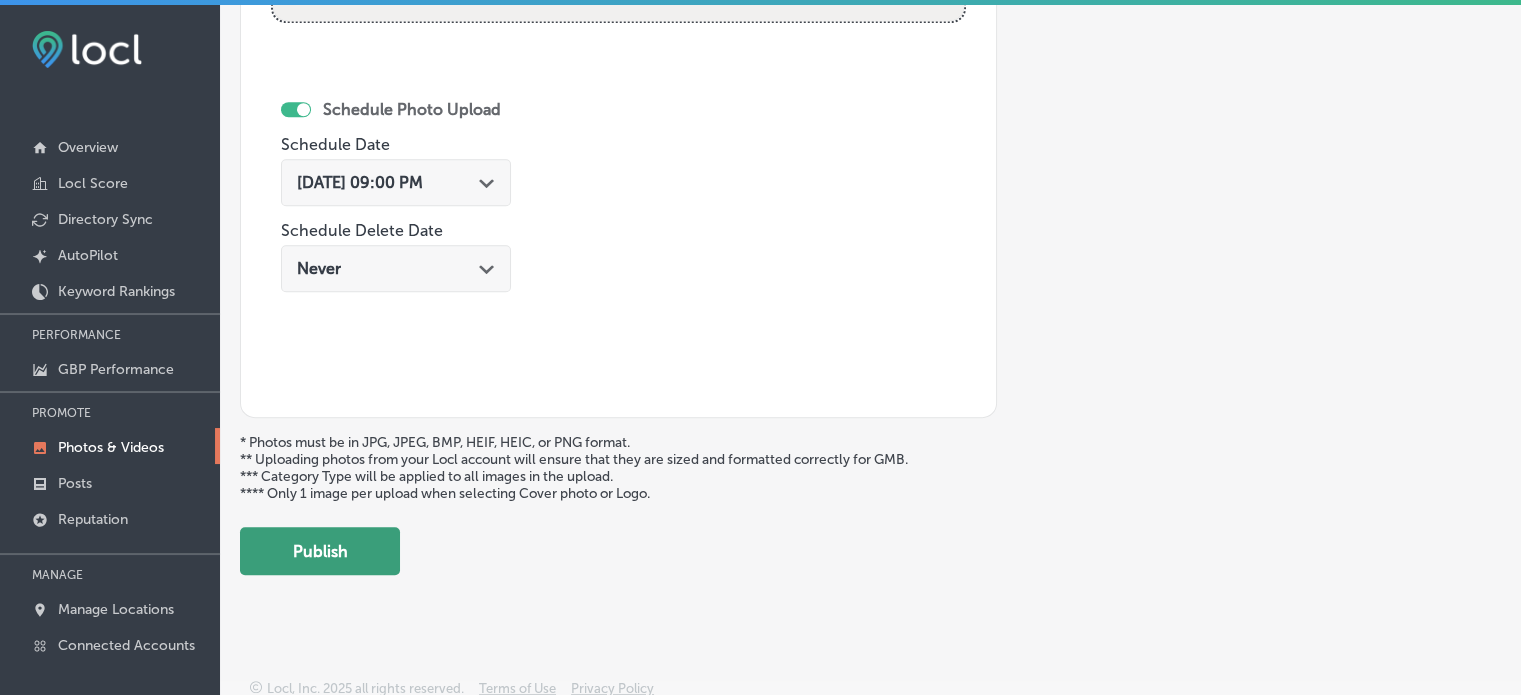 click on "Publish" at bounding box center (320, 551) 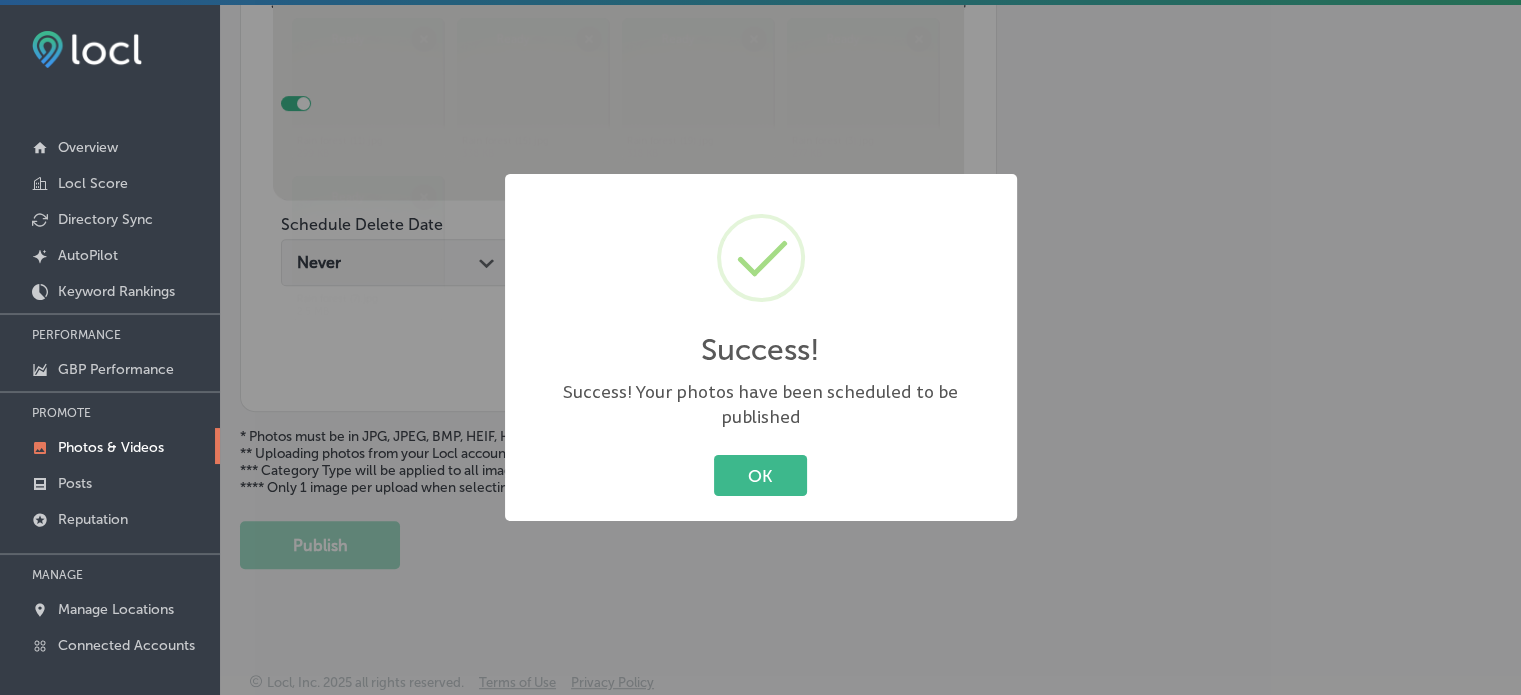 scroll, scrollTop: 841, scrollLeft: 0, axis: vertical 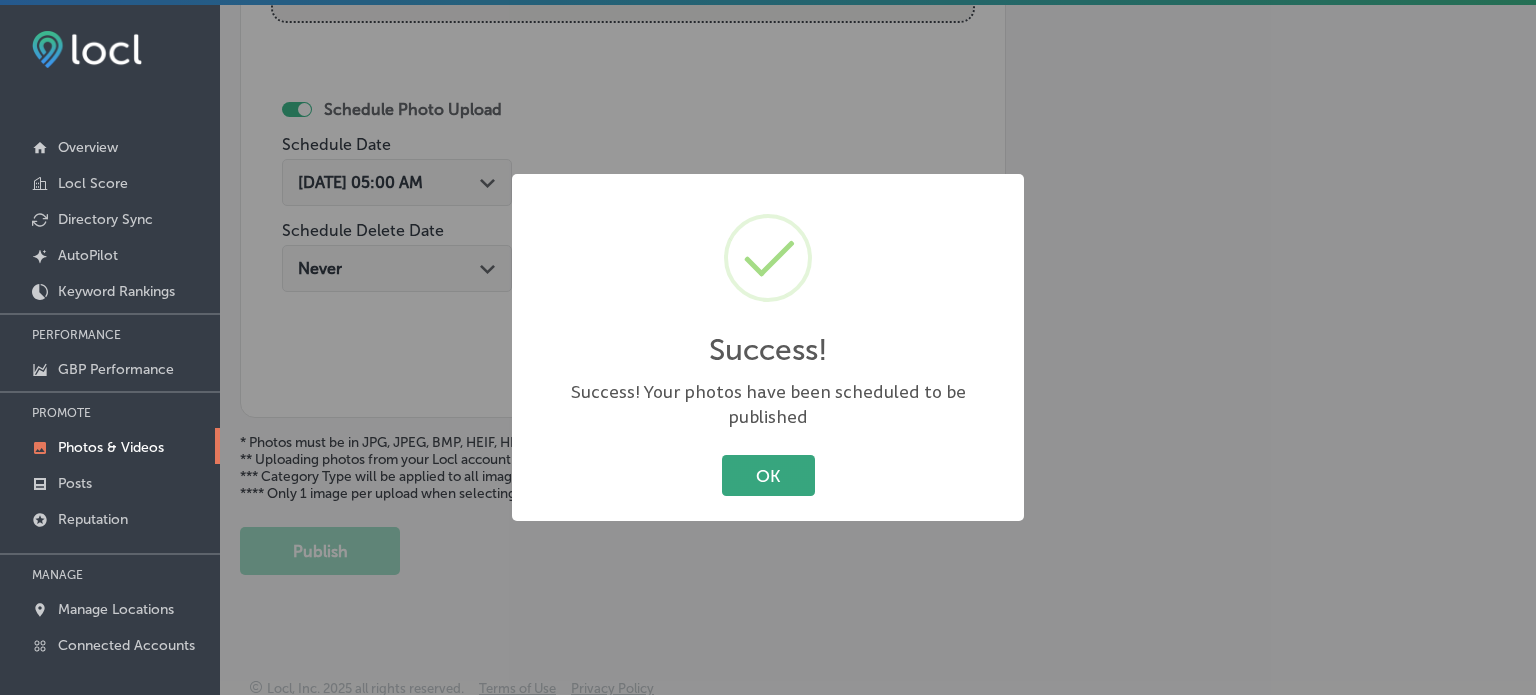 click on "OK" at bounding box center (768, 475) 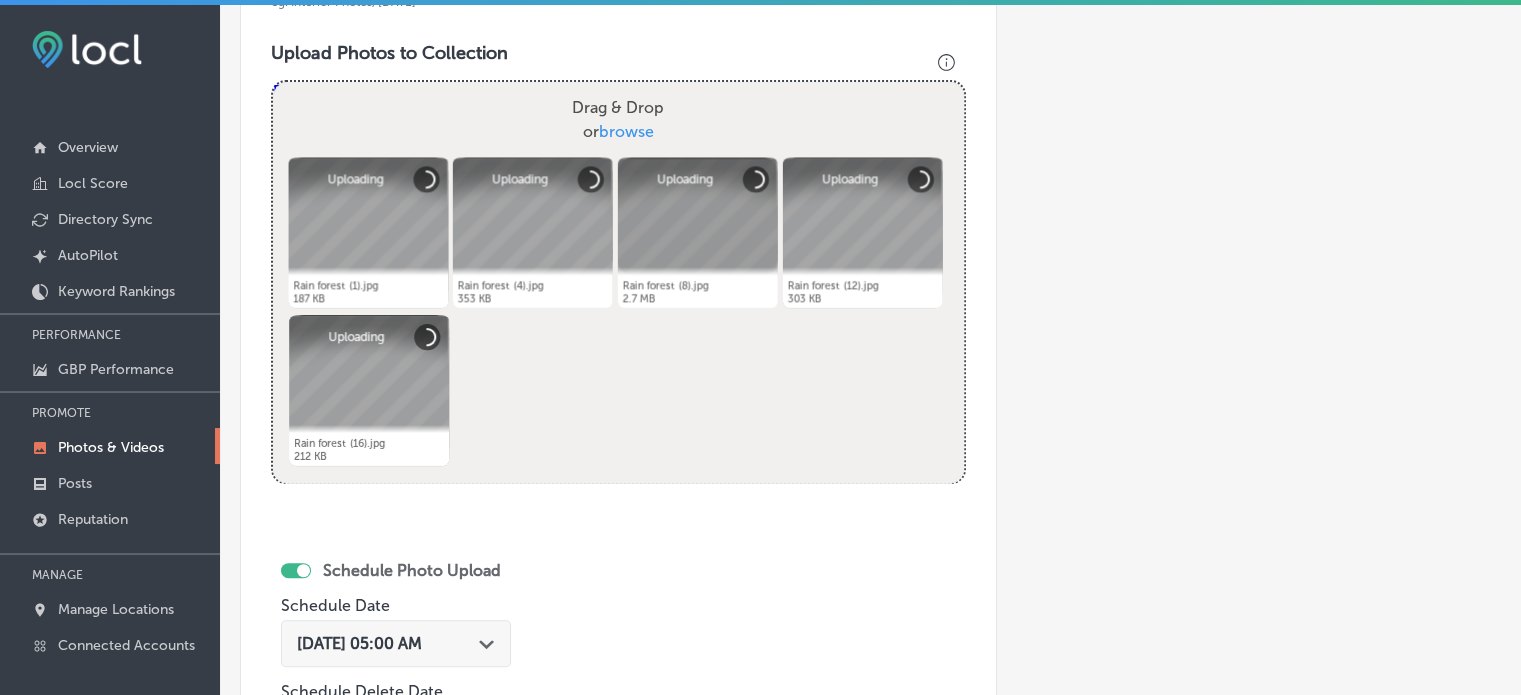 scroll, scrollTop: 370, scrollLeft: 0, axis: vertical 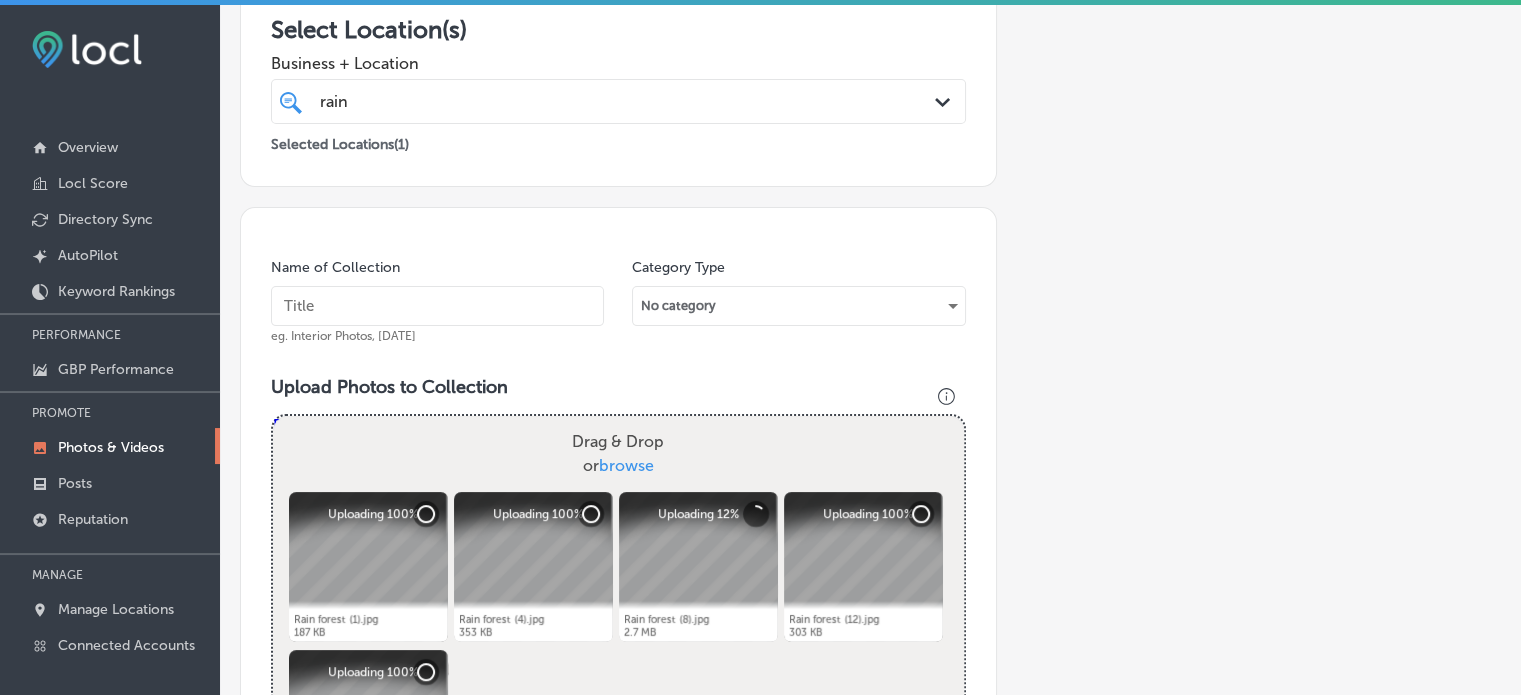 click at bounding box center (437, 306) 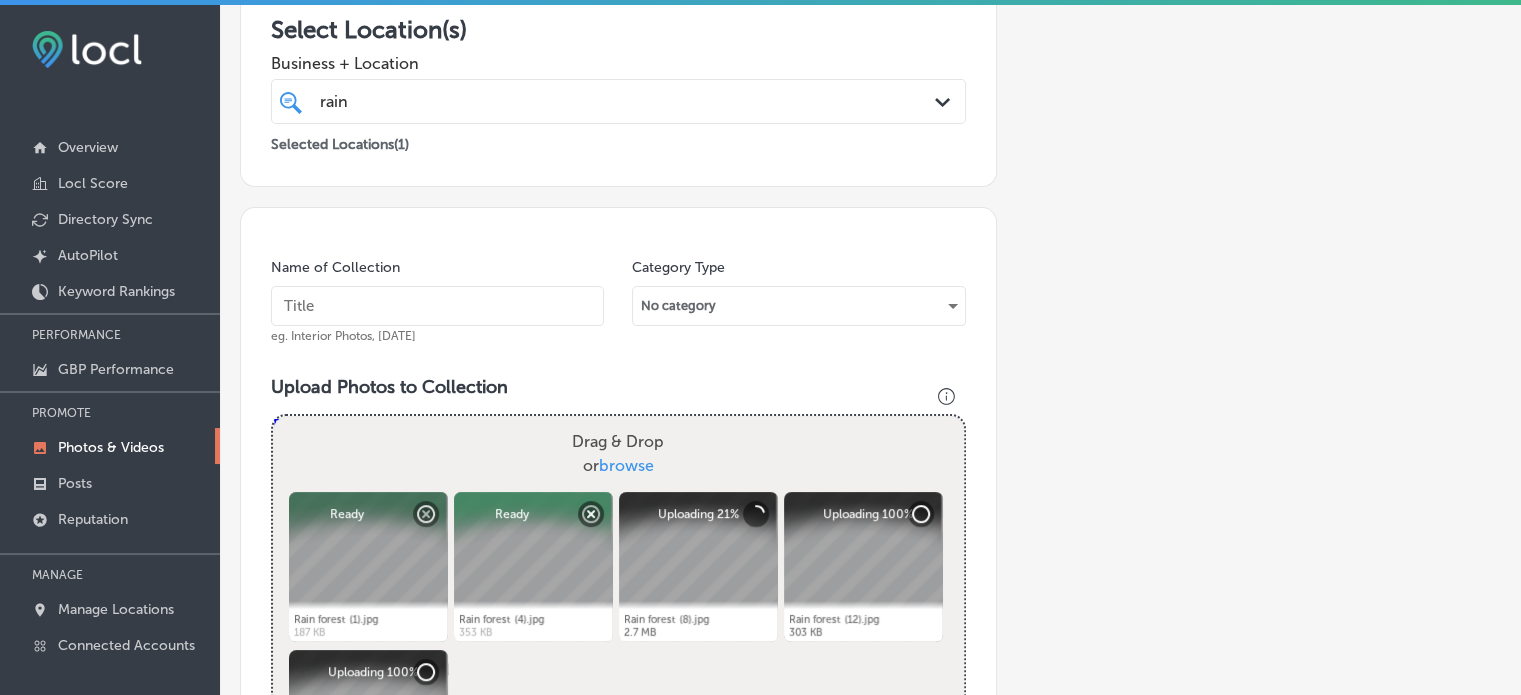 paste on "Indoor mini golf with arcade" 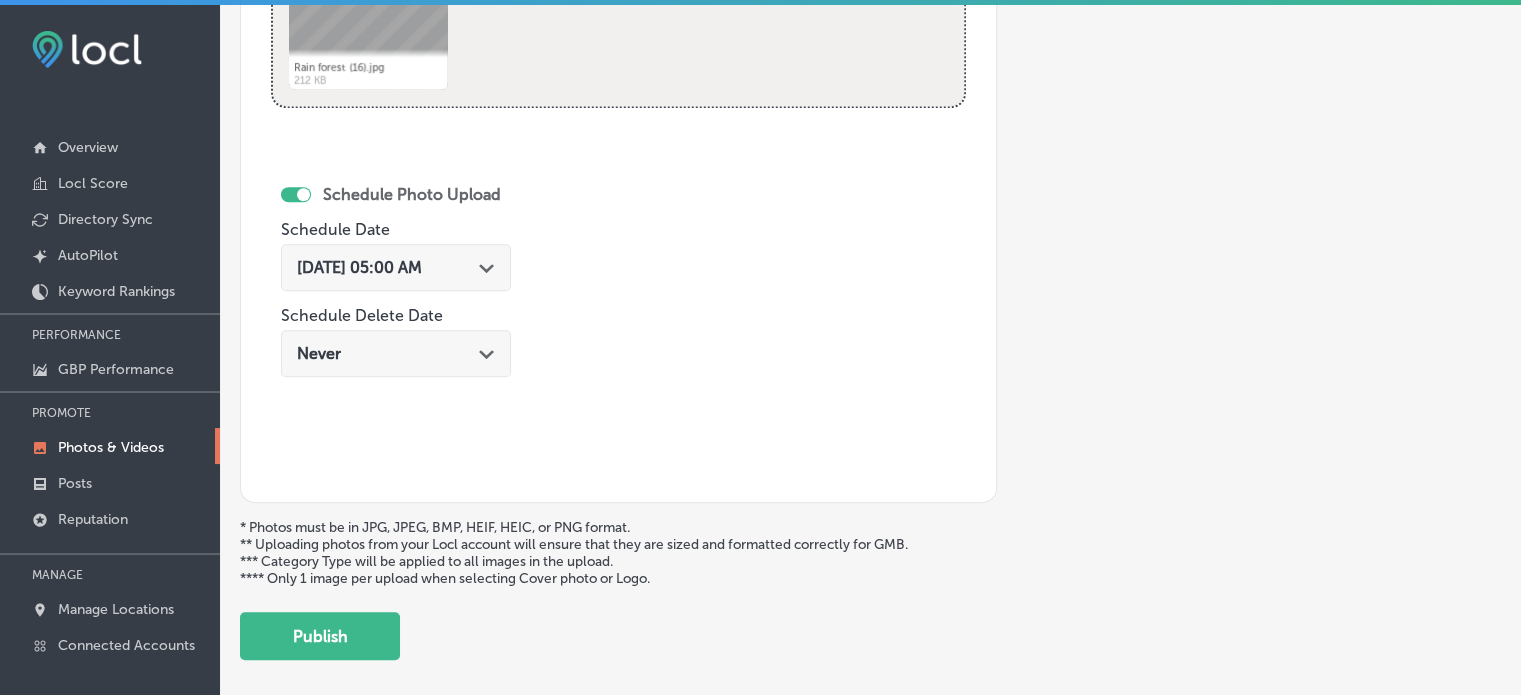 scroll, scrollTop: 1080, scrollLeft: 0, axis: vertical 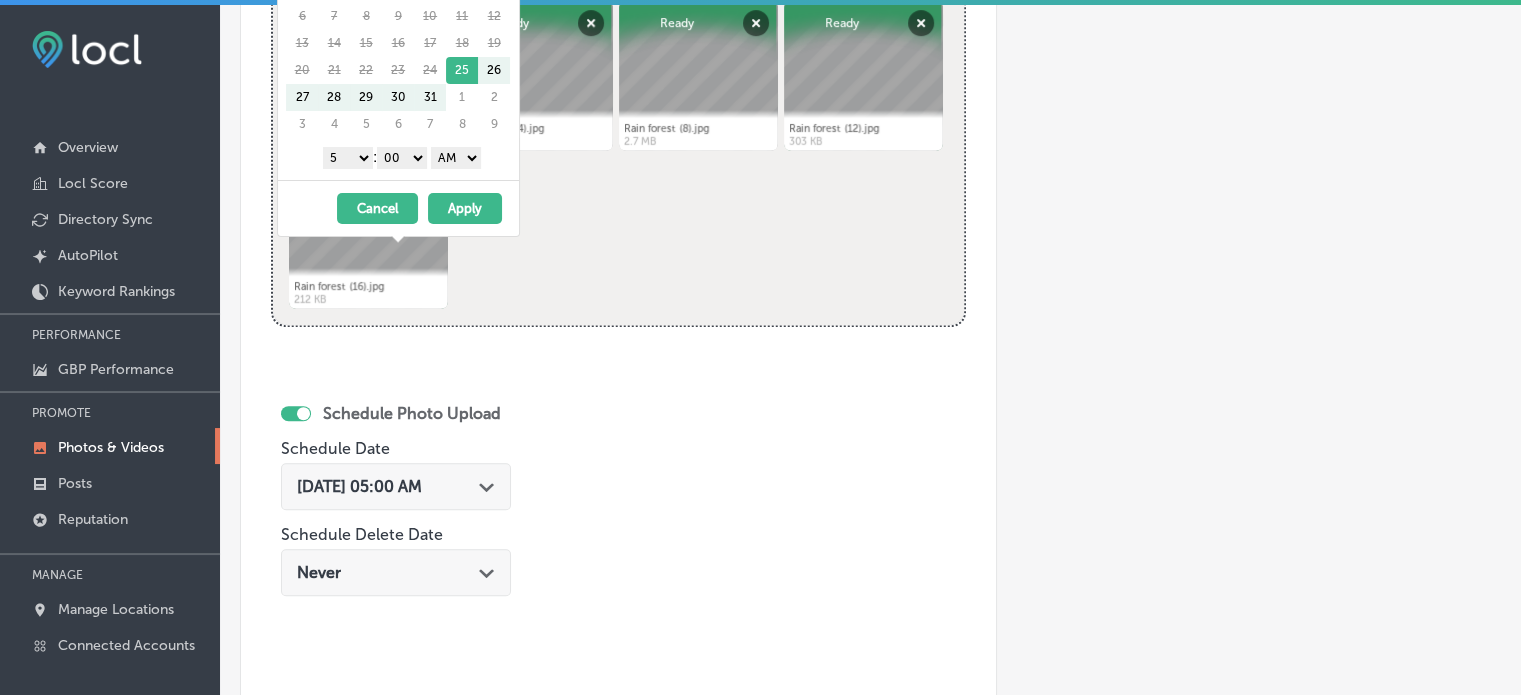 click on "[DATE] 05:00 AM
Path
Created with Sketch." at bounding box center [396, 486] 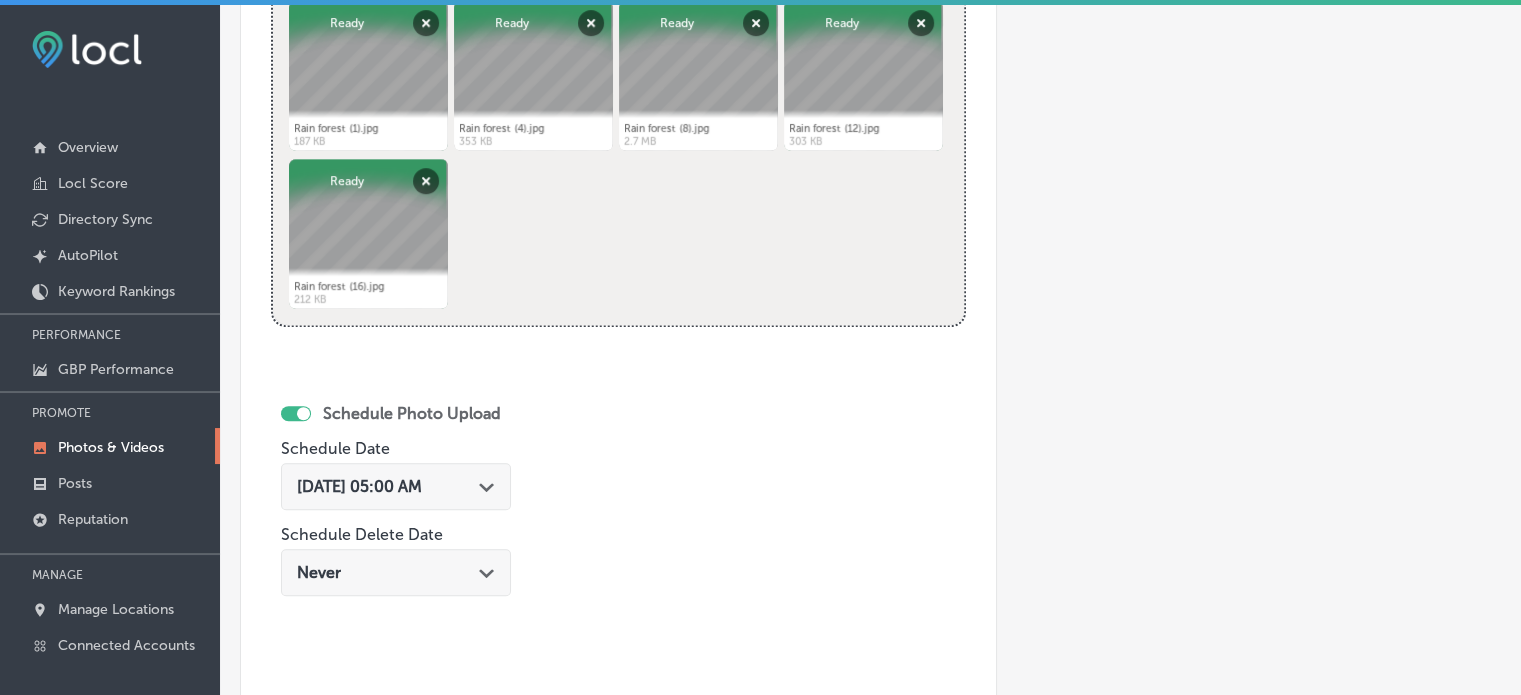 click on "[DATE] 05:00 AM
Path
Created with Sketch." at bounding box center (396, 486) 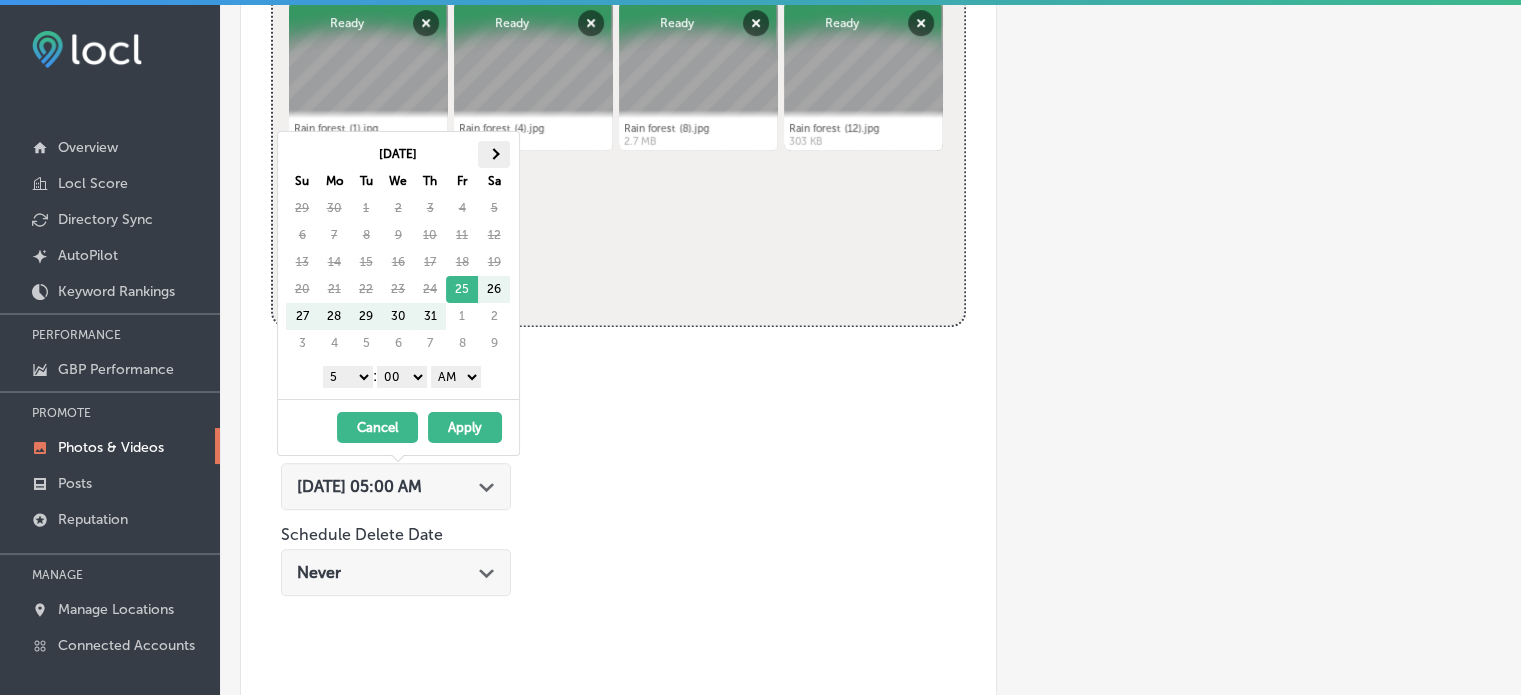 click at bounding box center [494, 154] 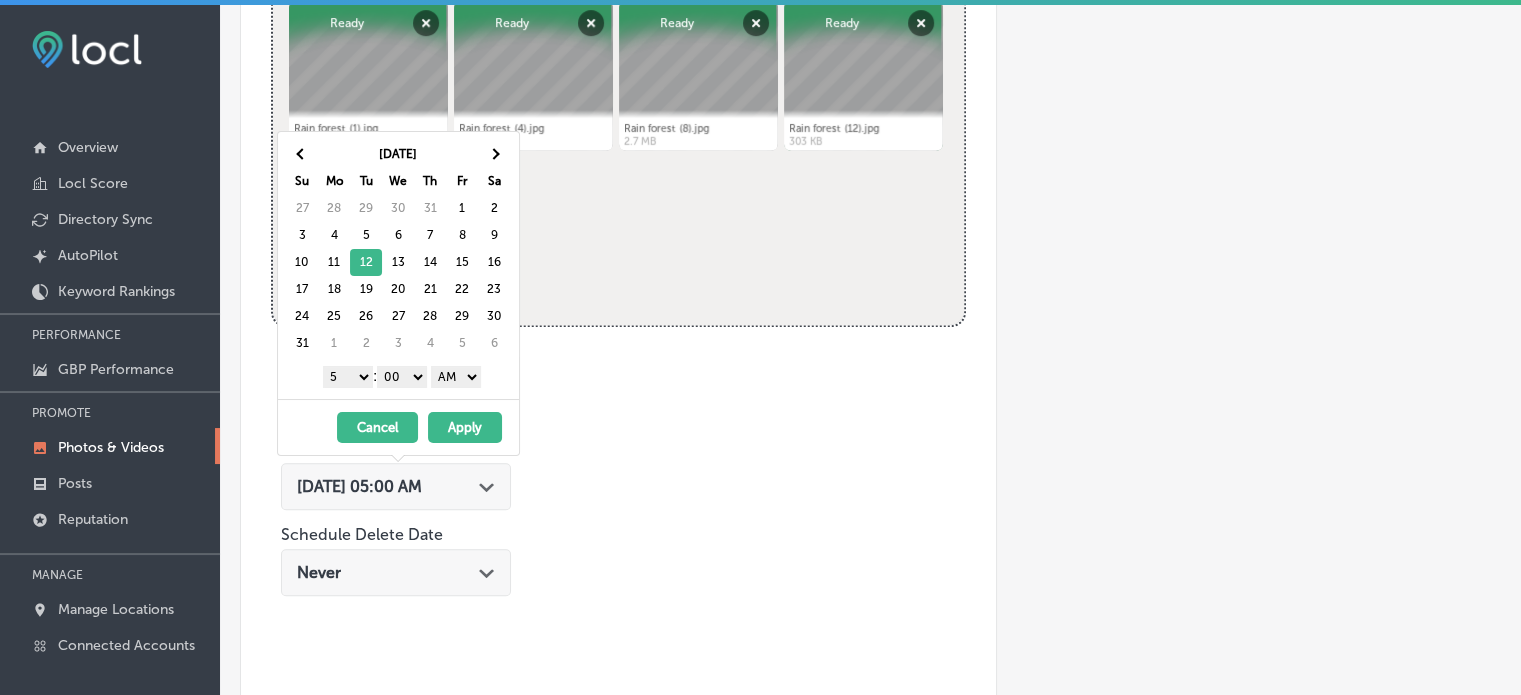 click on "1 2 3 4 5 6 7 8 9 10 11 12" at bounding box center (348, 377) 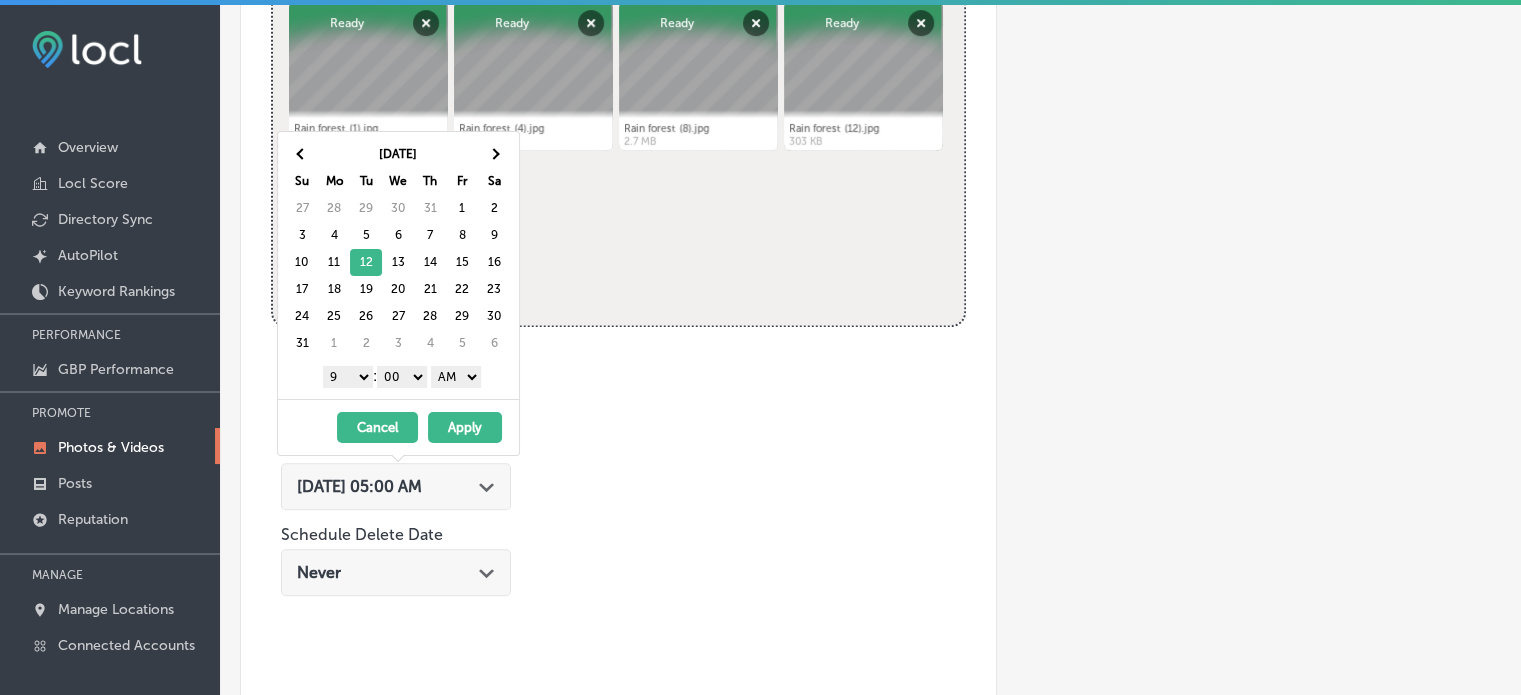 click on "AM PM" at bounding box center (456, 377) 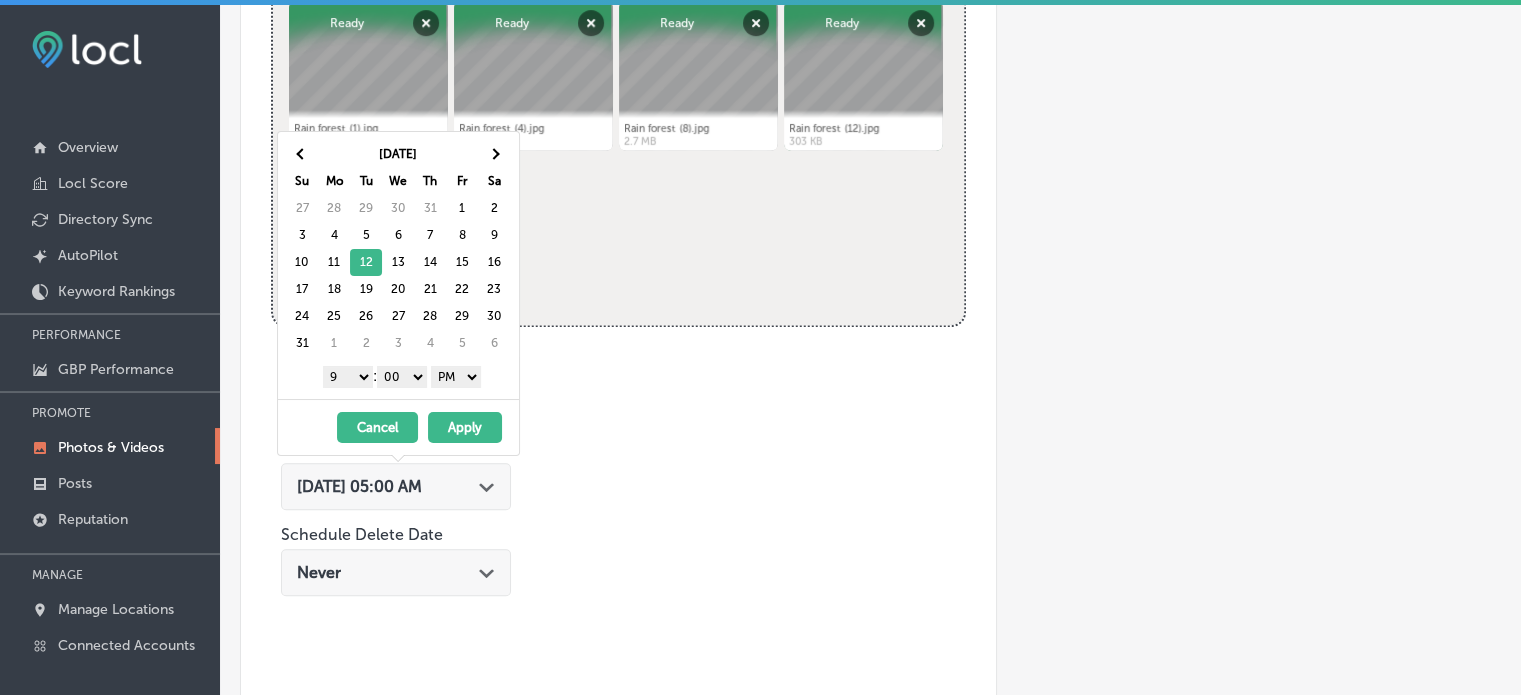 click on "Apply" at bounding box center [465, 427] 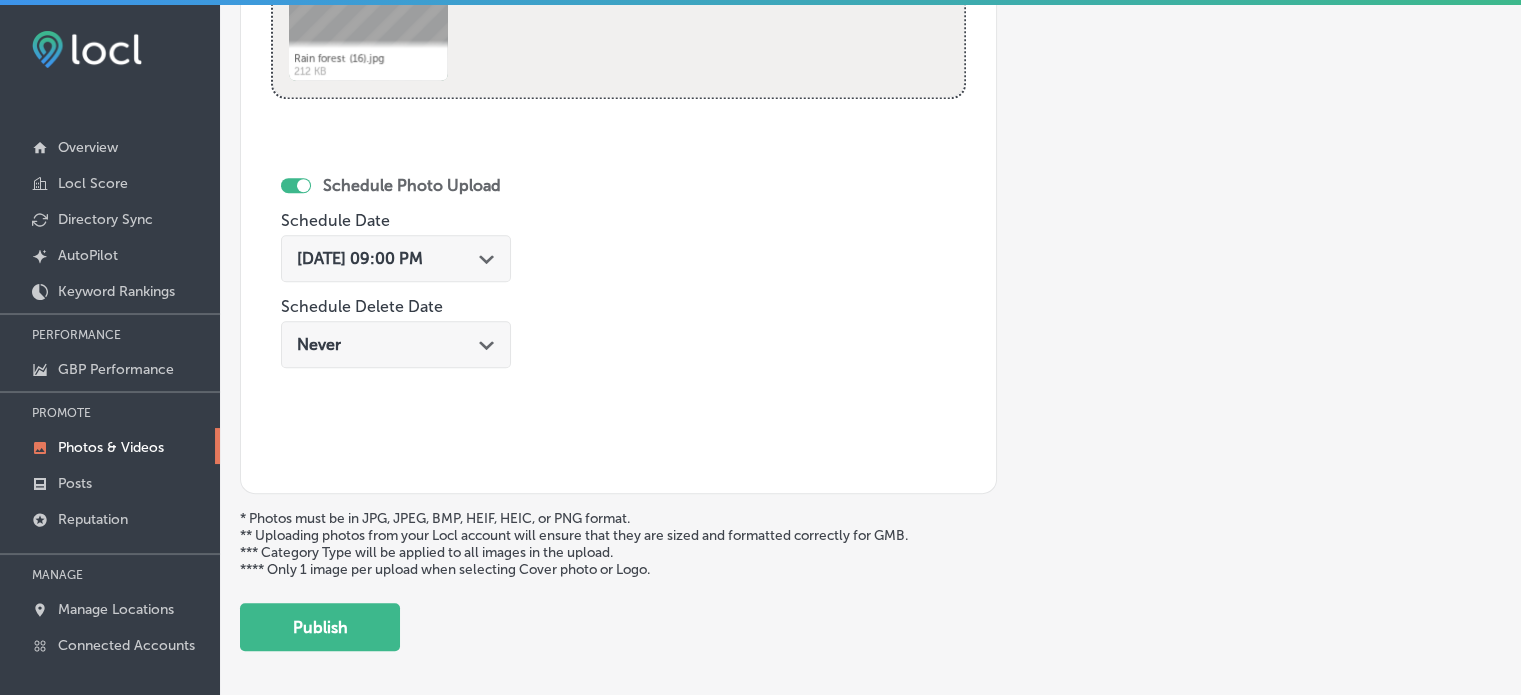 scroll, scrollTop: 1090, scrollLeft: 0, axis: vertical 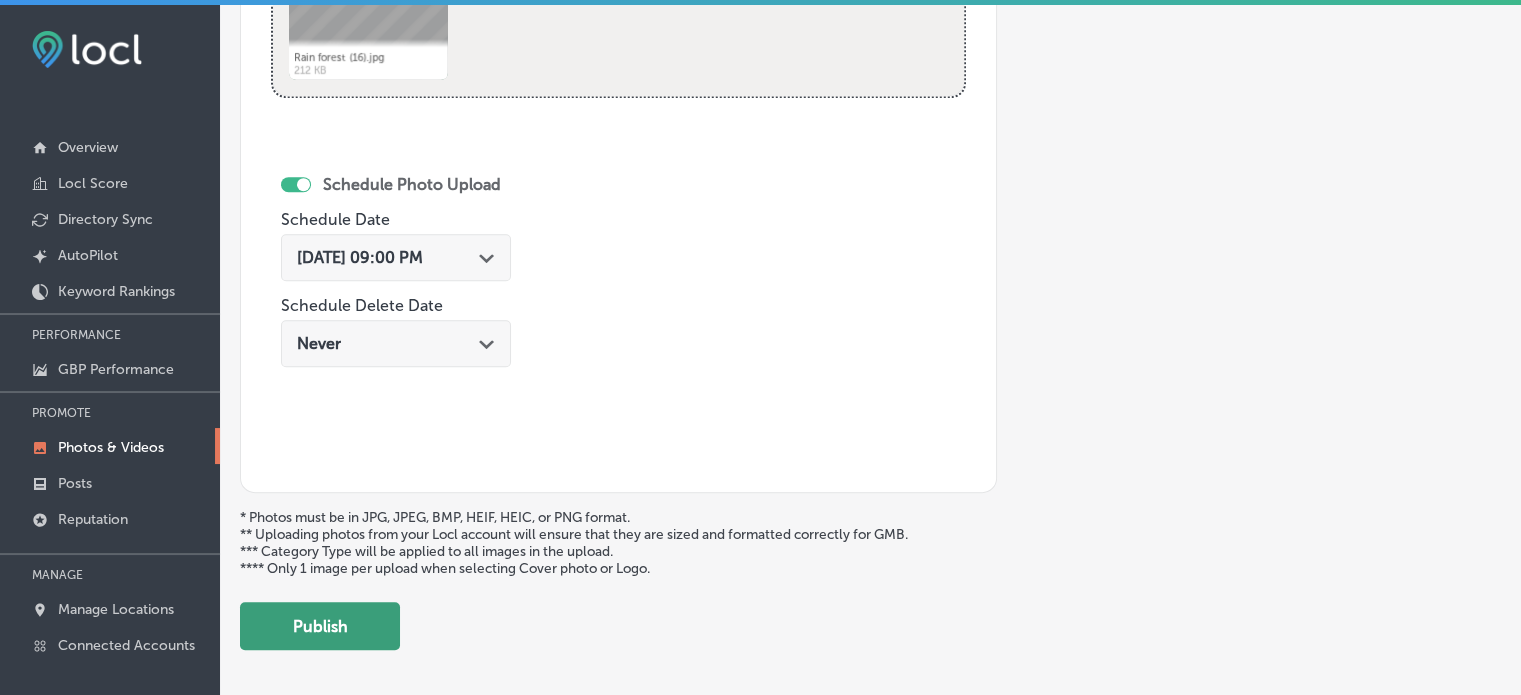 click on "Publish" at bounding box center [320, 626] 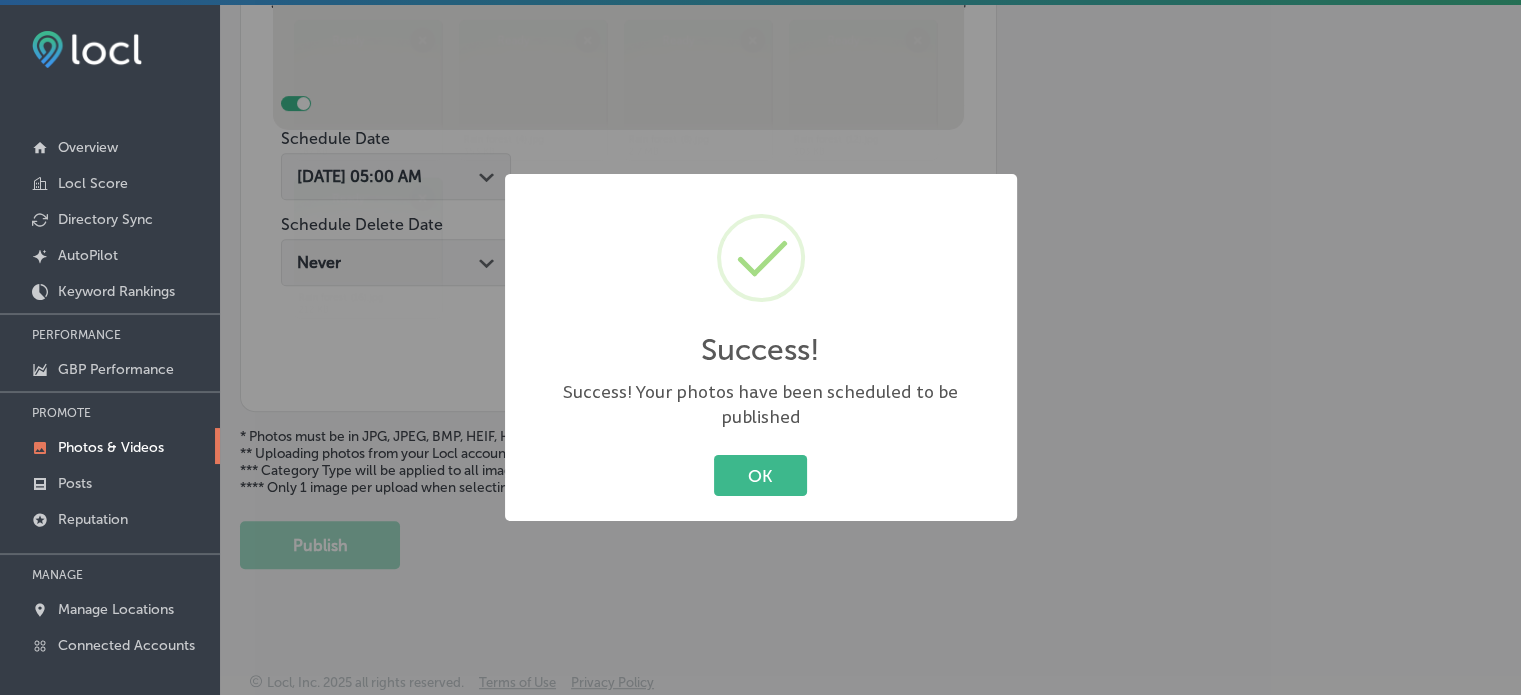 scroll, scrollTop: 841, scrollLeft: 0, axis: vertical 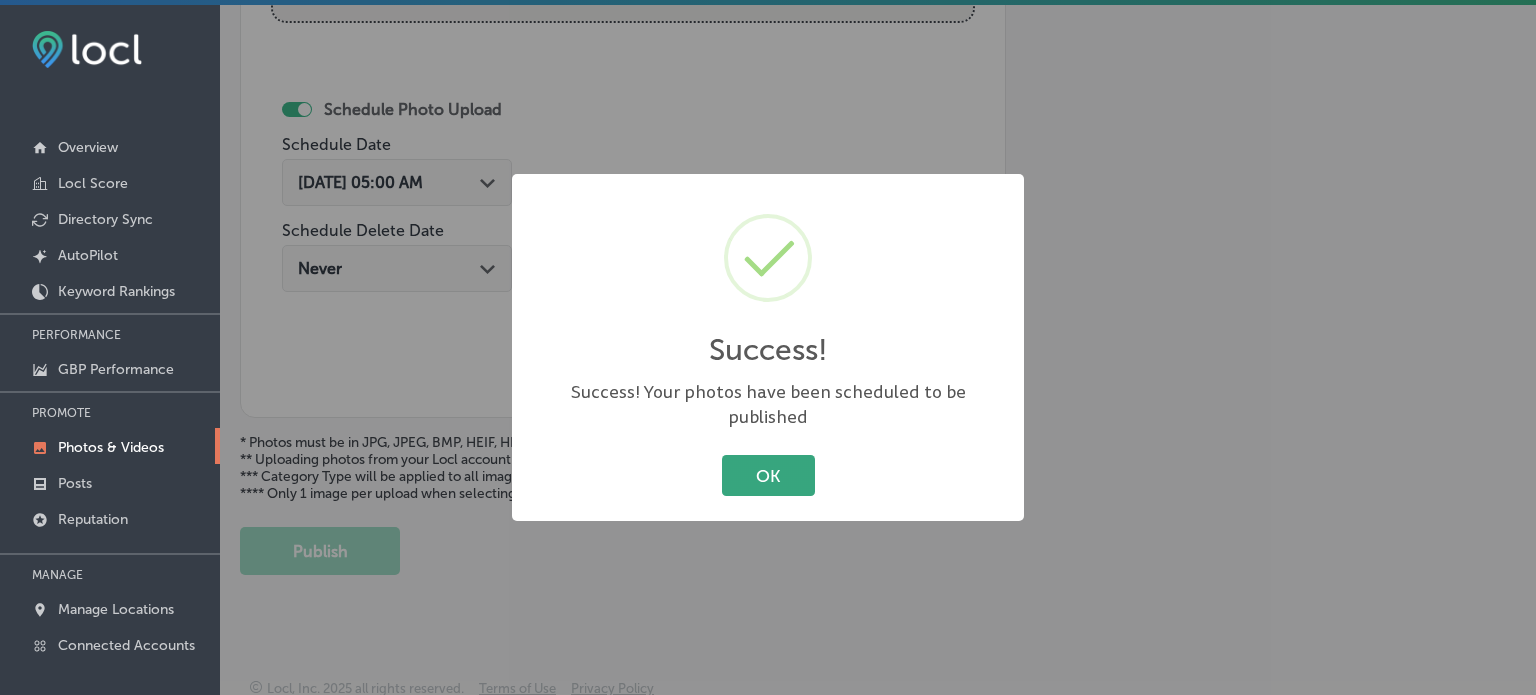 click on "OK" at bounding box center (768, 475) 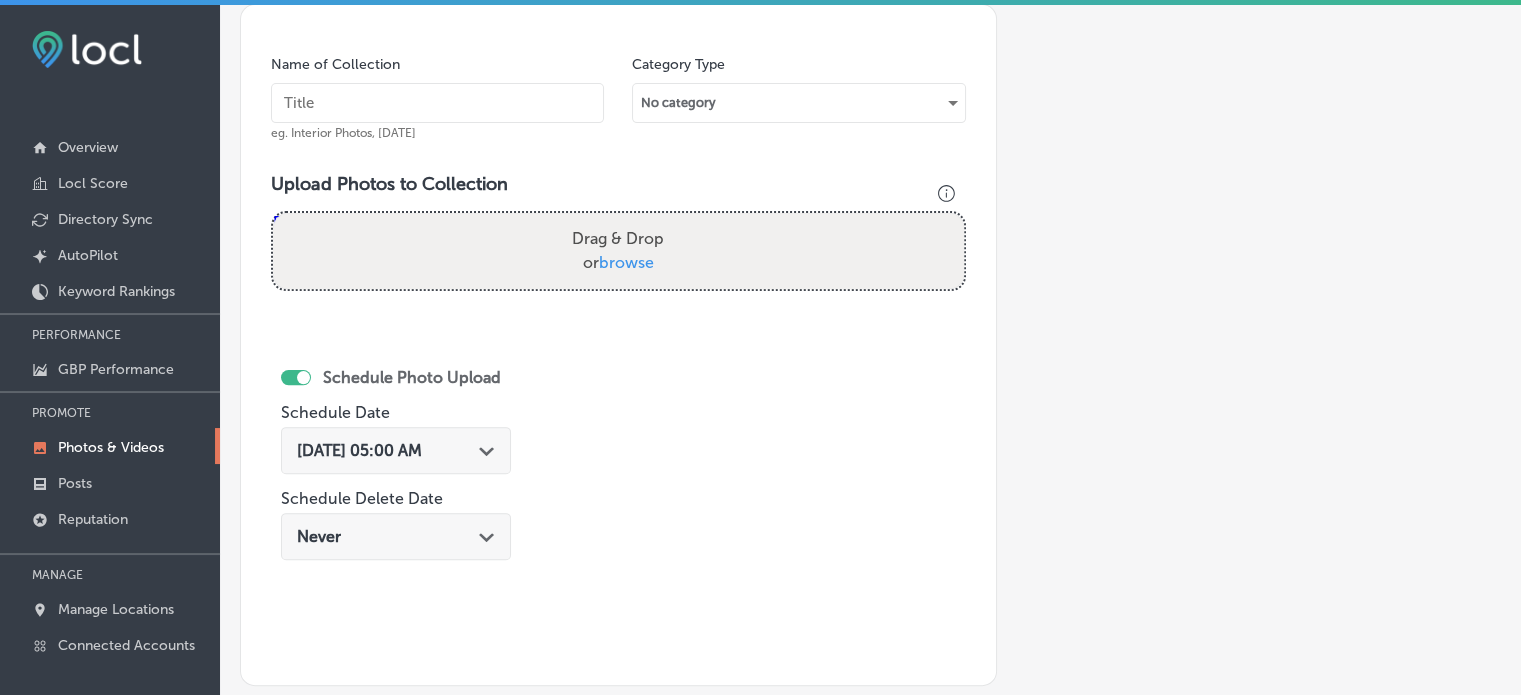 scroll, scrollTop: 571, scrollLeft: 0, axis: vertical 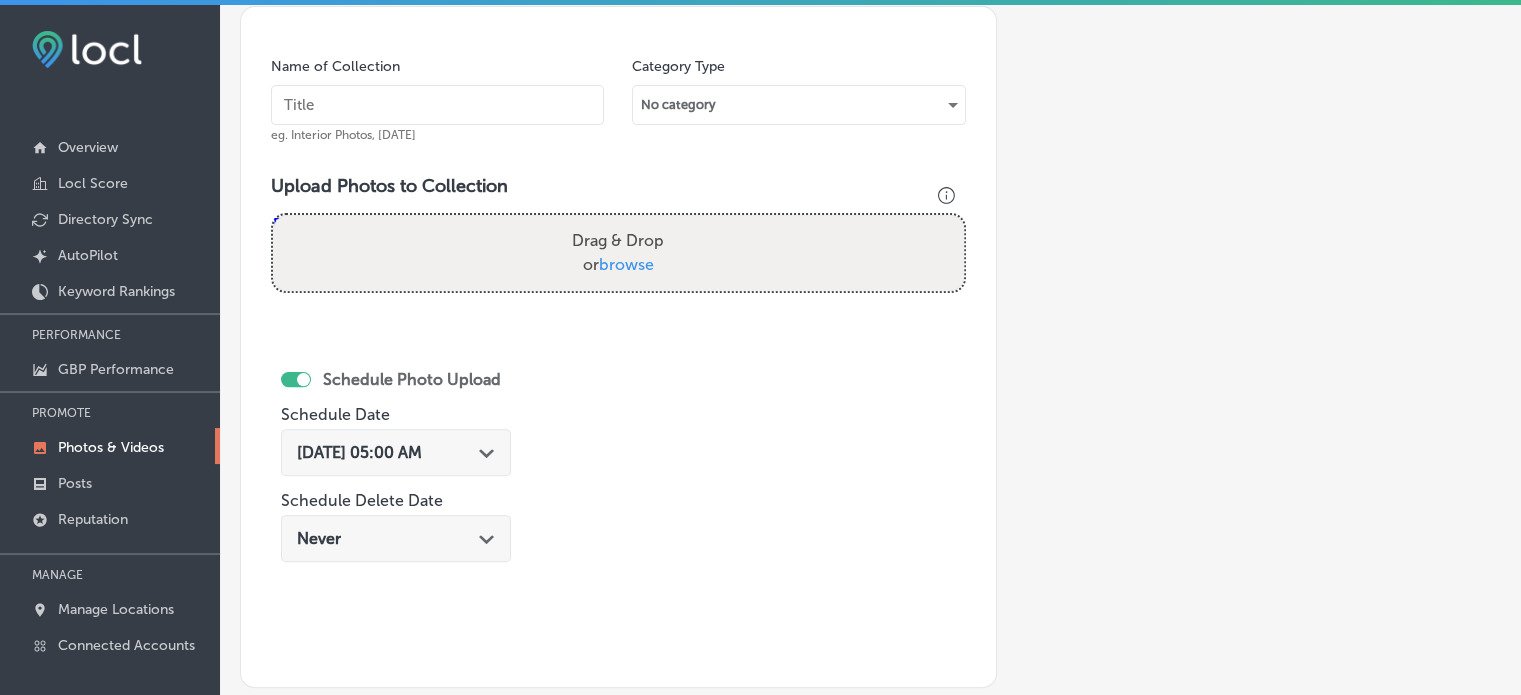 click at bounding box center (437, 105) 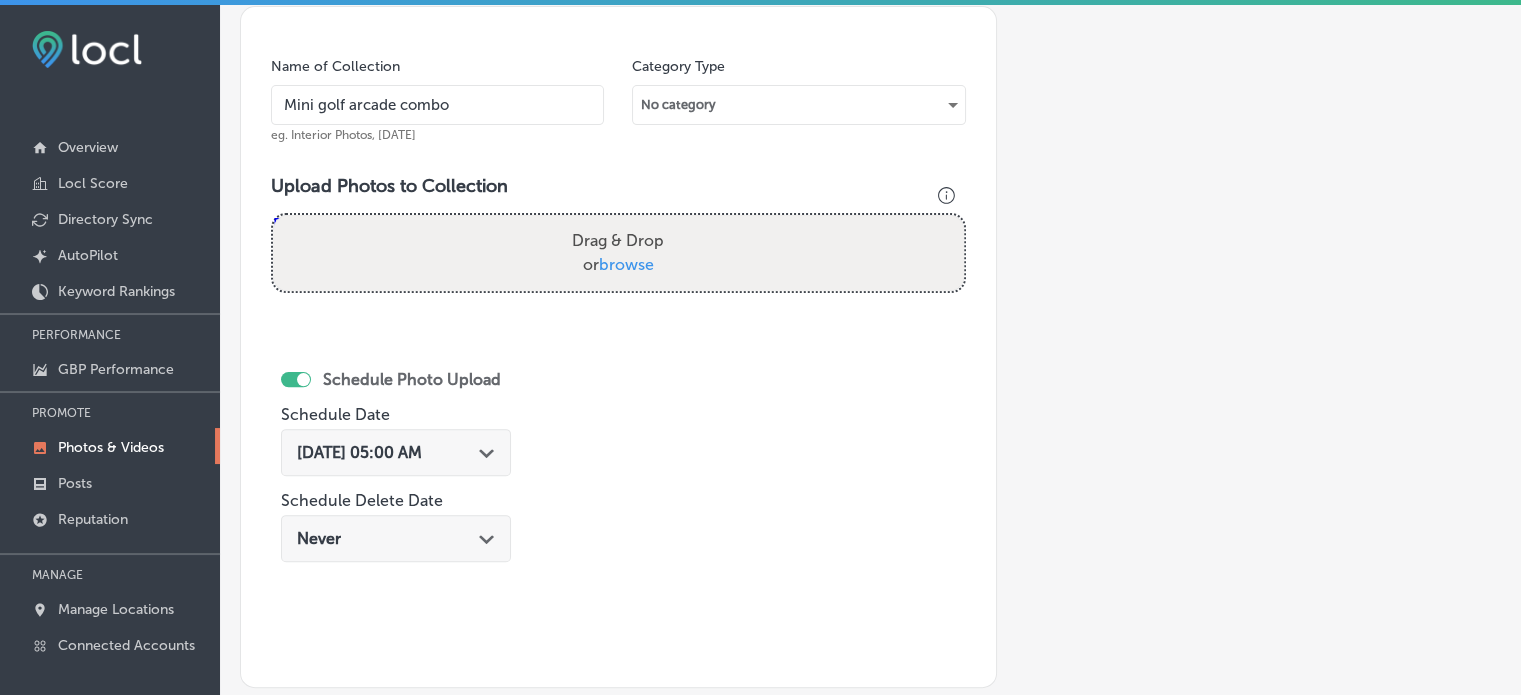 type on "Mini golf arcade combo" 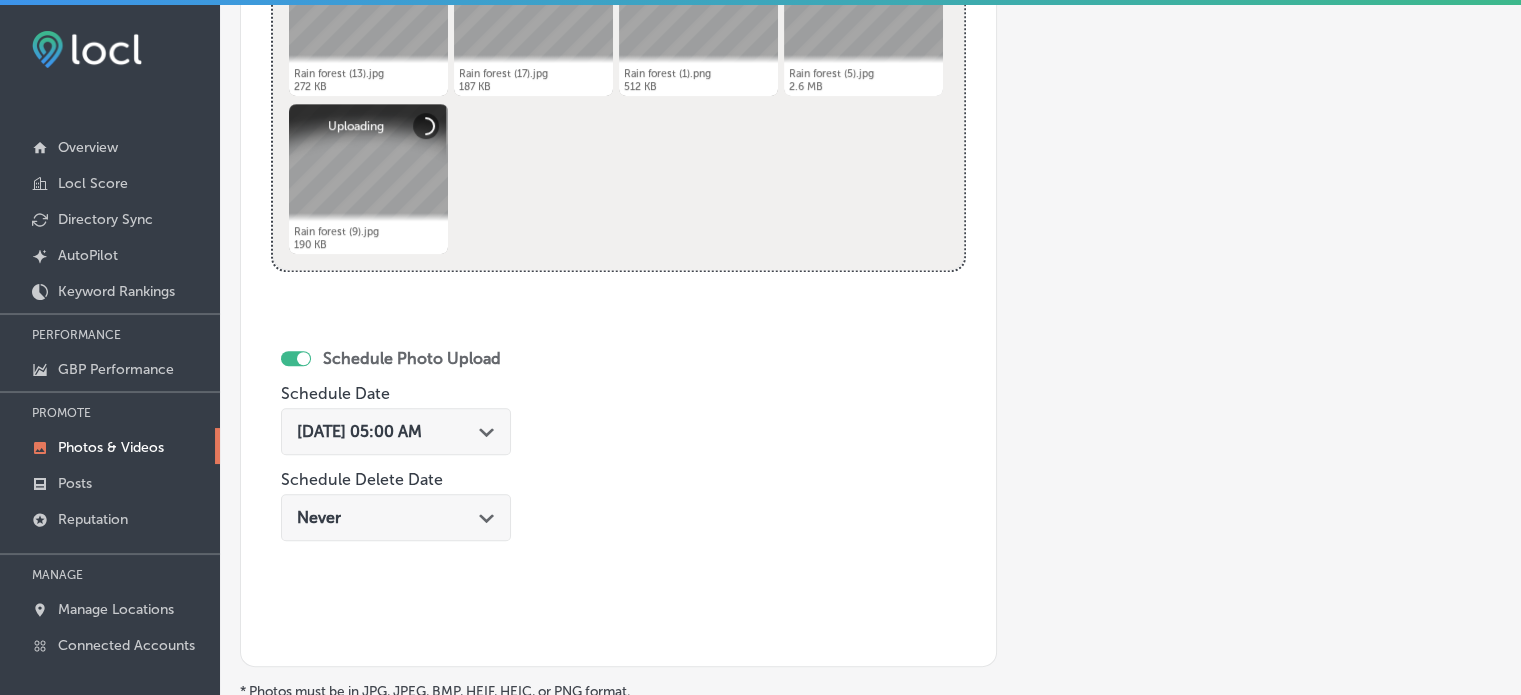 scroll, scrollTop: 917, scrollLeft: 0, axis: vertical 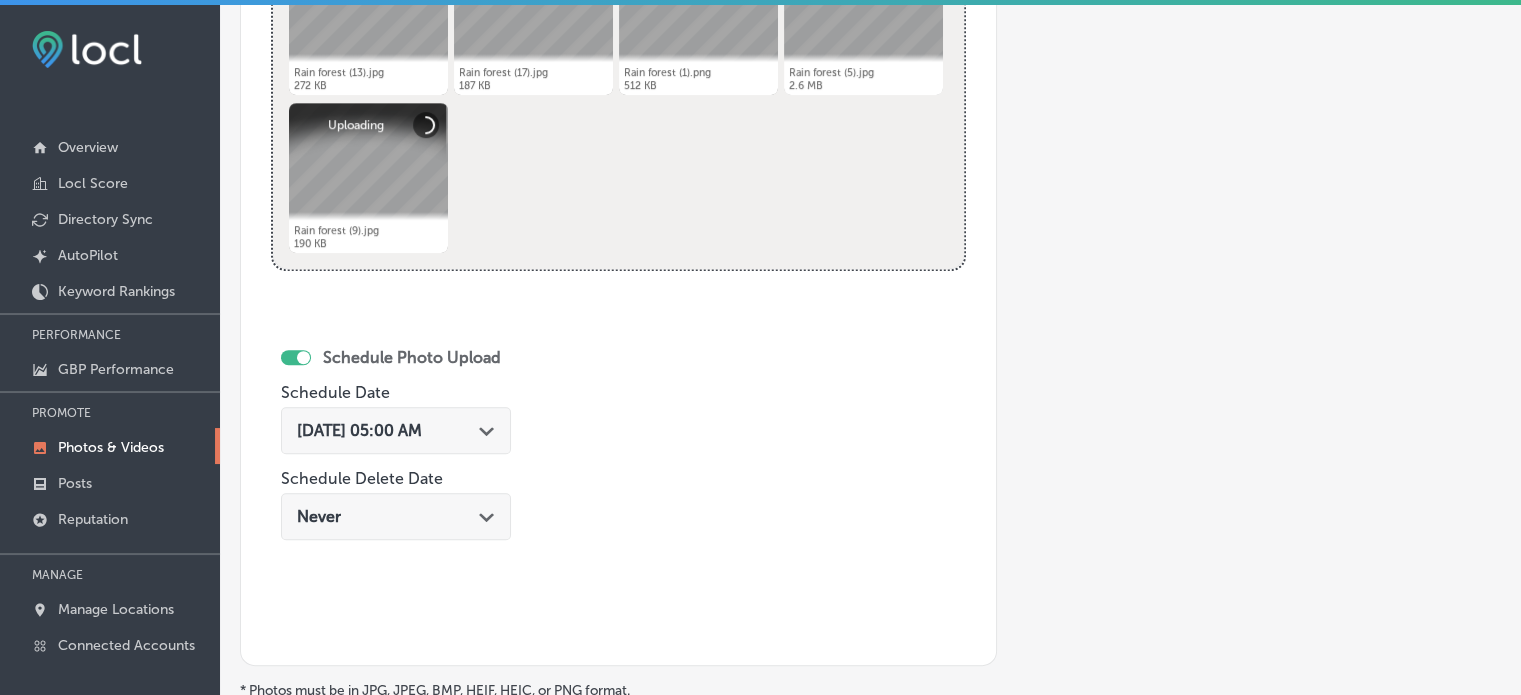click on "[DATE] 05:00 AM
Path
Created with Sketch." at bounding box center (396, 430) 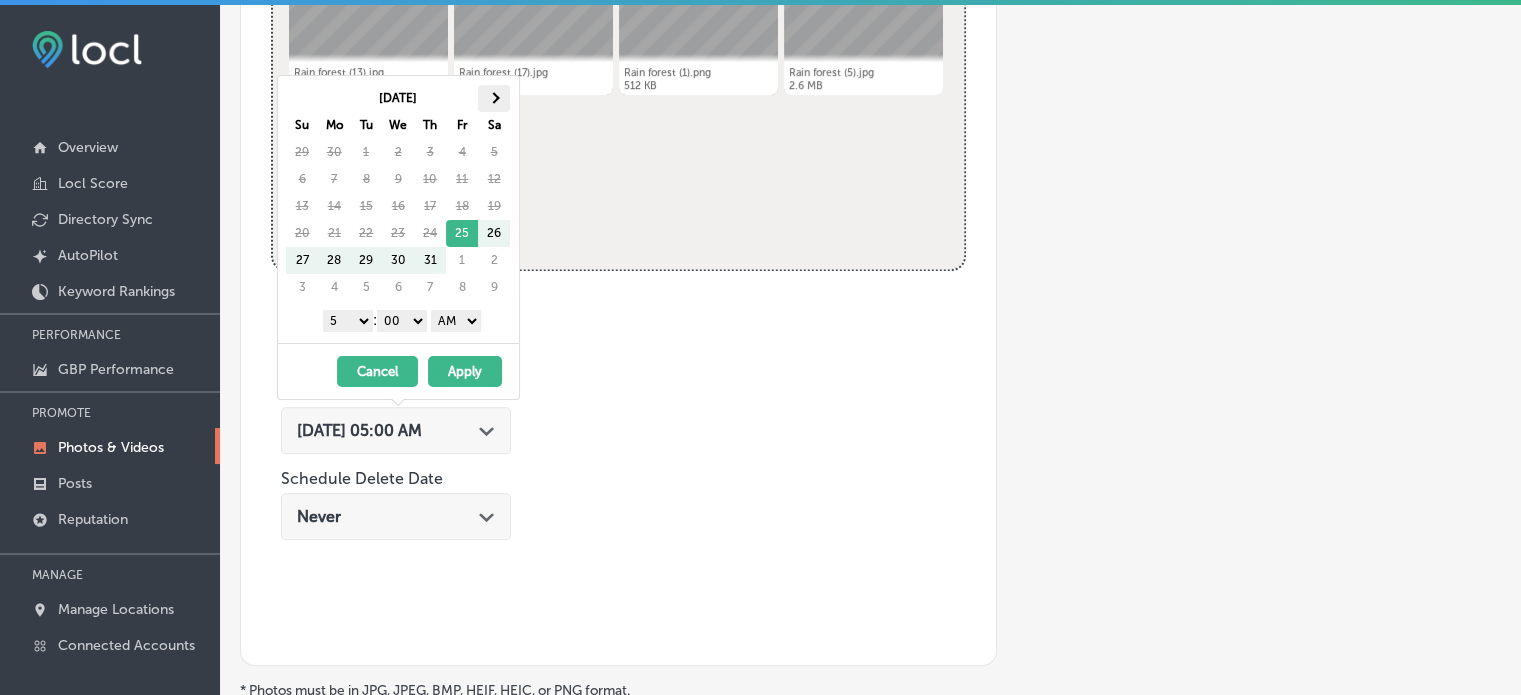 click at bounding box center [493, 98] 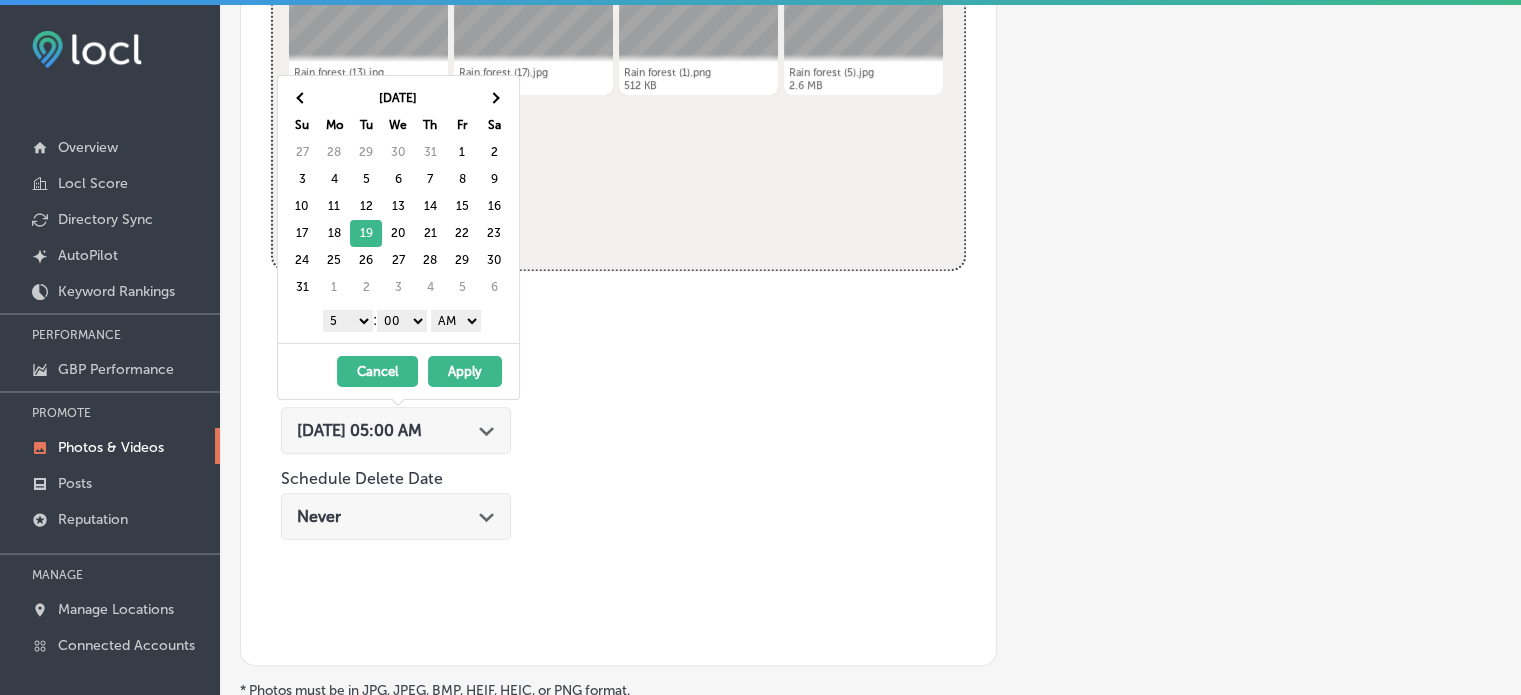 click on "1 2 3 4 5 6 7 8 9 10 11 12" at bounding box center (348, 321) 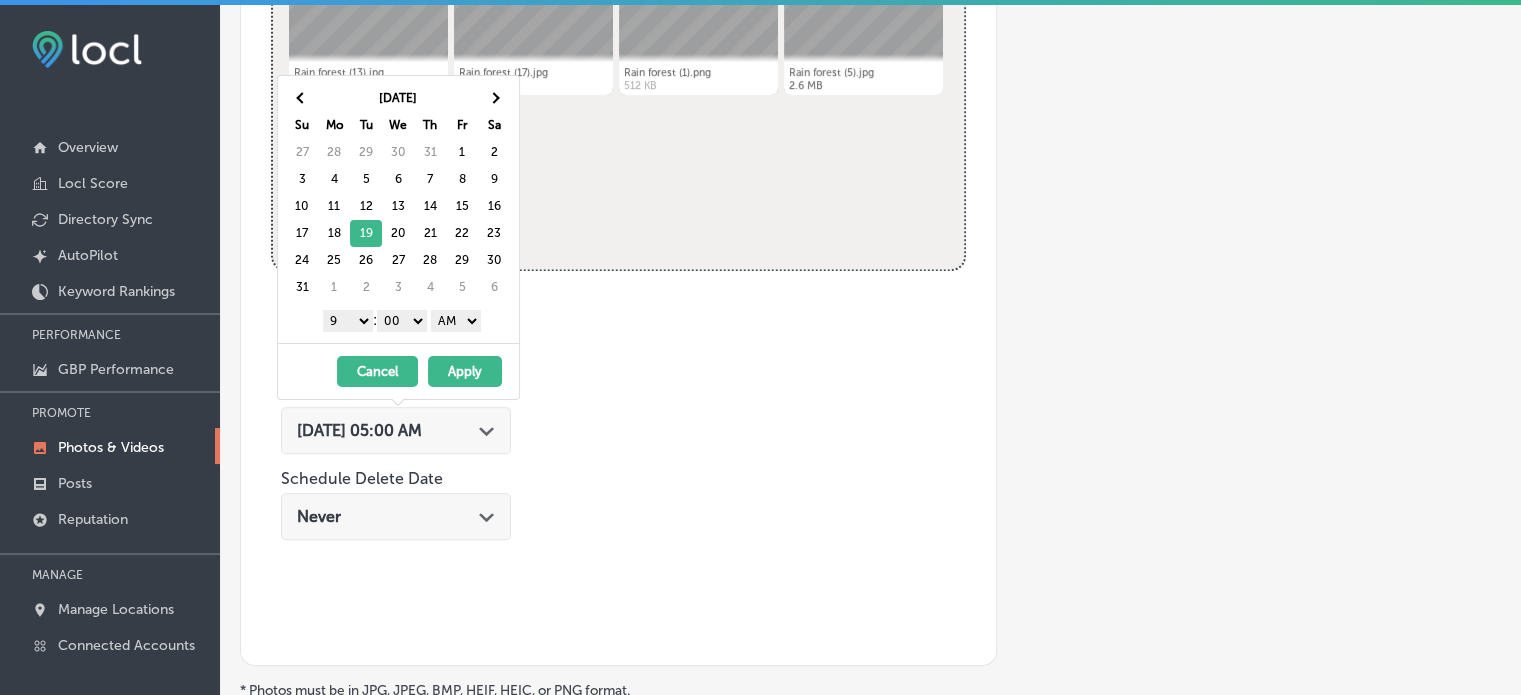click on "AM PM" at bounding box center (456, 321) 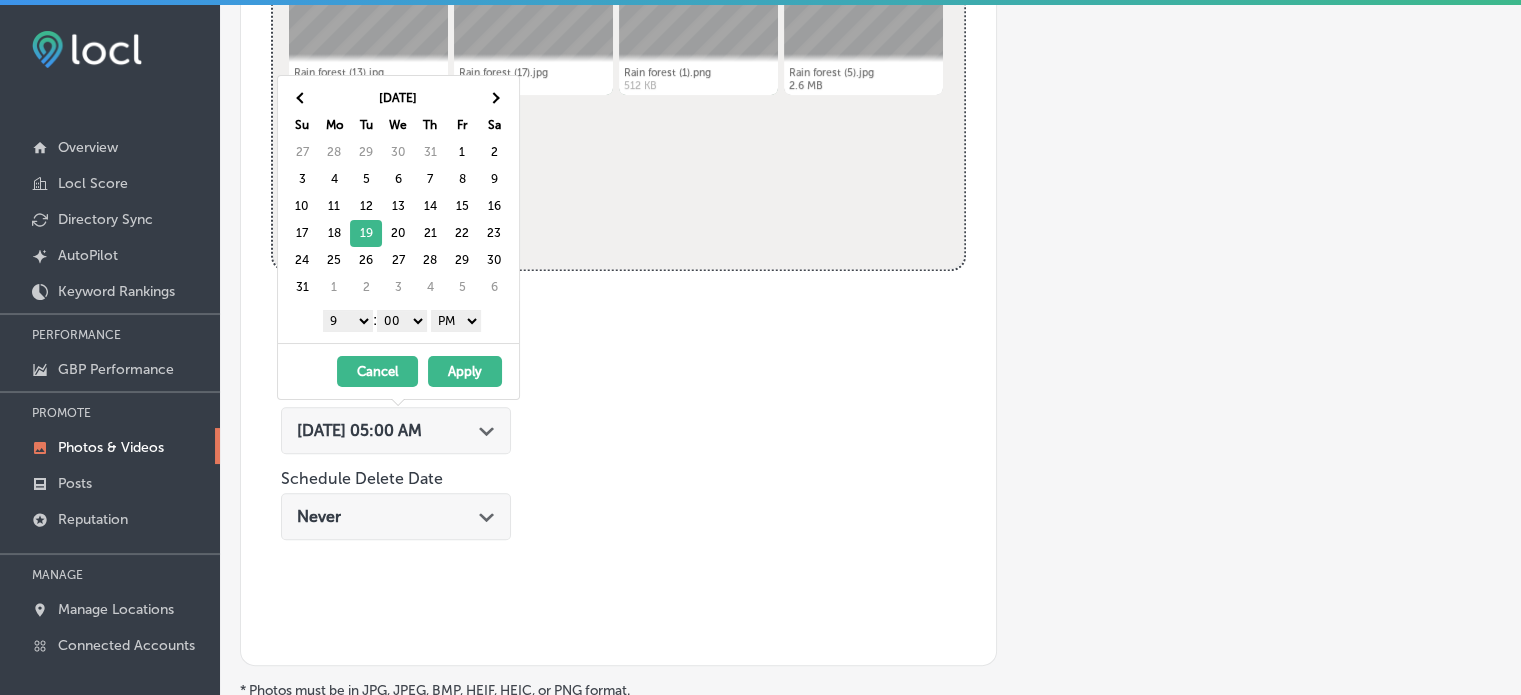 click on "Apply" at bounding box center [465, 371] 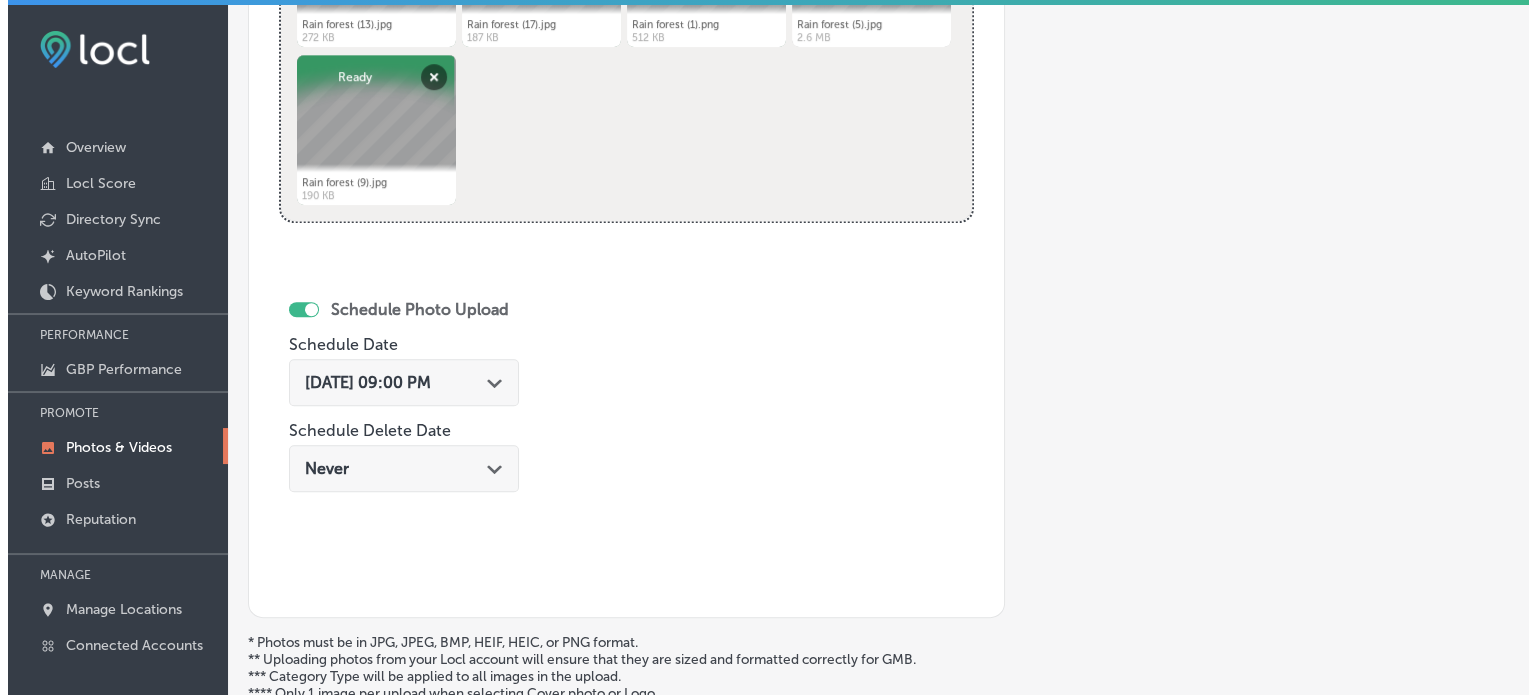 scroll, scrollTop: 1165, scrollLeft: 0, axis: vertical 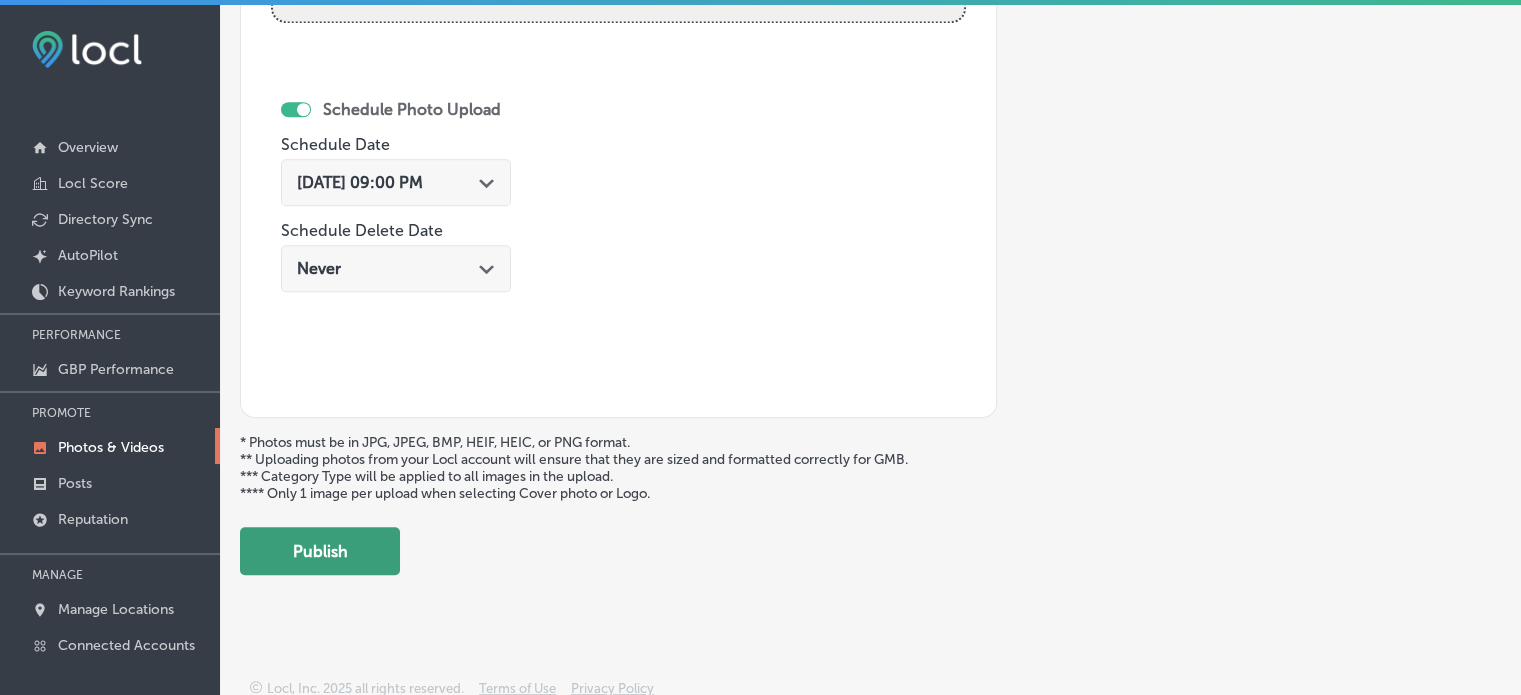 click on "Publish" at bounding box center [320, 551] 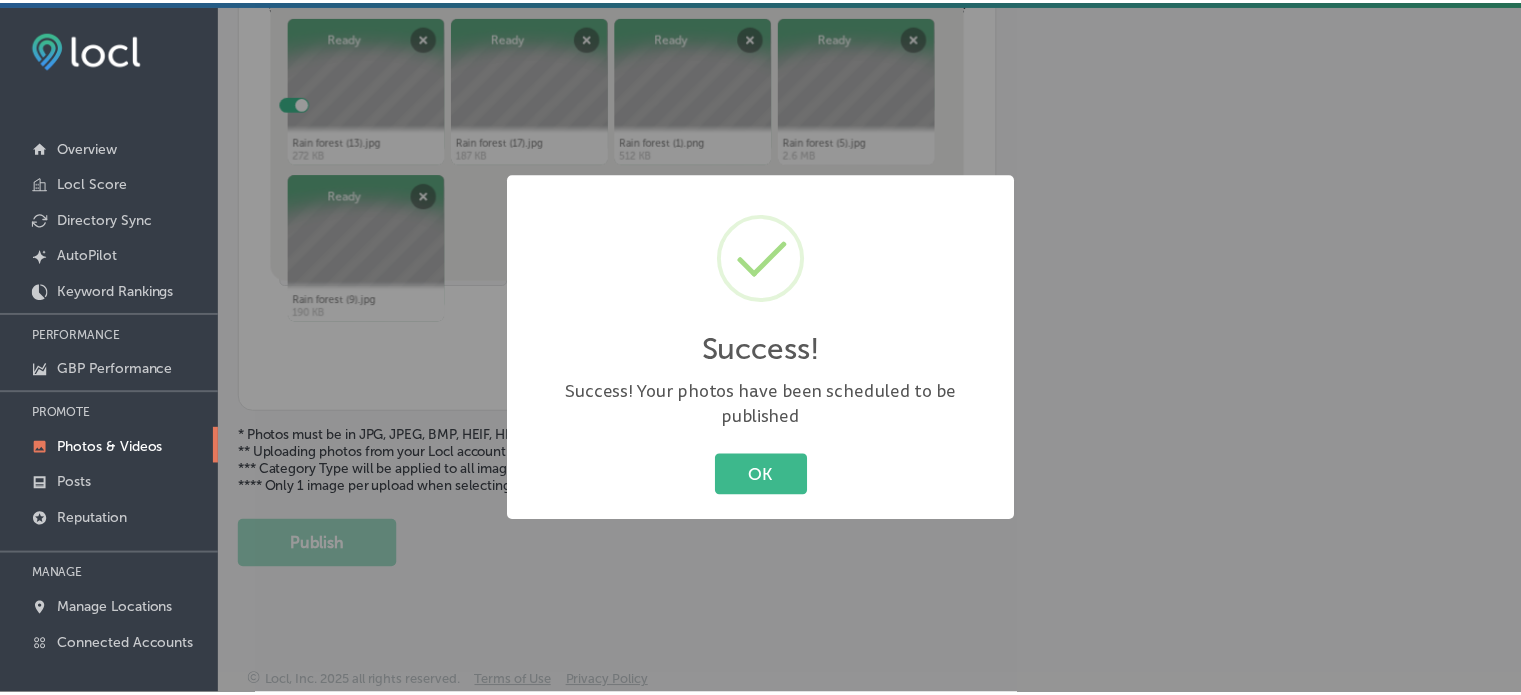 scroll, scrollTop: 841, scrollLeft: 0, axis: vertical 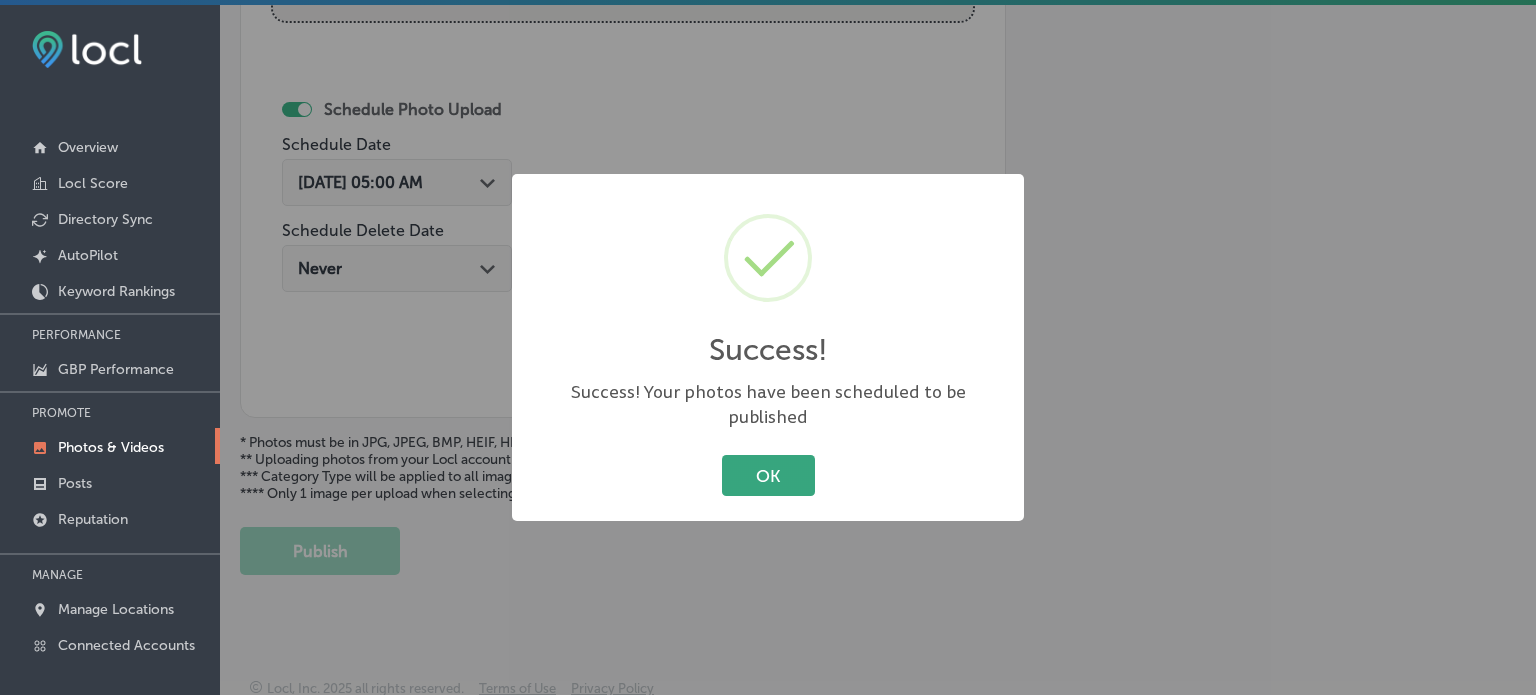 click on "OK" at bounding box center [768, 475] 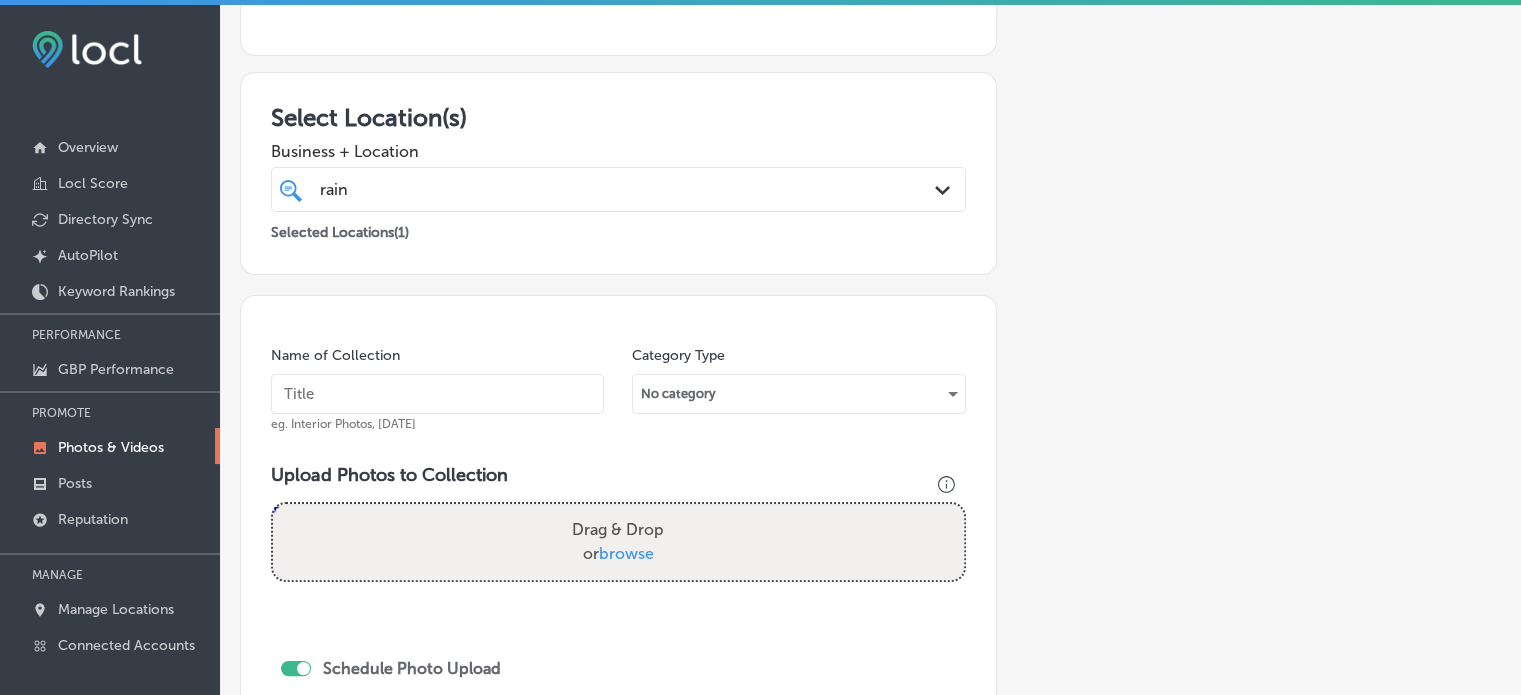scroll, scrollTop: 228, scrollLeft: 0, axis: vertical 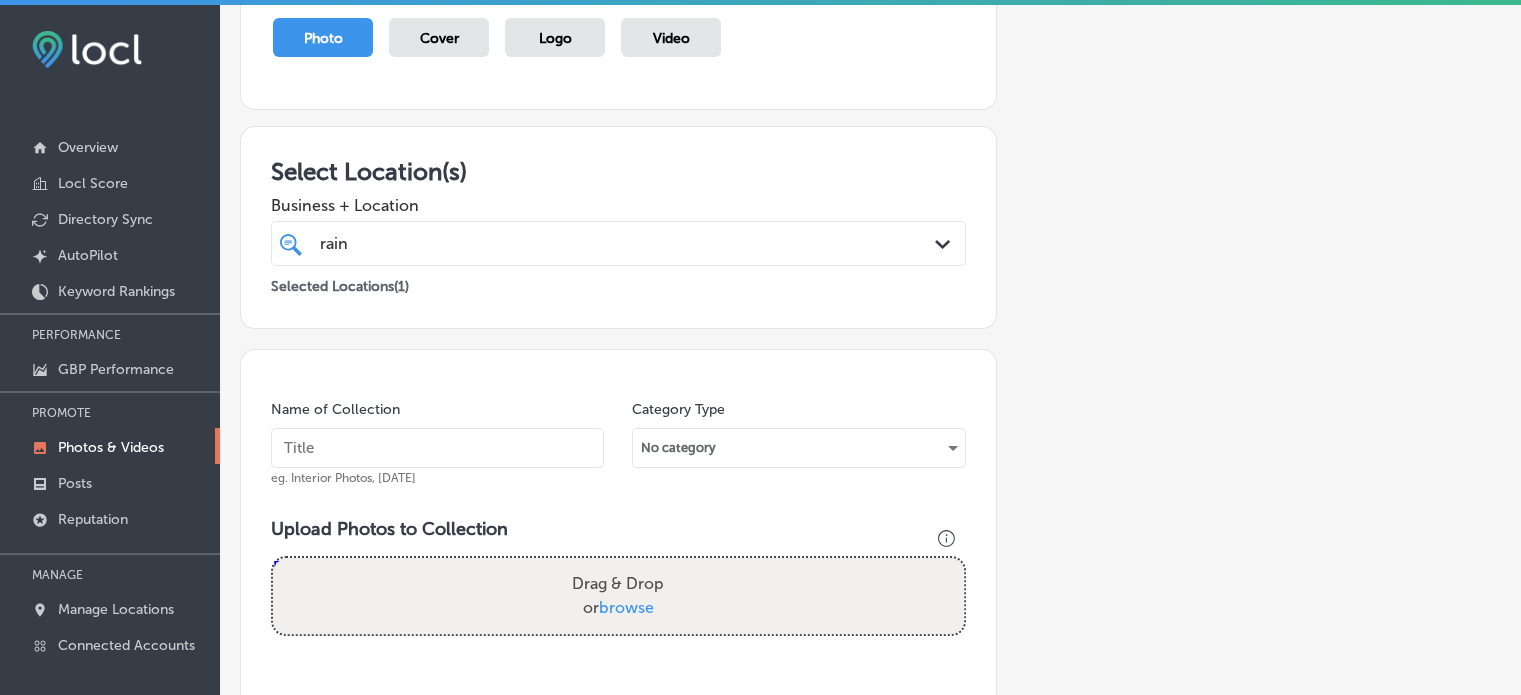 click at bounding box center (437, 448) 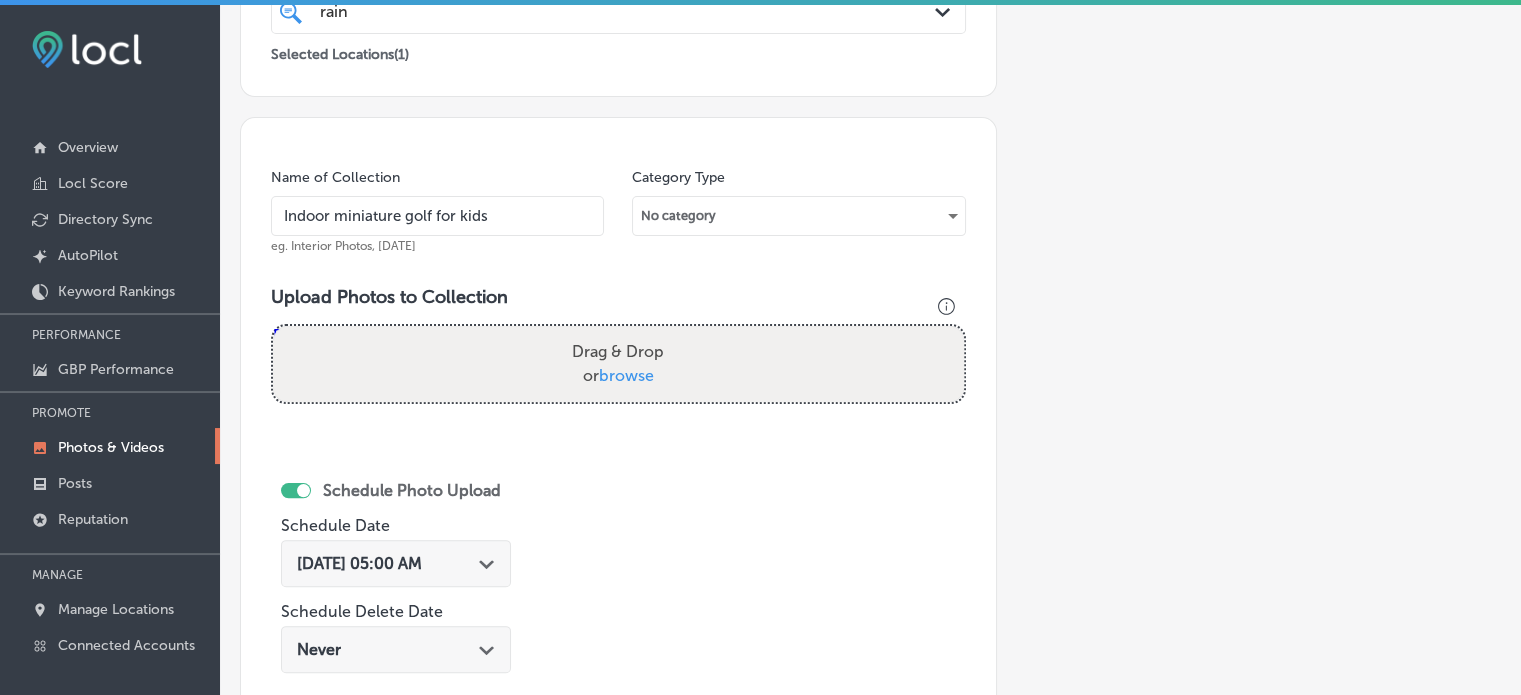 scroll, scrollTop: 461, scrollLeft: 0, axis: vertical 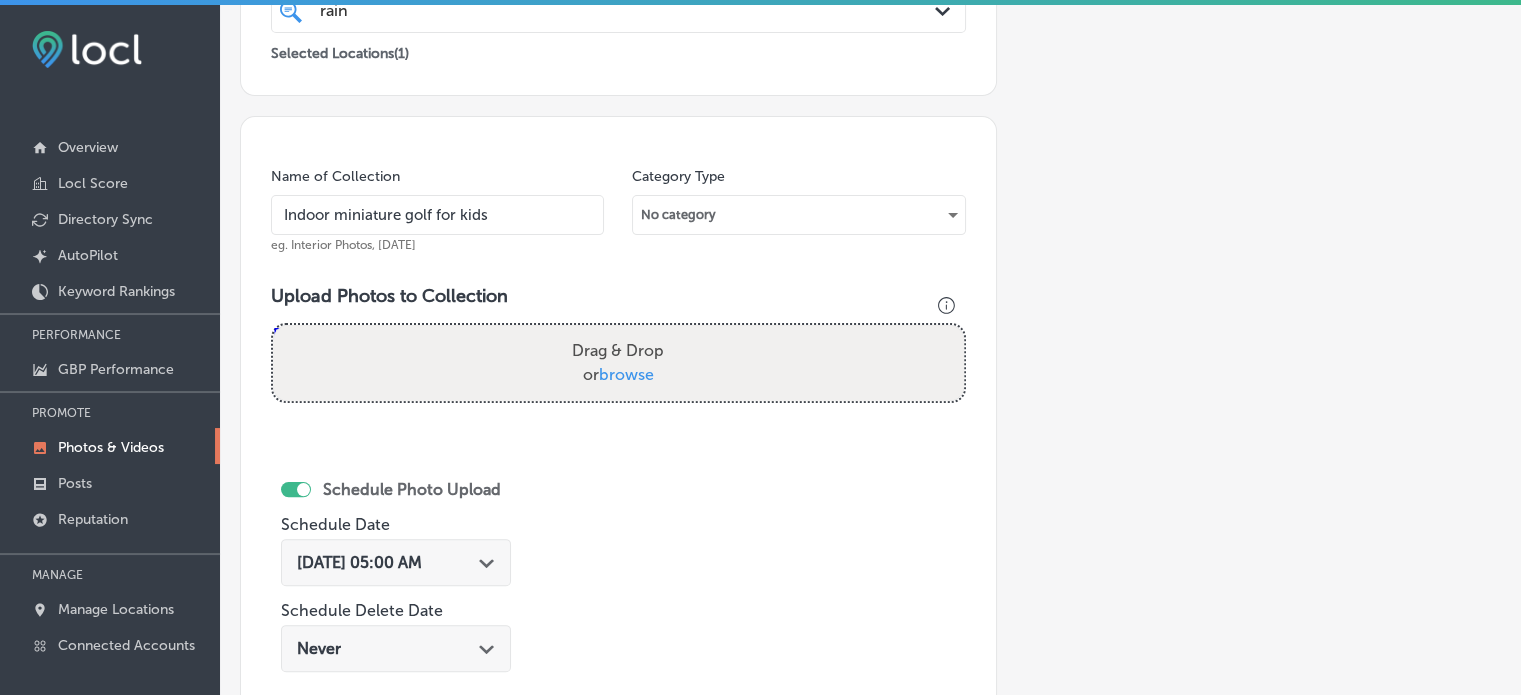type on "Indoor miniature golf for kids" 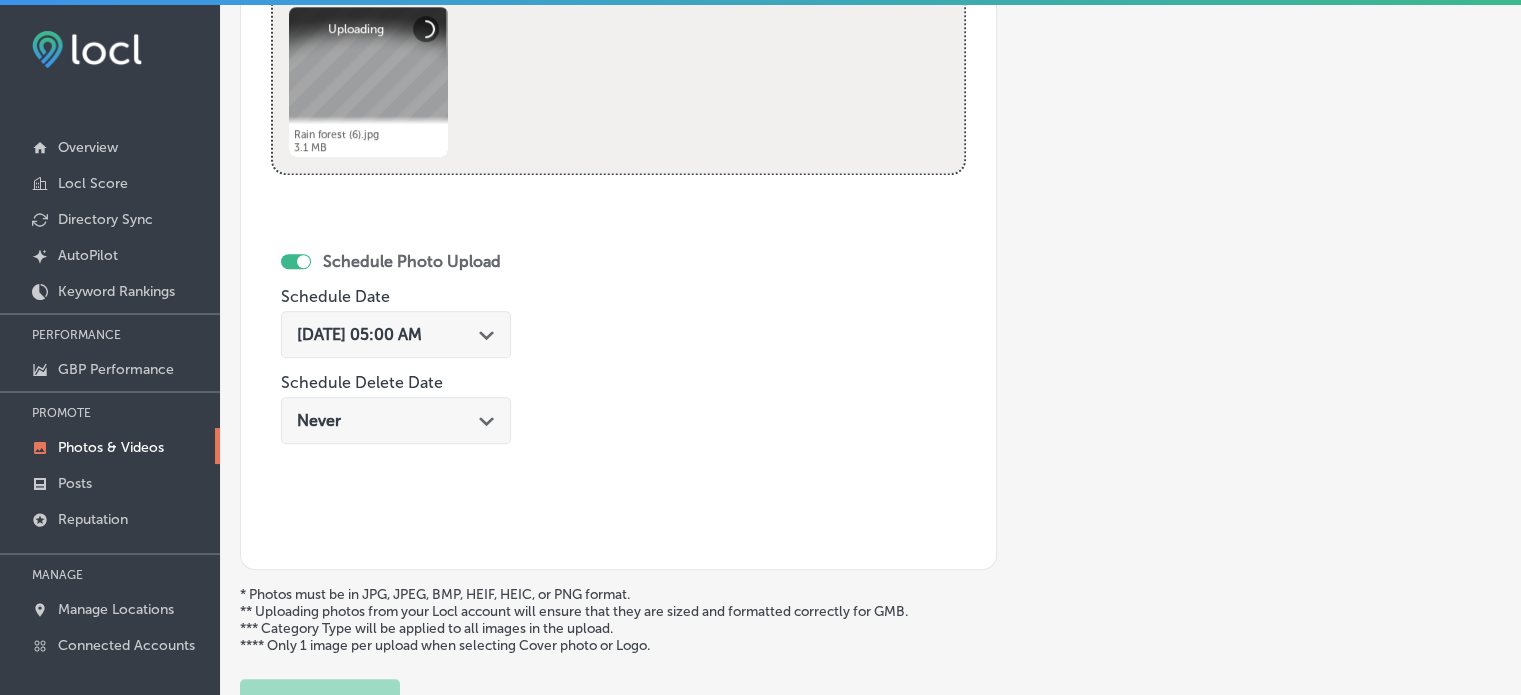 scroll, scrollTop: 1034, scrollLeft: 0, axis: vertical 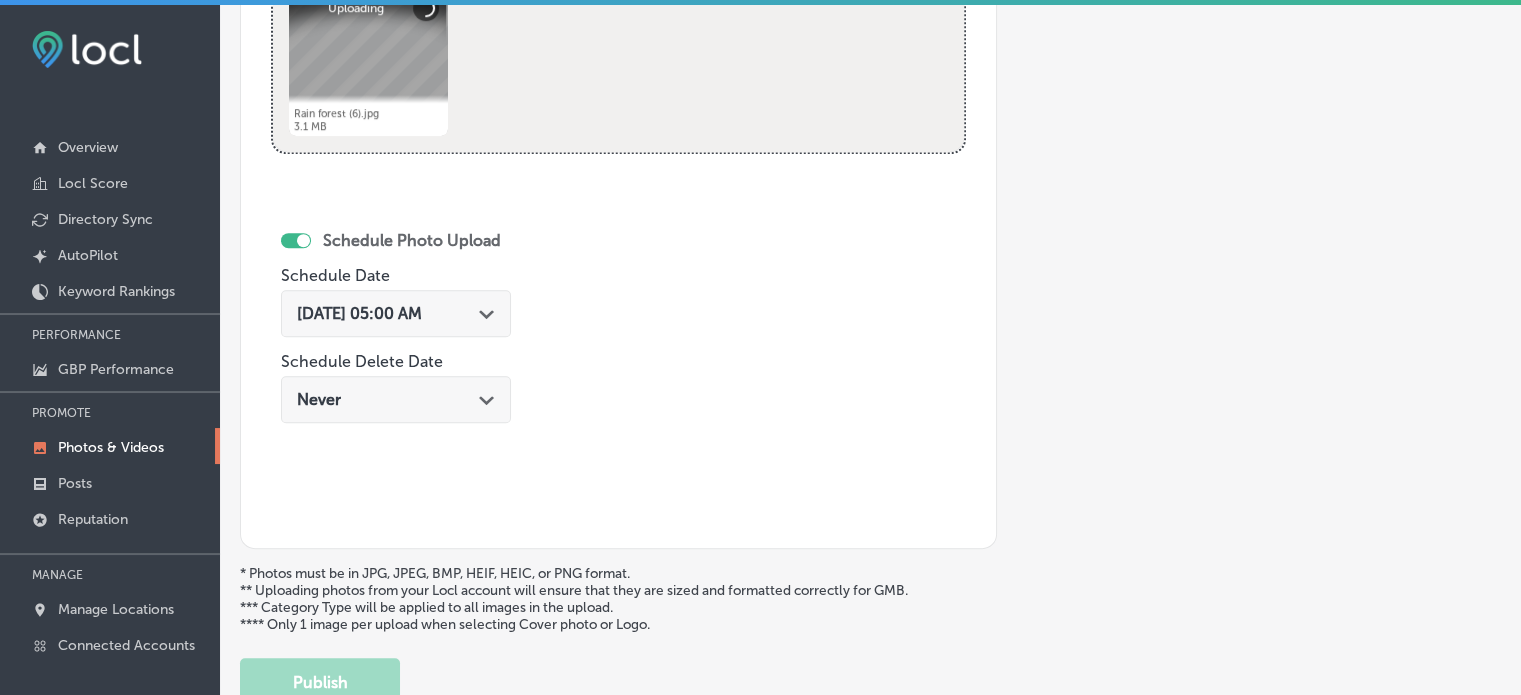 click on "[DATE] 05:00 AM
Path
Created with Sketch." at bounding box center (396, 313) 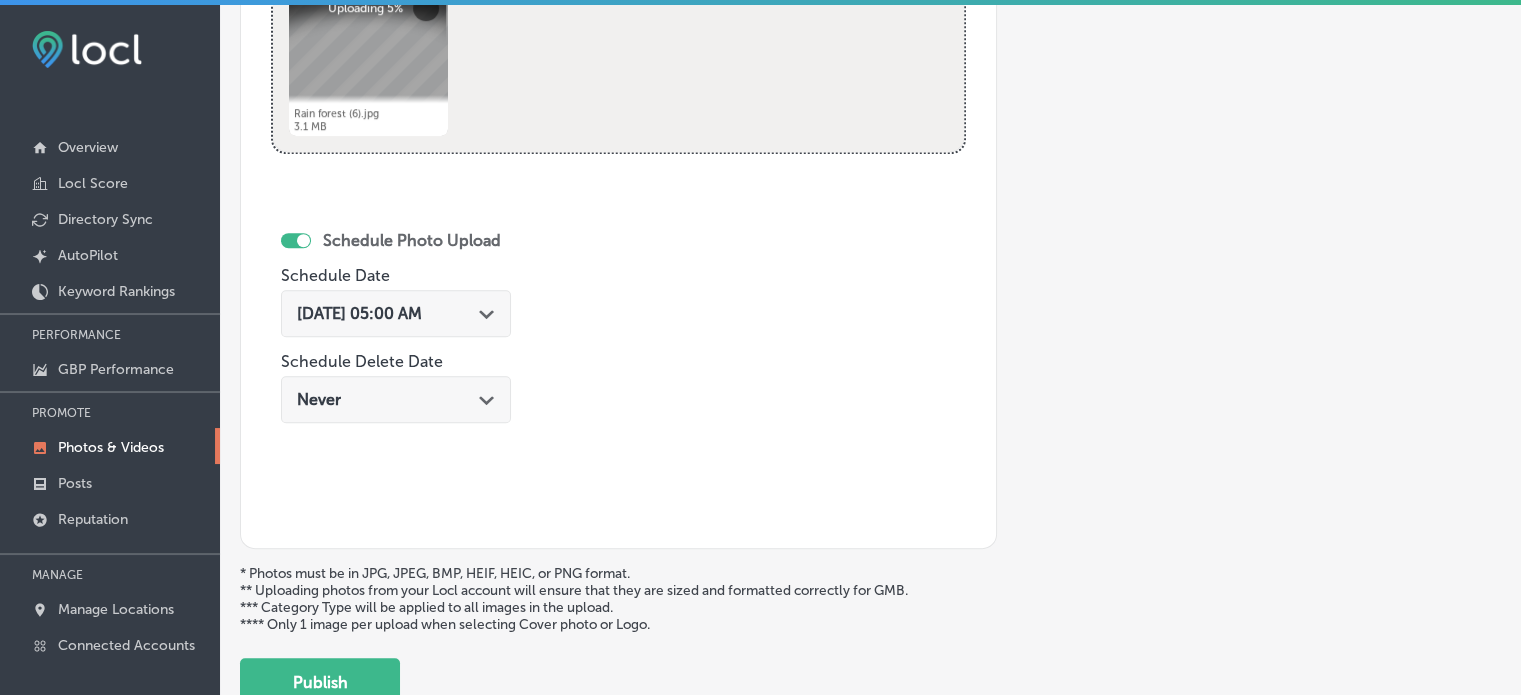 click on "Upload Photos to Collection
Powered by PQINA Drag & Drop  or  browse Rain forest (10).jpg Abort Retry Remove Upload Cancel Retry Remove Rain forest (10).jpg 207 KB Uploading 71% tap to cancel
Rain forest (14).jpg Abort Retry Remove Upload Cancel Retry Remove Rain forest (14).jpg 236 KB Uploading 55% tap to cancel" at bounding box center (618, -59) 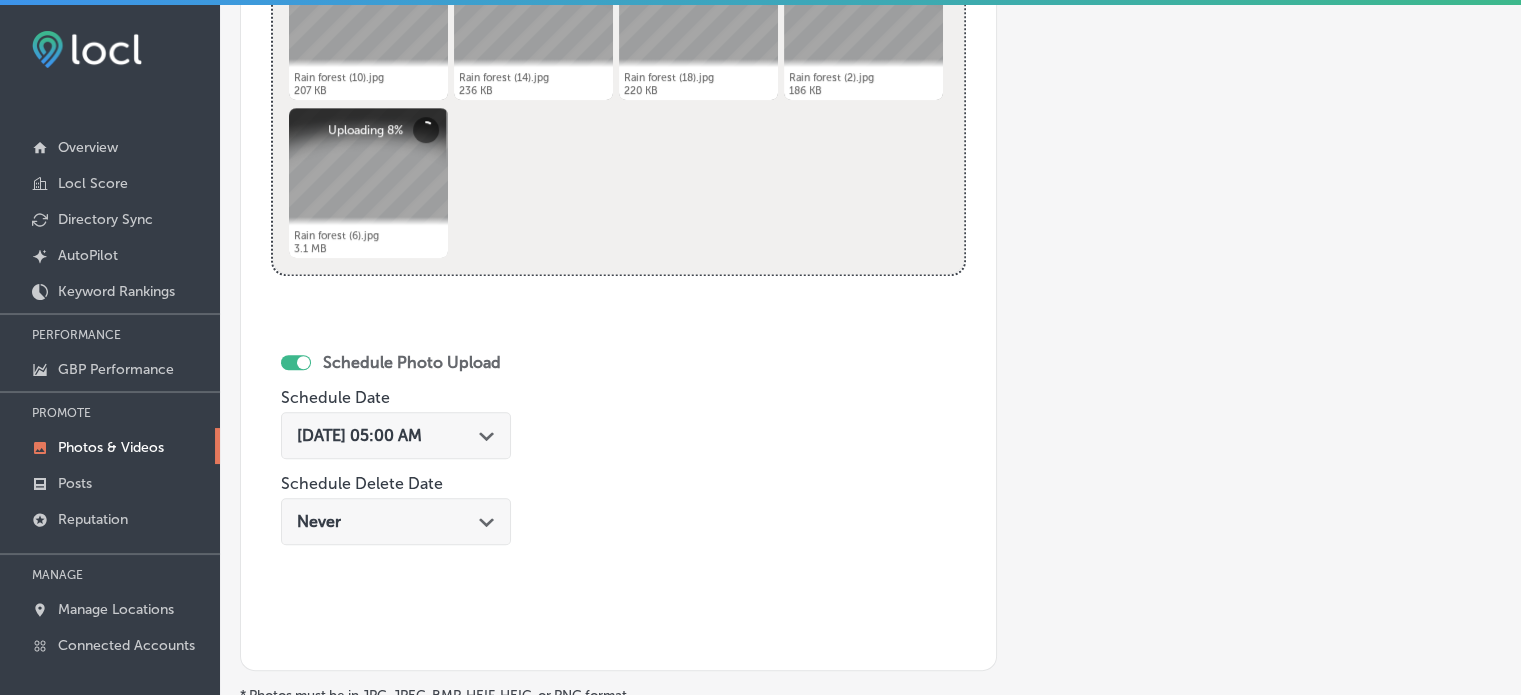 scroll, scrollTop: 910, scrollLeft: 0, axis: vertical 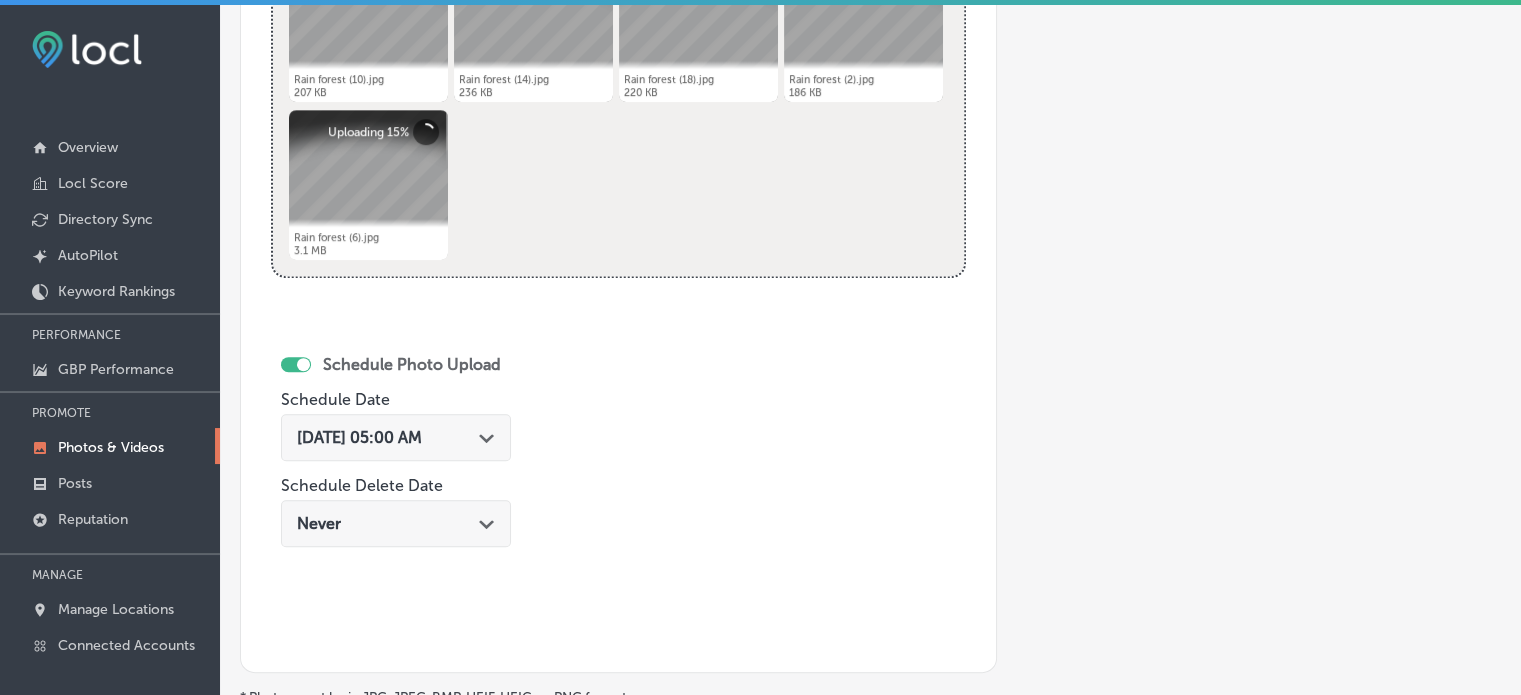 click on "[DATE] 05:00 AM
Path
Created with Sketch." at bounding box center [396, 437] 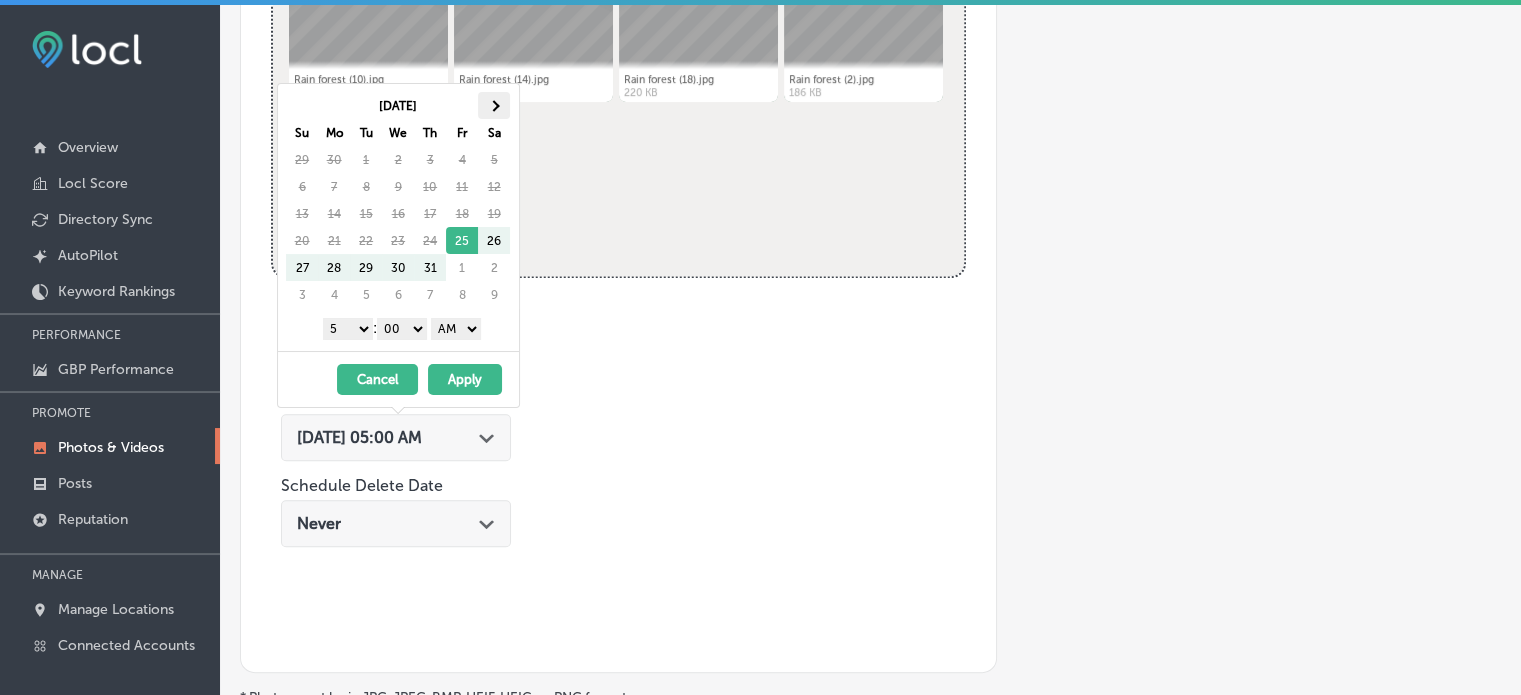 click at bounding box center [493, 105] 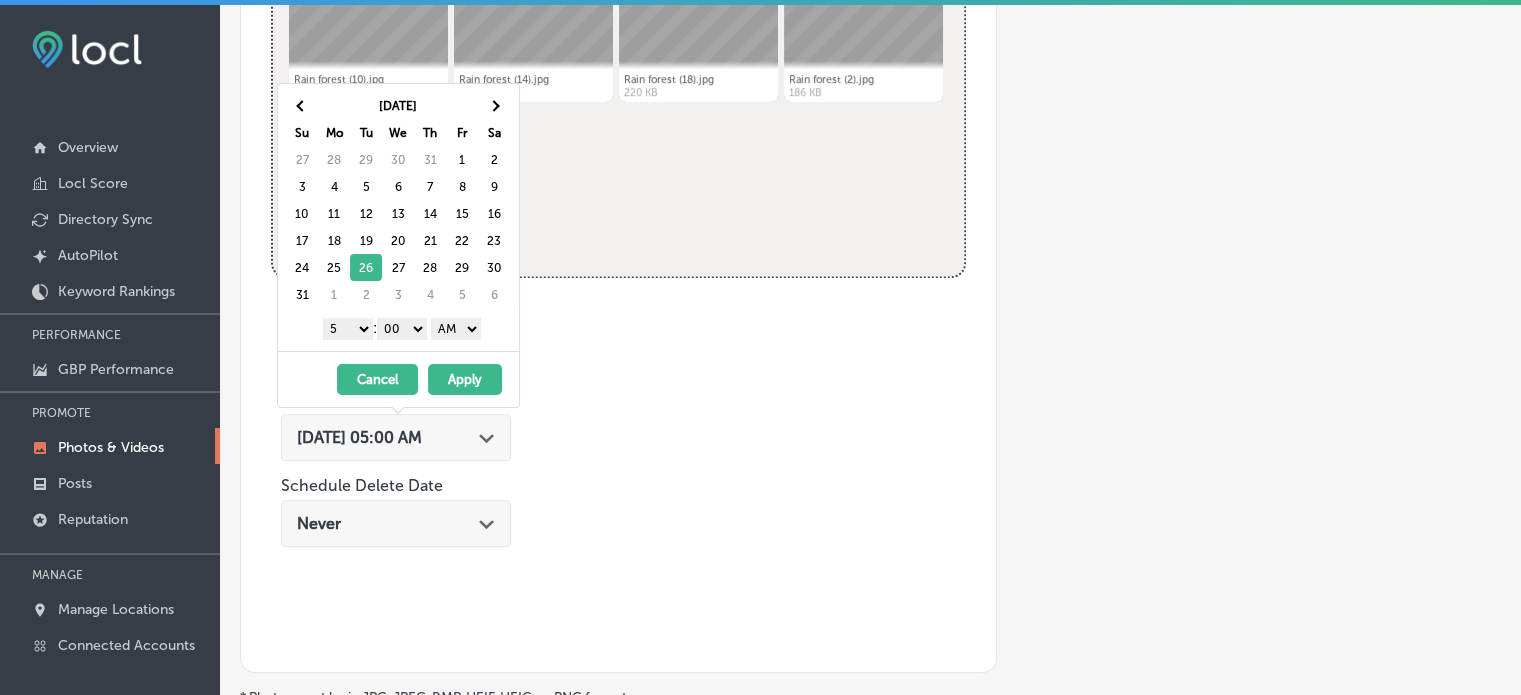 click on "1 2 3 4 5 6 7 8 9 10 11 12" at bounding box center (348, 329) 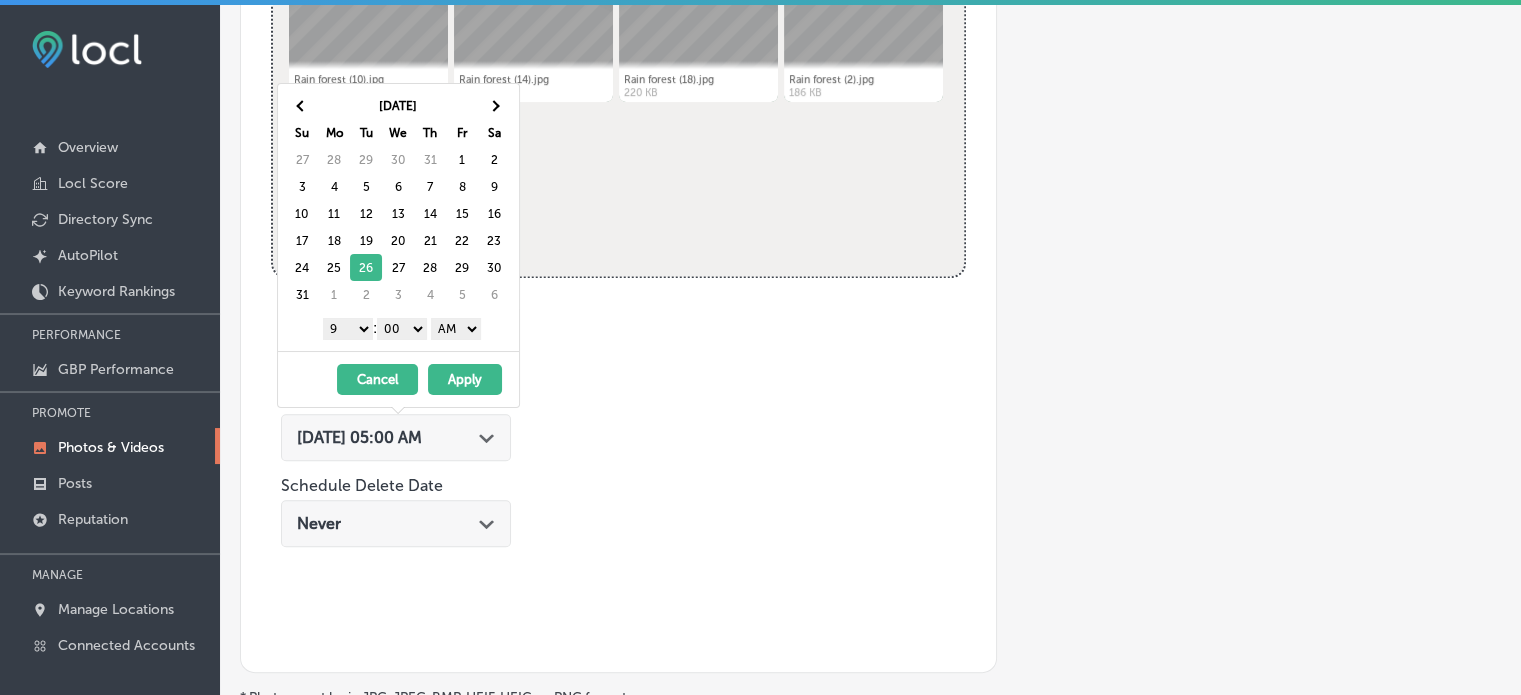 click on "AM PM" at bounding box center (456, 329) 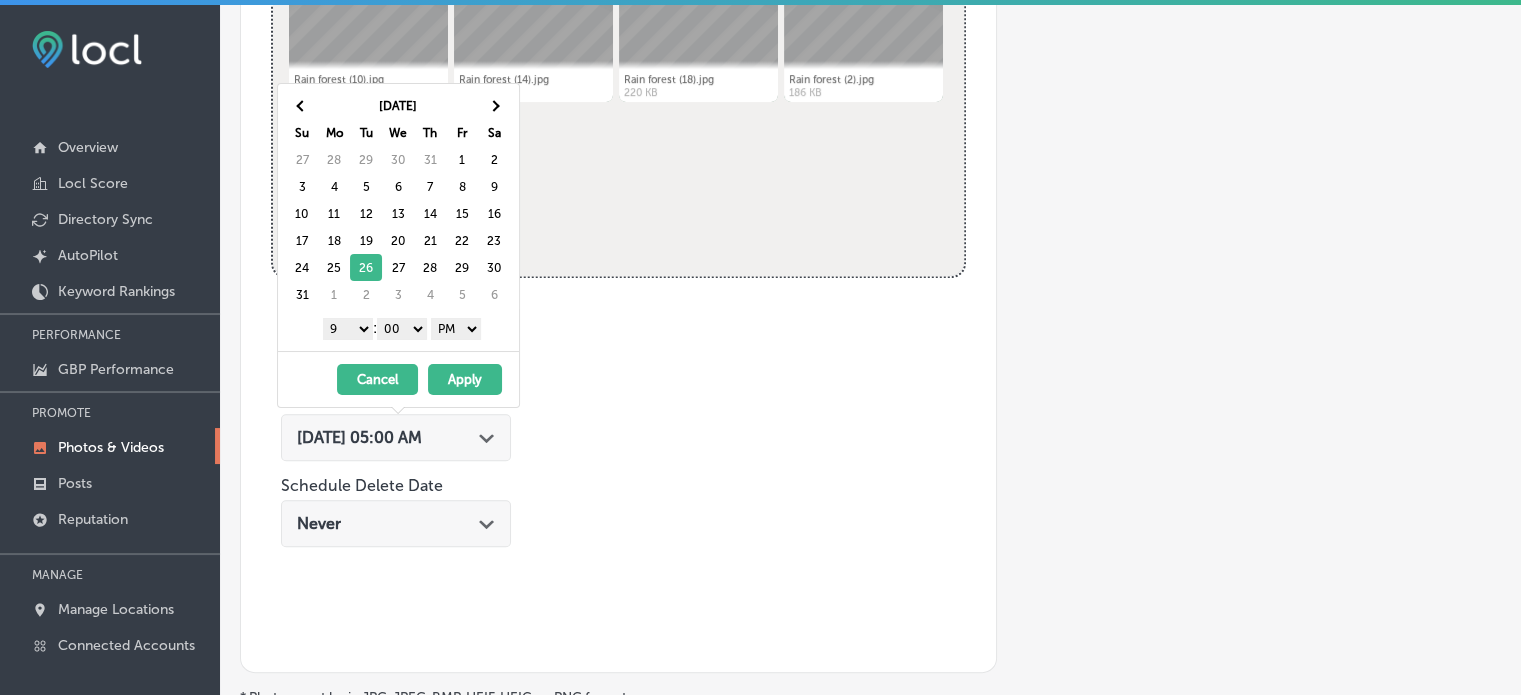 click on "Apply" at bounding box center (465, 379) 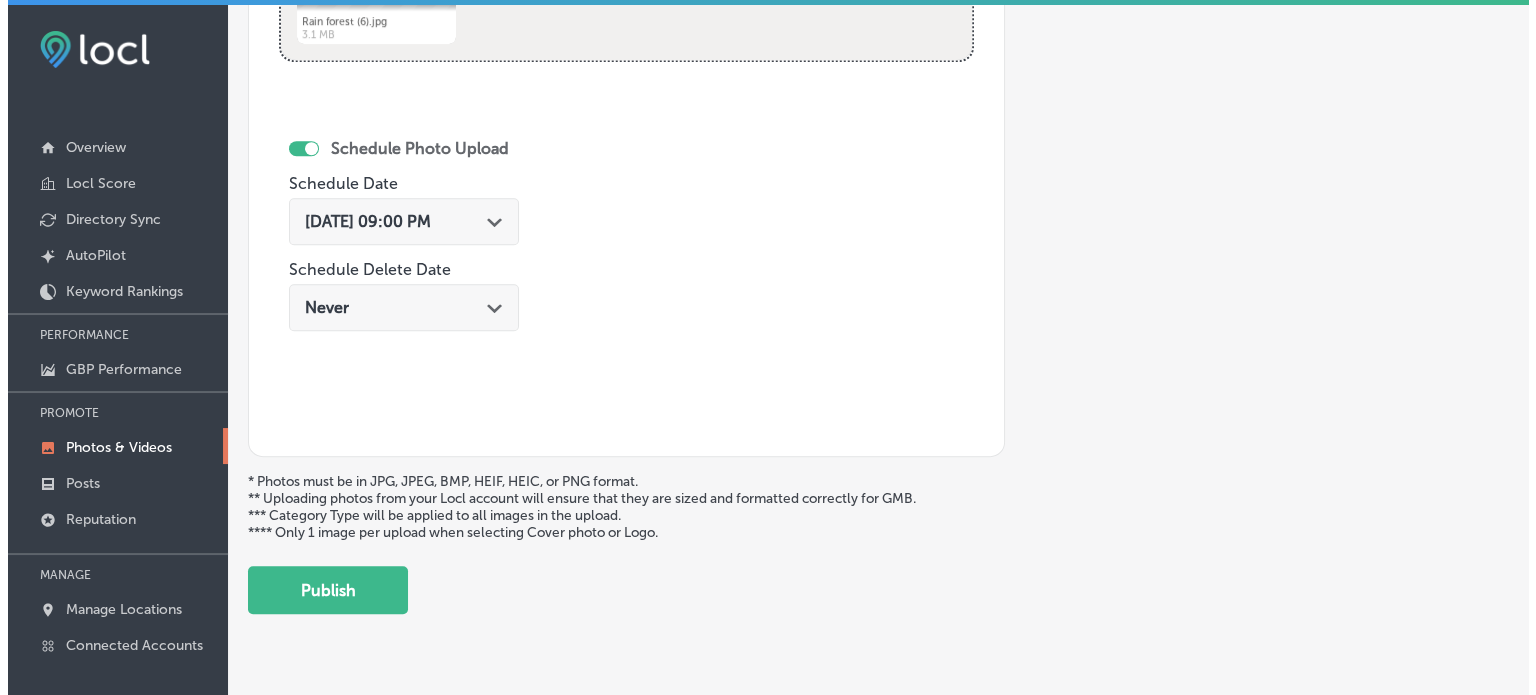 scroll, scrollTop: 1165, scrollLeft: 0, axis: vertical 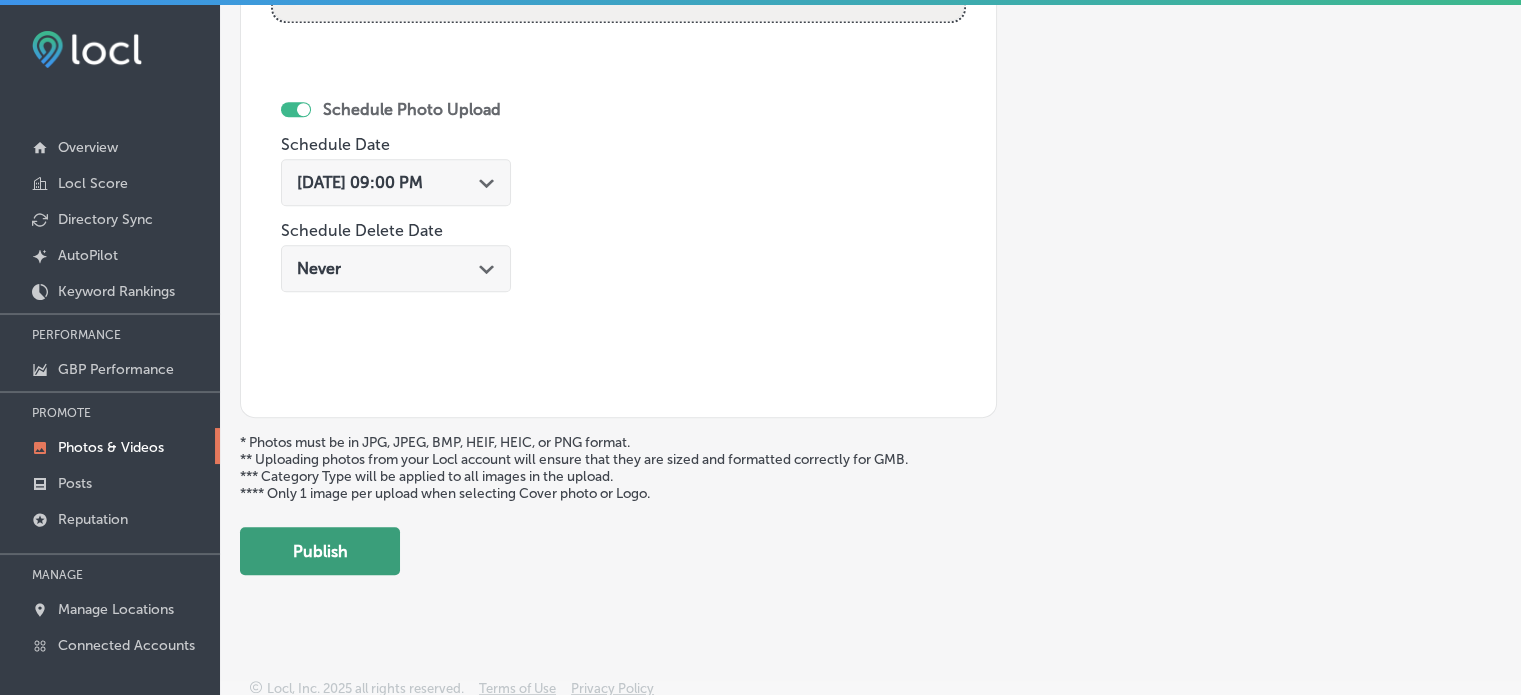 click on "Publish" at bounding box center [320, 551] 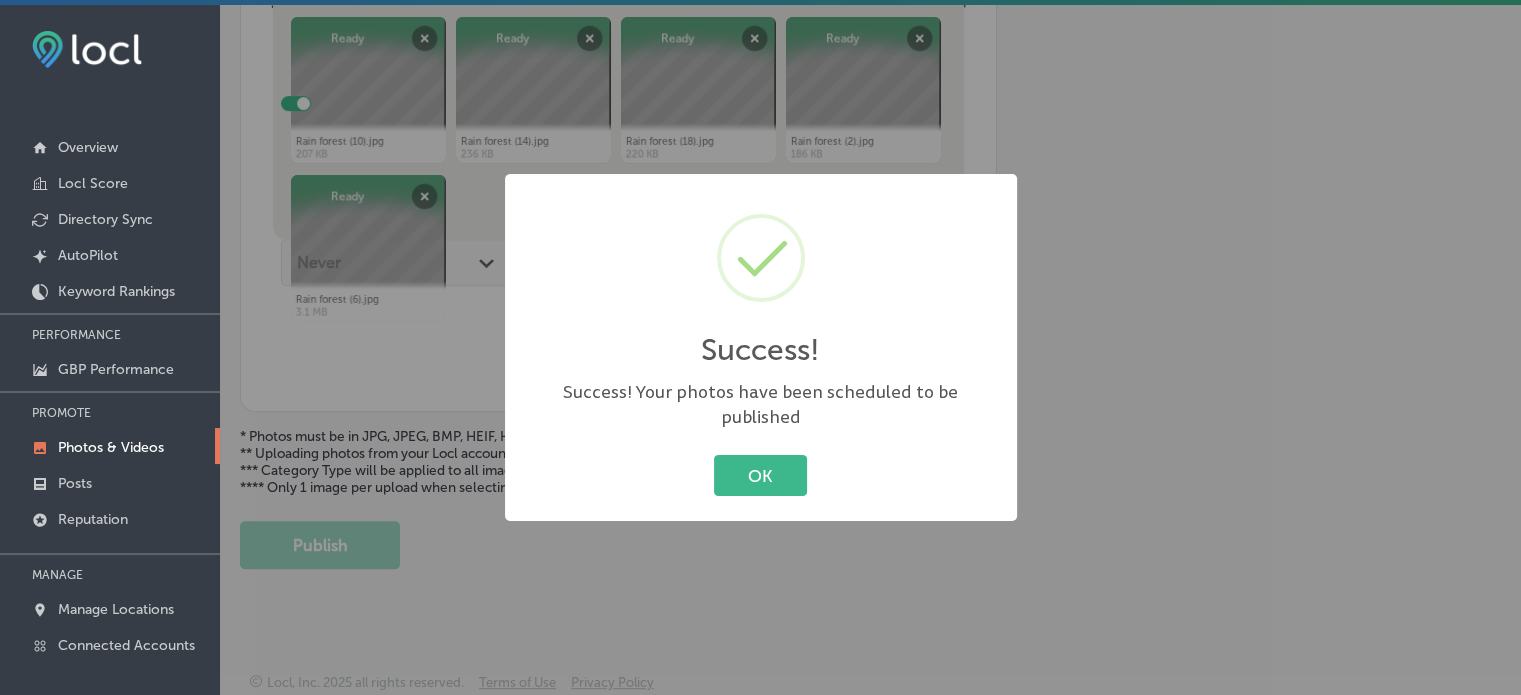 scroll, scrollTop: 841, scrollLeft: 0, axis: vertical 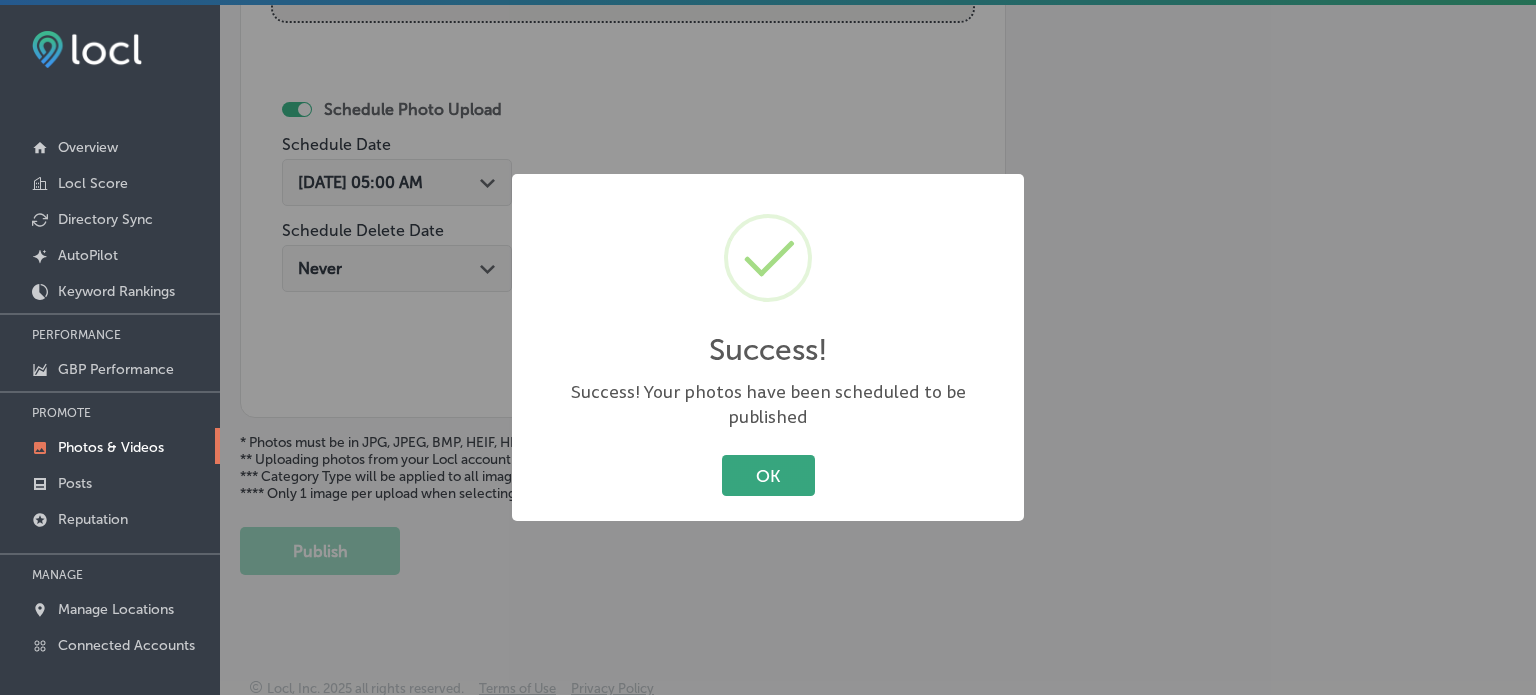 click on "OK" at bounding box center [768, 475] 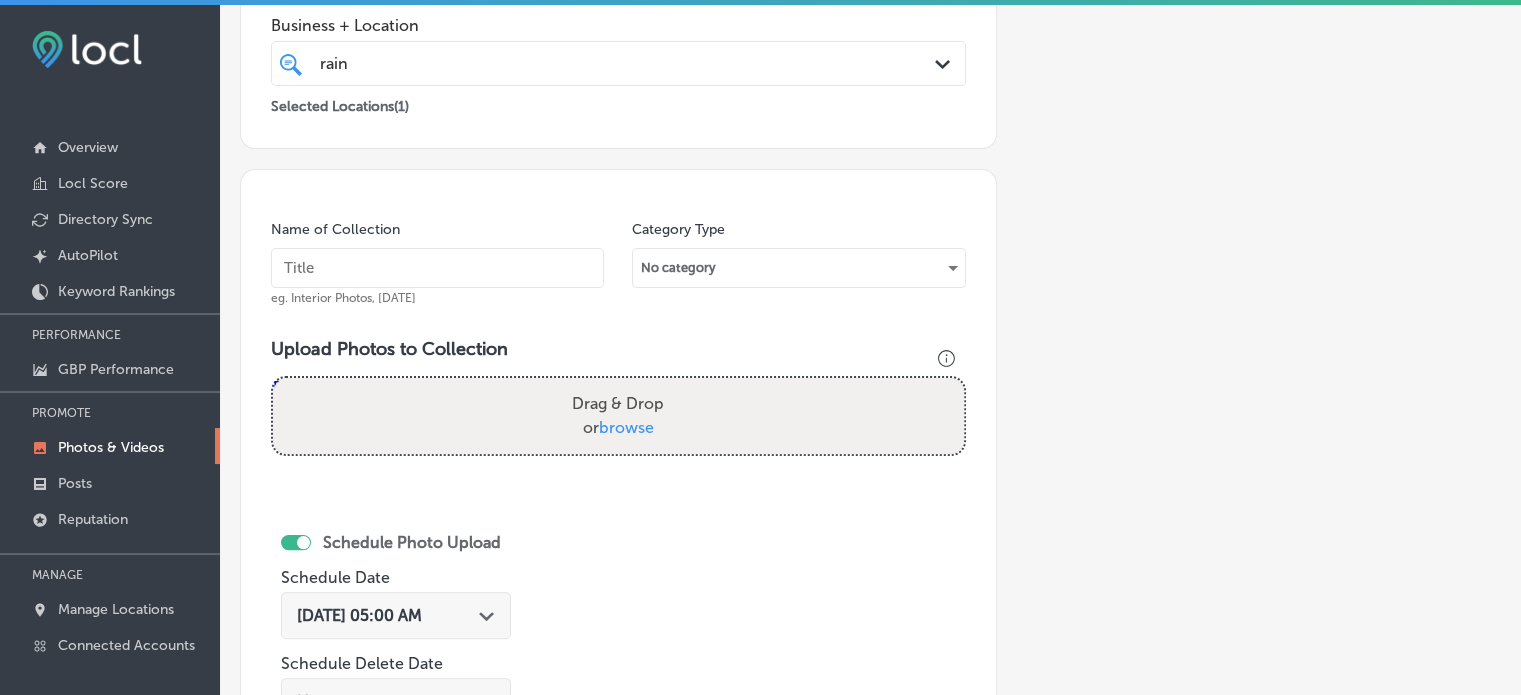 scroll, scrollTop: 420, scrollLeft: 0, axis: vertical 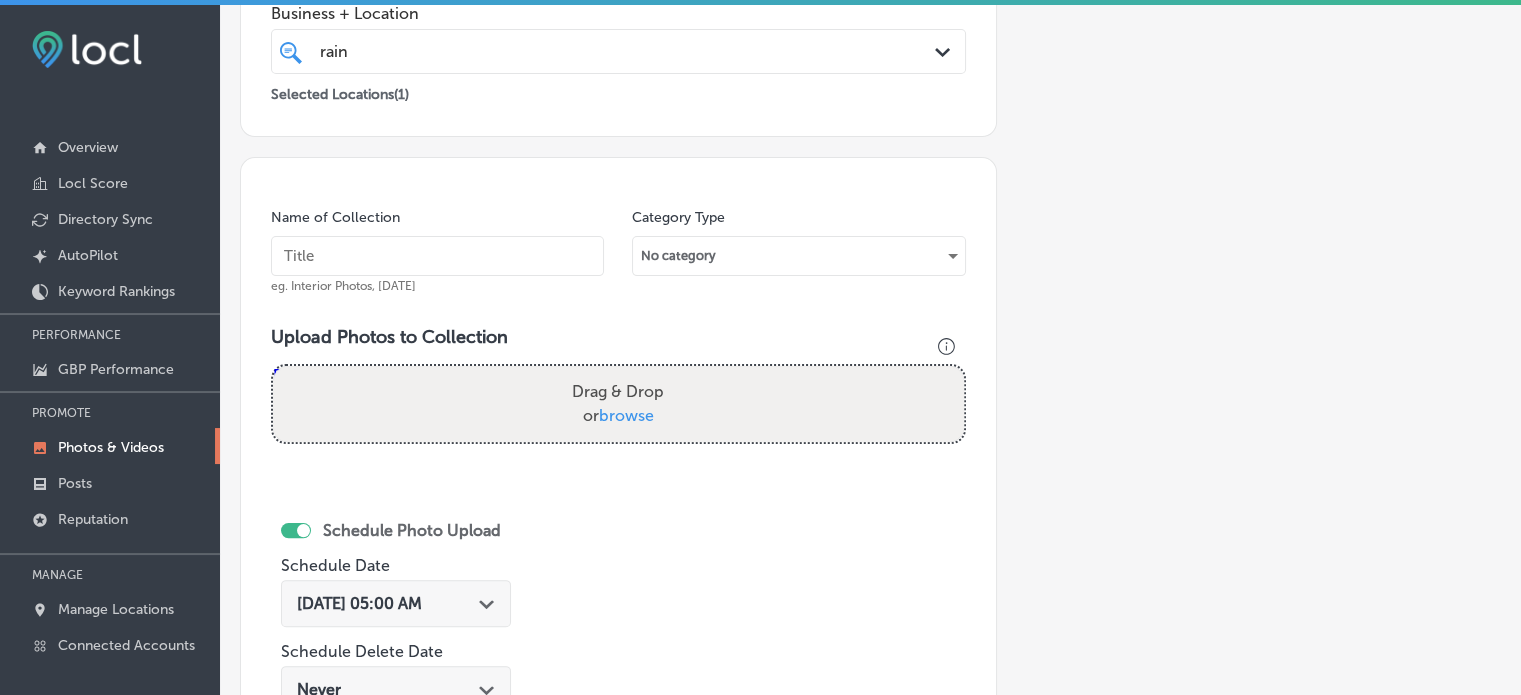 click at bounding box center [437, 256] 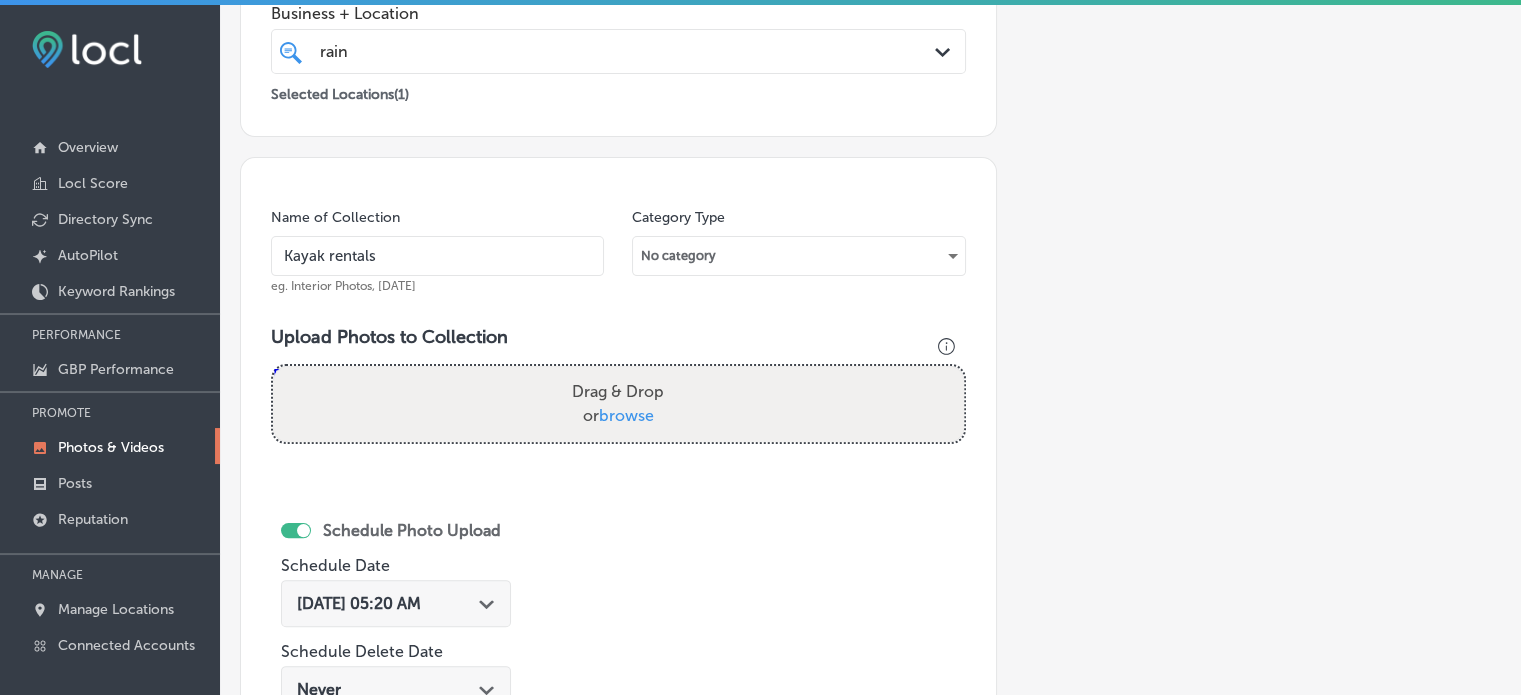 type on "Kayak rentals" 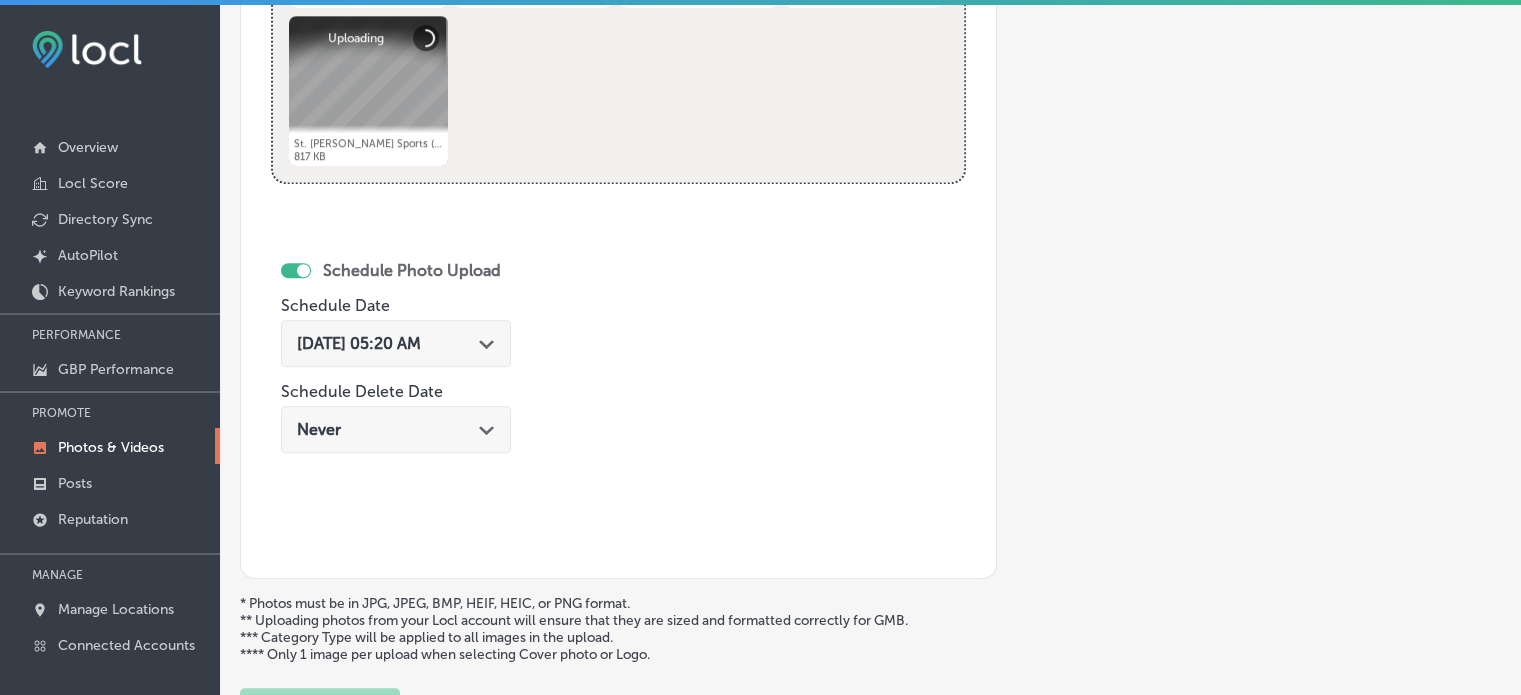 scroll, scrollTop: 1010, scrollLeft: 0, axis: vertical 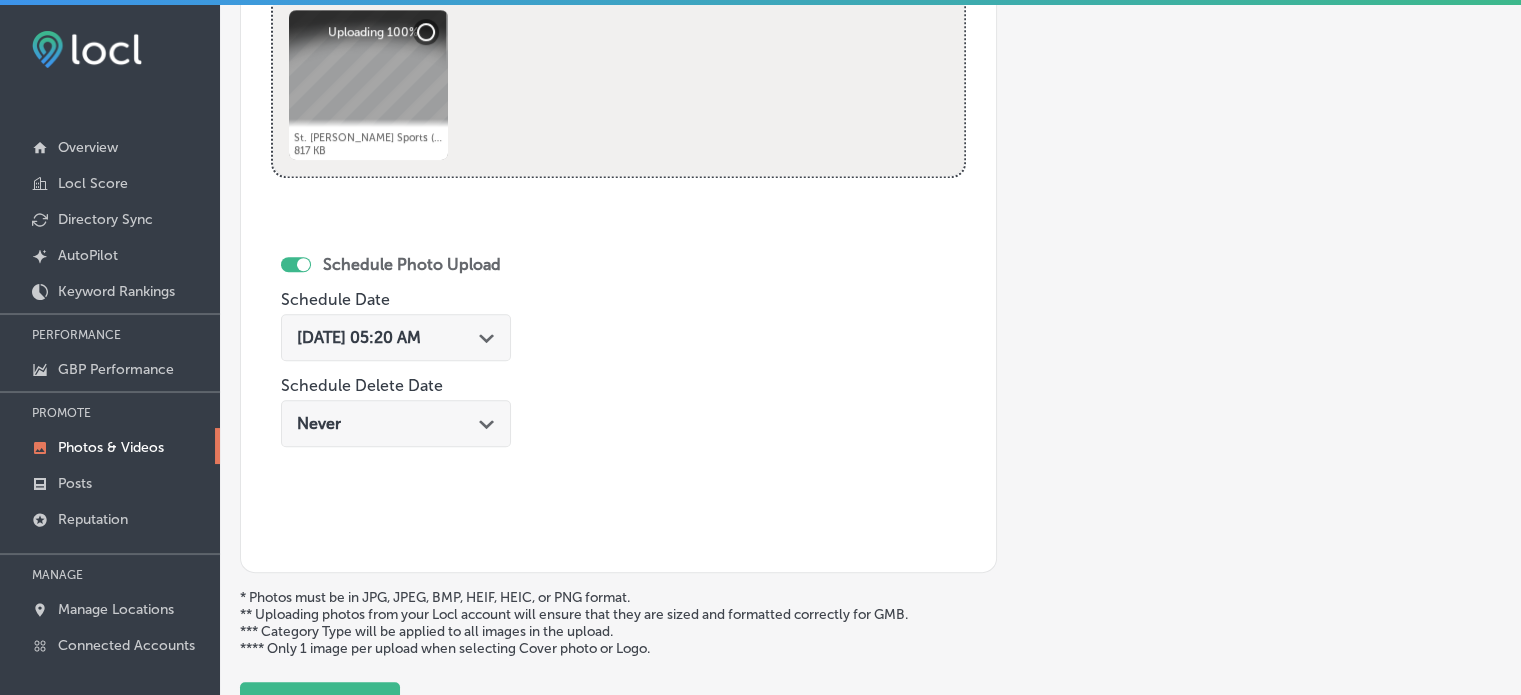click on "Path
Created with Sketch." 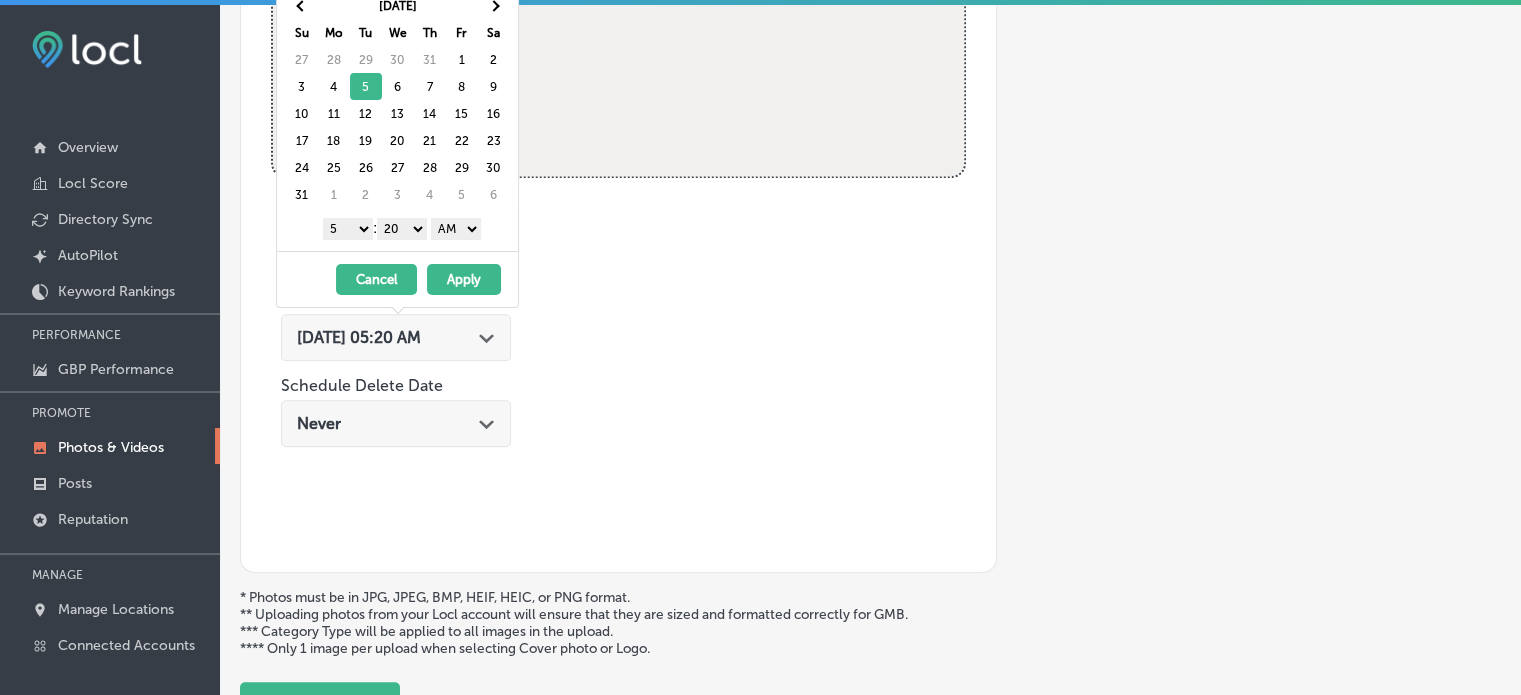 click on "1 2 3 4 5 6 7 8 9 10 11 12" at bounding box center [348, 229] 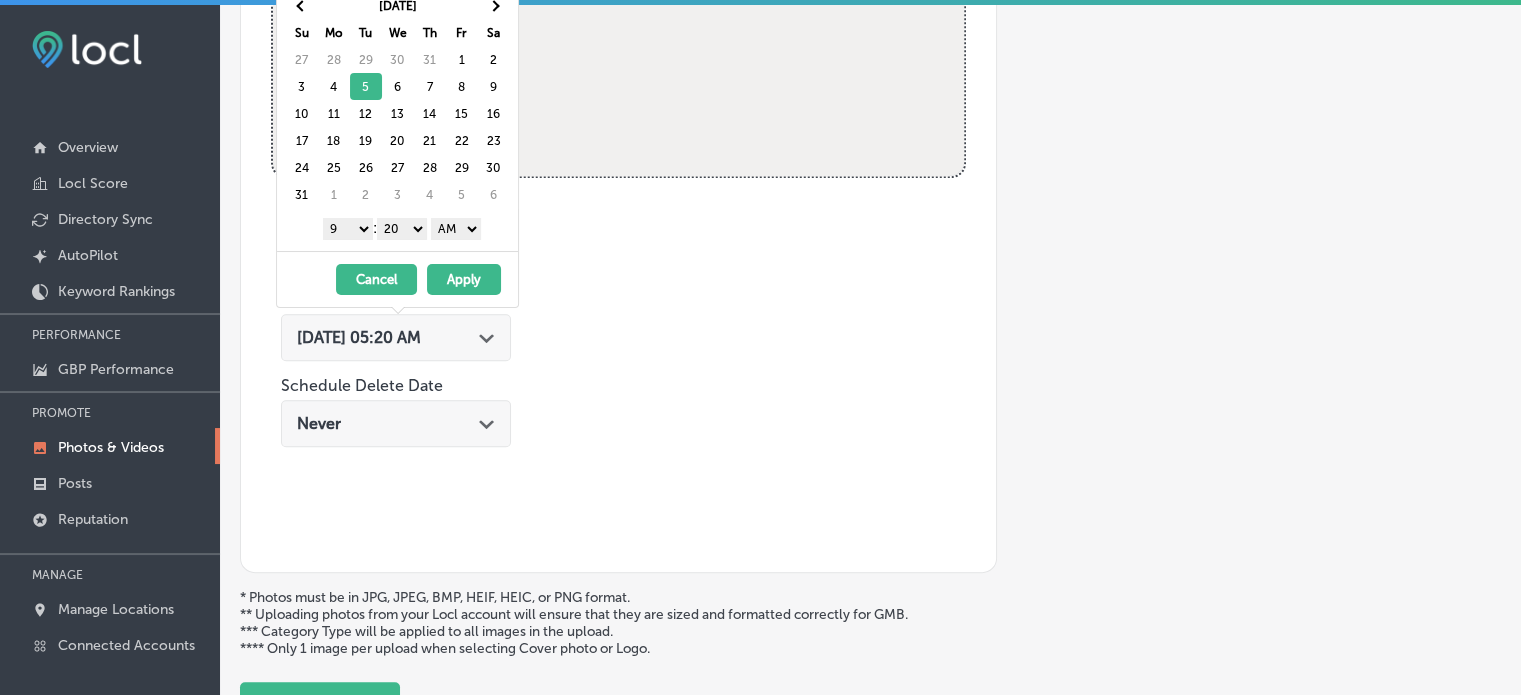 click on "00 10 20 30 40 50" at bounding box center [402, 229] 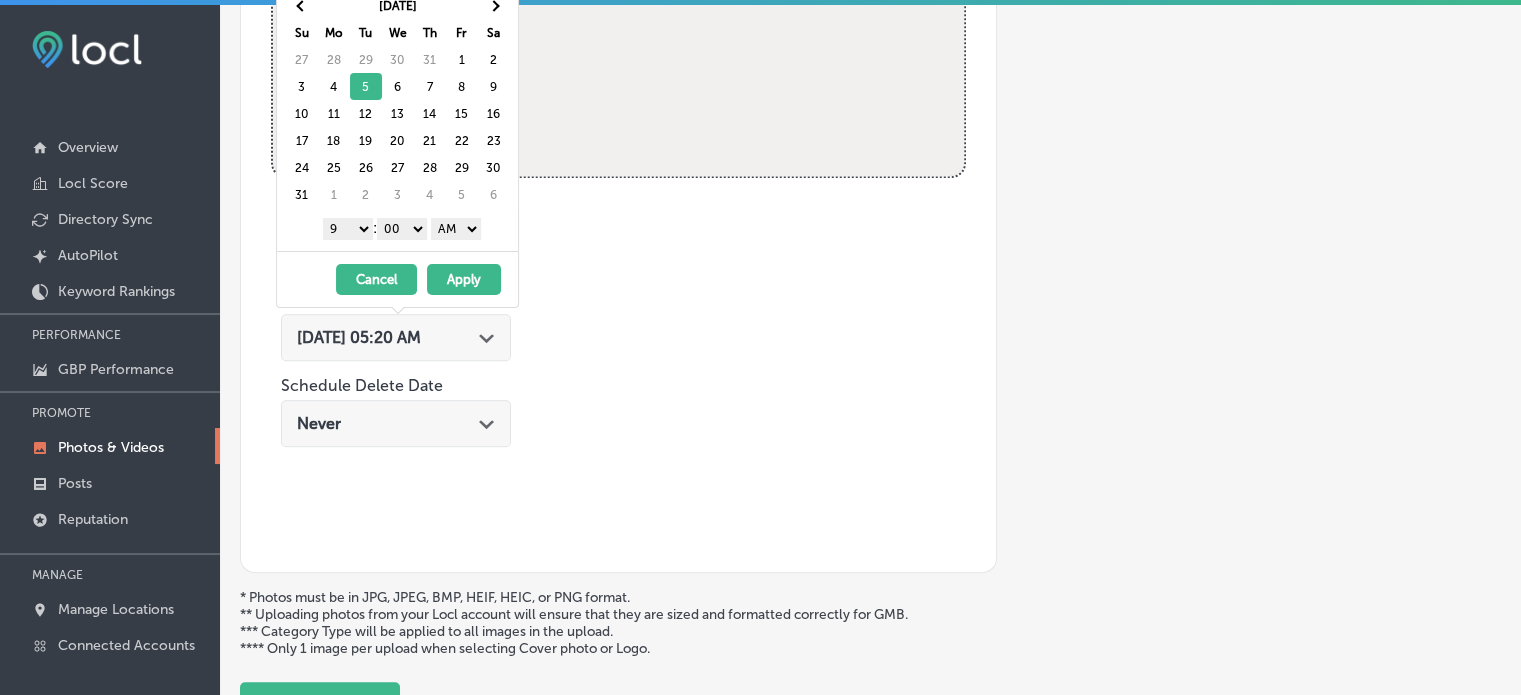 click on "AM PM" at bounding box center [456, 229] 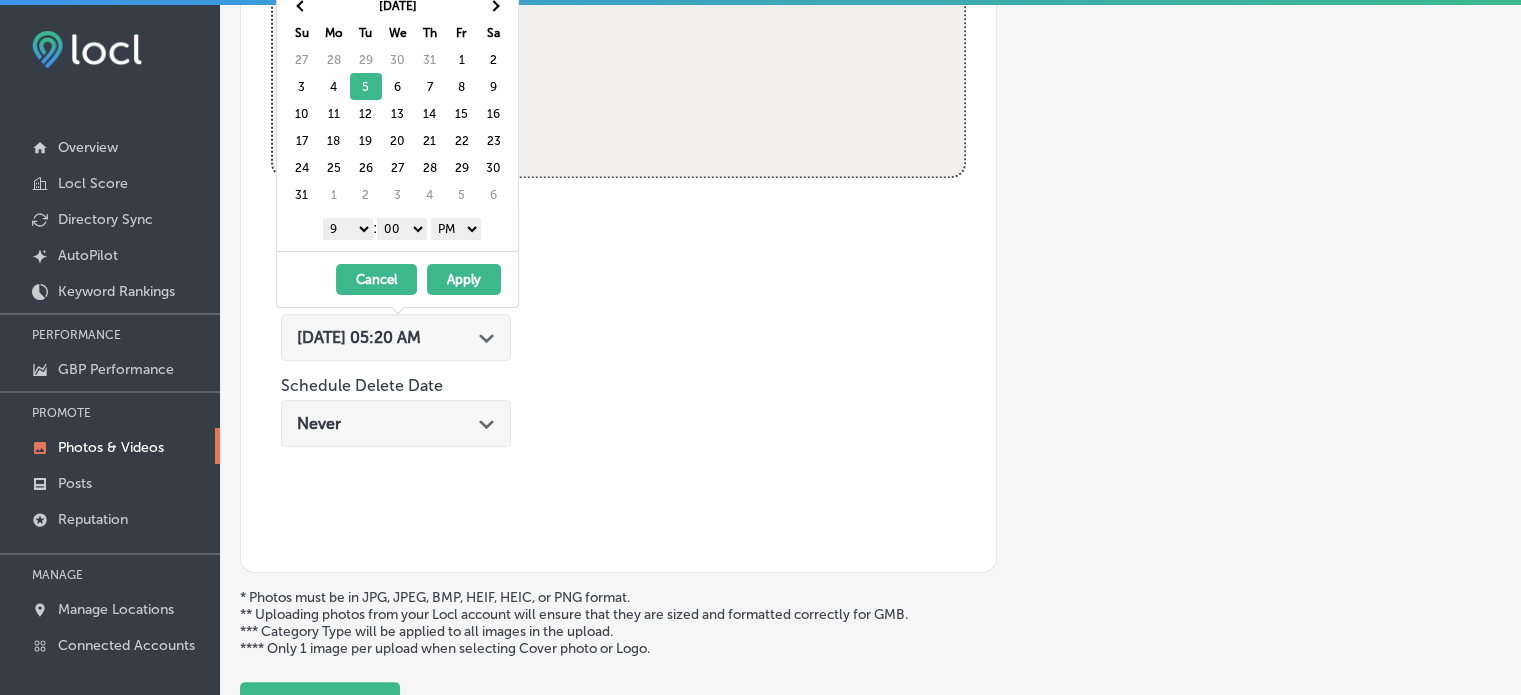 click on "Apply" at bounding box center [464, 279] 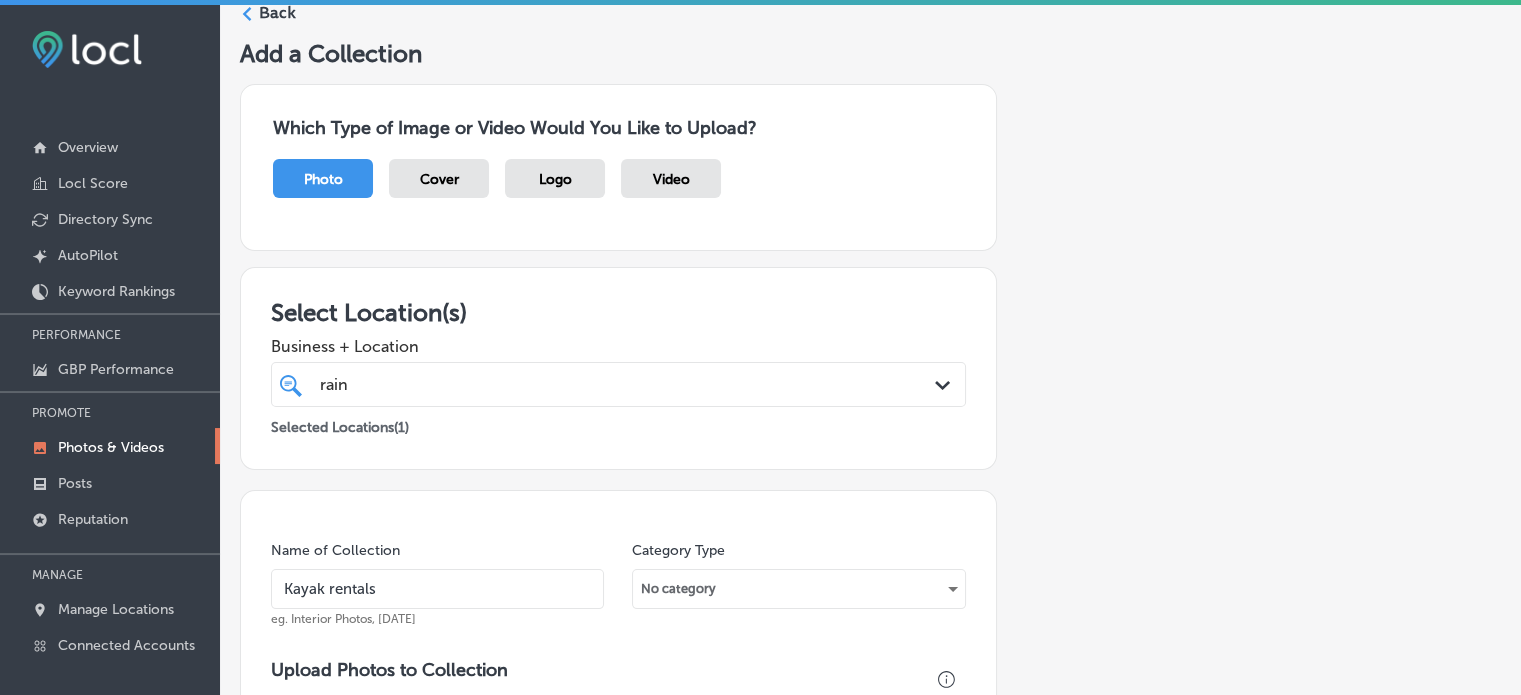 scroll, scrollTop: 88, scrollLeft: 0, axis: vertical 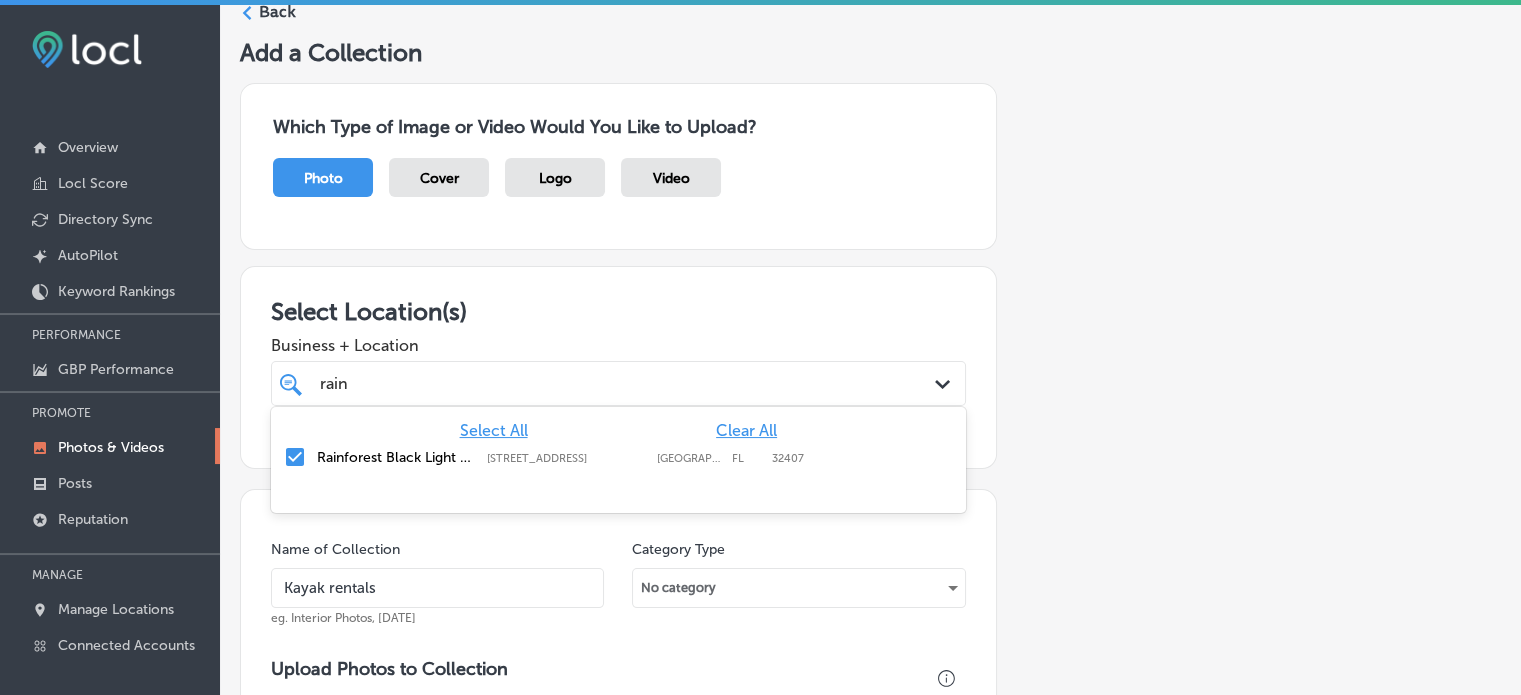 click on "rain rain
Path
Created with Sketch." at bounding box center (618, 383) 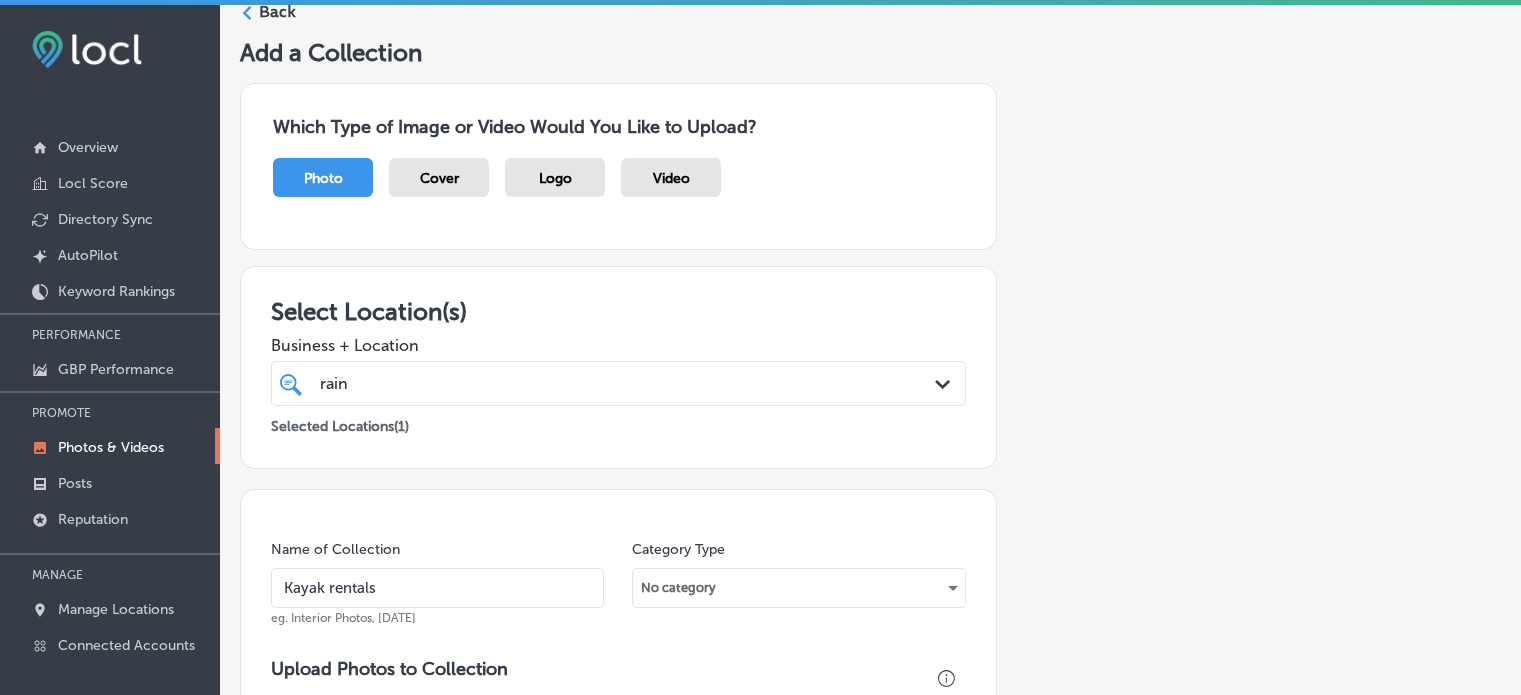 click on "Business + Location" at bounding box center [618, 345] 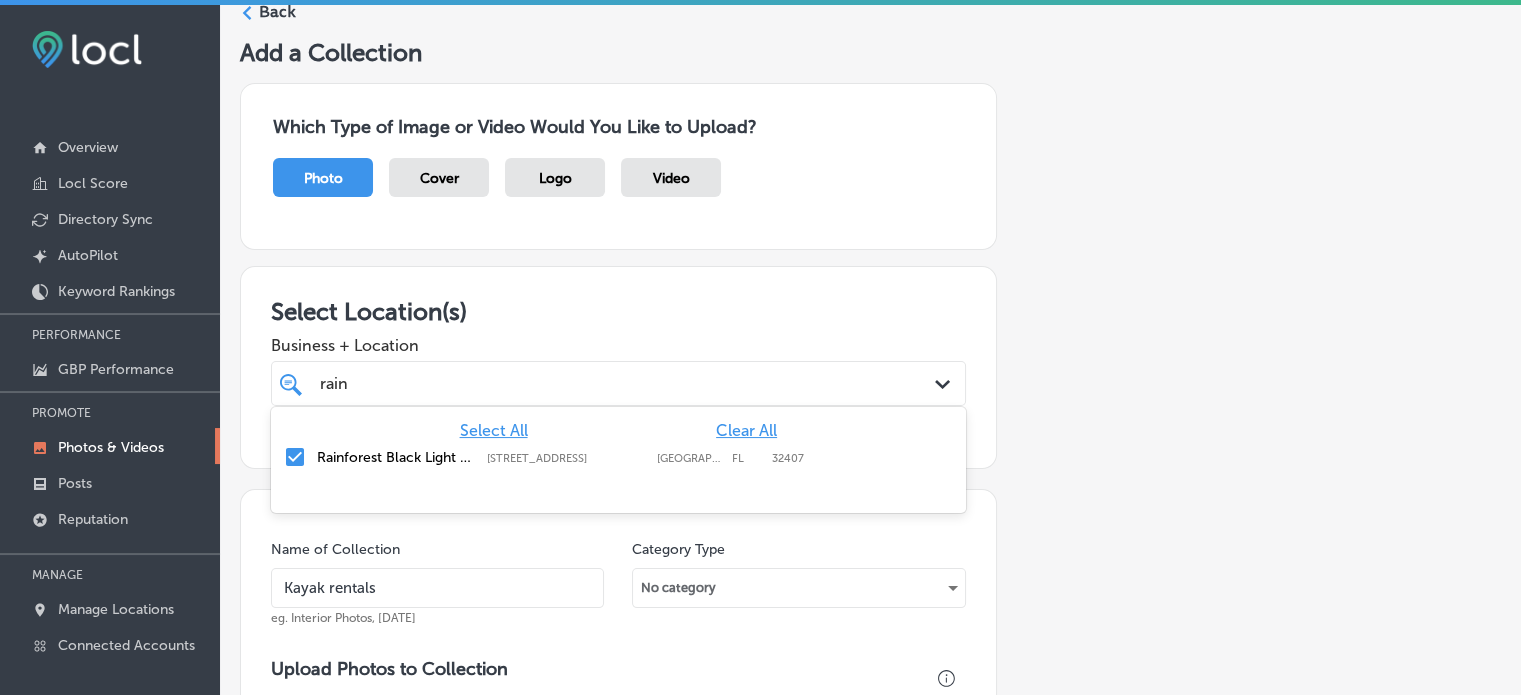 click on "rain rain" at bounding box center (588, 383) 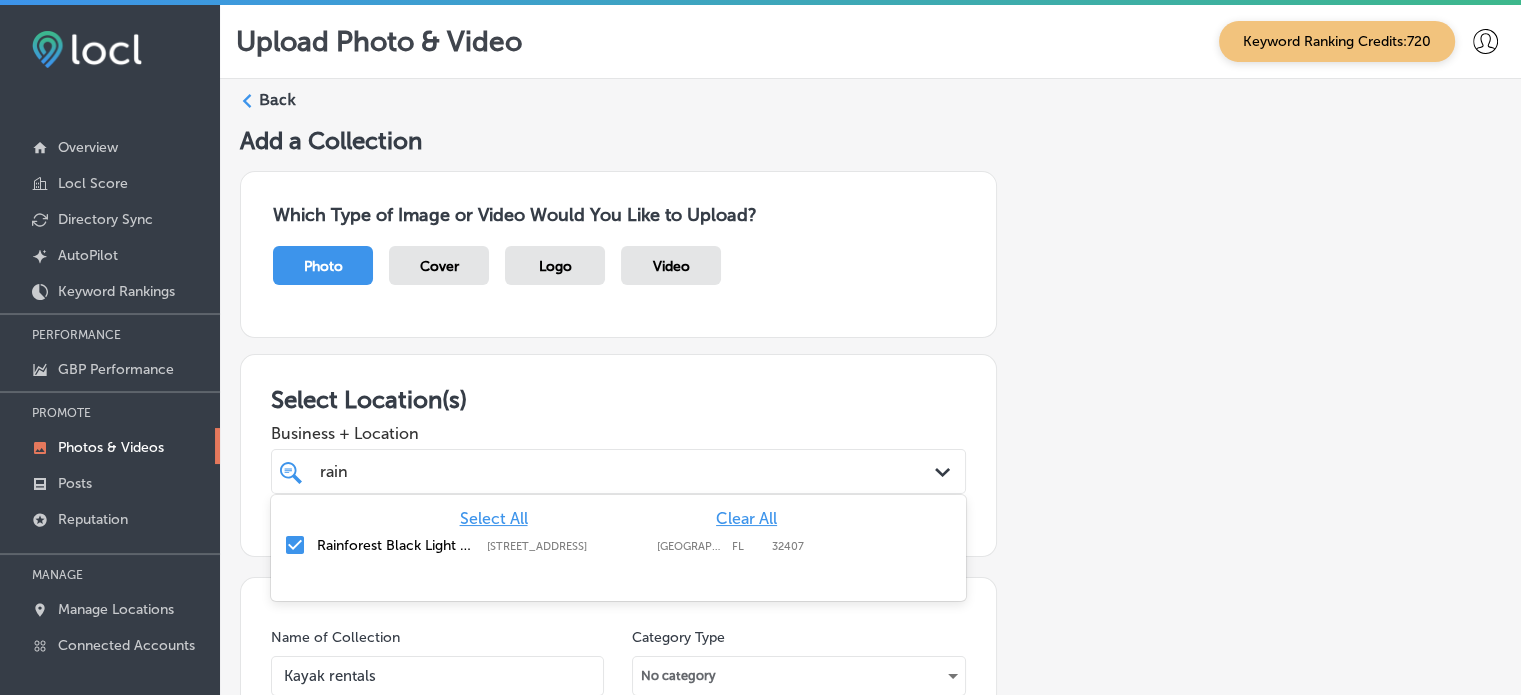 click on "Clear All" at bounding box center (746, 518) 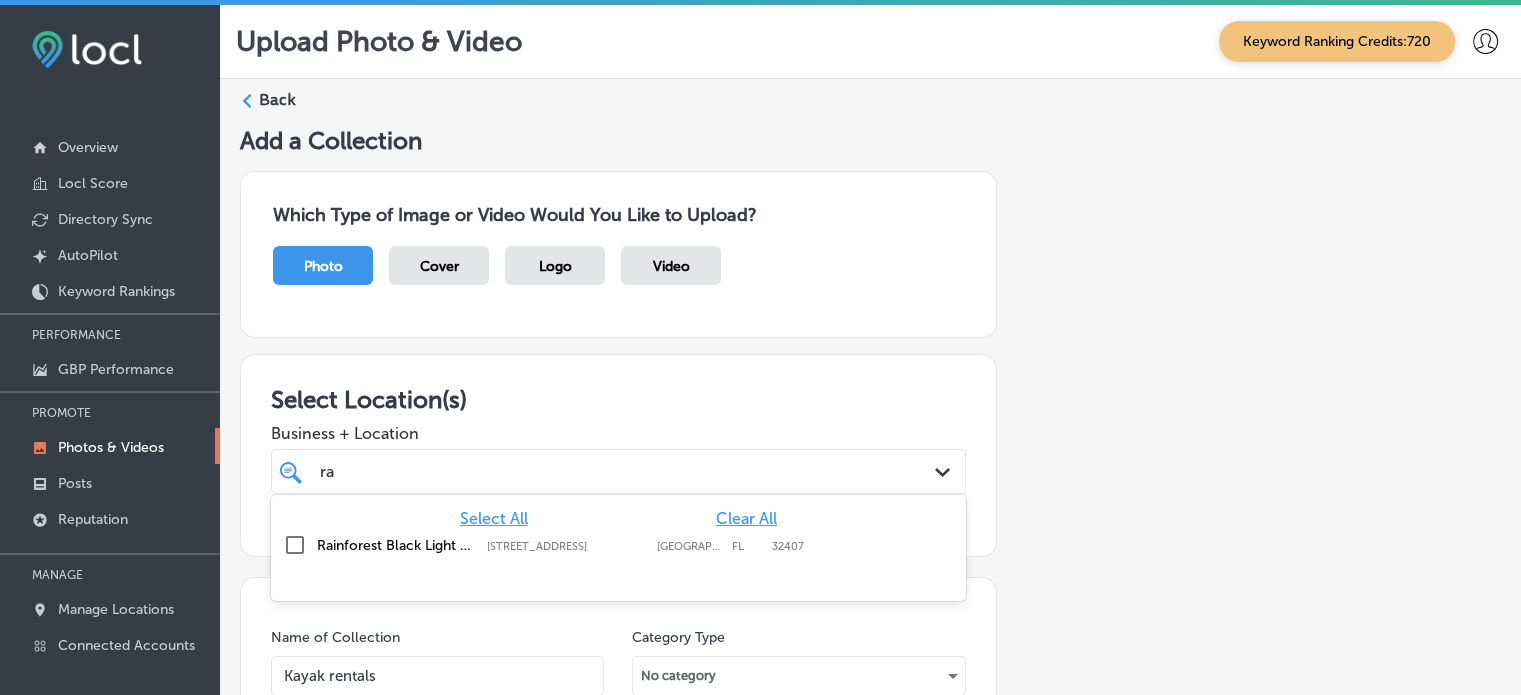 type on "r" 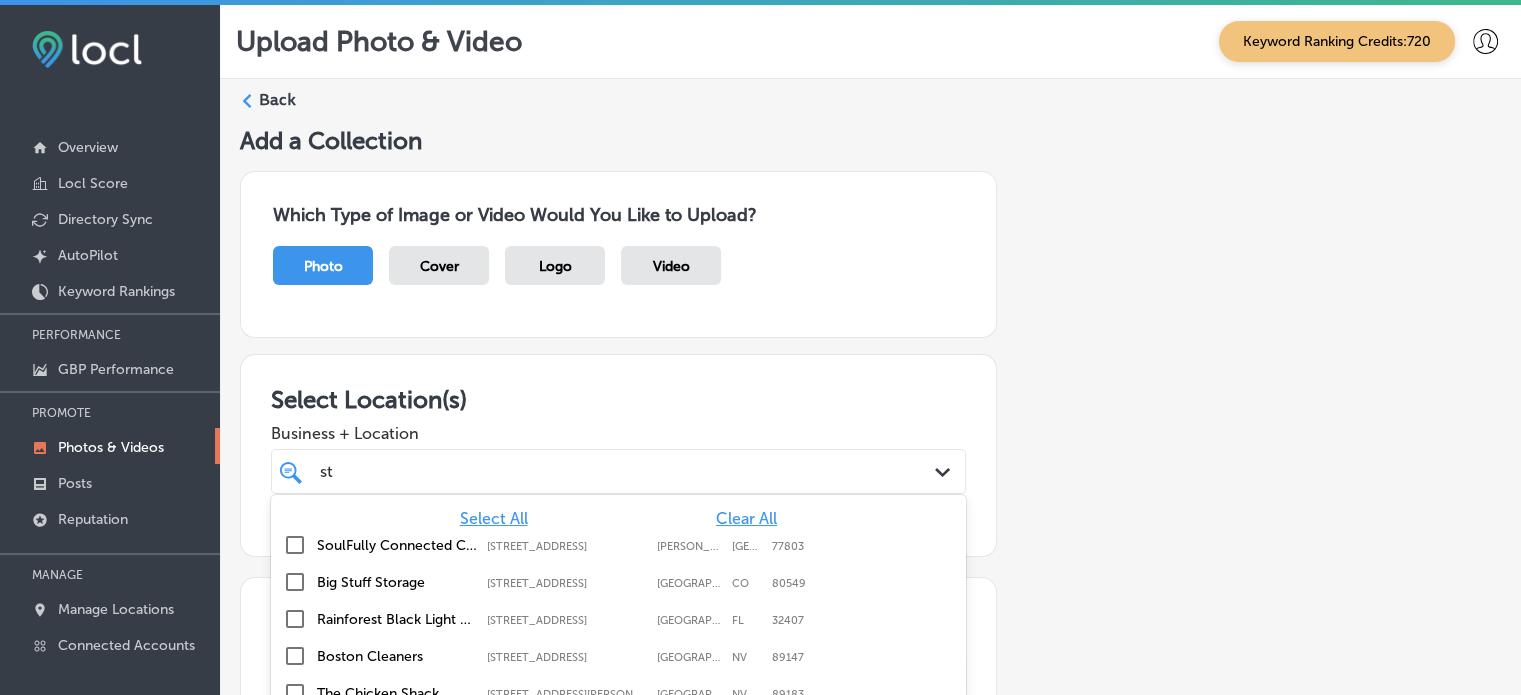 type on "s" 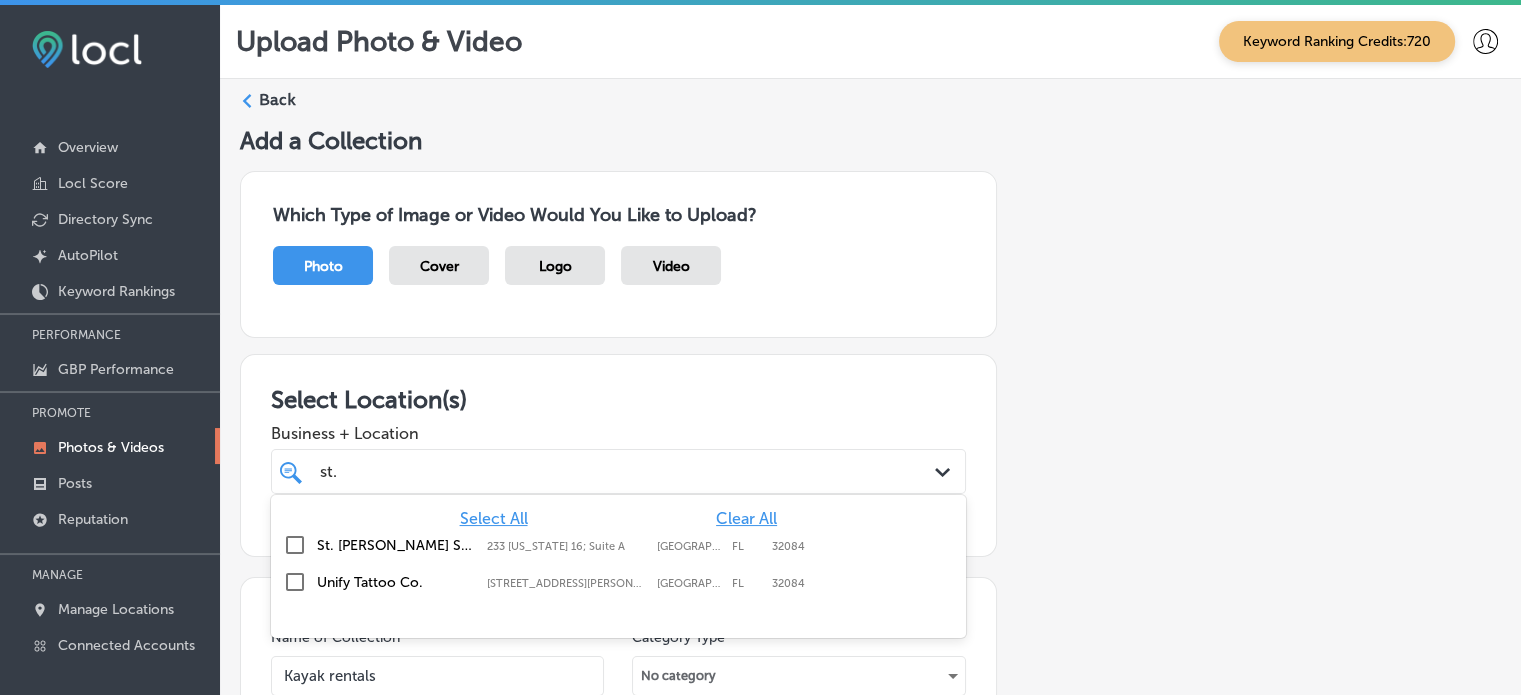 click on "St. [PERSON_NAME] Sports - Bait, Tackle, Paddle Fishing" at bounding box center (397, 545) 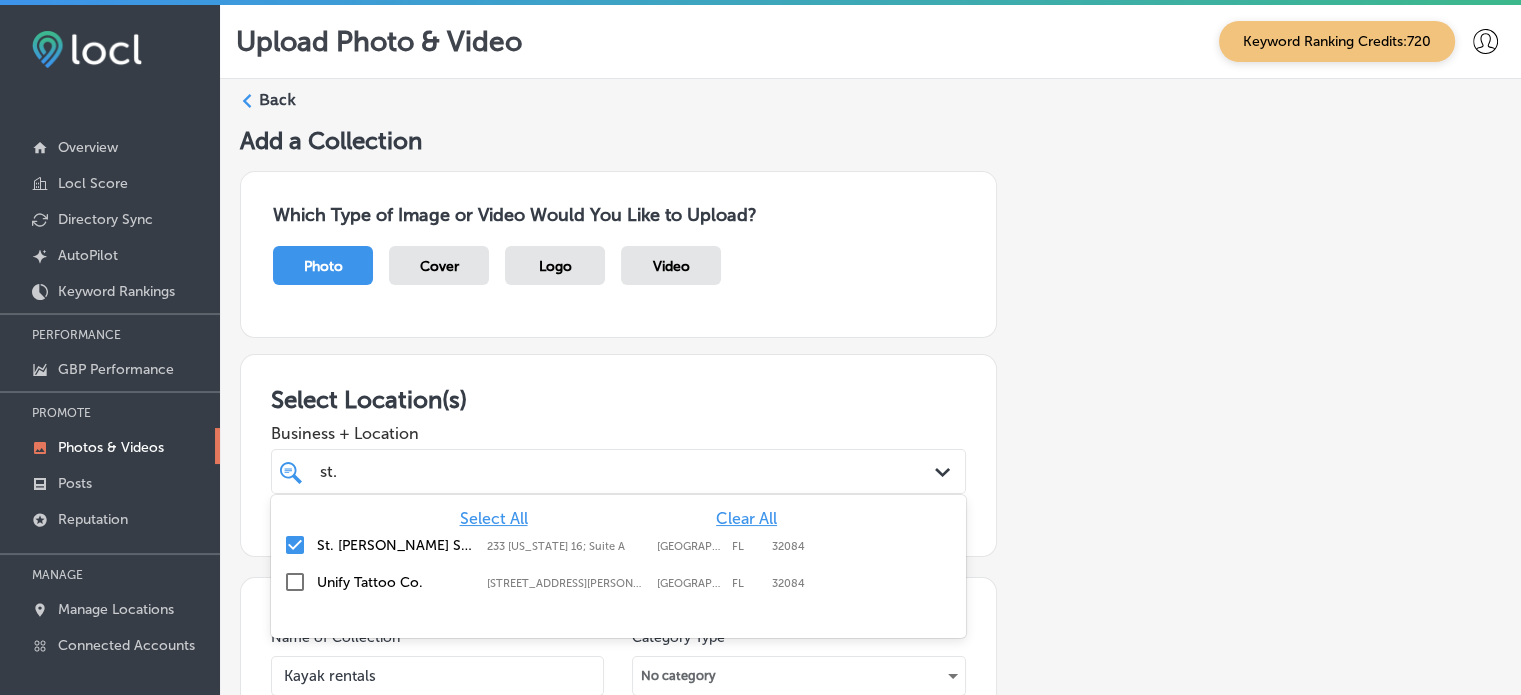 type on "st." 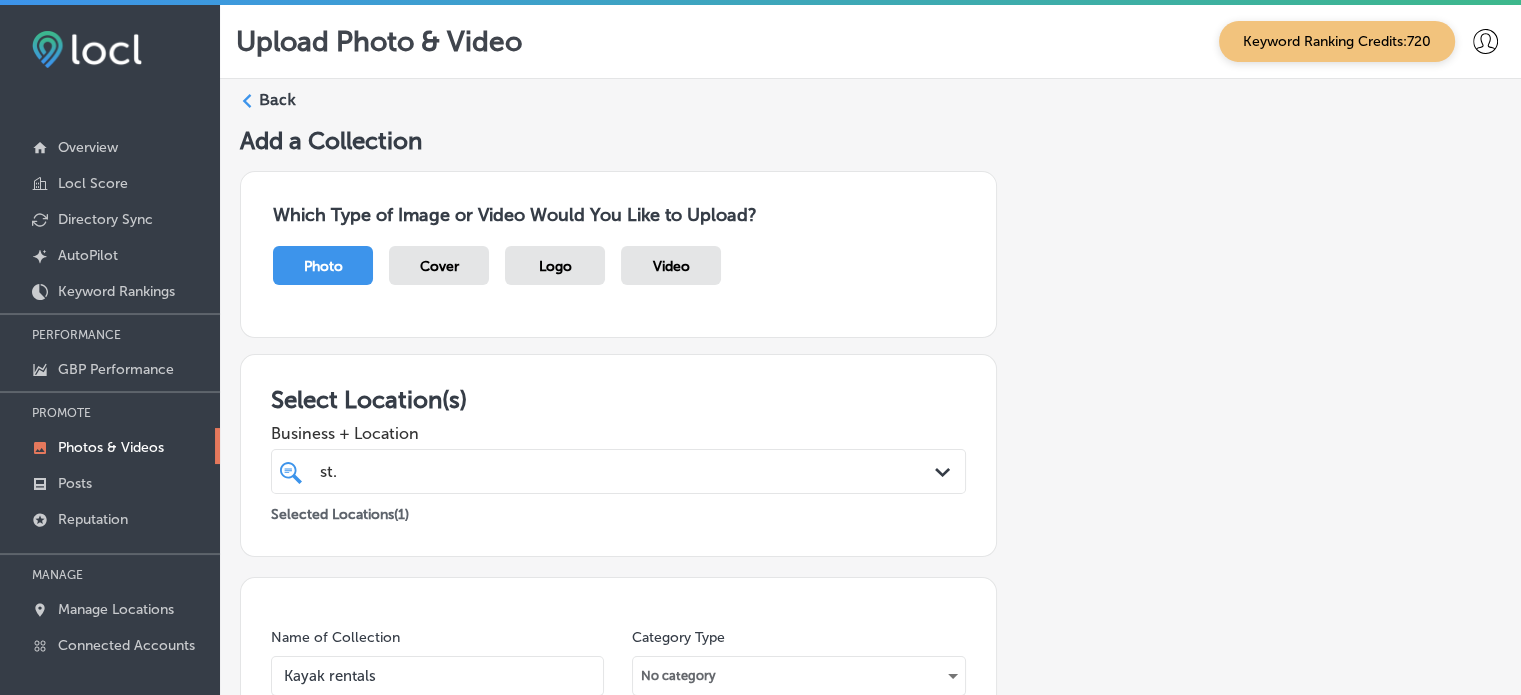 click on "Select Location(s)" at bounding box center [618, 399] 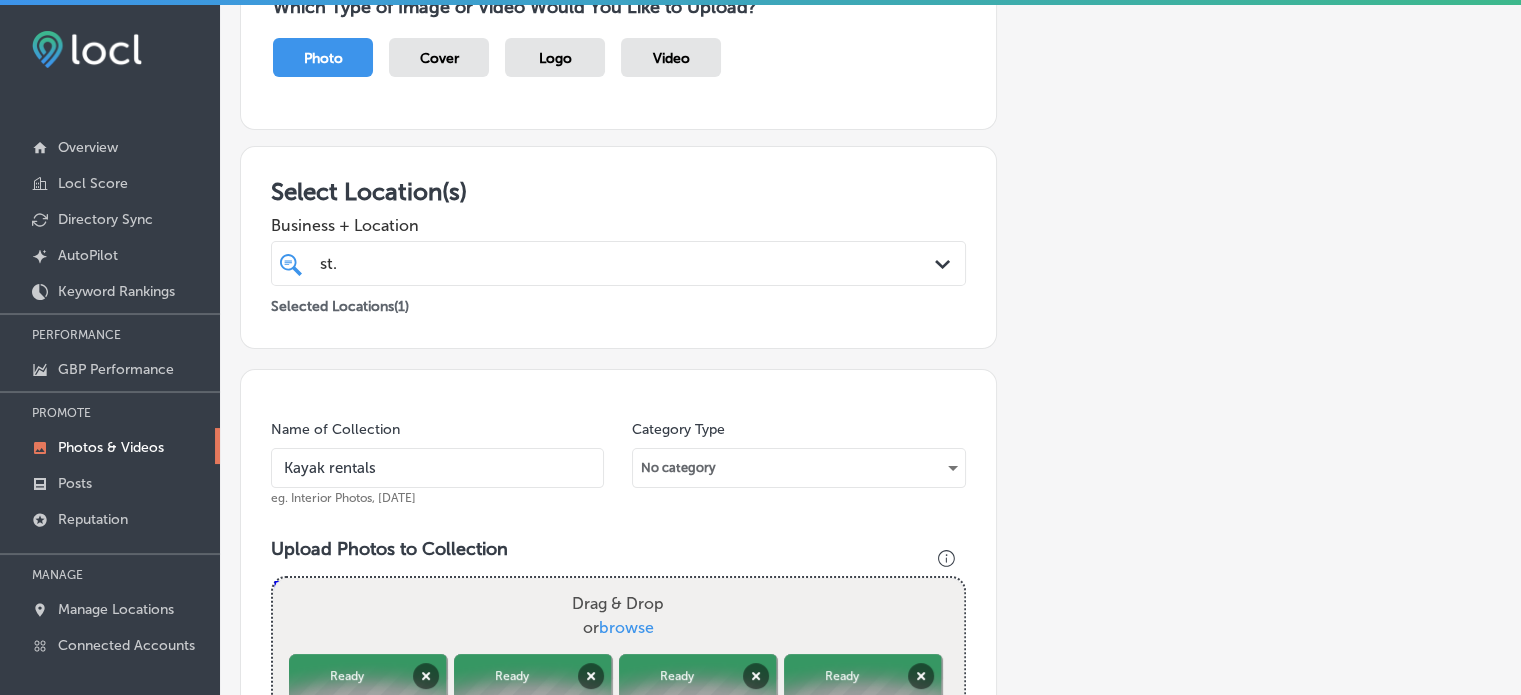 scroll, scrollTop: 205, scrollLeft: 0, axis: vertical 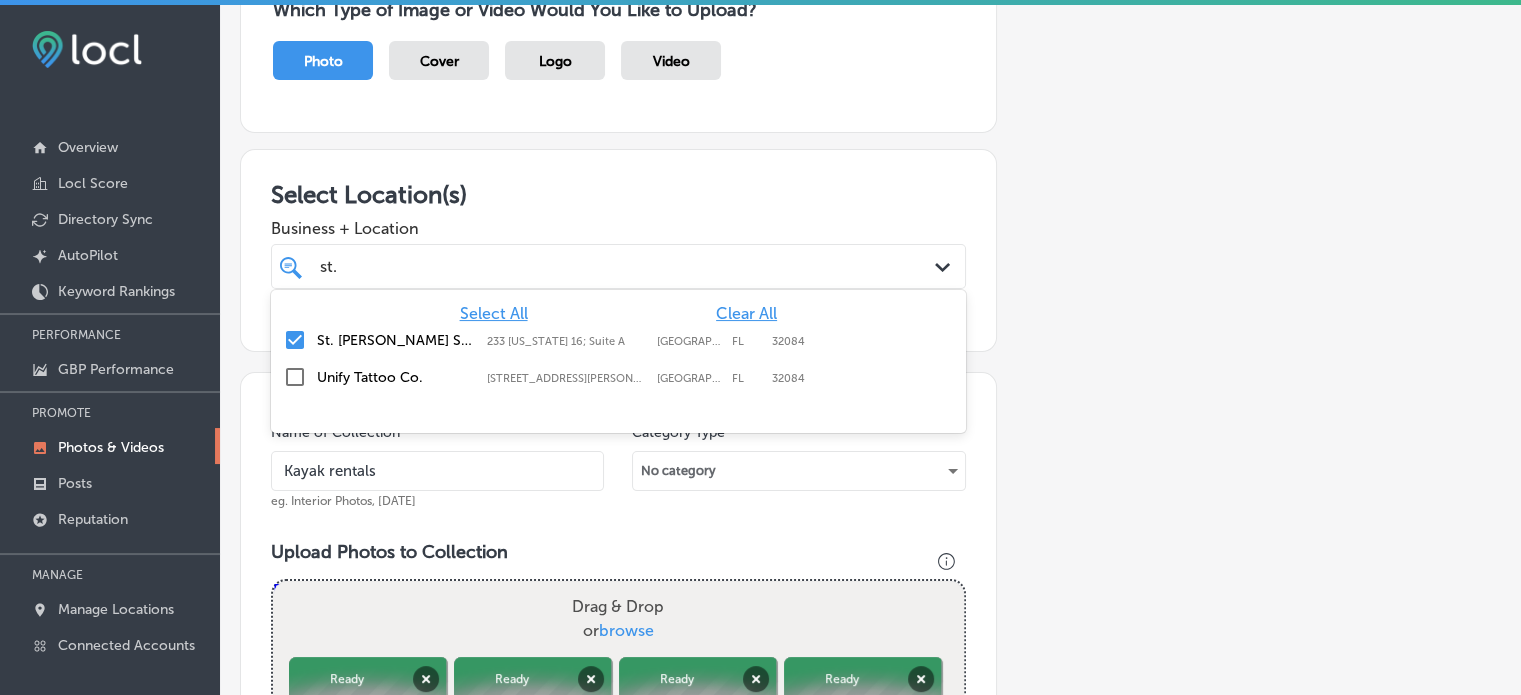 click on "st. st." at bounding box center [588, 266] 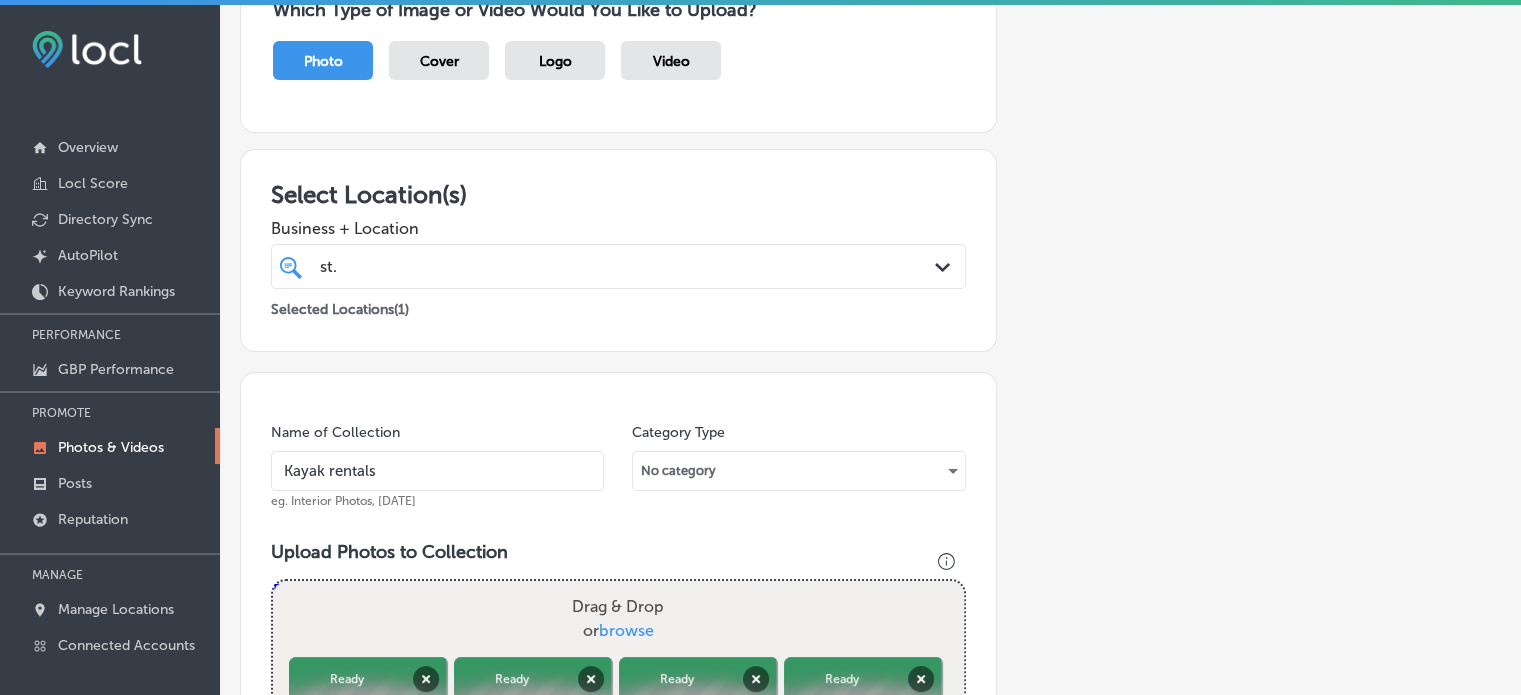 click on "Business + Location
st. st.
Path
Created with Sketch." at bounding box center (618, 249) 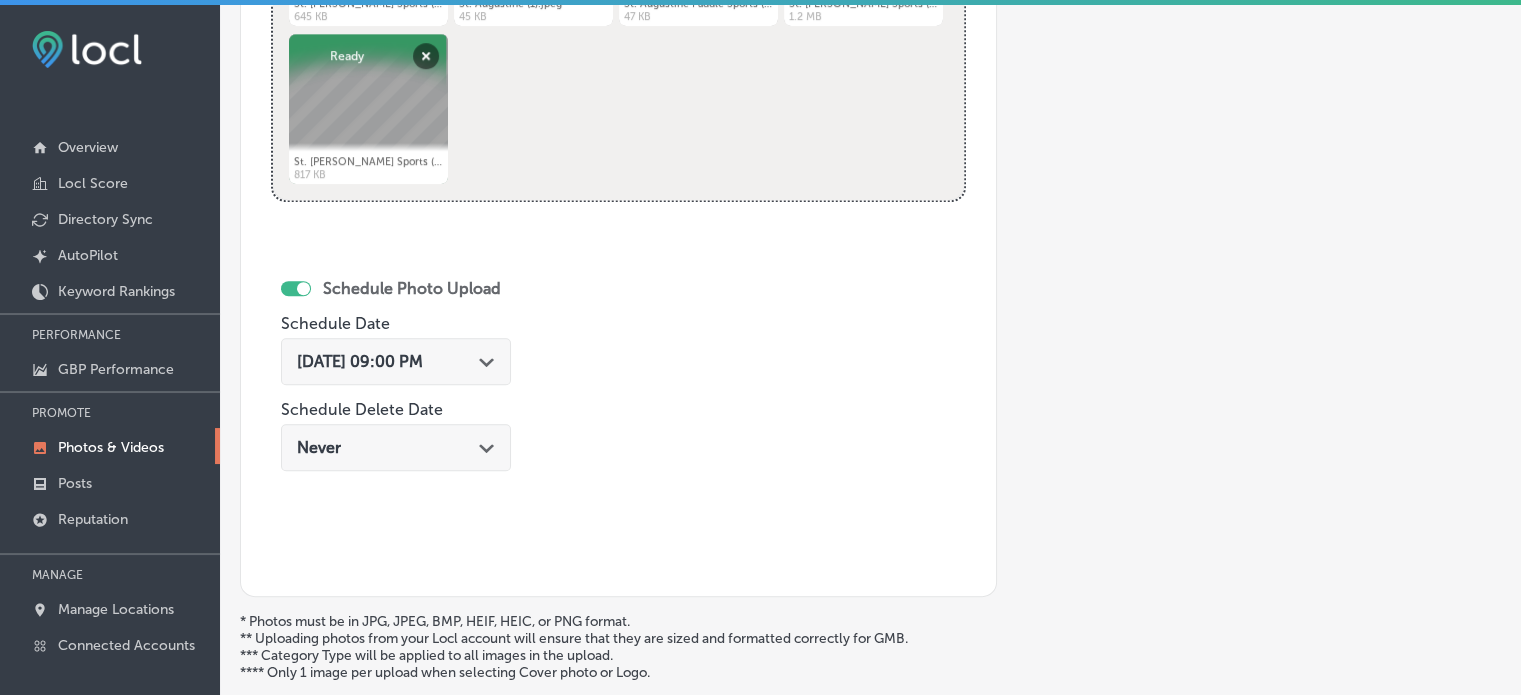scroll, scrollTop: 1165, scrollLeft: 0, axis: vertical 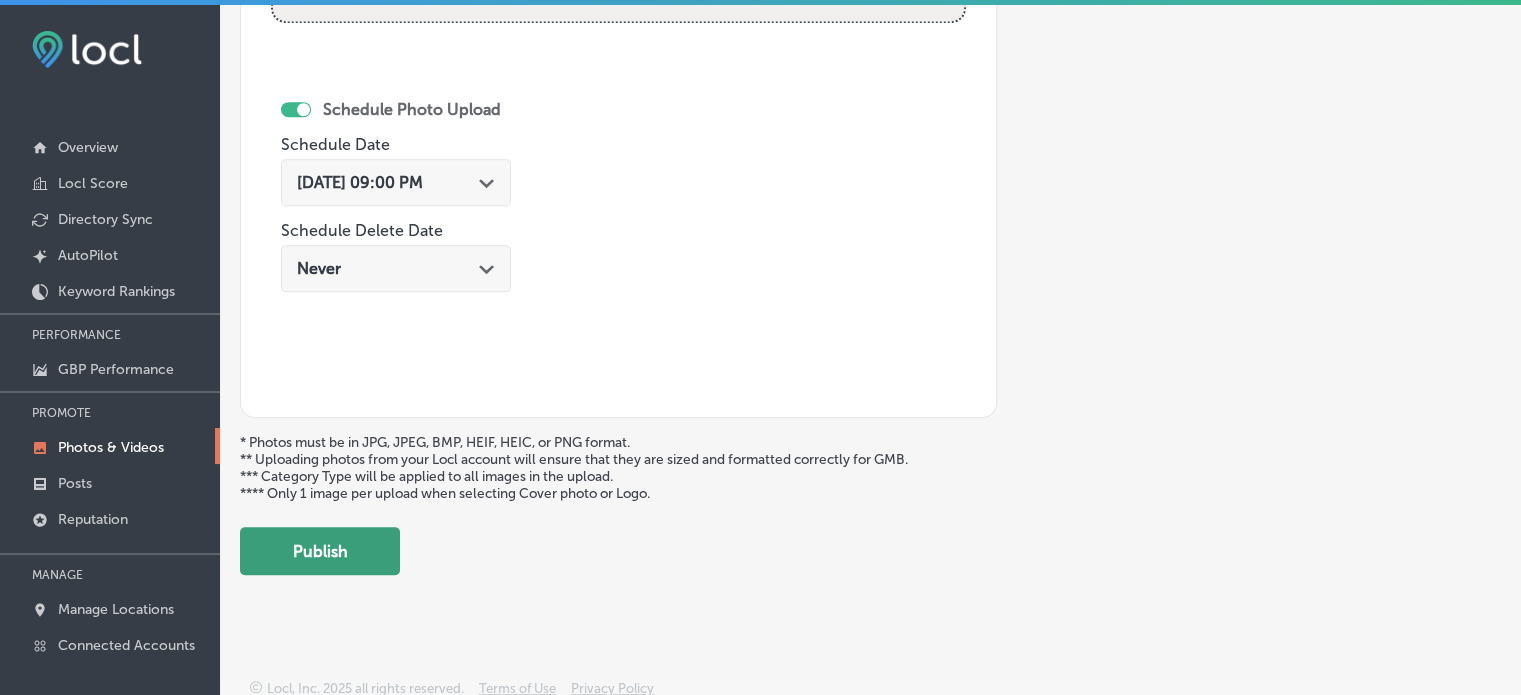 click on "Publish" at bounding box center [320, 551] 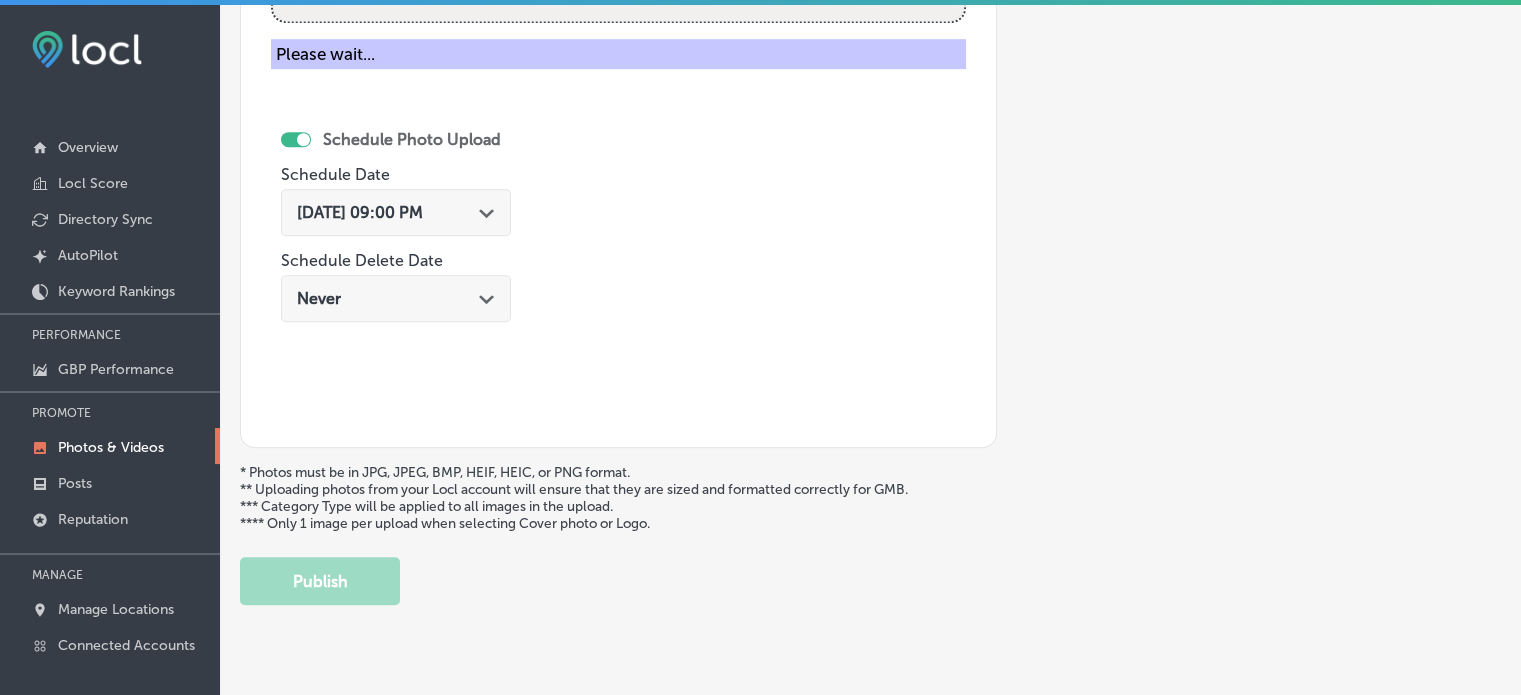 type 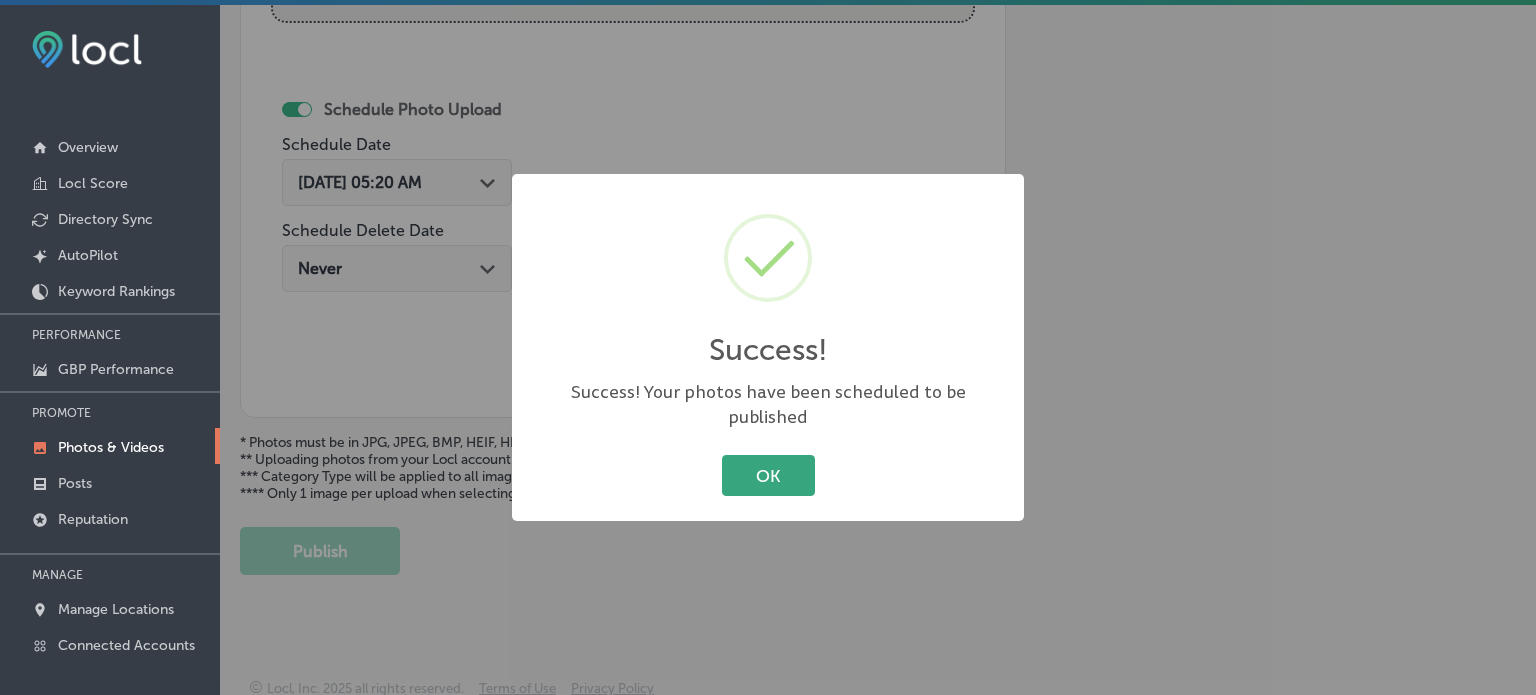 click on "OK" at bounding box center [768, 475] 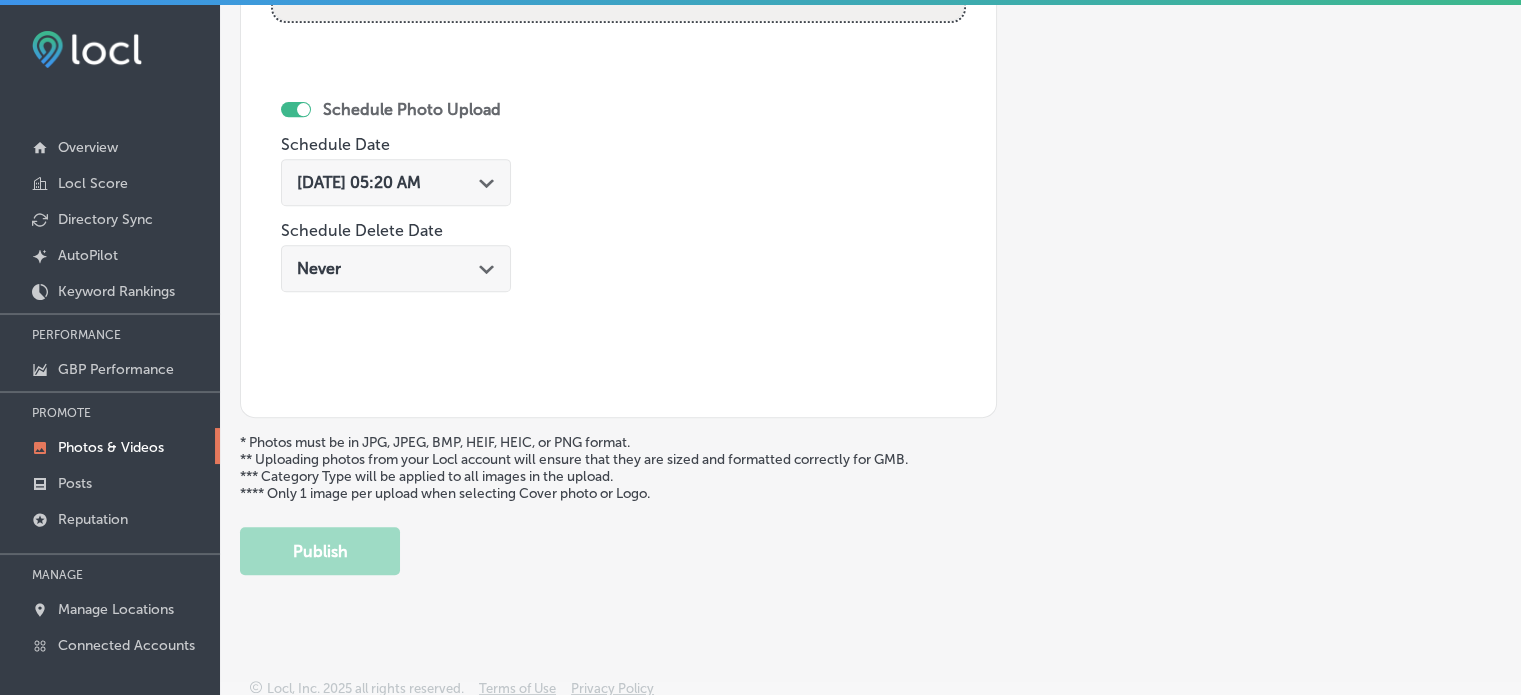 scroll, scrollTop: 0, scrollLeft: 0, axis: both 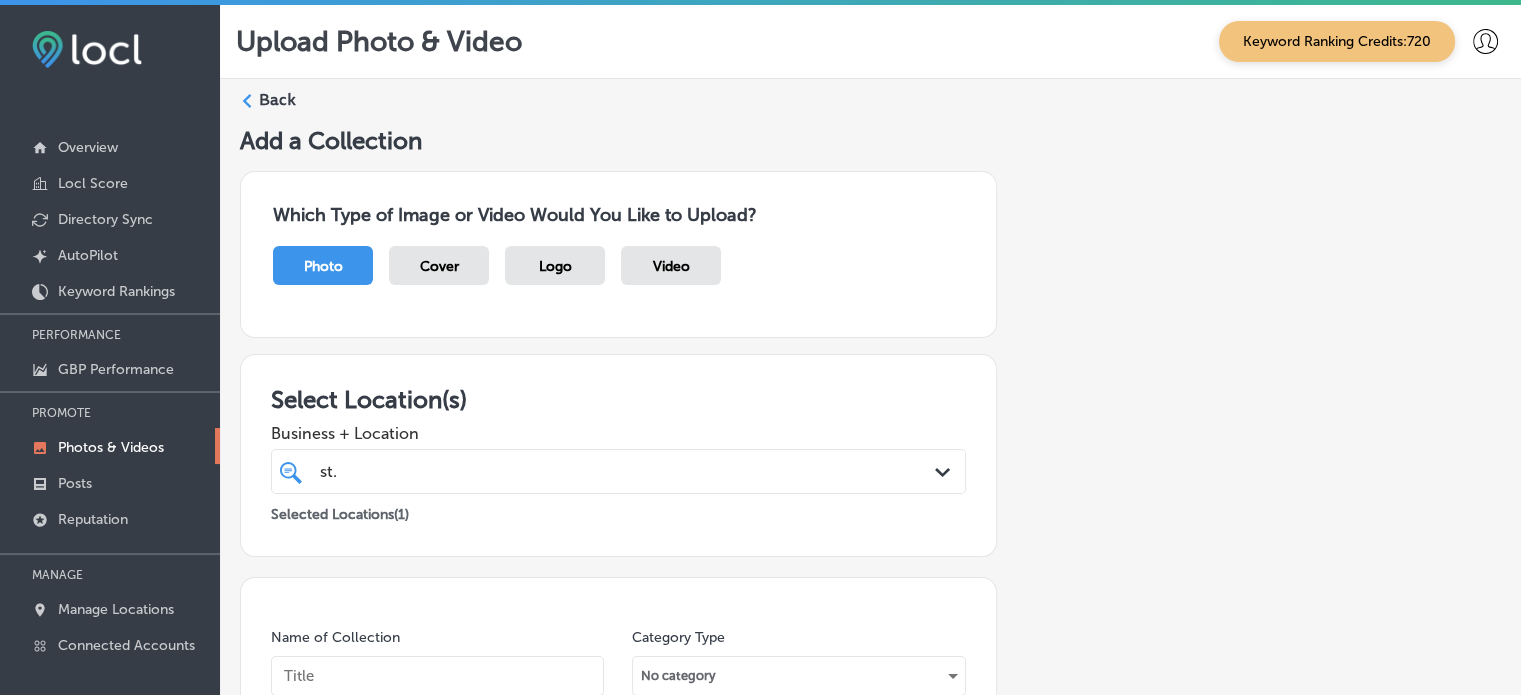 click on "Back" at bounding box center (277, 100) 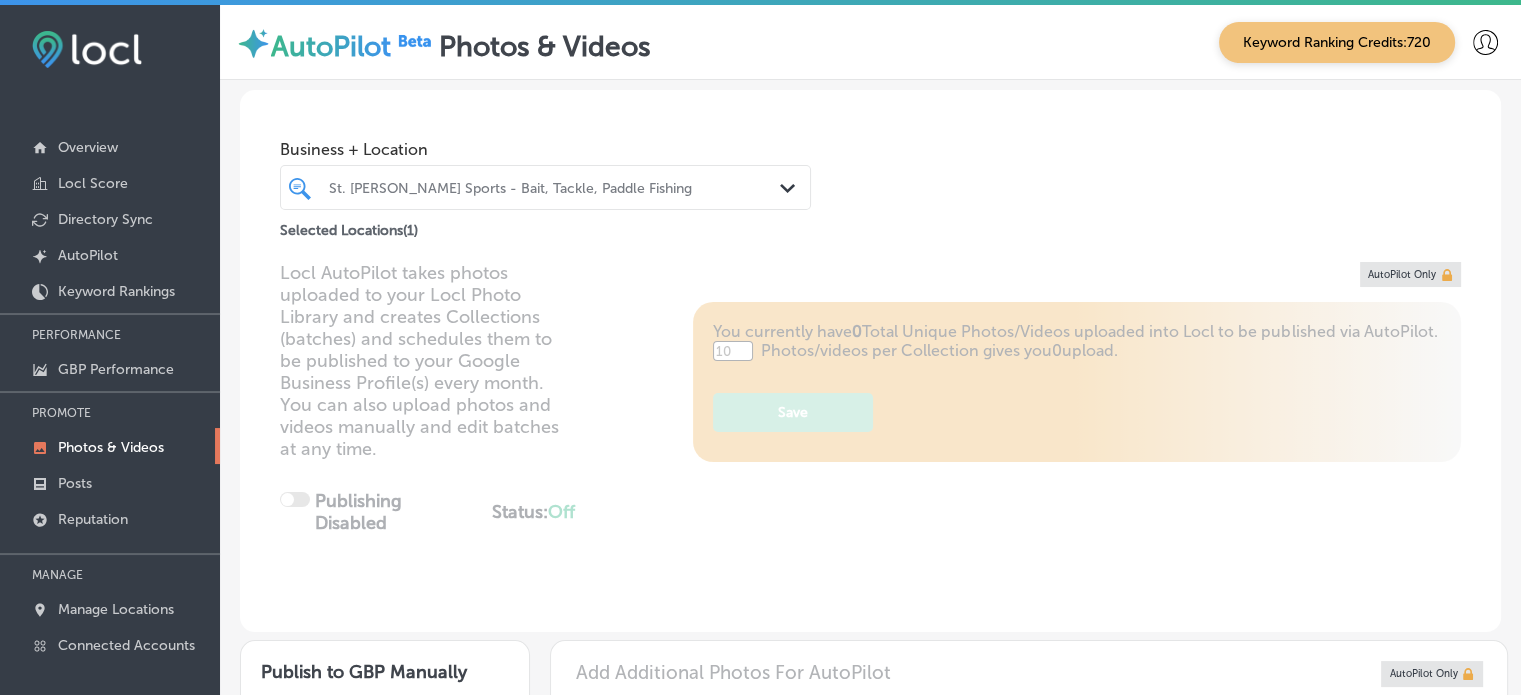 type on "5" 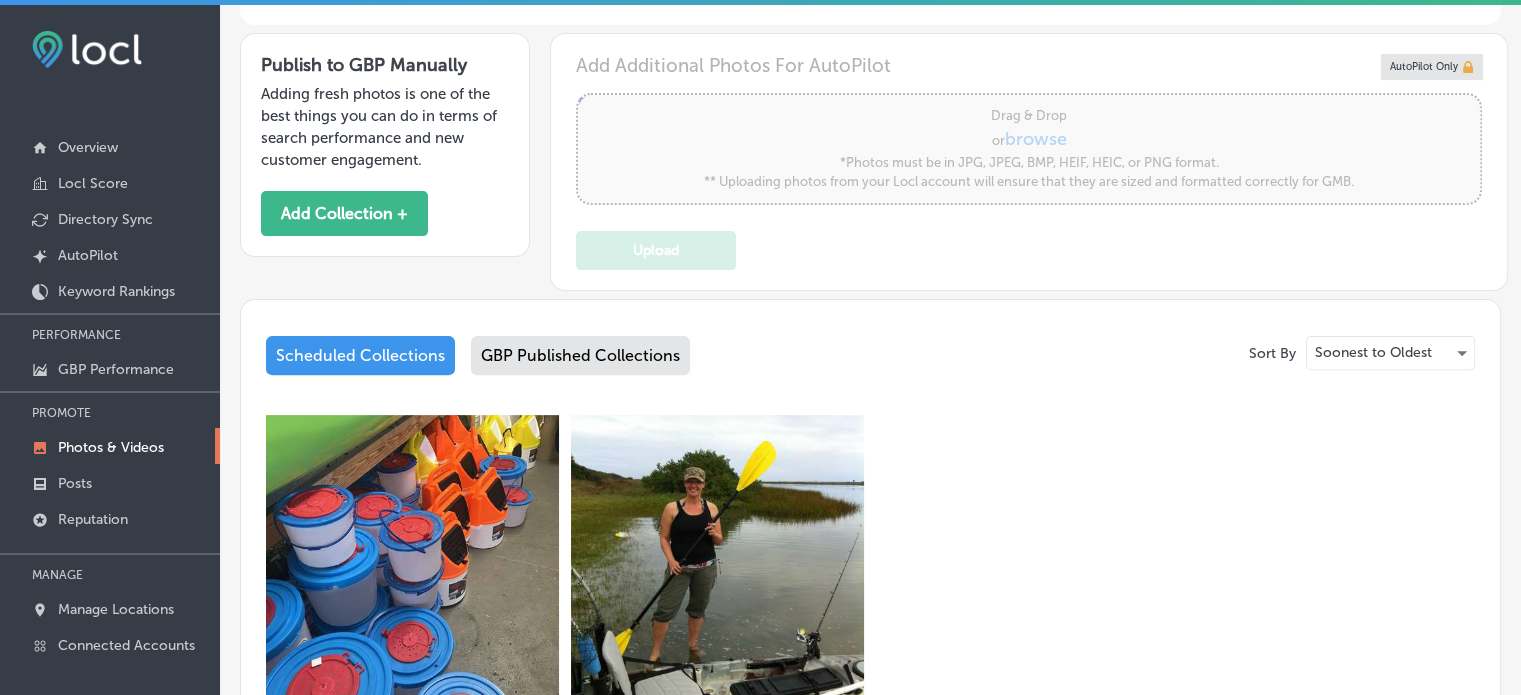 scroll, scrollTop: 939, scrollLeft: 0, axis: vertical 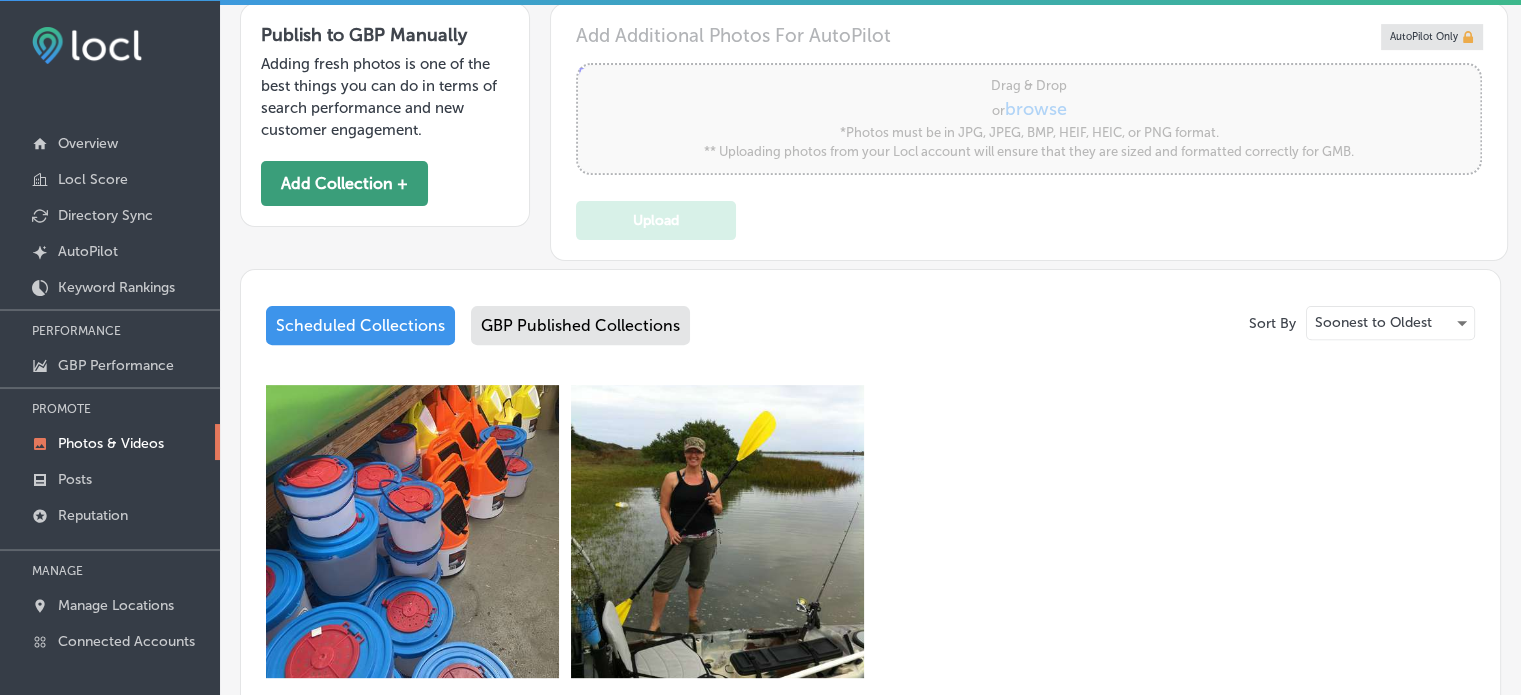 click on "Add Collection +" at bounding box center [344, 183] 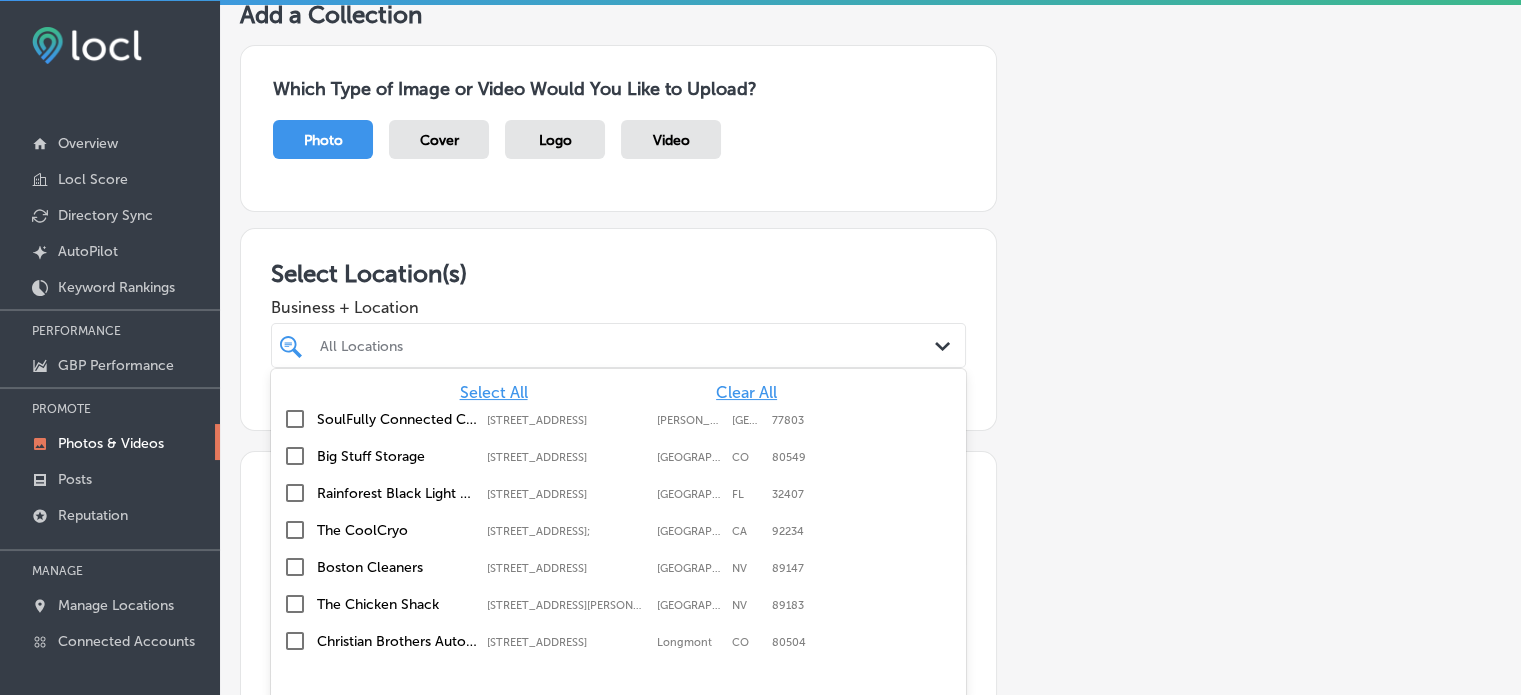 click on "option [STREET_ADDRESS]. 21 results available. Use Up and Down to choose options, press Enter to select the currently focused option, press Escape to exit the menu, press Tab to select the option and exit the menu.
All Locations
Path
Created with Sketch.
Select All Clear All SoulFully Connected Counseling PLLC [STREET_ADDRESS] [STREET_ADDRESS] Big Stuff Storage [STREET_ADDRESS][GEOGRAPHIC_DATA][STREET_ADDRESS] Rainforest [GEOGRAPHIC_DATA] [STREET_ADDRESS] [STREET_ADDRESS] The CoolCryo [STREET_ADDRESS] [STREET_ADDRESS] Boston Cleaners [STREET_ADDRESS][GEOGRAPHIC_DATA][STREET_ADDRESS]" at bounding box center [618, 345] 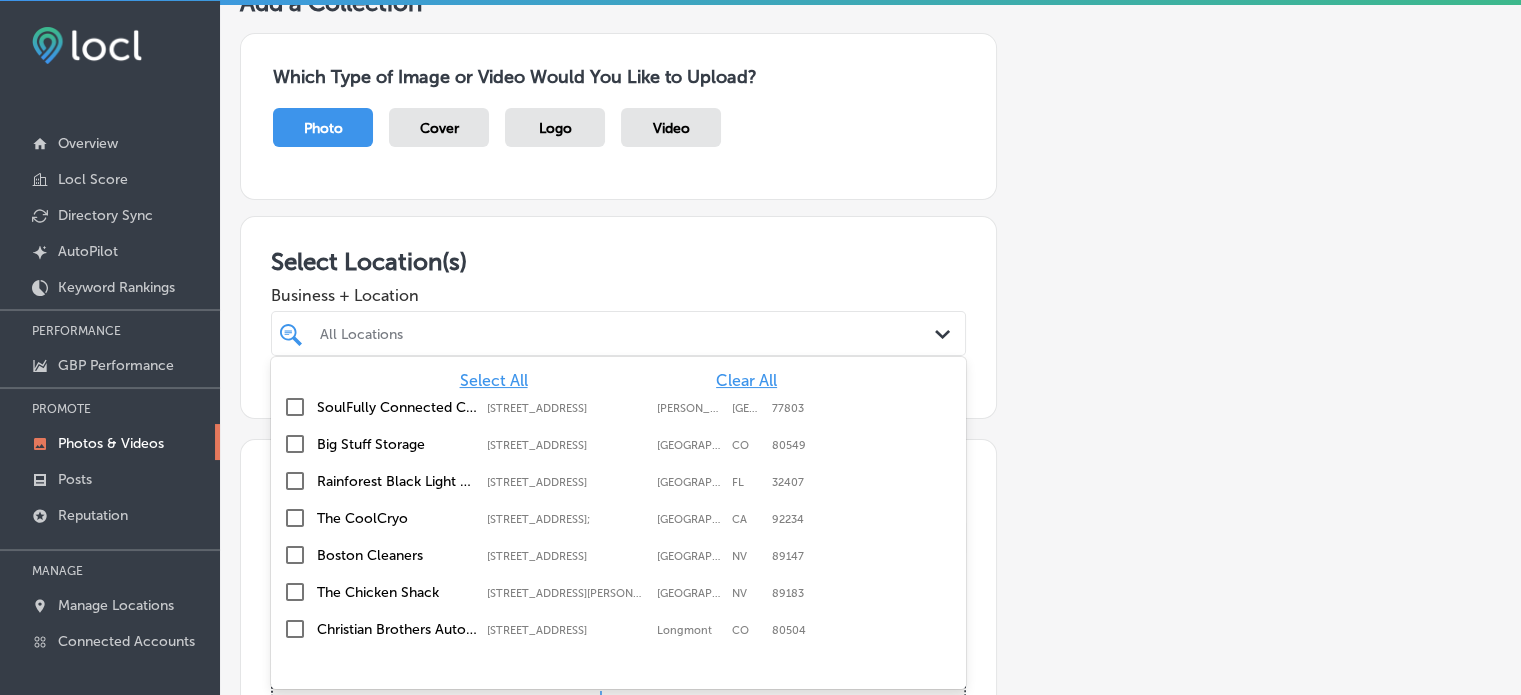 scroll, scrollTop: 134, scrollLeft: 0, axis: vertical 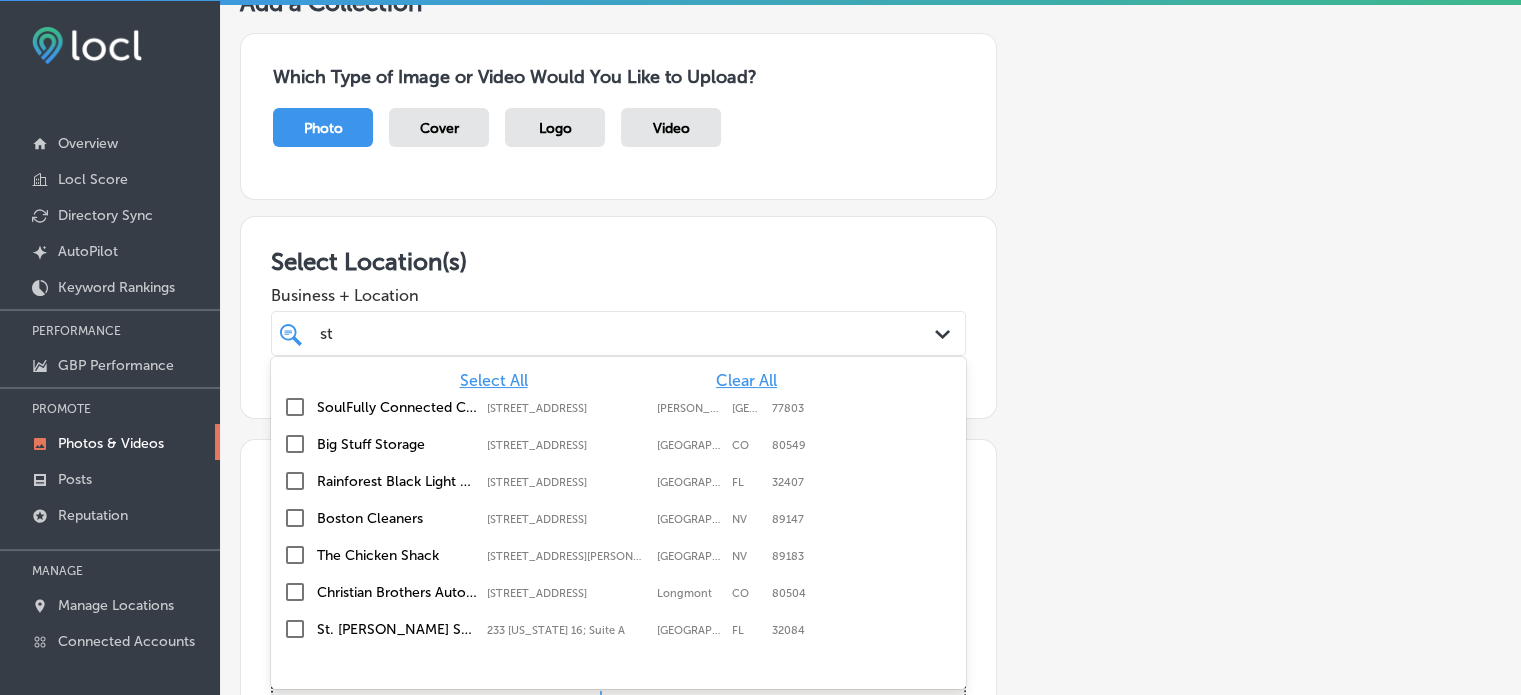 click on "St. [PERSON_NAME] Sports - Bait, Tackle, Paddle Fishing" at bounding box center (397, 629) 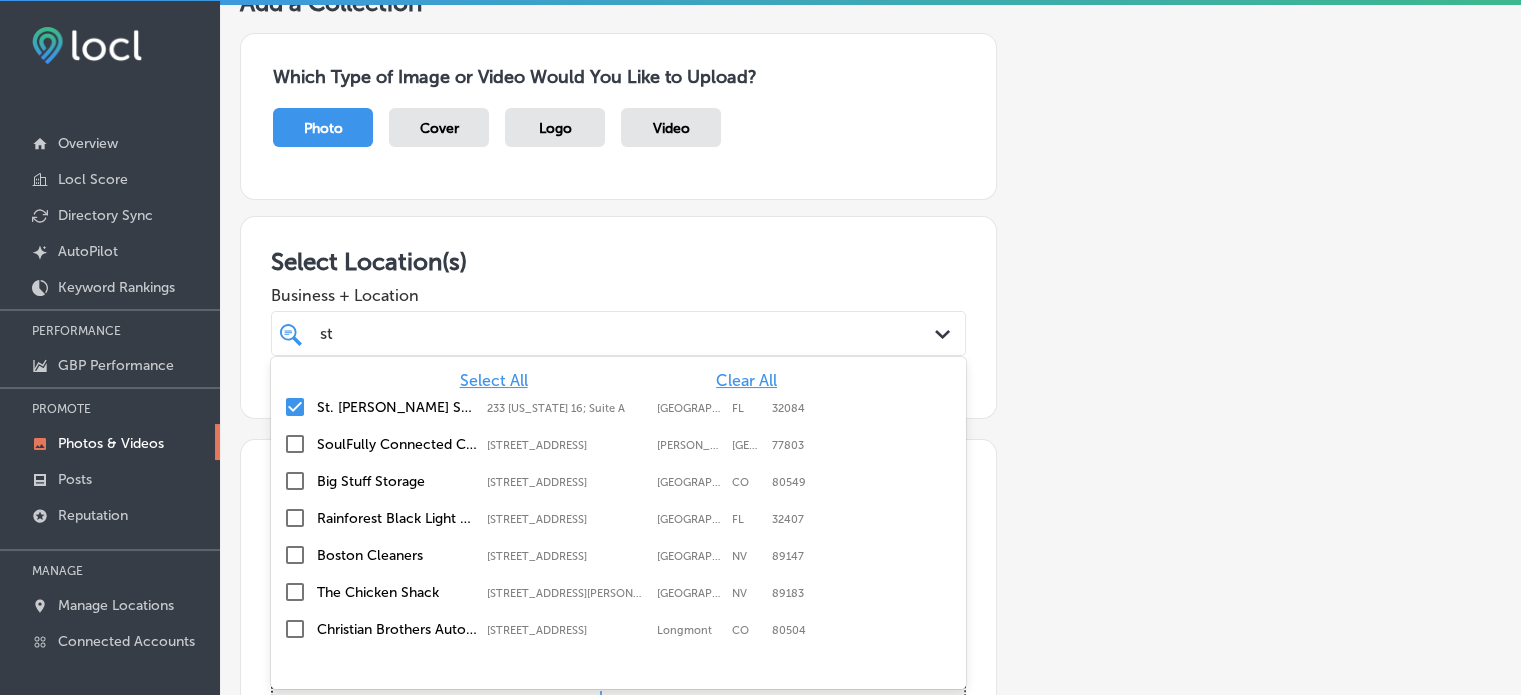 type on "st" 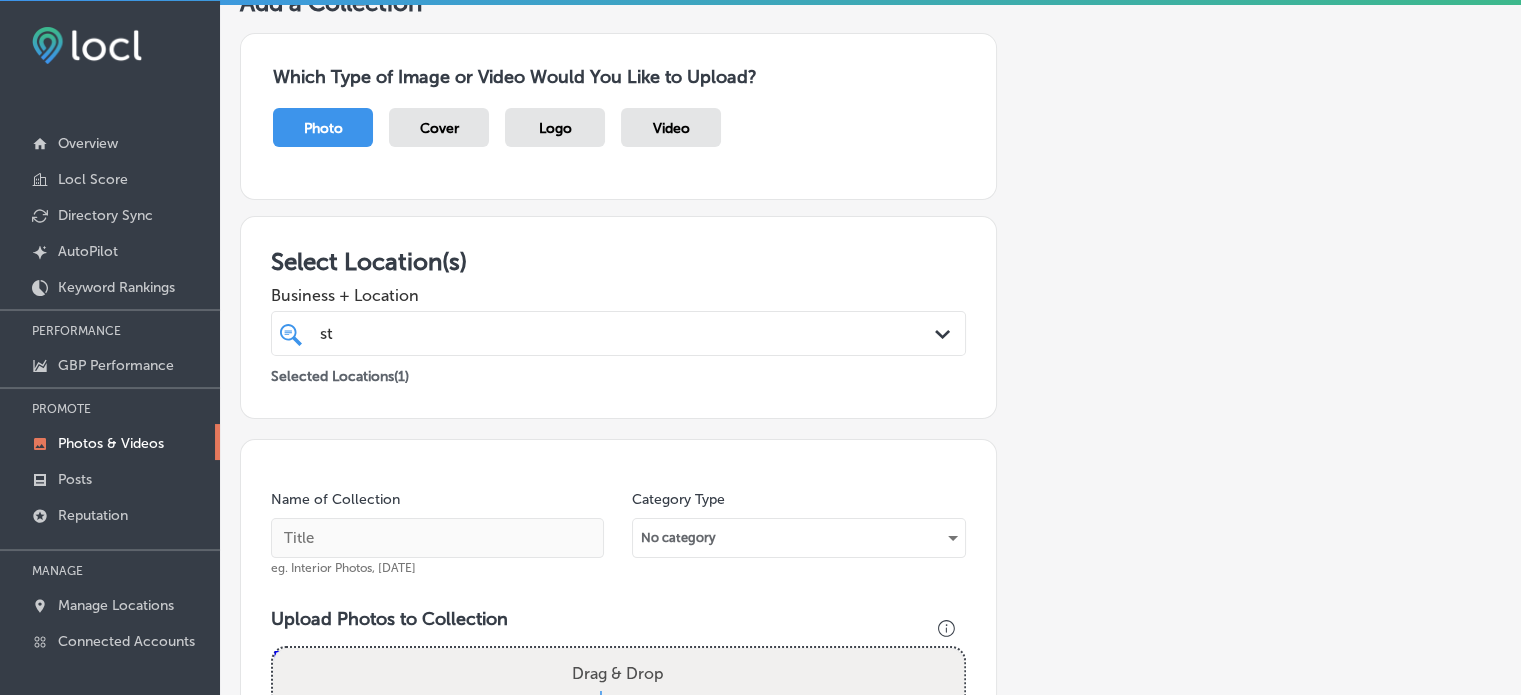click on "Select Location(s)" at bounding box center (618, 261) 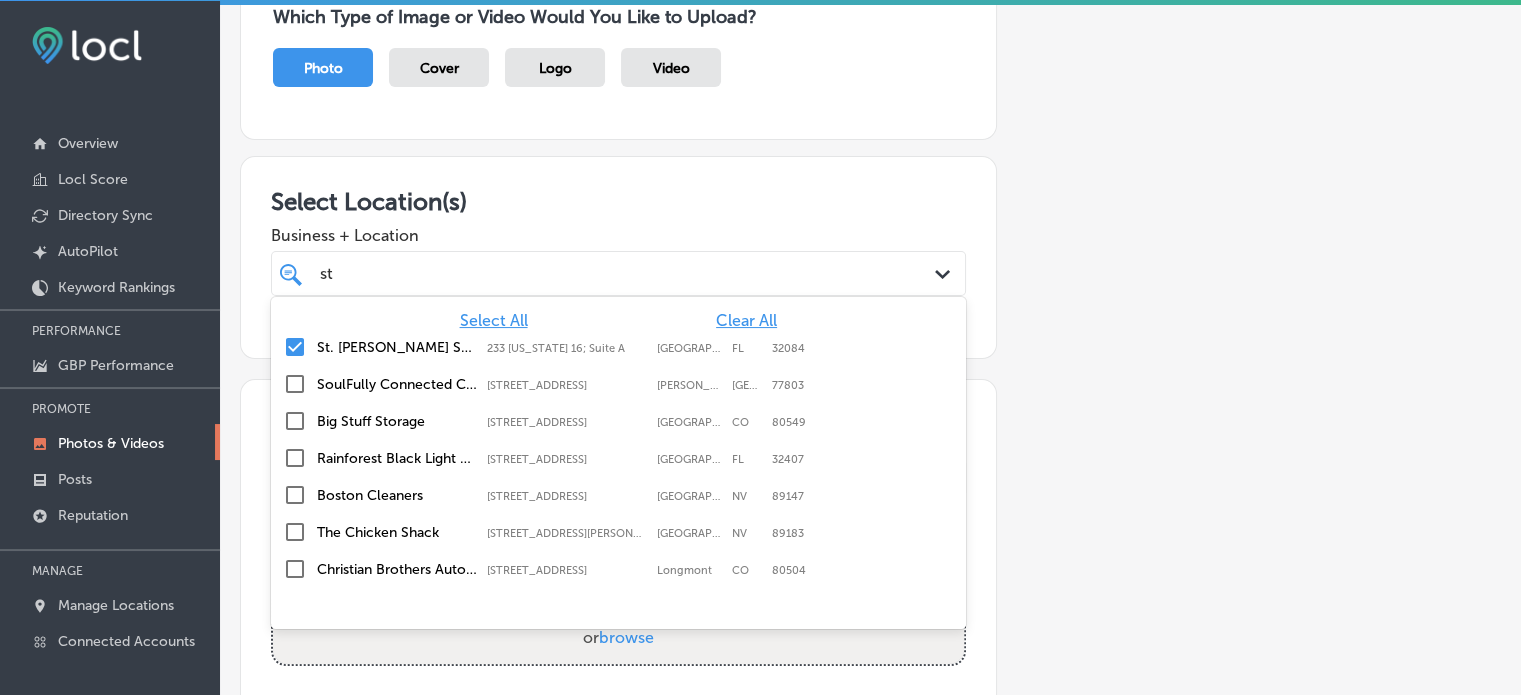 click on "[GEOGRAPHIC_DATA]" at bounding box center [588, 273] 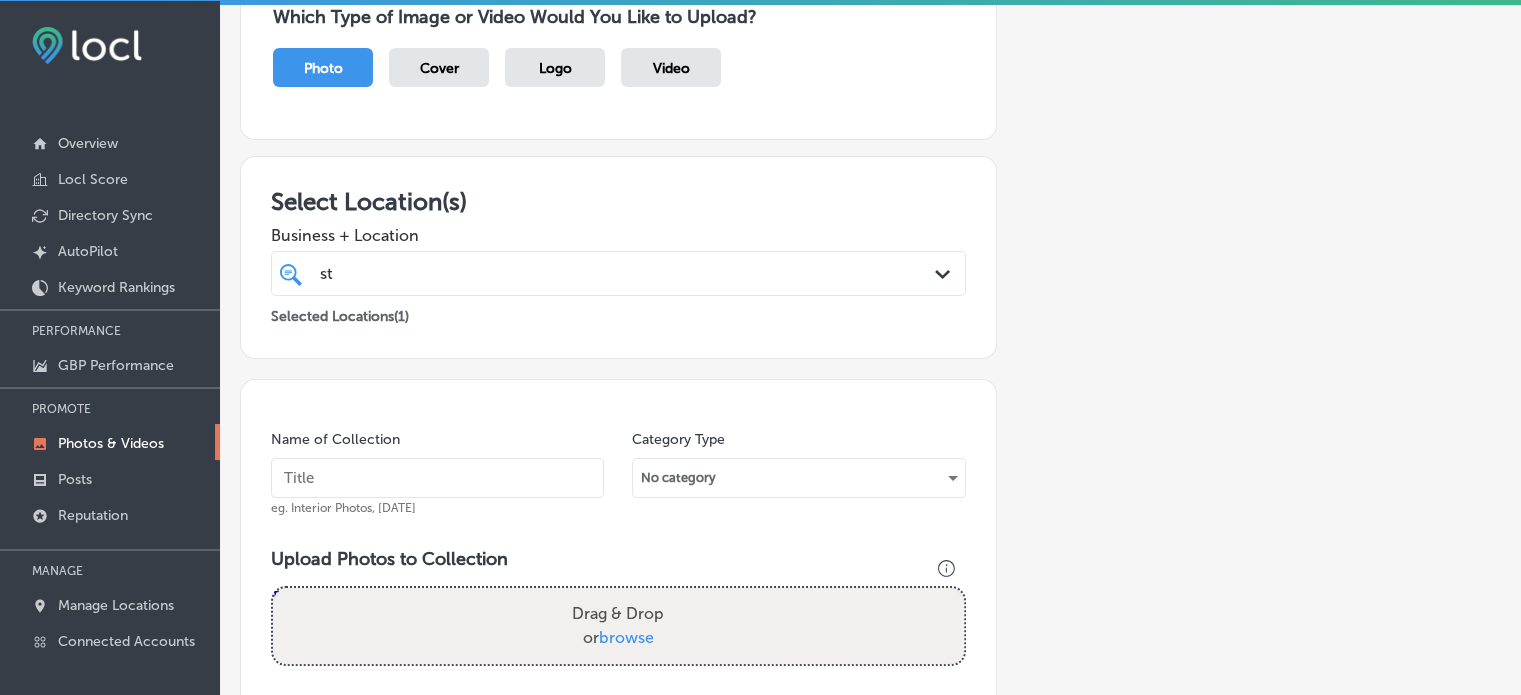 click on "Select Location(s)" at bounding box center (618, 201) 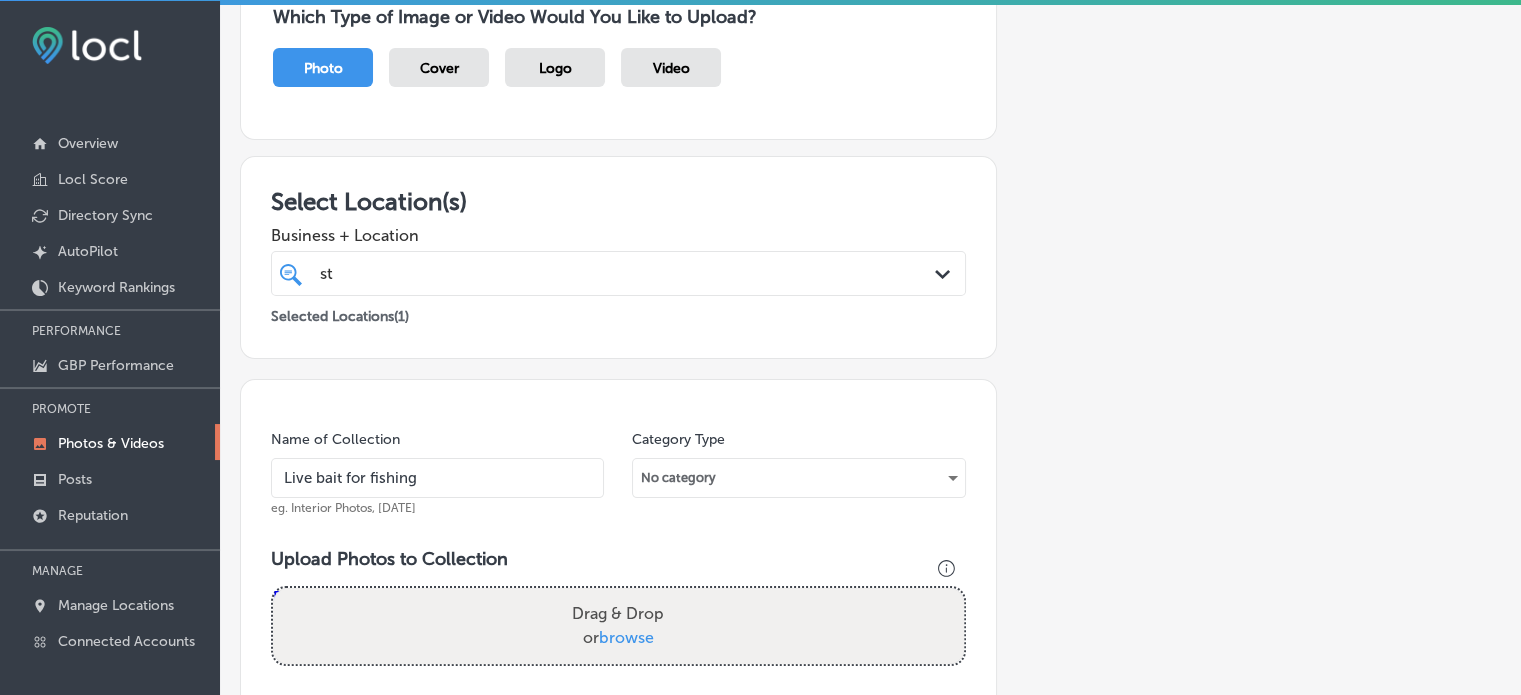 type on "Live bait for fishing" 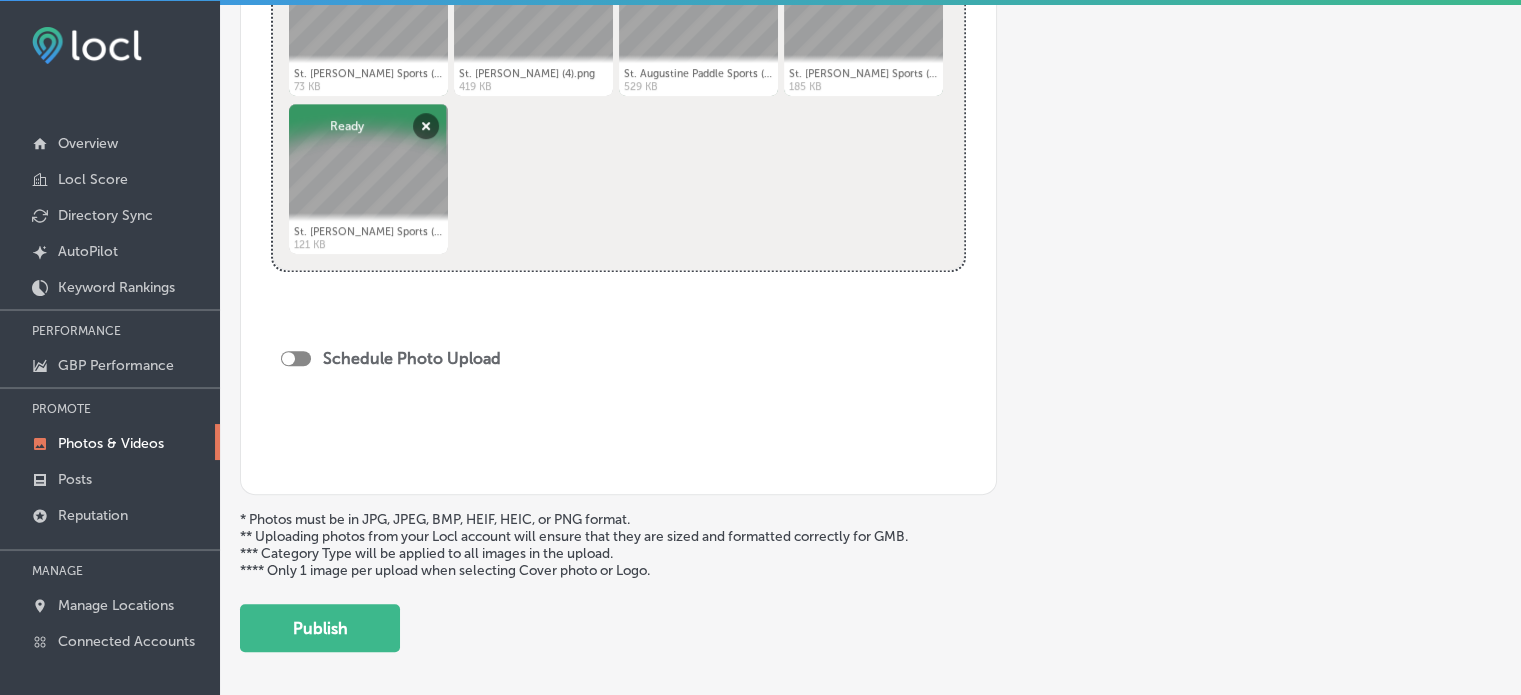 scroll, scrollTop: 913, scrollLeft: 0, axis: vertical 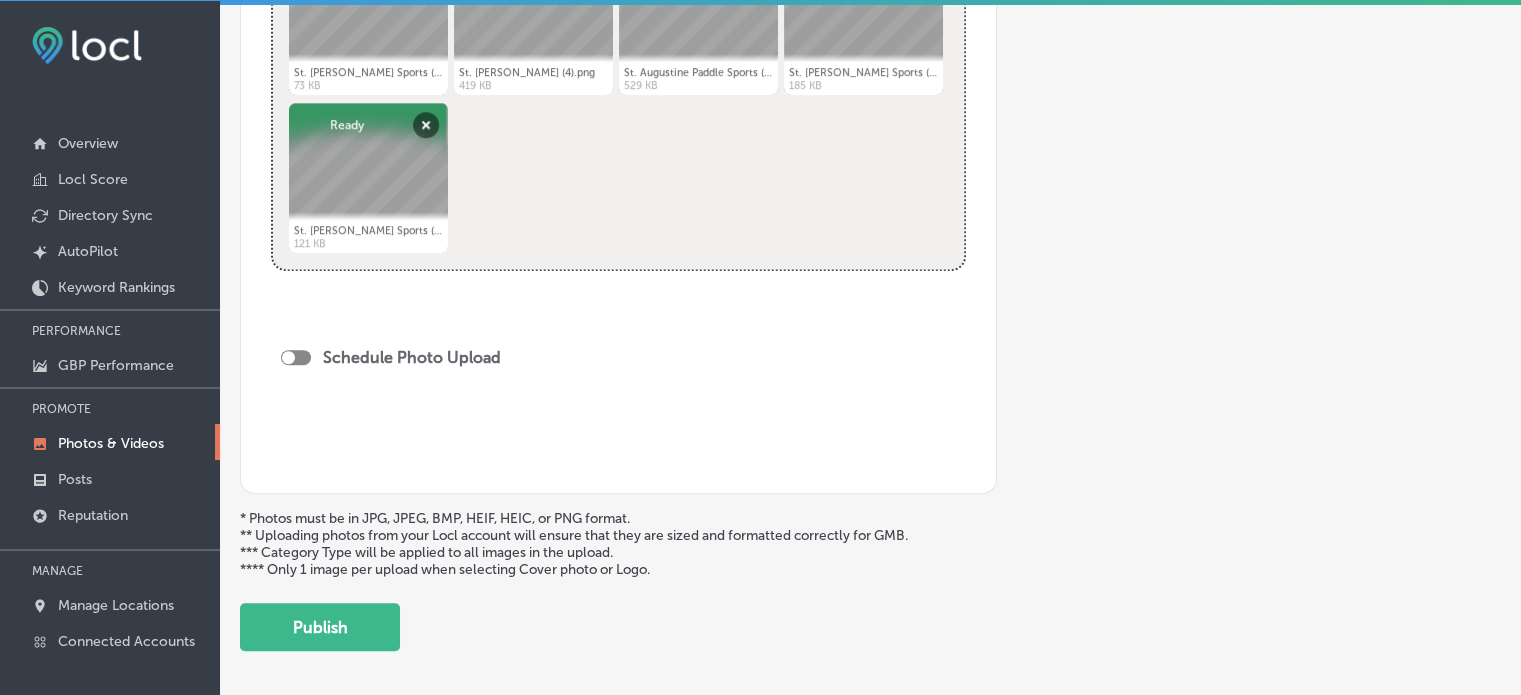 click at bounding box center [296, 357] 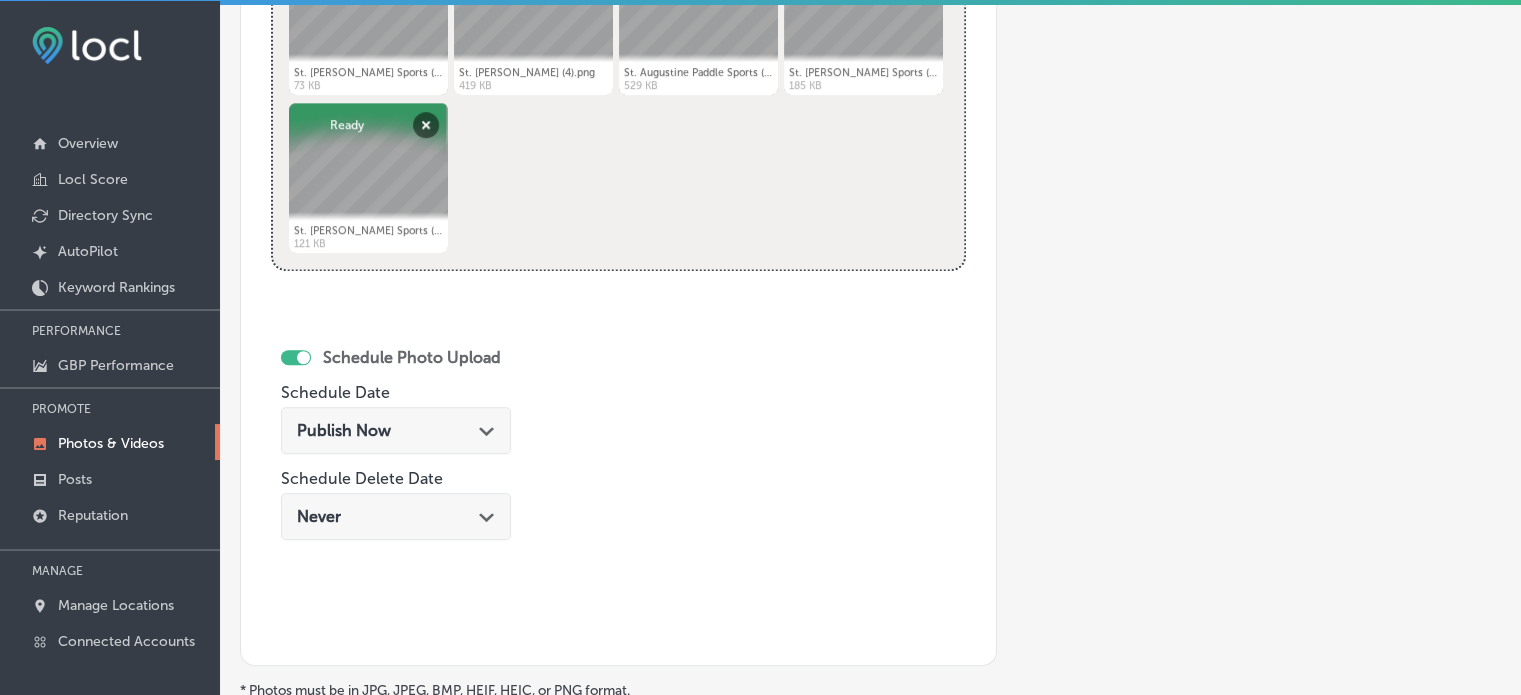 click on "Publish Now
Path
Created with Sketch." at bounding box center [396, 430] 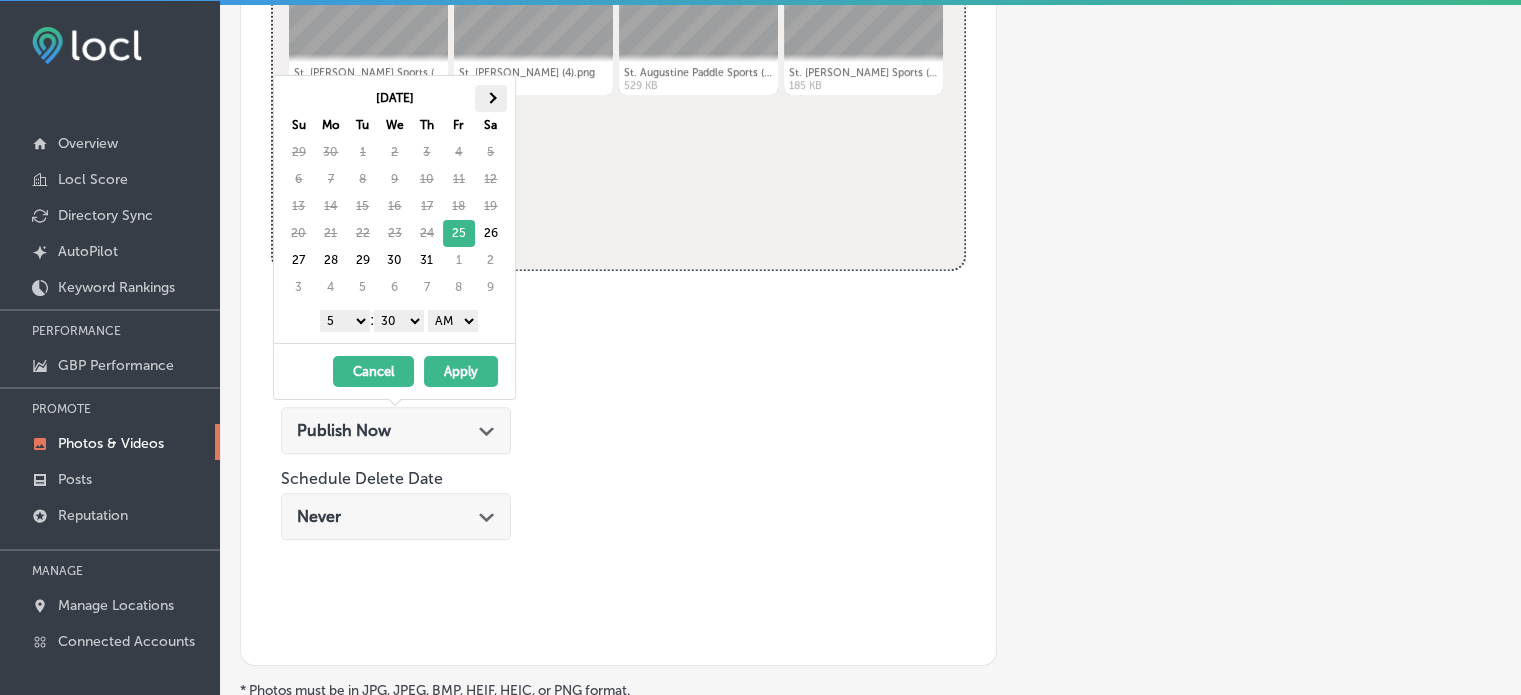 click at bounding box center [491, 98] 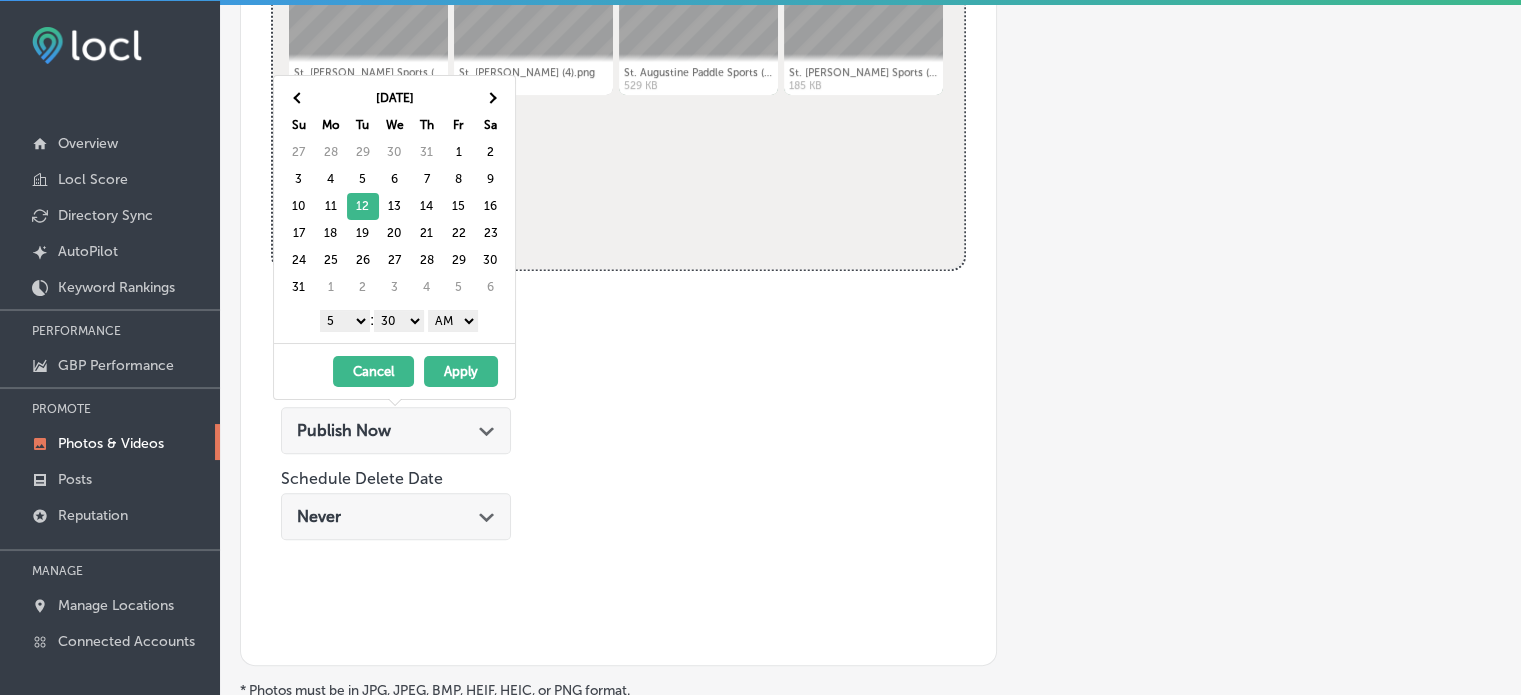 click on "1 2 3 4 5 6 7 8 9 10 11 12" at bounding box center [345, 321] 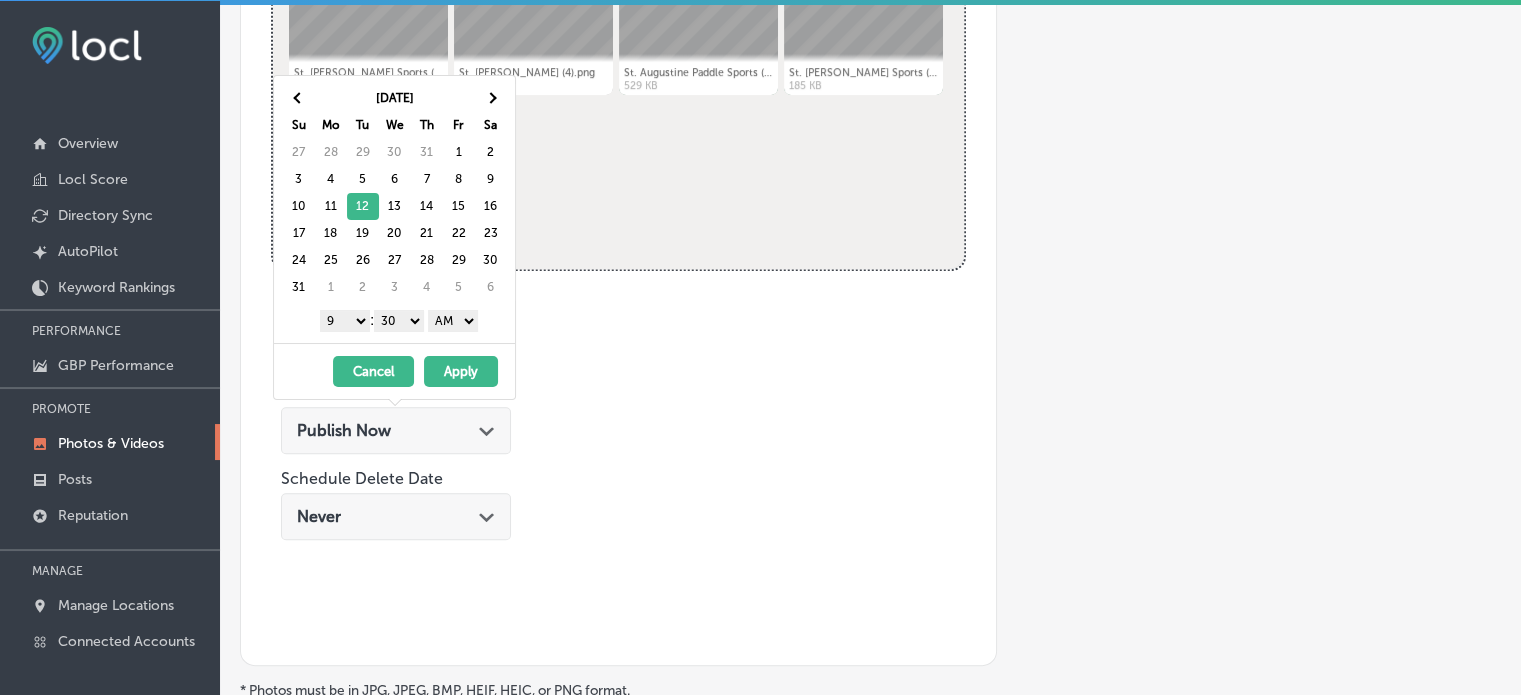 click on "00 10 20 30 40 50" at bounding box center [399, 321] 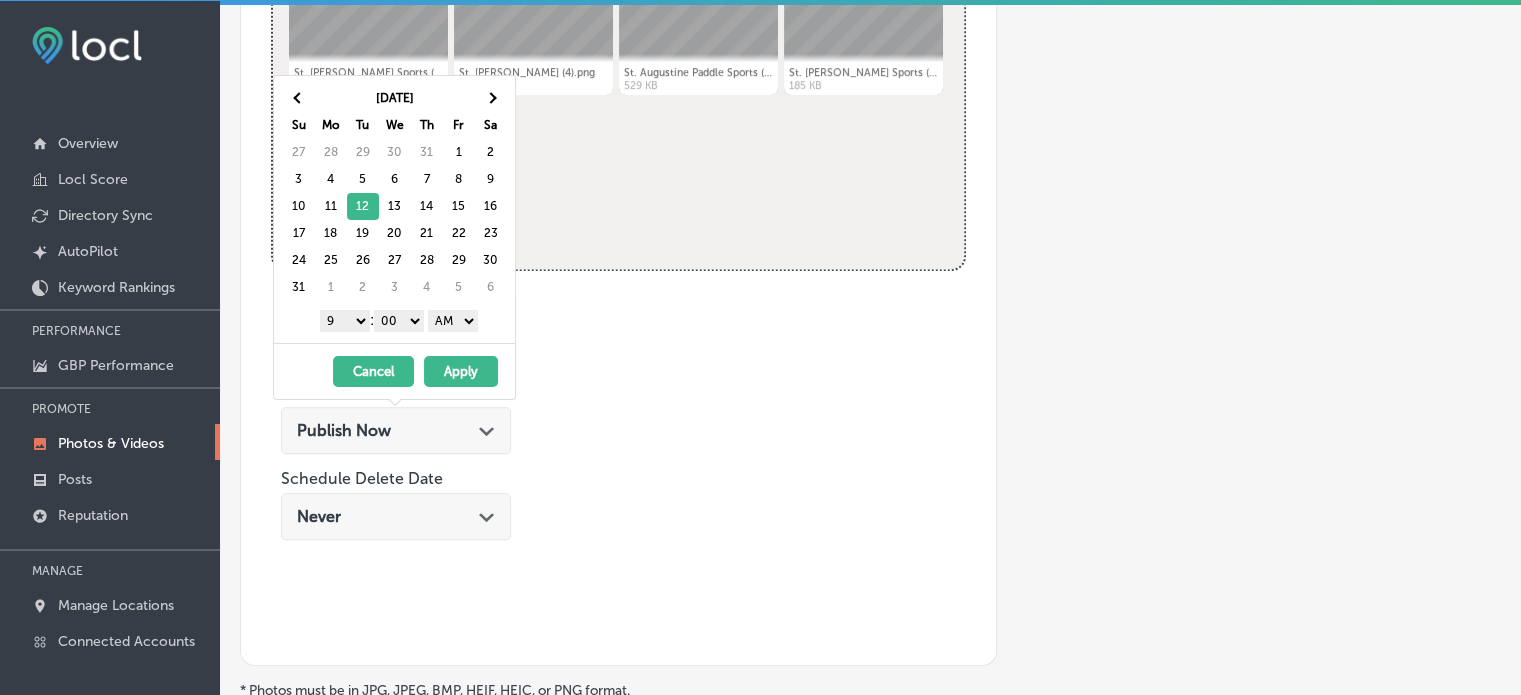 click on "AM PM" at bounding box center [453, 321] 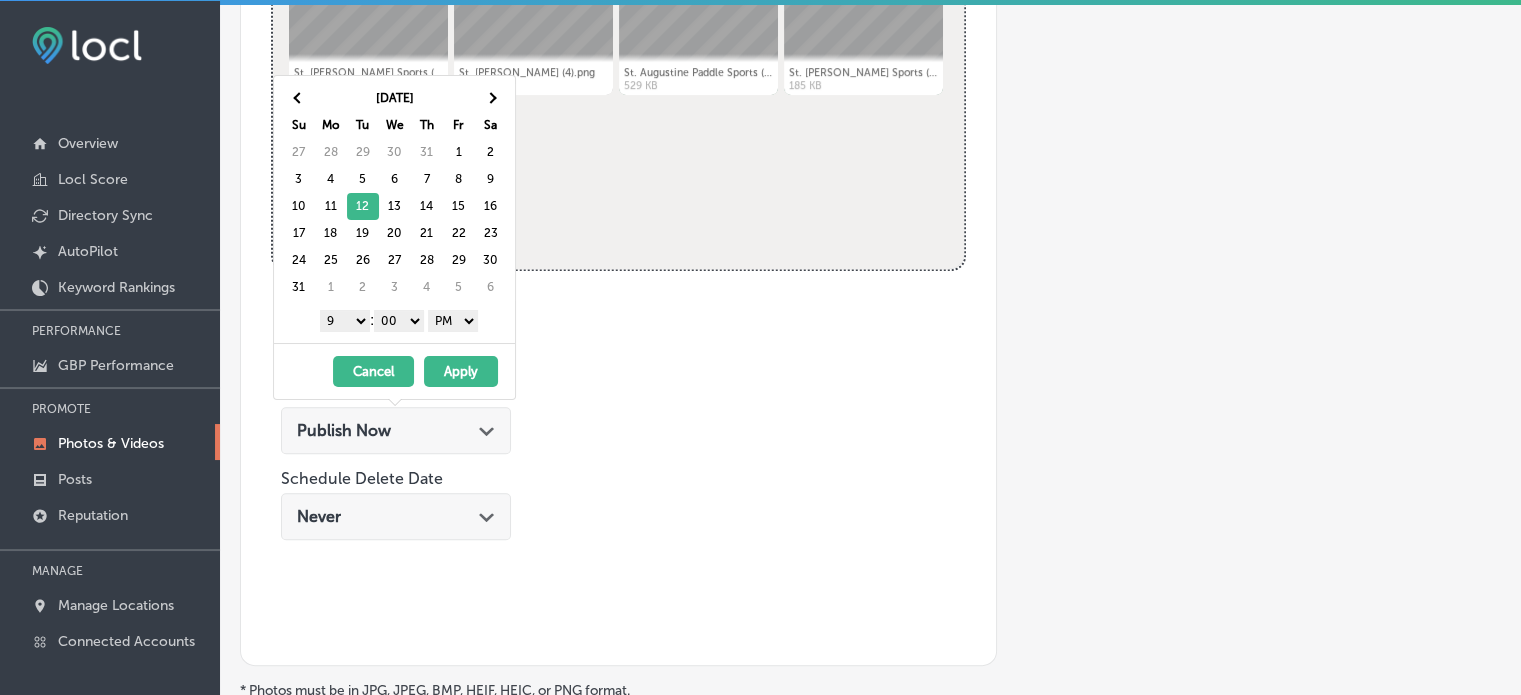 click on "Apply" at bounding box center (461, 371) 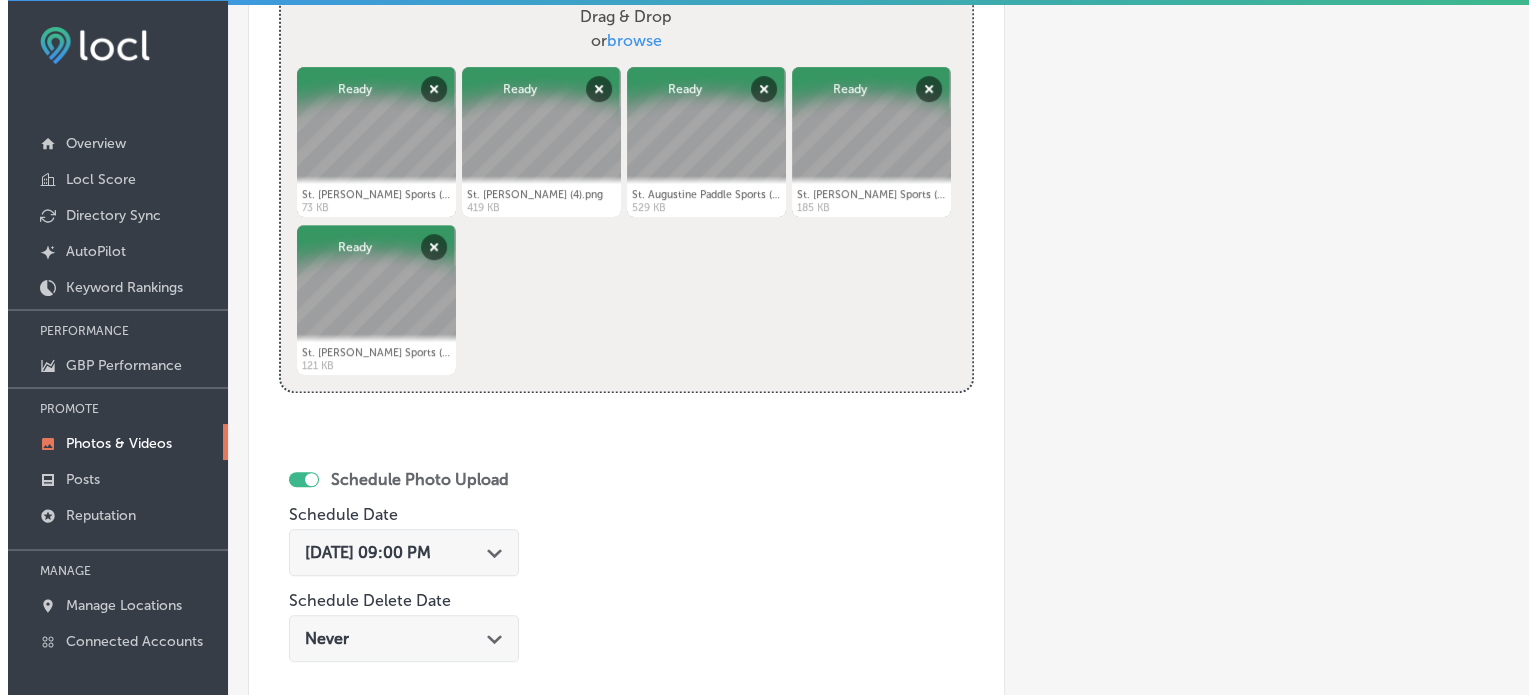 scroll, scrollTop: 1165, scrollLeft: 0, axis: vertical 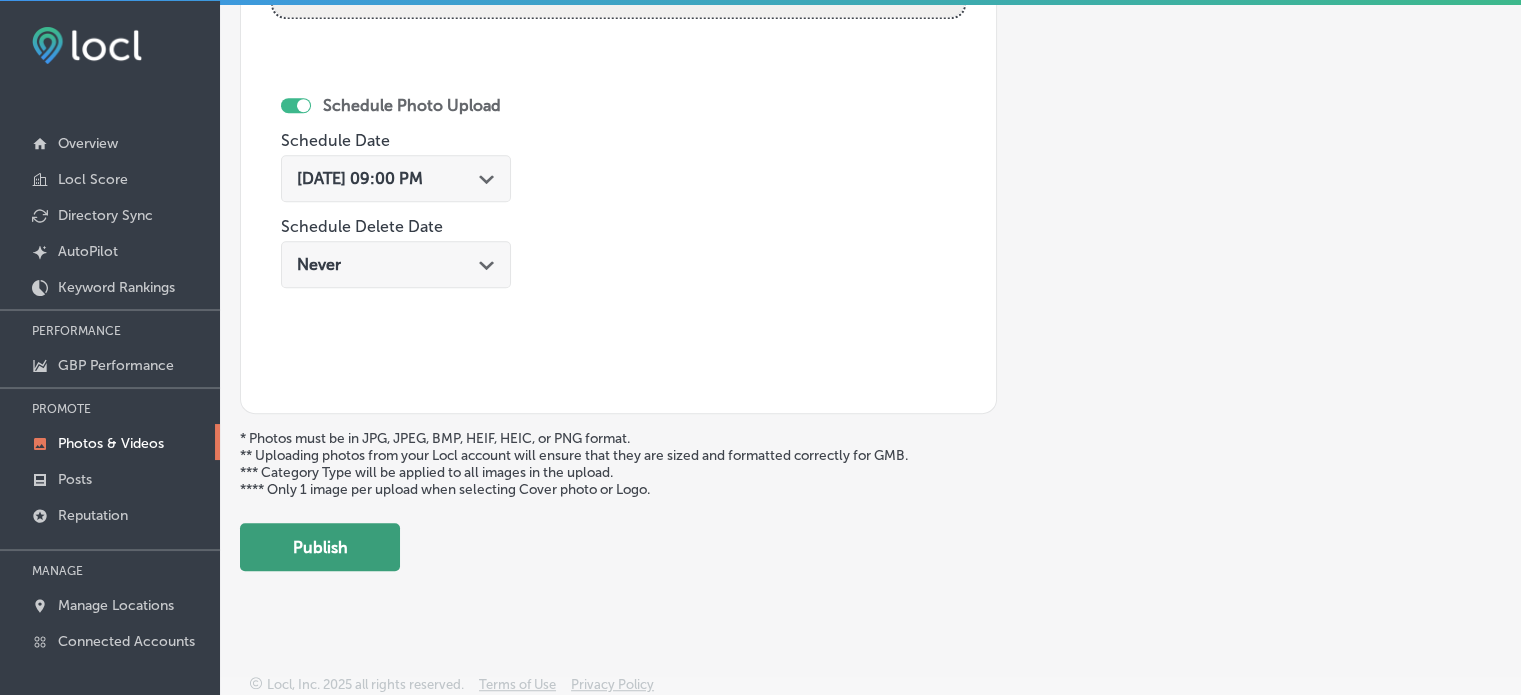 click on "Publish" at bounding box center (320, 547) 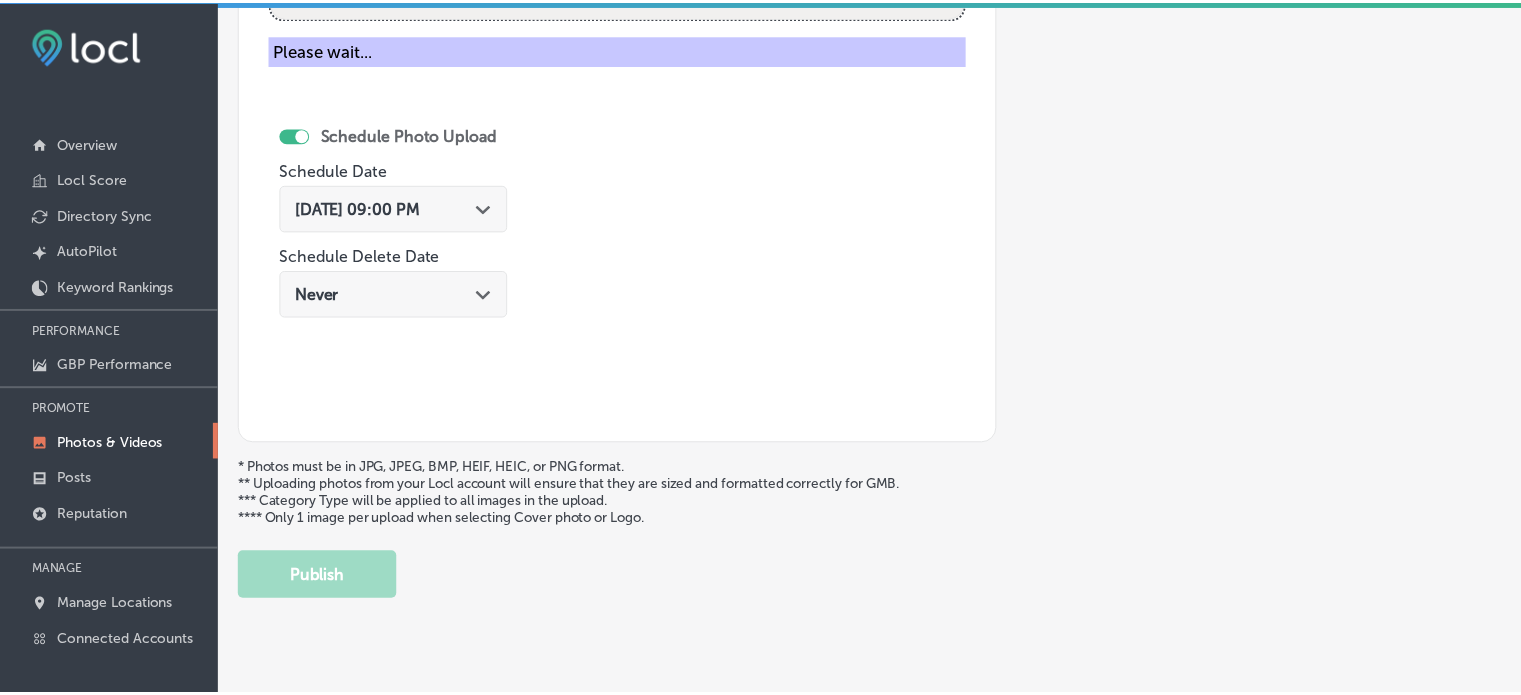 scroll, scrollTop: 841, scrollLeft: 0, axis: vertical 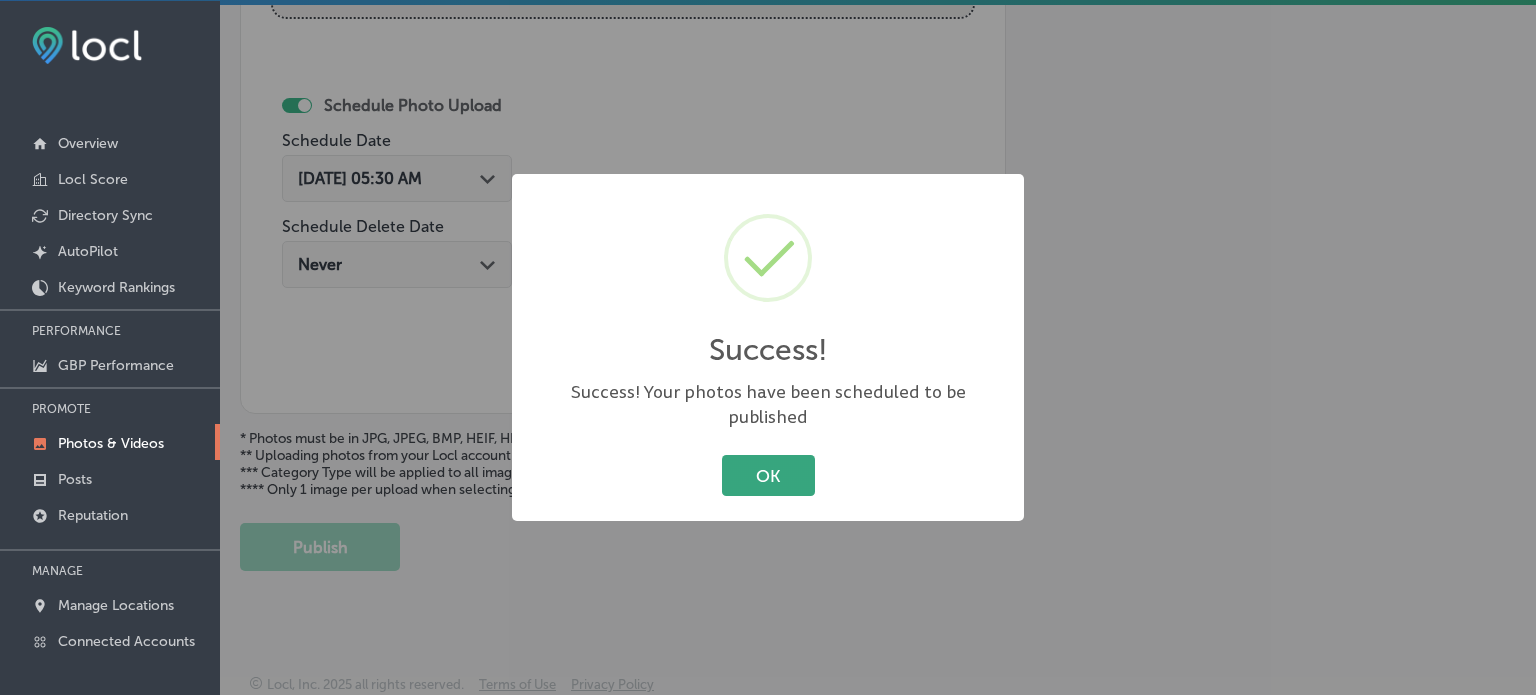 click on "OK" at bounding box center (768, 475) 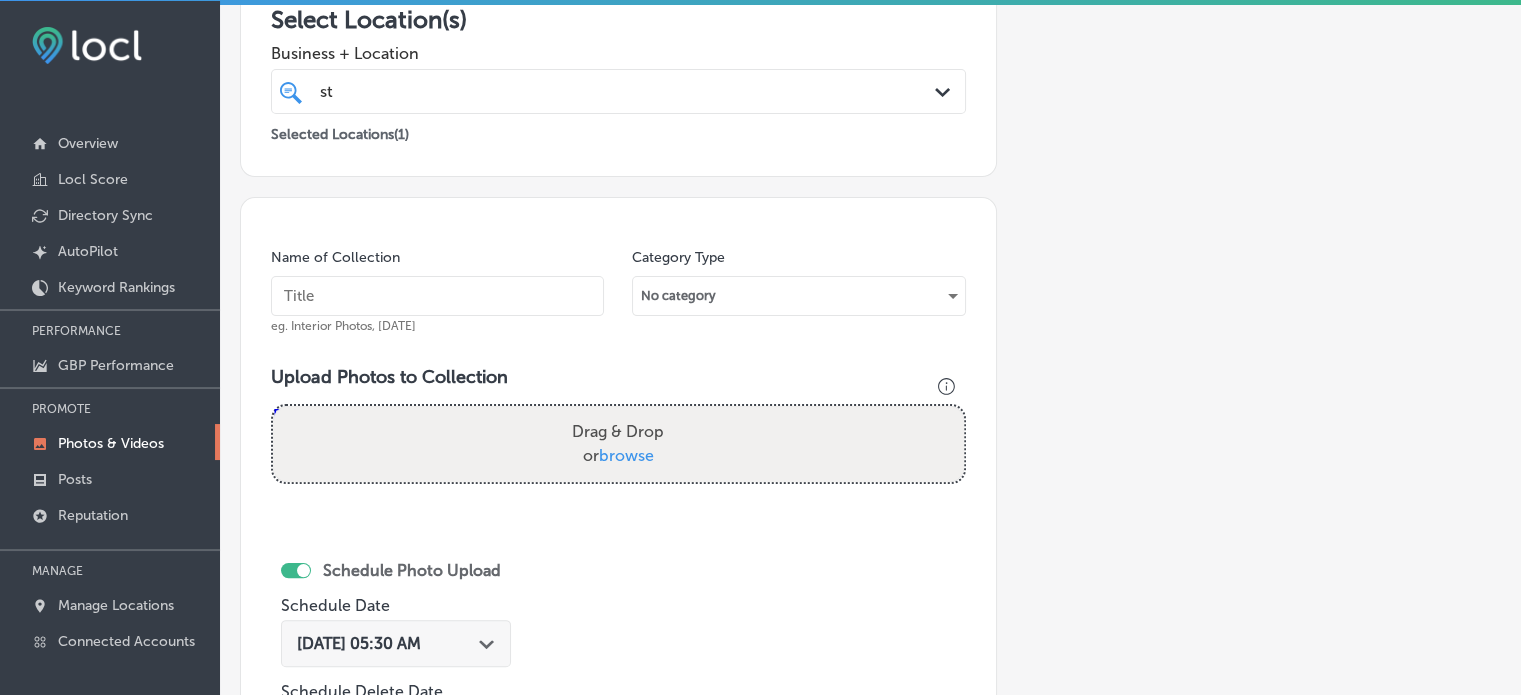 scroll, scrollTop: 380, scrollLeft: 0, axis: vertical 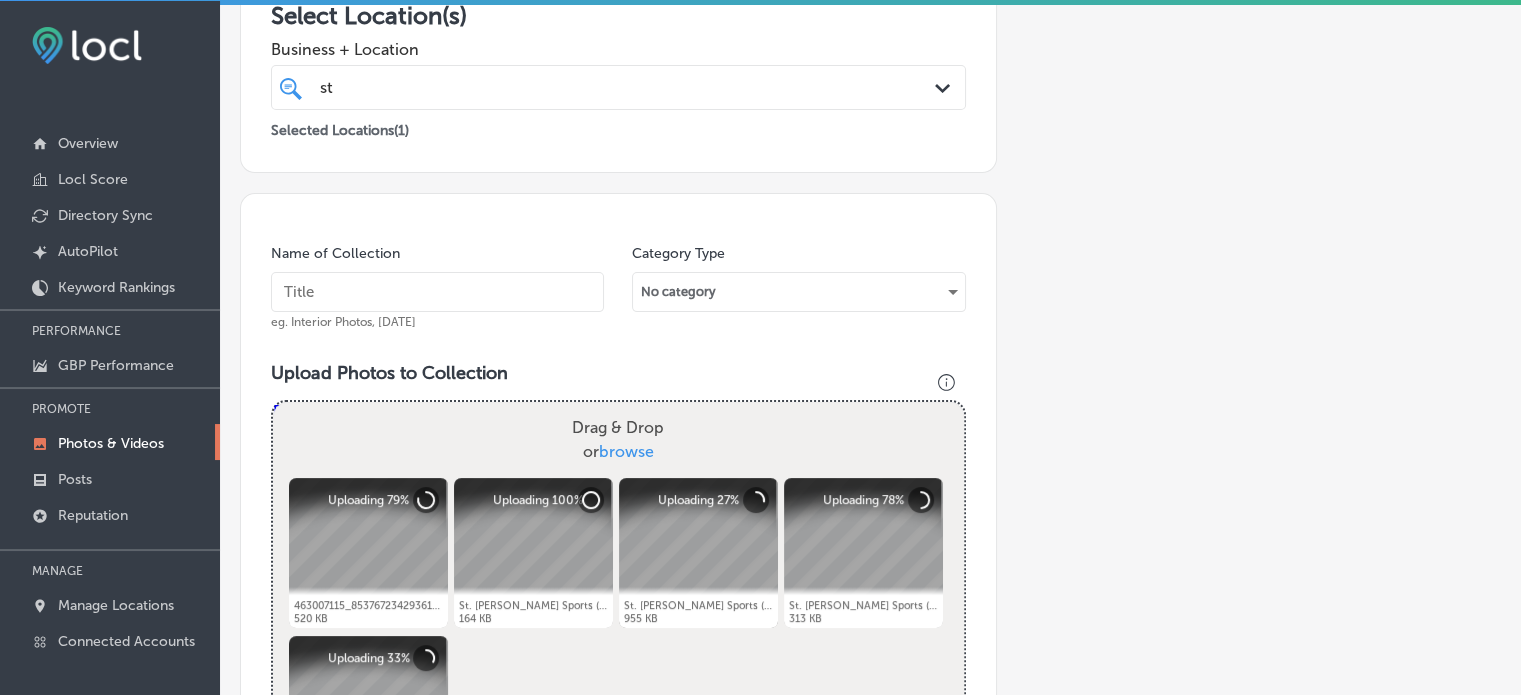 click at bounding box center (437, 292) 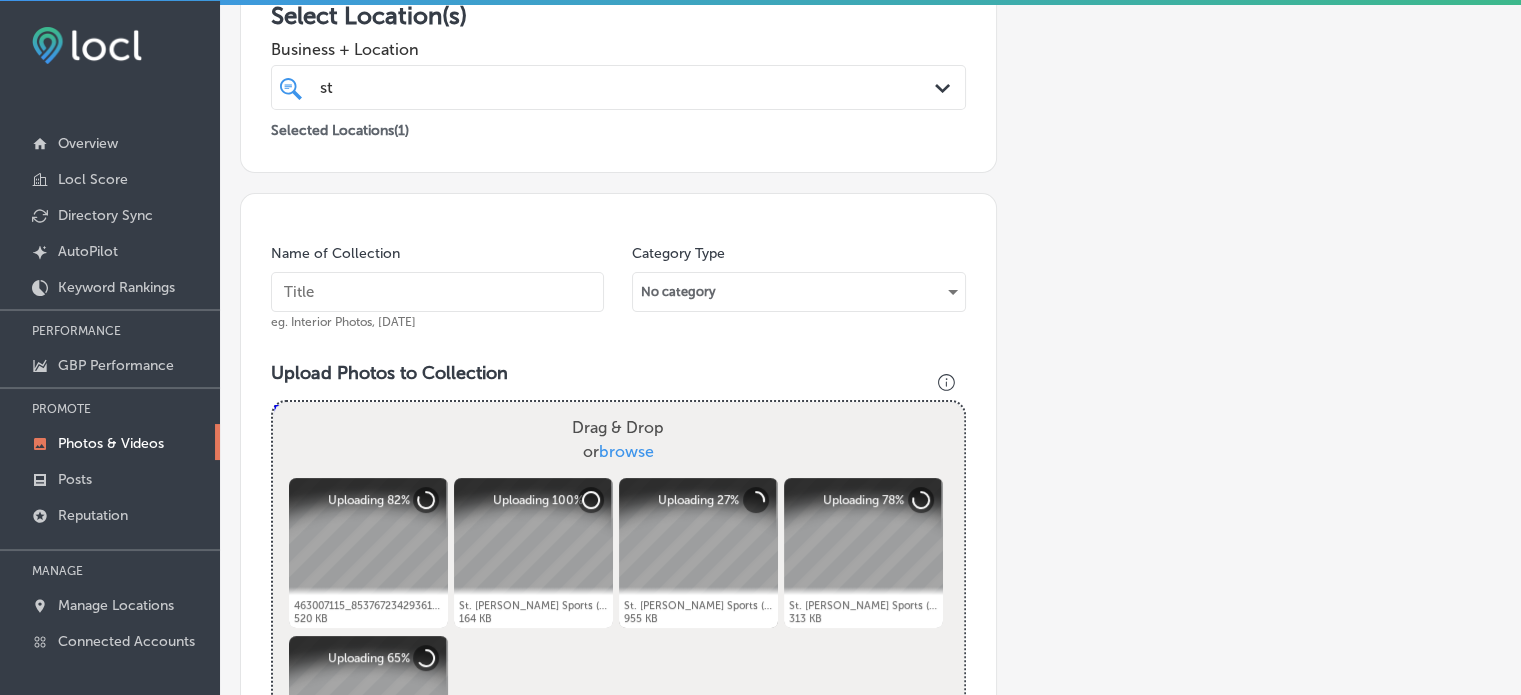 paste on "Frozen bait for fishing" 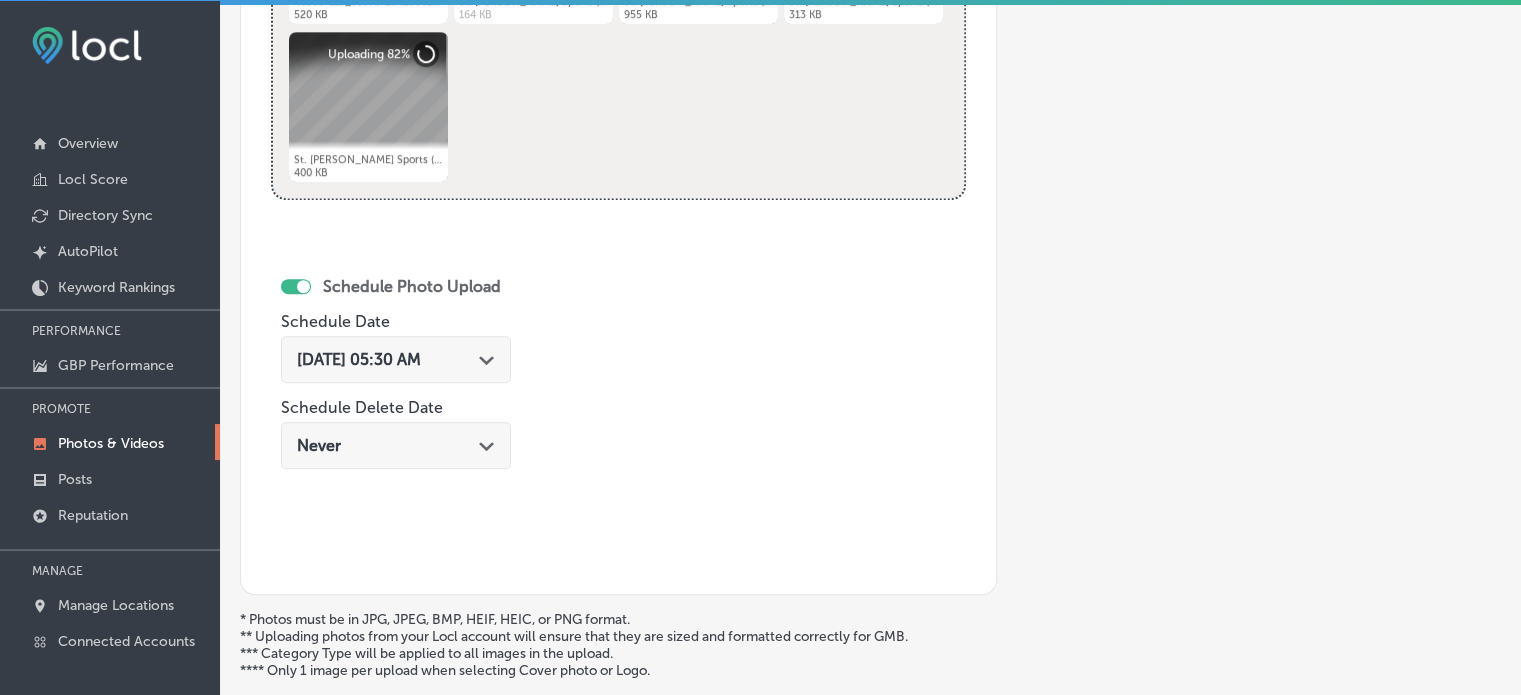 scroll, scrollTop: 1016, scrollLeft: 0, axis: vertical 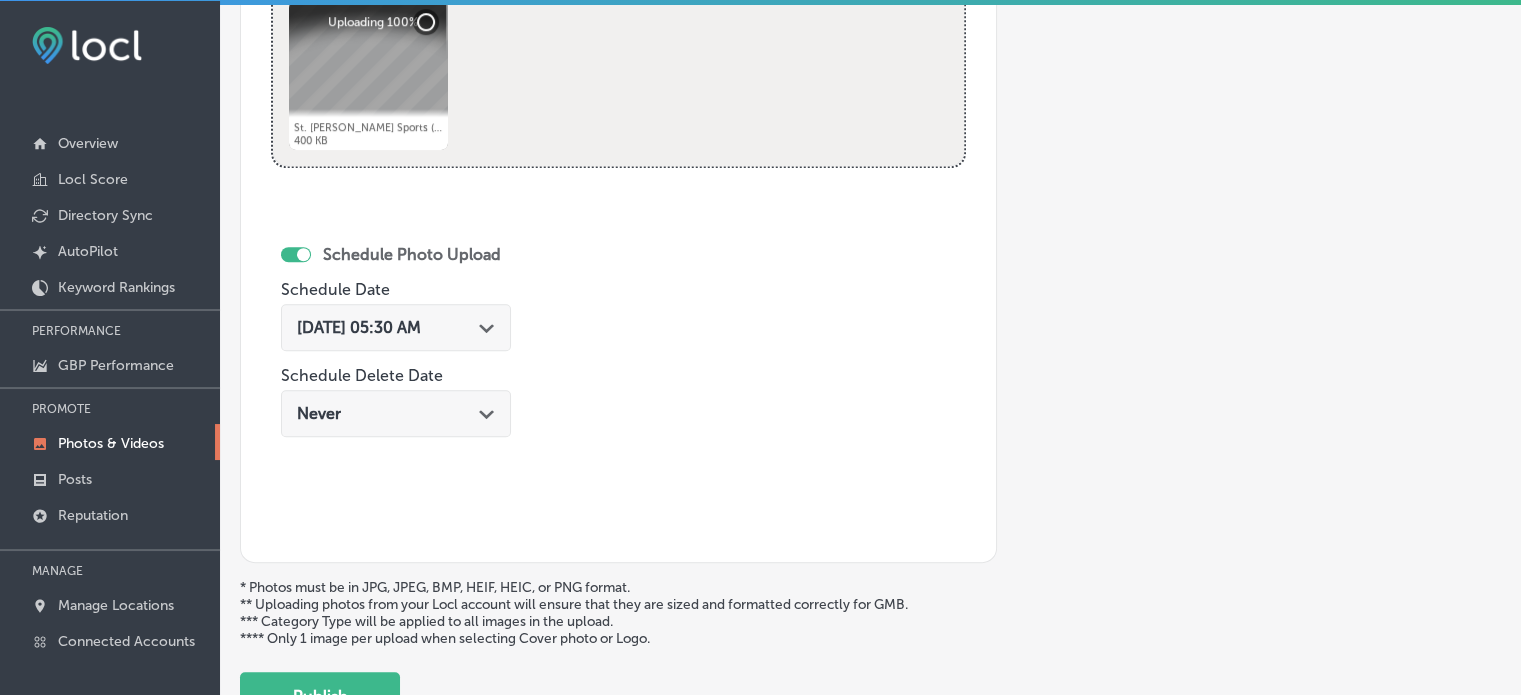 type on "Frozen bait for fishing" 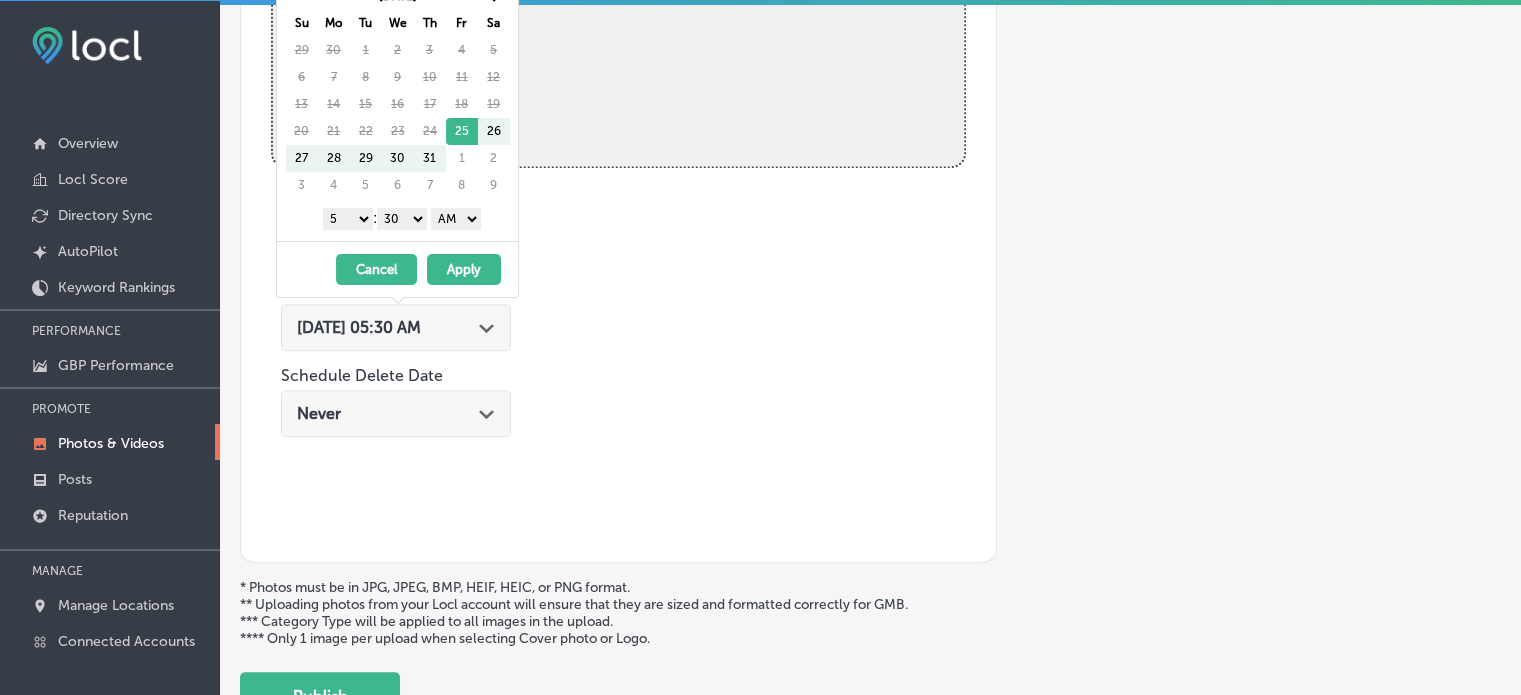scroll, scrollTop: 0, scrollLeft: 0, axis: both 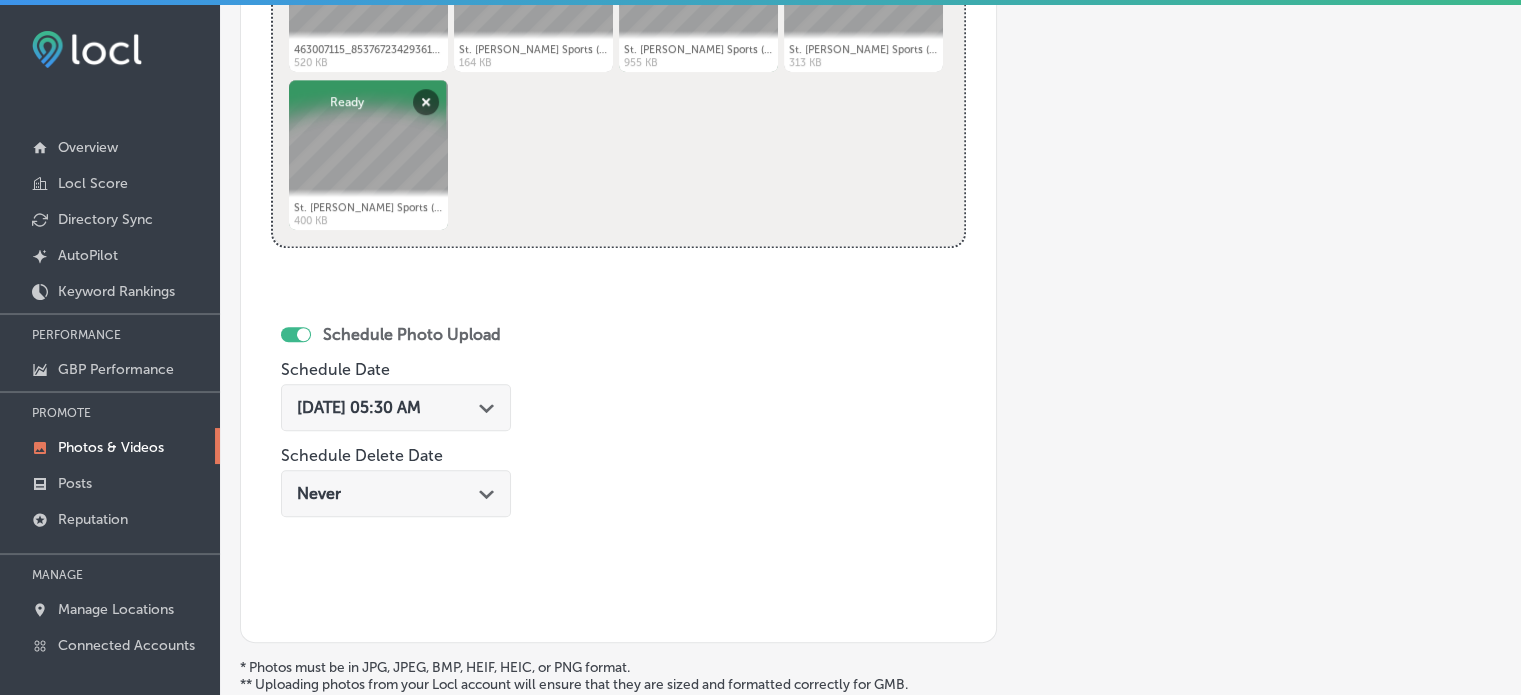 click on "Powered by PQINA Drag & Drop  or  browse 463007115_8537672342936178_5733057918455066253_n.jpg Abort Retry Remove Upload Cancel Retry Remove 463007115_8537672342936178_5733057918455066253_n.jpg 520 KB Ready tap to undo
St. [PERSON_NAME] Sports (4).jpg Abort Retry Remove Upload Cancel Retry Remove St. [PERSON_NAME] Sports (4).jpg 164 KB Ready tap to undo" at bounding box center (618, 46) 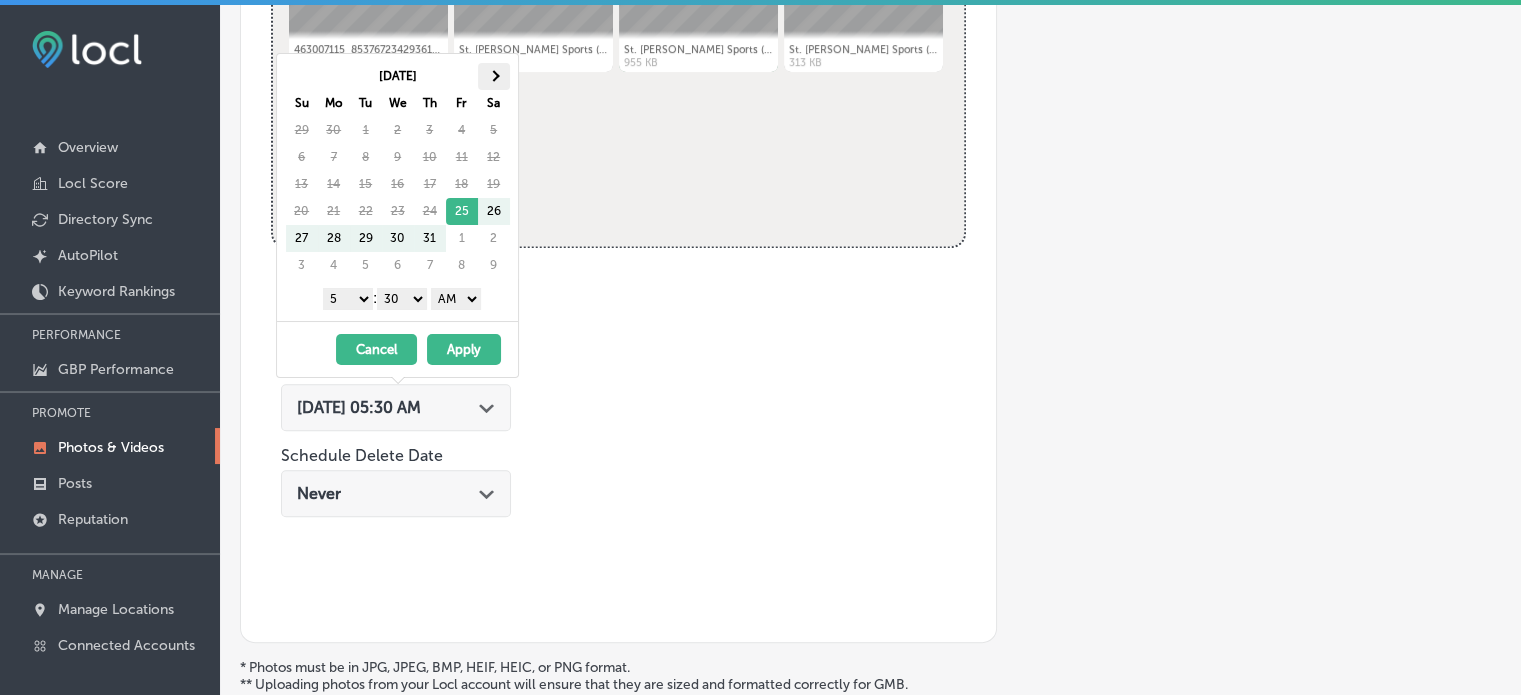 click at bounding box center [493, 75] 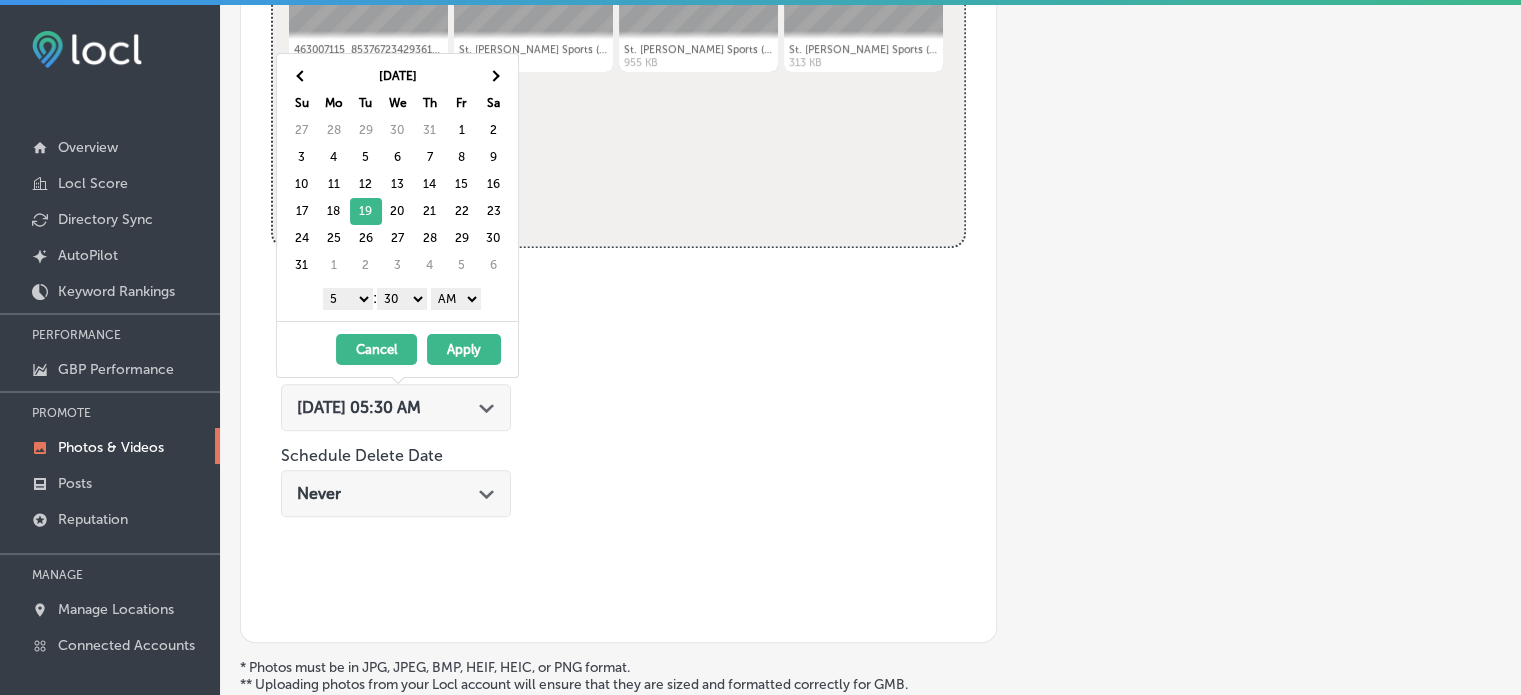 click on "1 2 3 4 5 6 7 8 9 10 11 12" at bounding box center [348, 299] 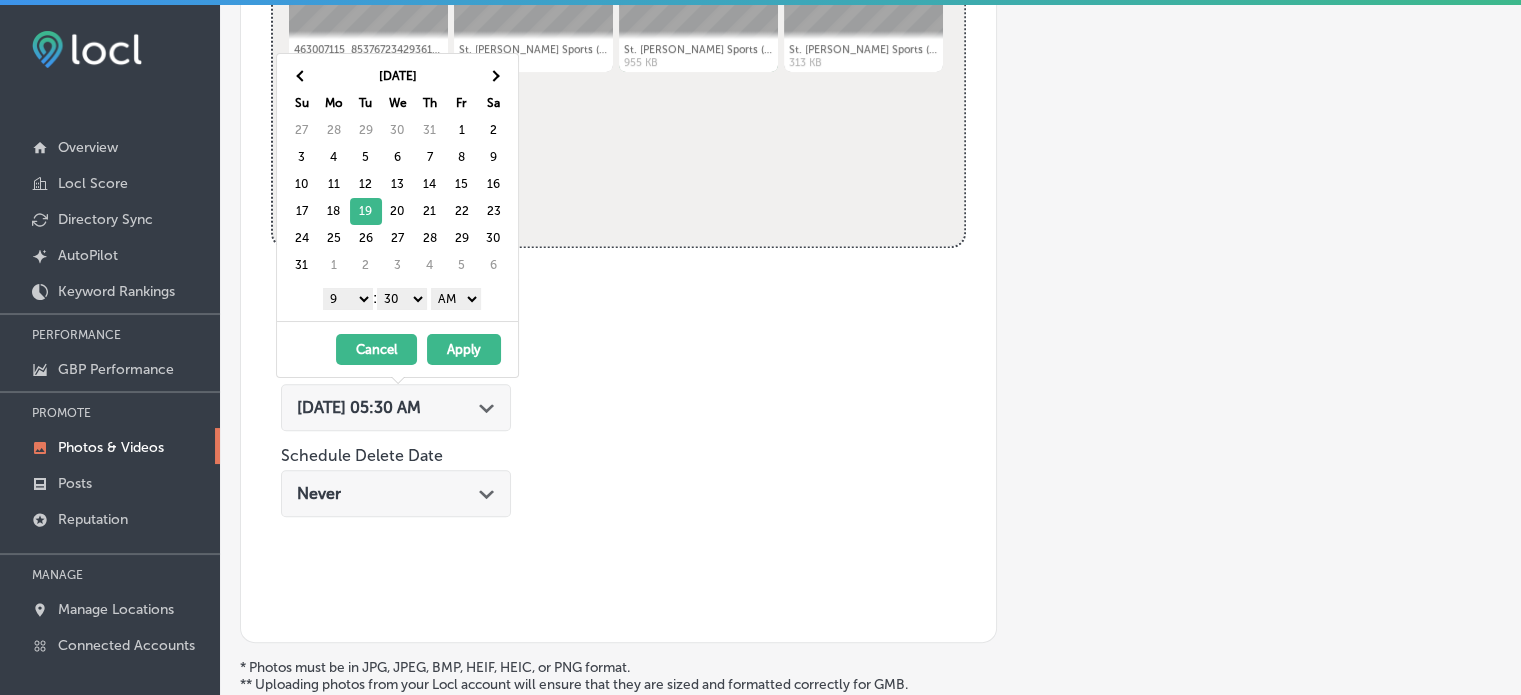 click on "00 10 20 30 40 50" at bounding box center [402, 299] 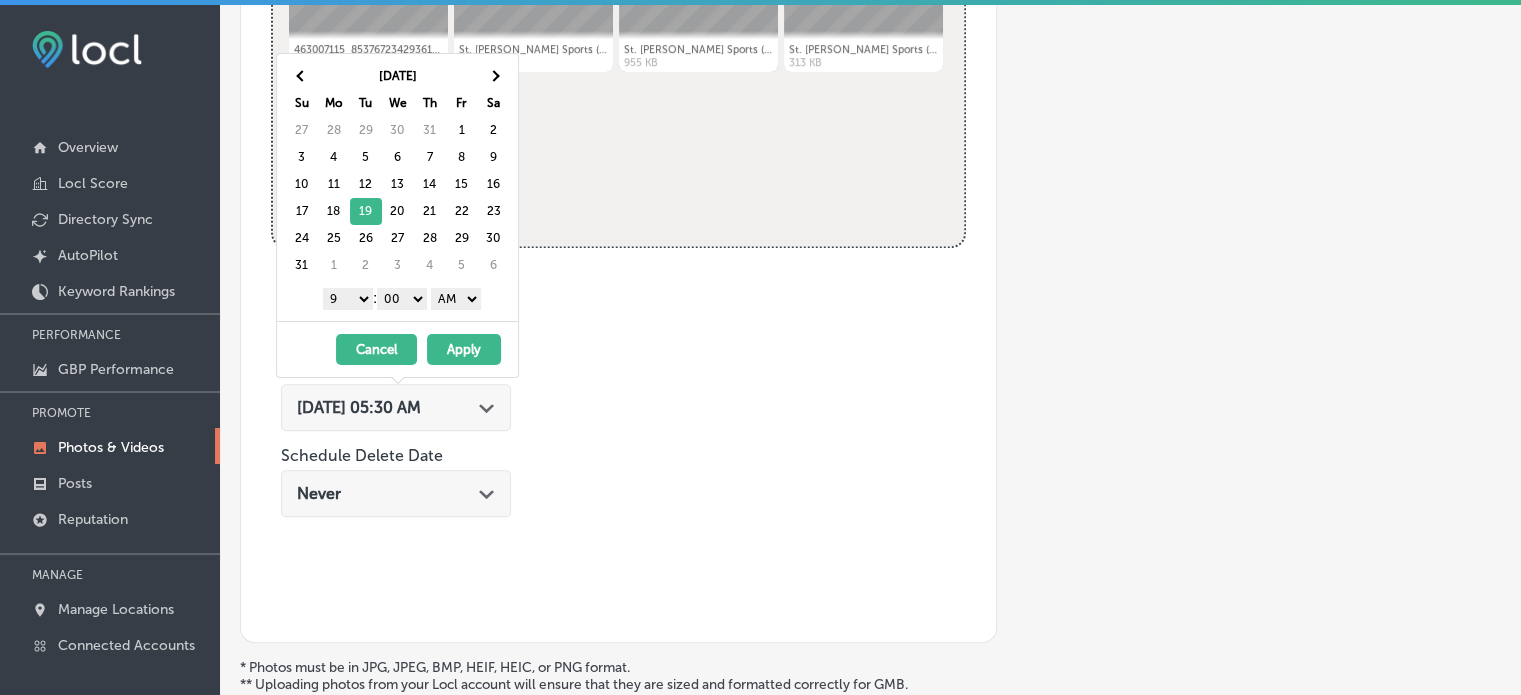 click on "AM PM" at bounding box center (456, 299) 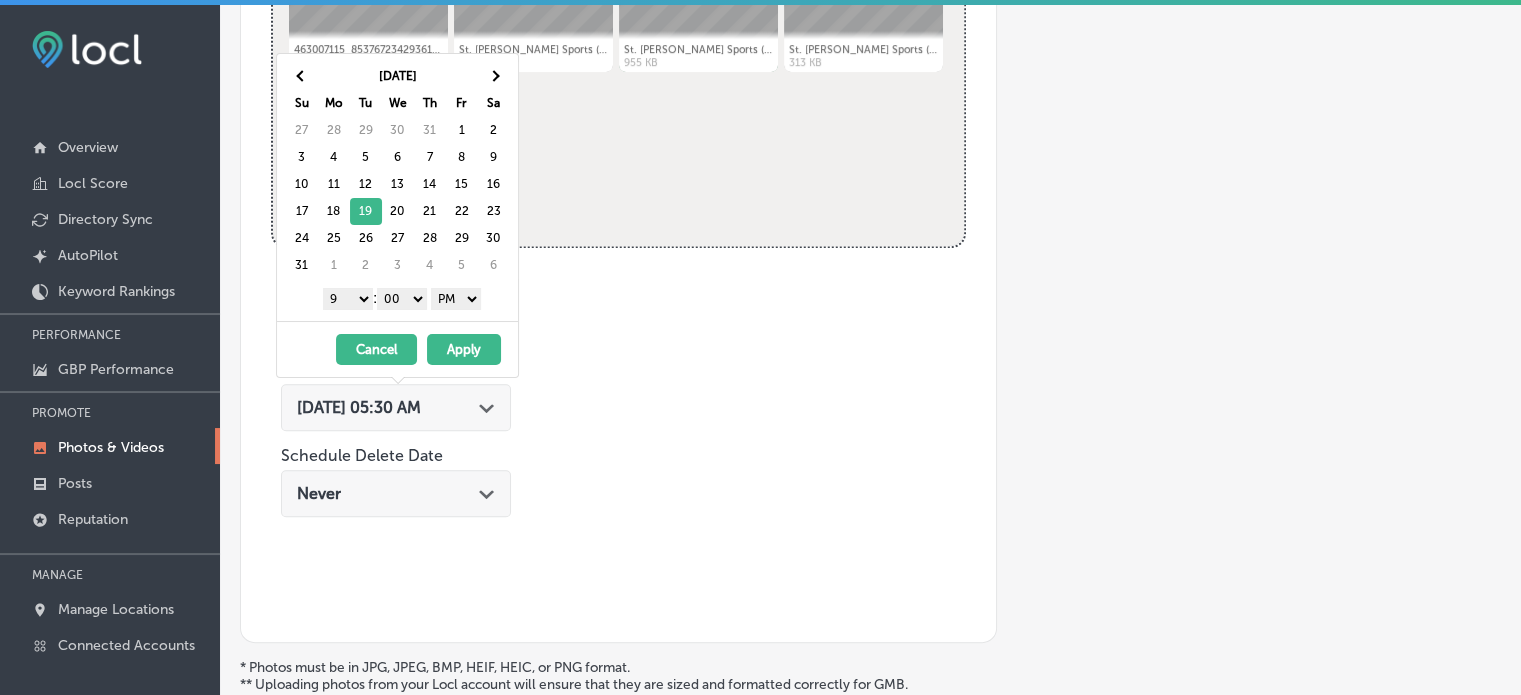 click on "Apply" at bounding box center [464, 349] 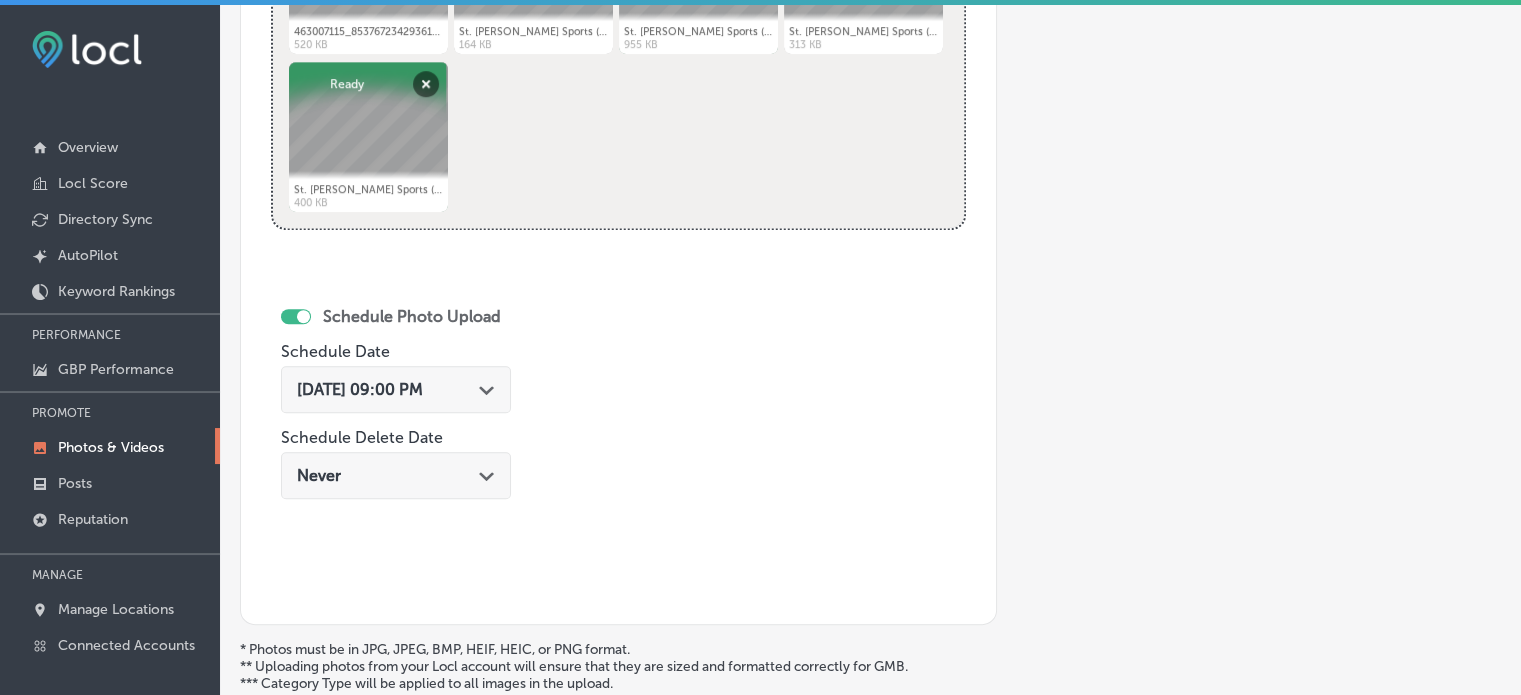 scroll, scrollTop: 1165, scrollLeft: 0, axis: vertical 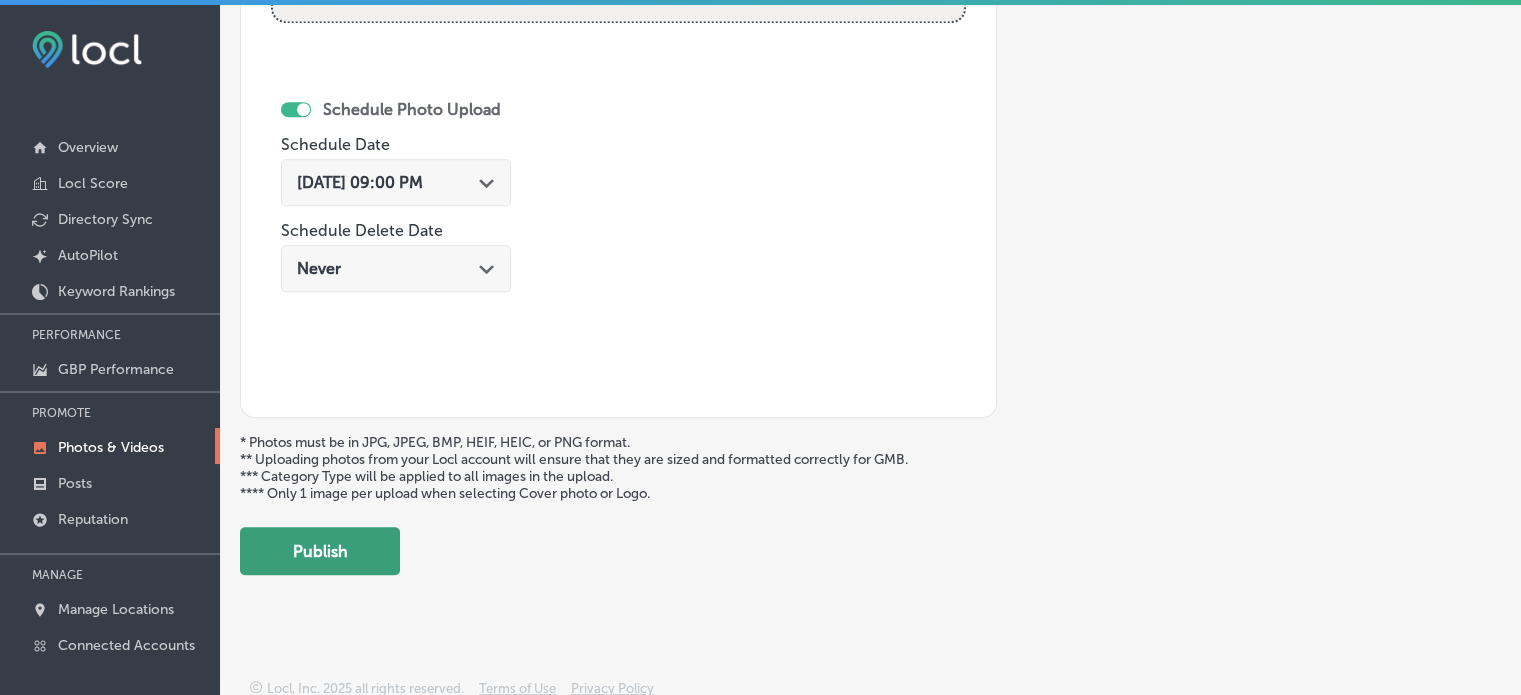 click on "Publish" at bounding box center (320, 551) 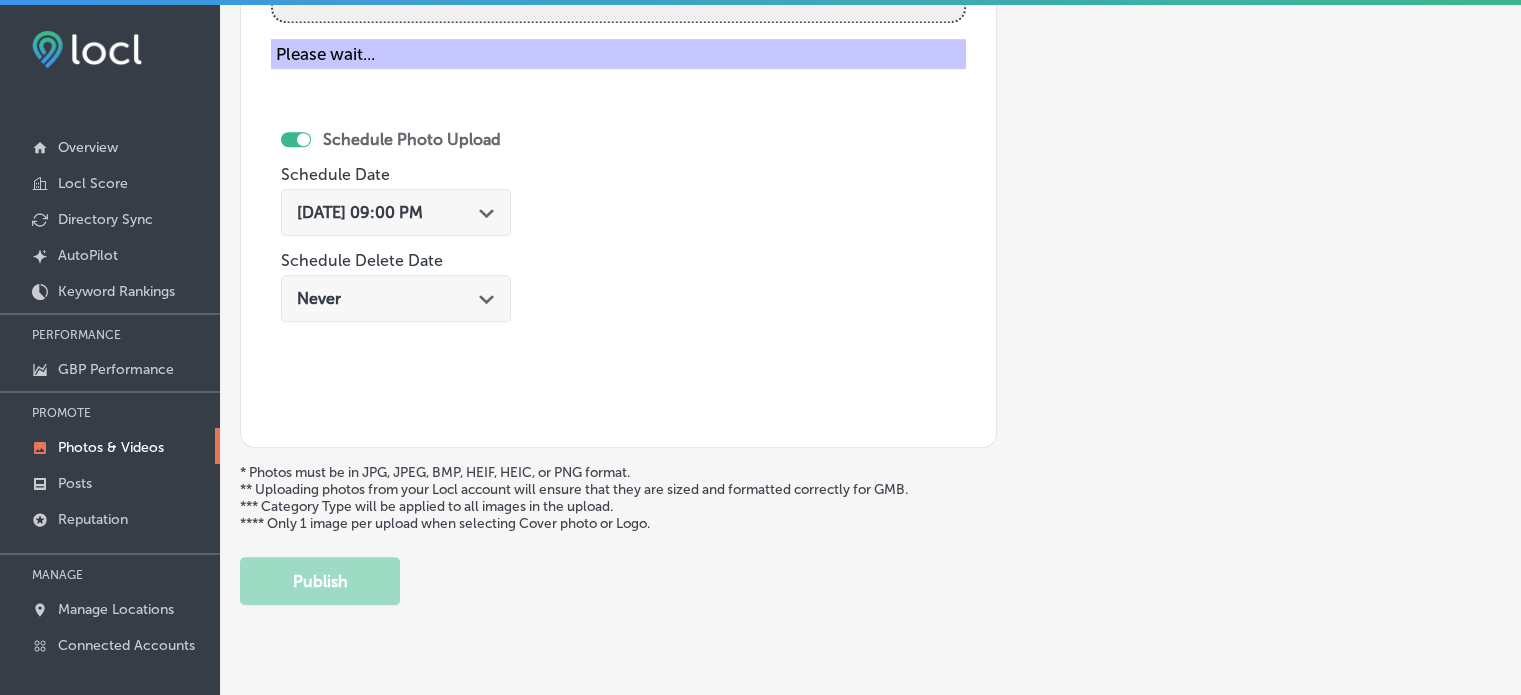 scroll, scrollTop: 841, scrollLeft: 0, axis: vertical 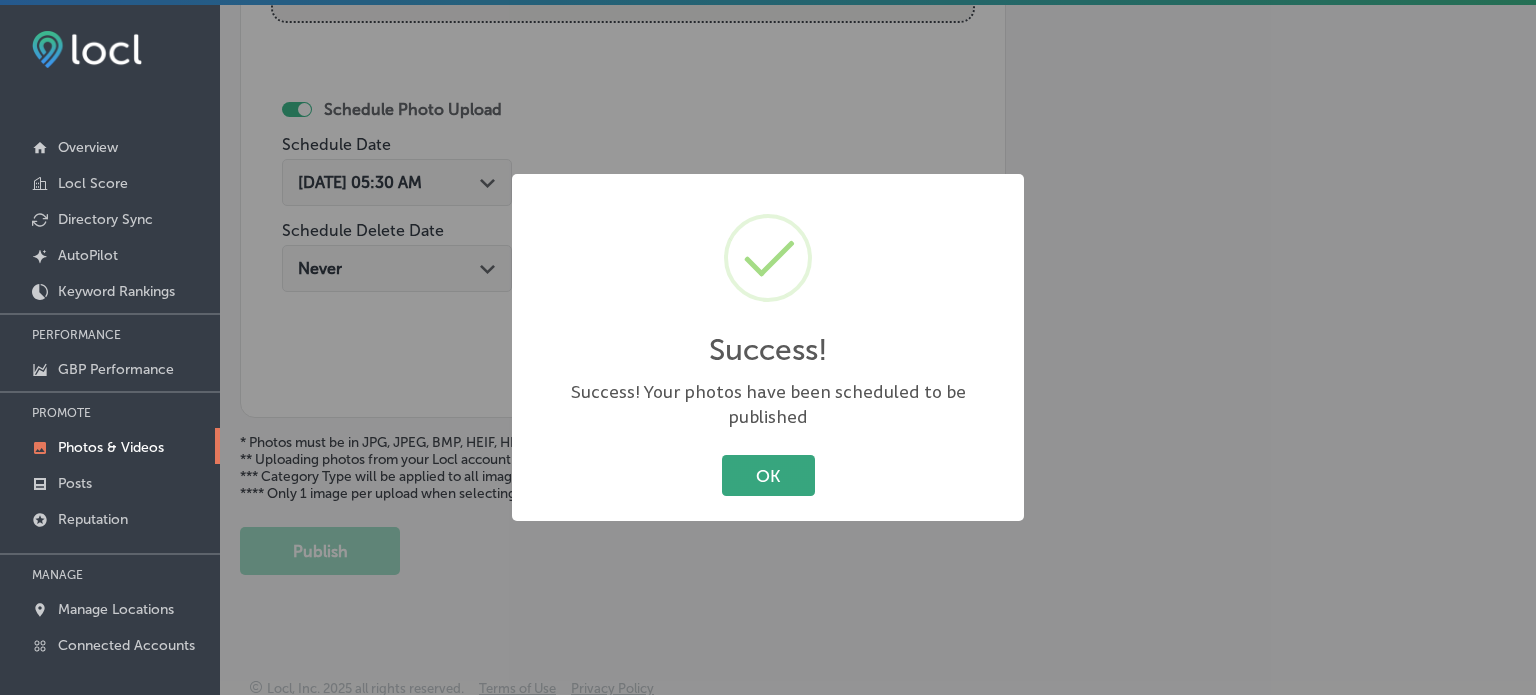 click on "OK" at bounding box center [768, 475] 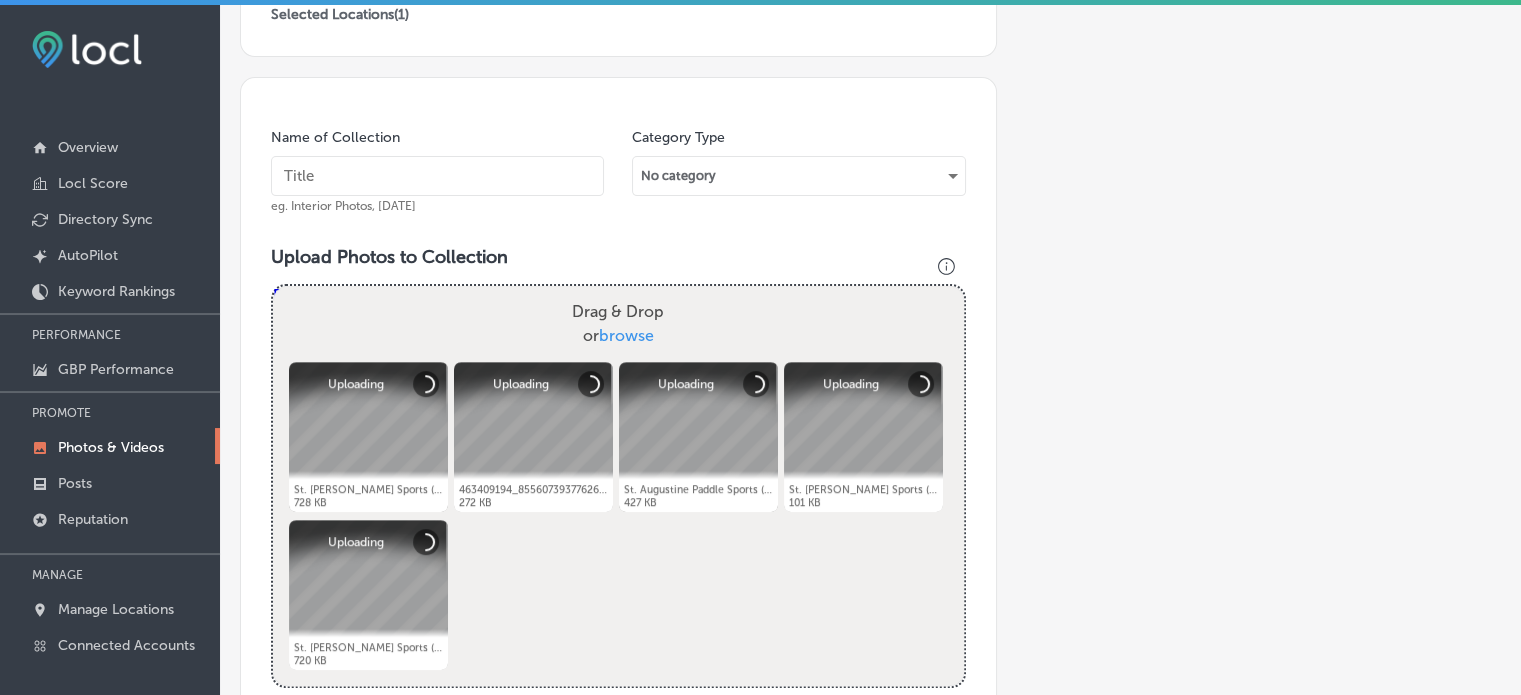 scroll, scrollTop: 497, scrollLeft: 0, axis: vertical 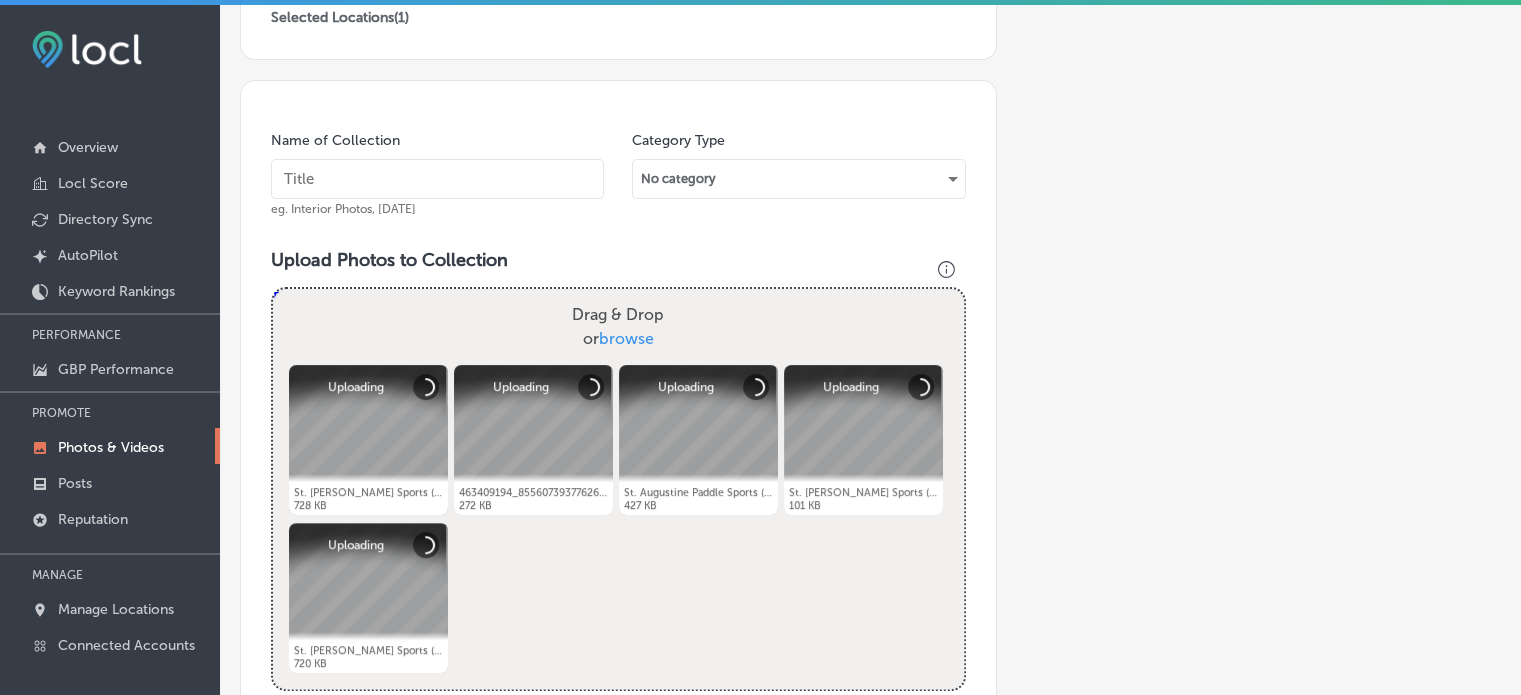 click at bounding box center (437, 179) 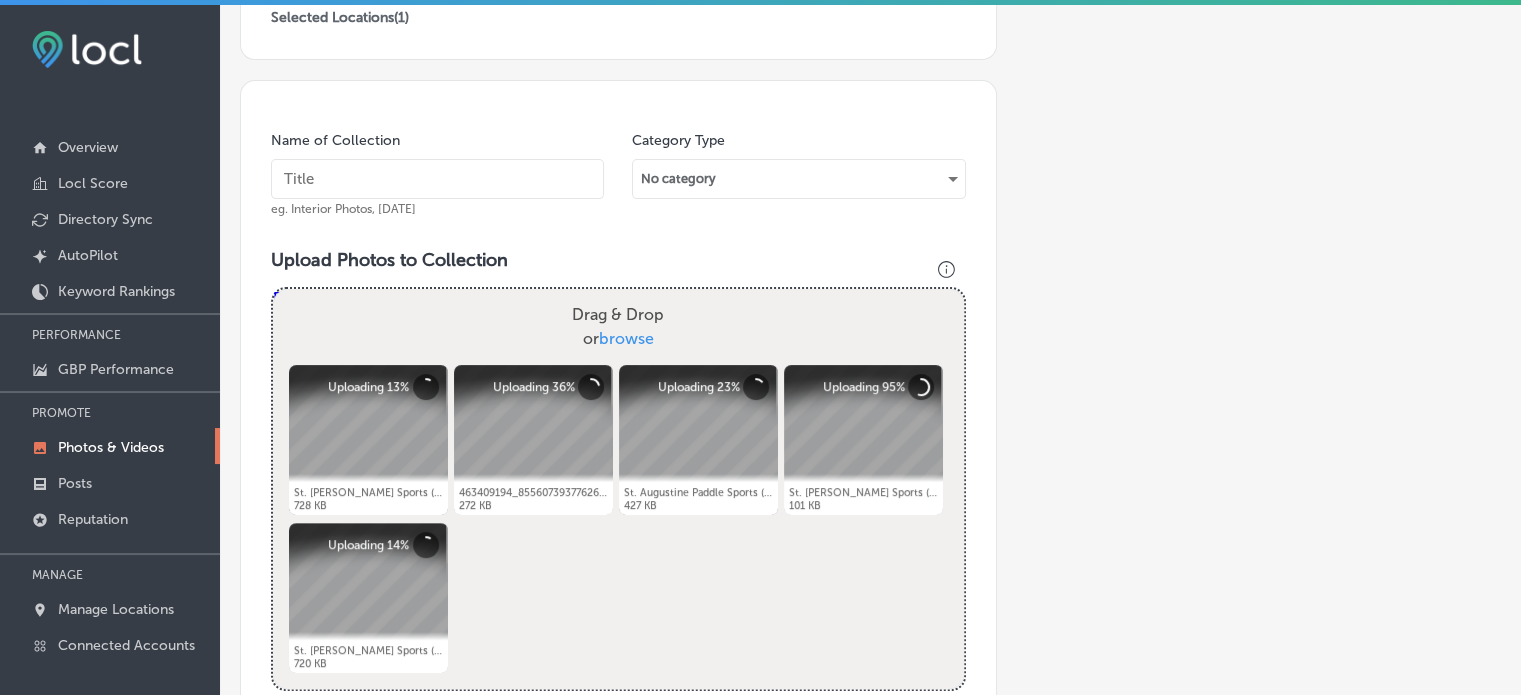 paste on "Guided kayak & SUP tours" 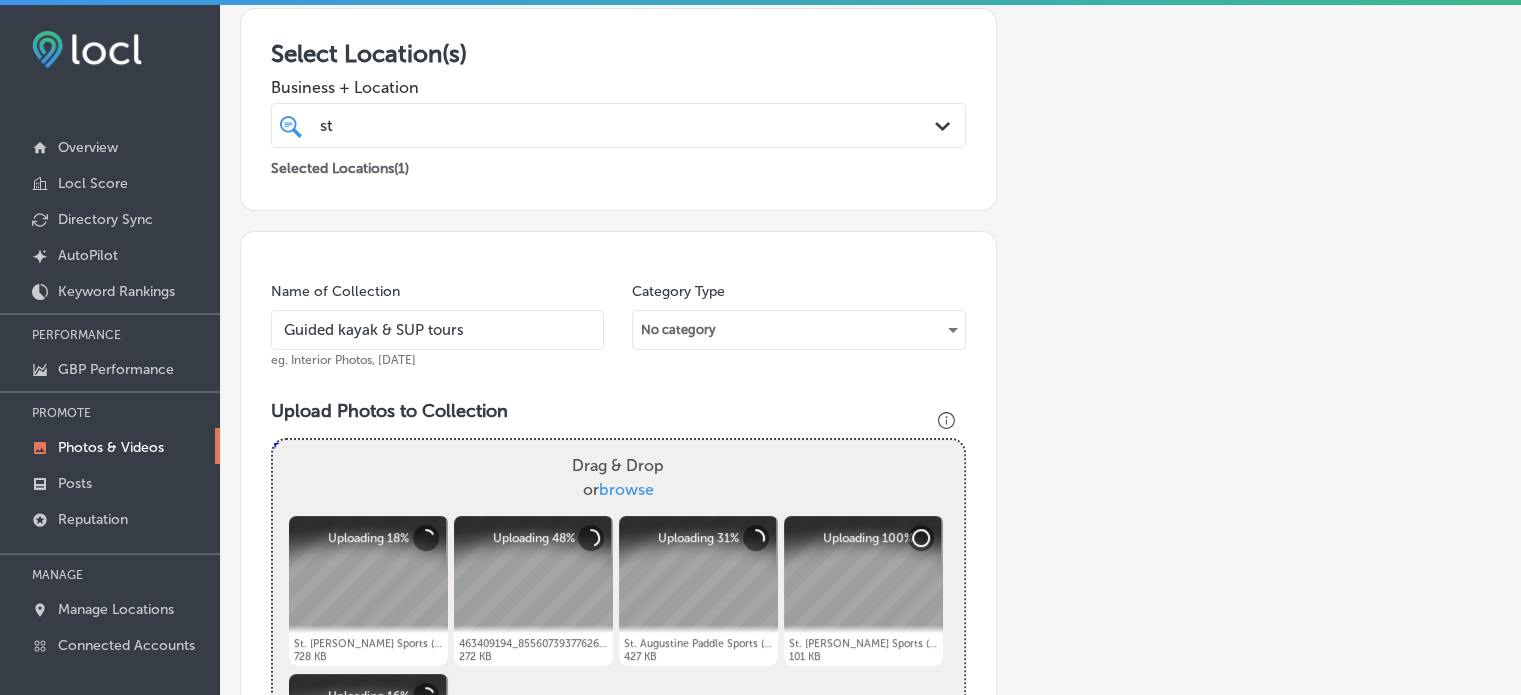 scroll, scrollTop: 345, scrollLeft: 0, axis: vertical 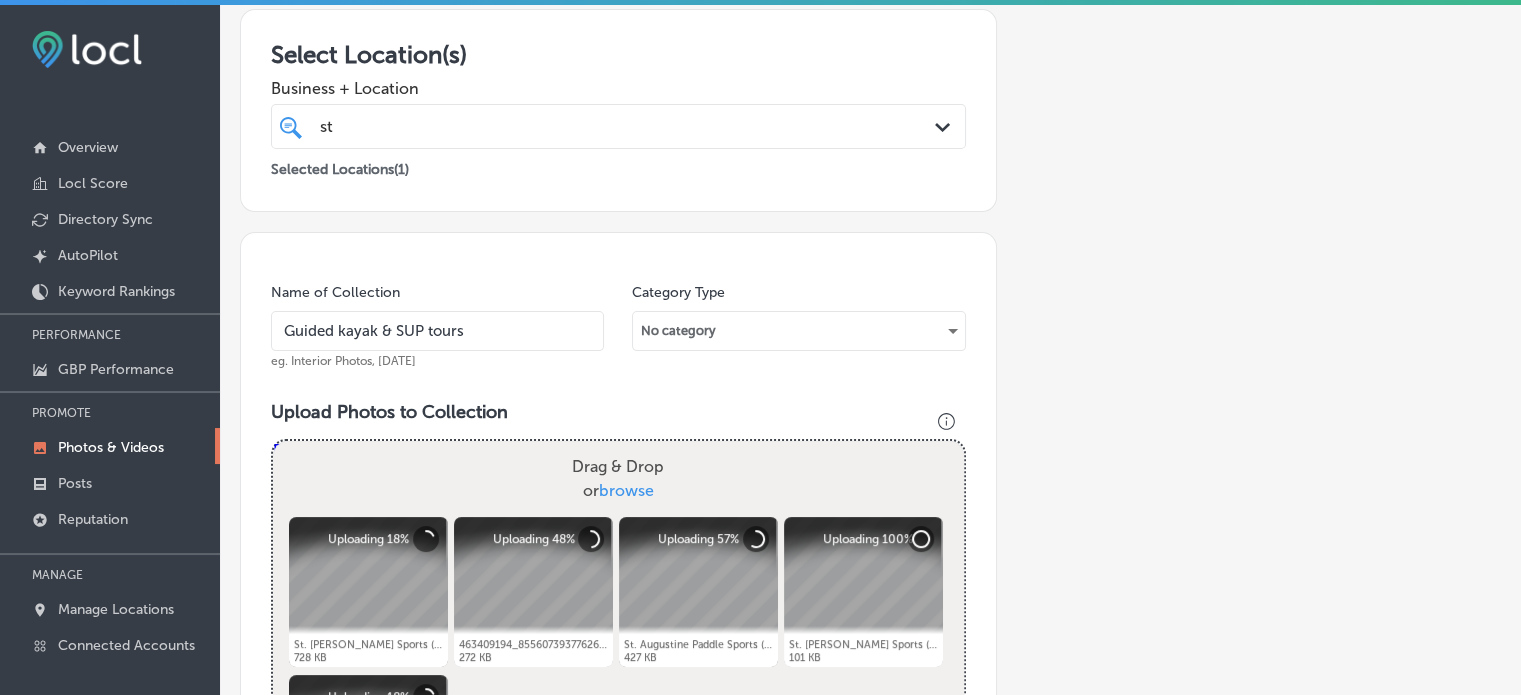 type on "Guided kayak & SUP tours" 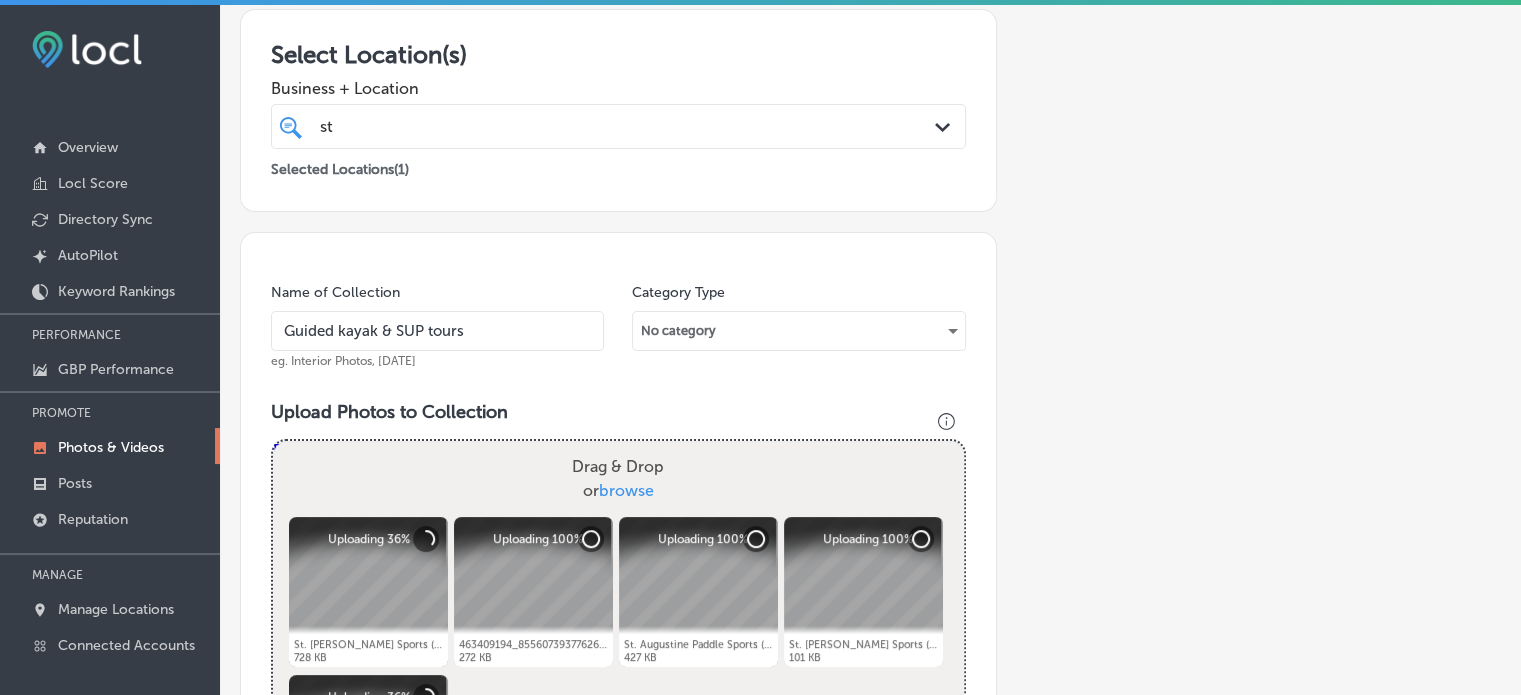 click on "Select Location(s) Business + Location
[GEOGRAPHIC_DATA]
Path
Created with Sketch.
Selected Locations  ( 1 )" at bounding box center [618, 110] 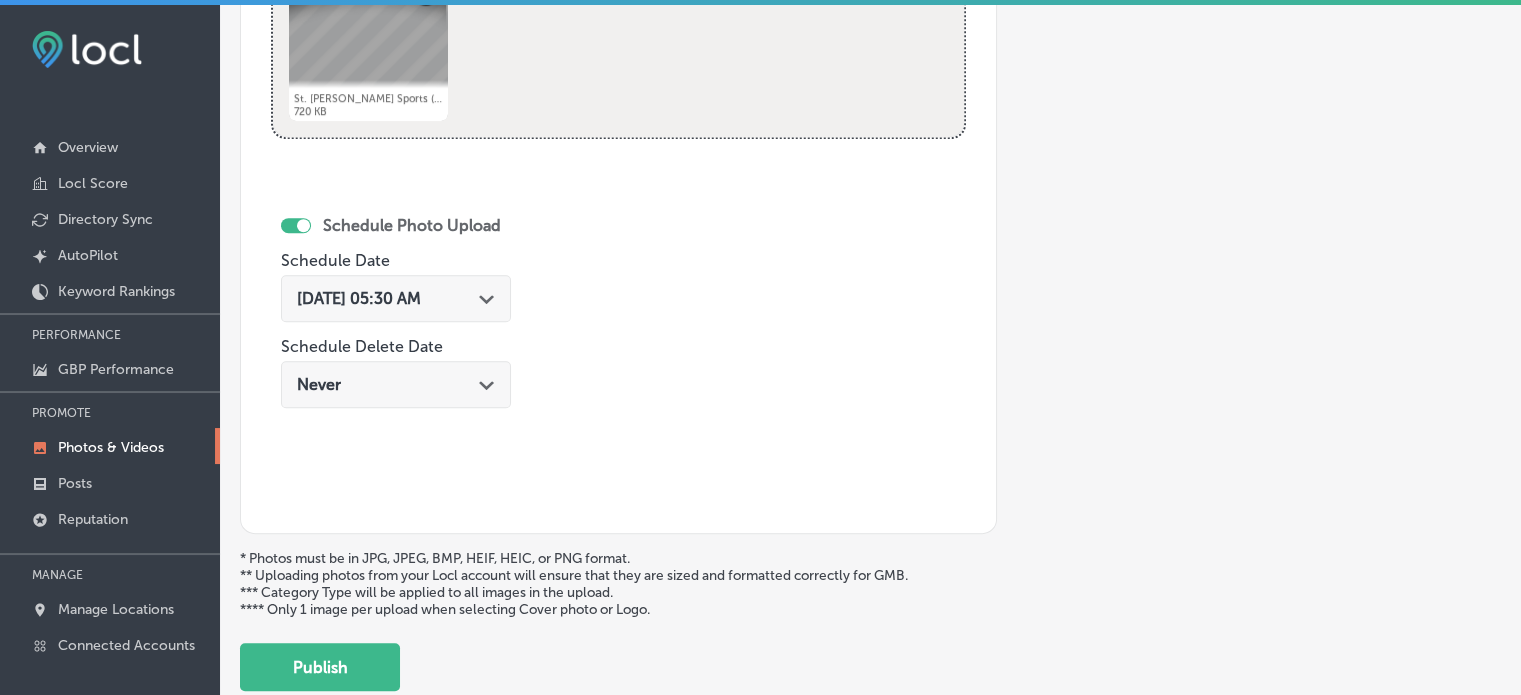 scroll, scrollTop: 1068, scrollLeft: 0, axis: vertical 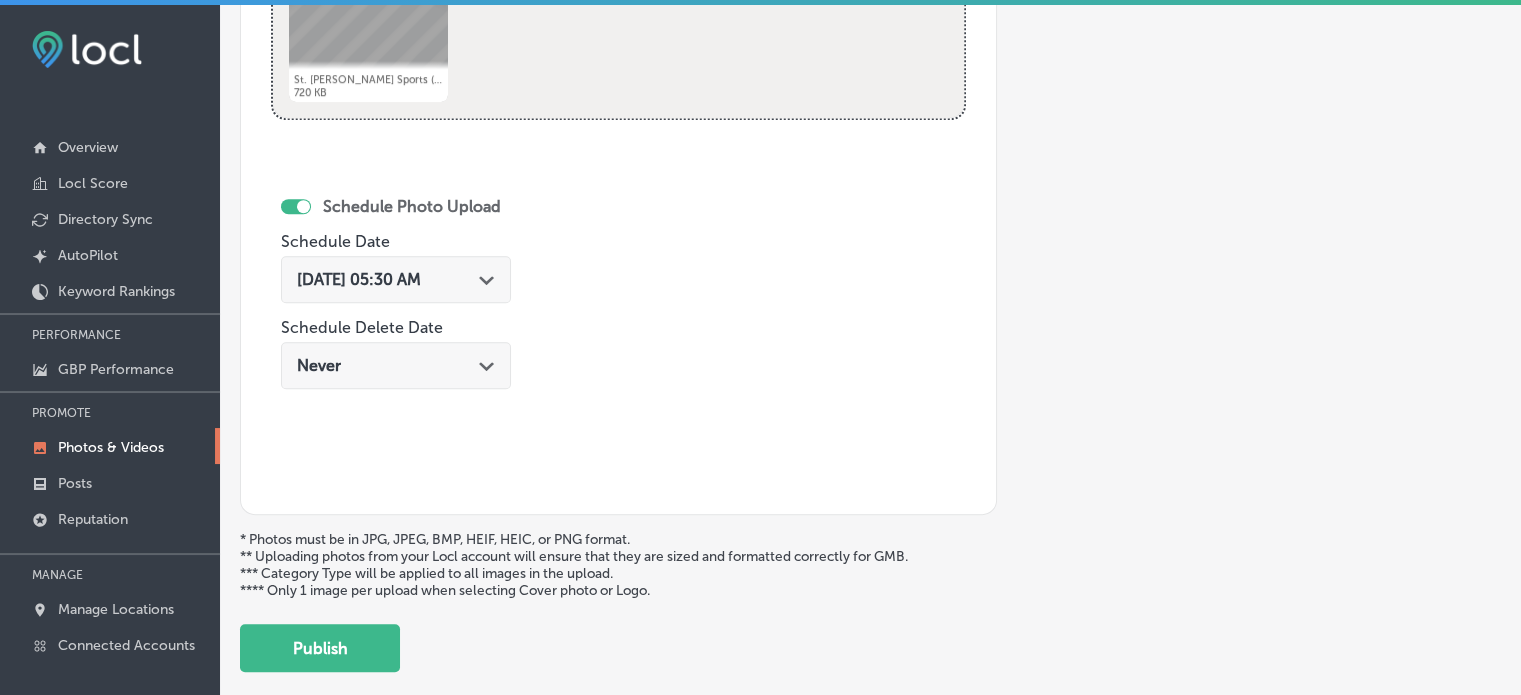 click on "[DATE] 05:30 AM
Path
Created with Sketch." at bounding box center (396, 279) 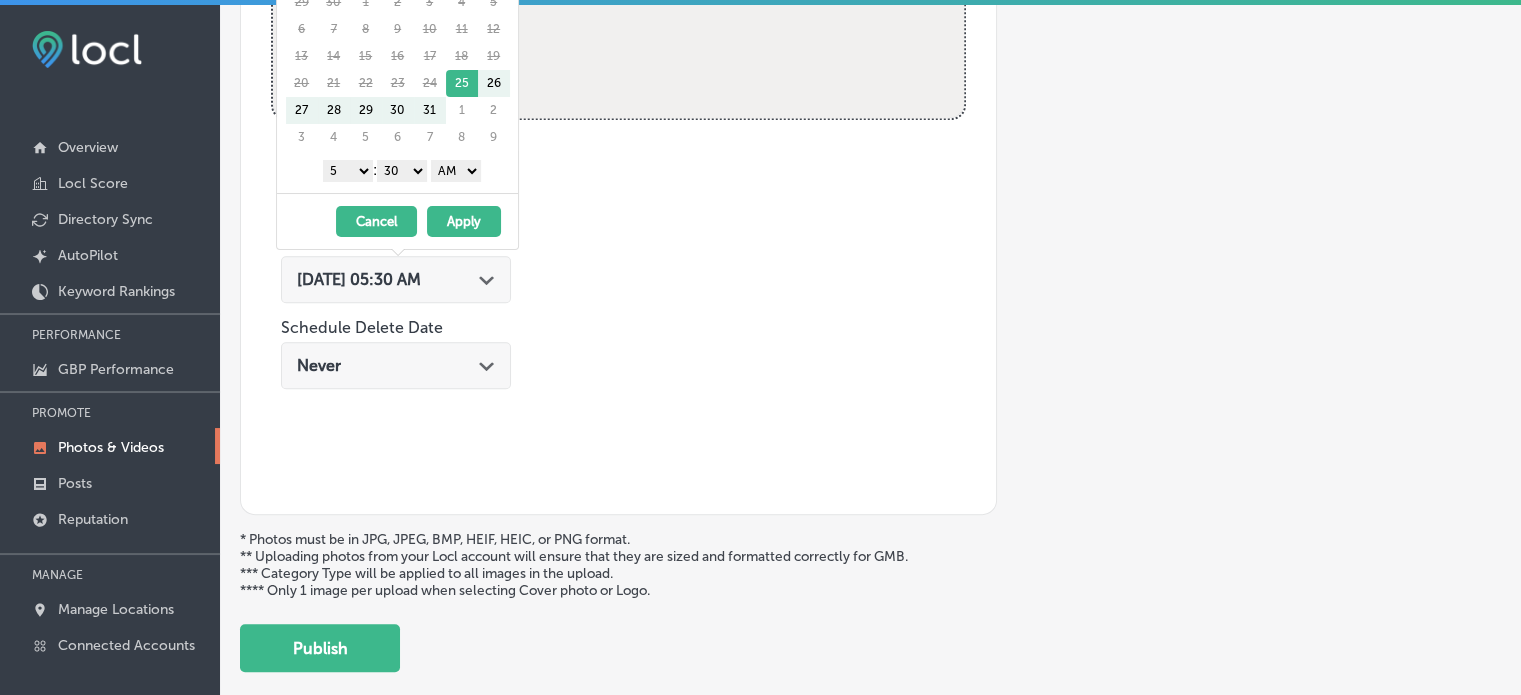 click on "Schedule Photo Upload Schedule Date [DATE] 05:30 AM
Path
Created with Sketch.
Schedule Delete Date Never
Path
Created with Sketch." 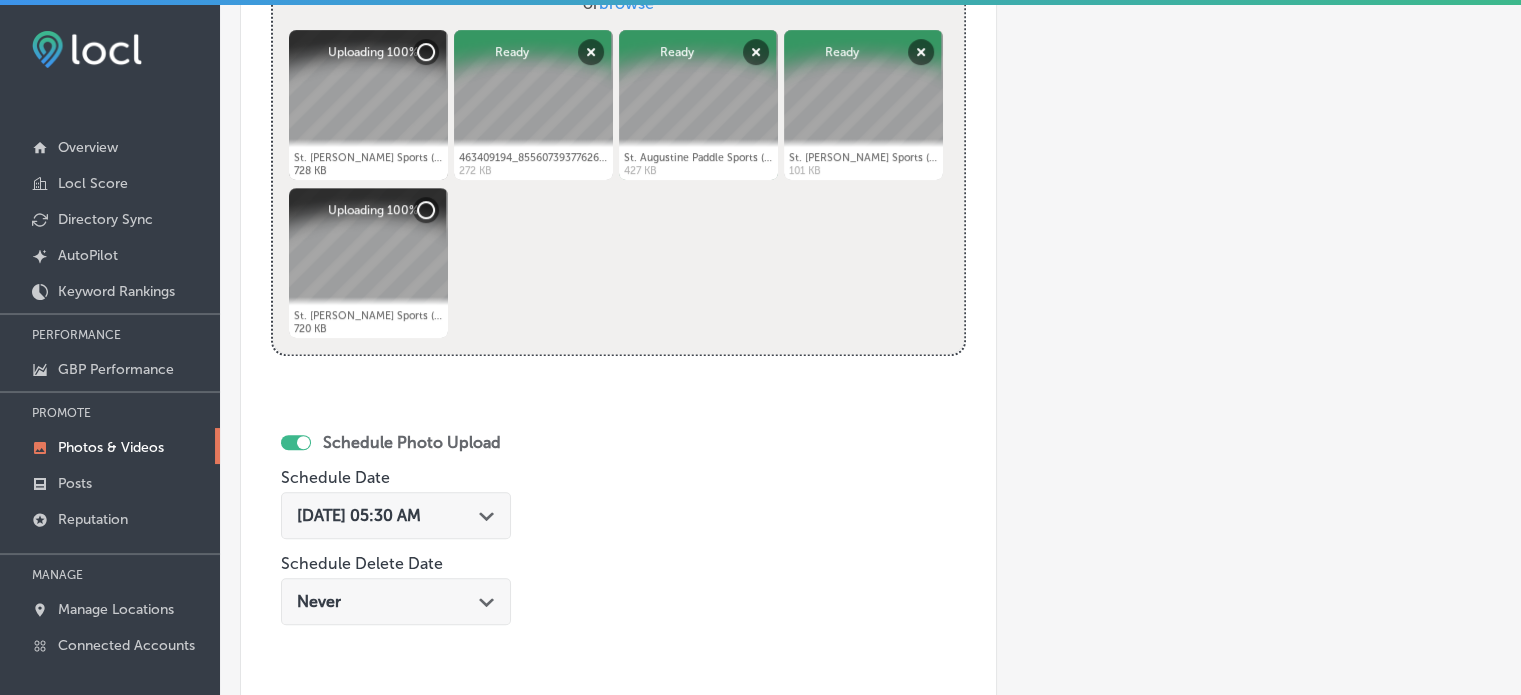 scroll, scrollTop: 830, scrollLeft: 0, axis: vertical 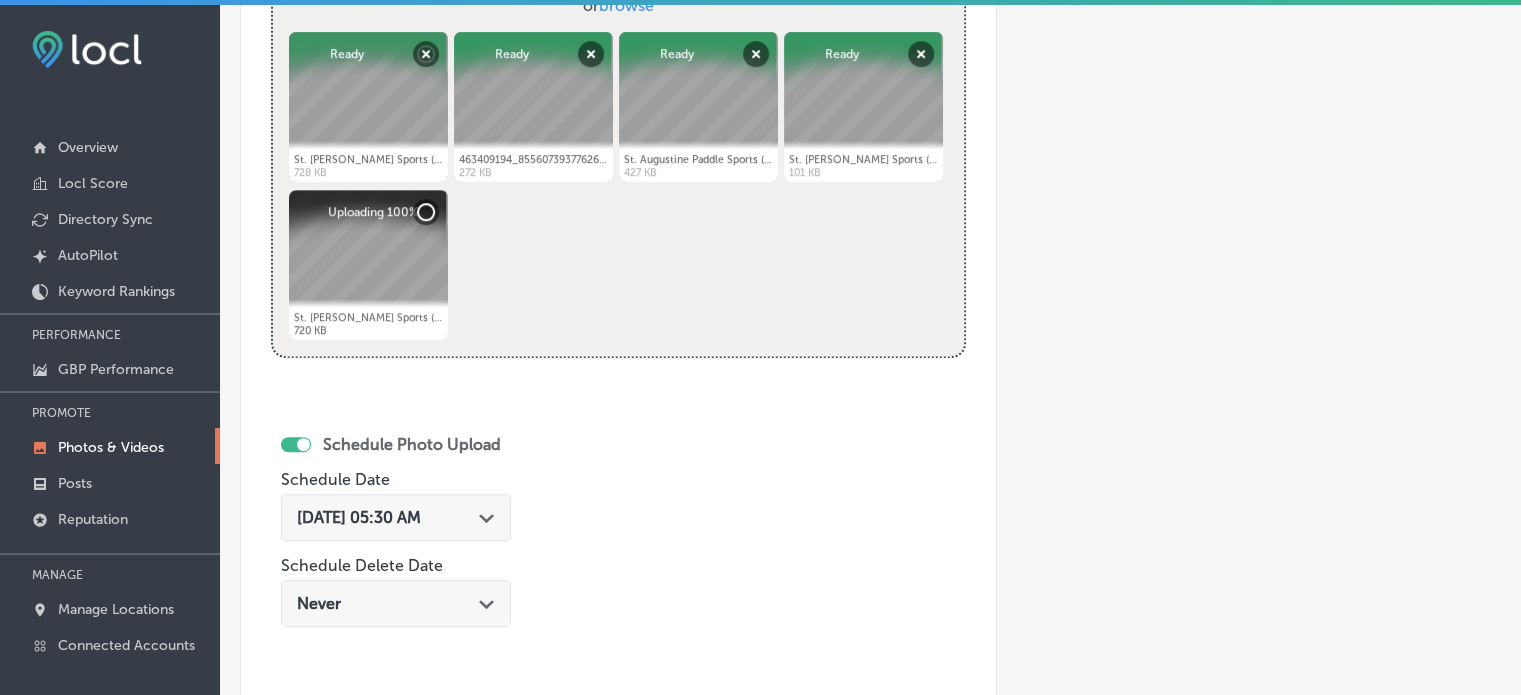 click on "[DATE] 05:30 AM
Path
Created with Sketch." at bounding box center (396, 517) 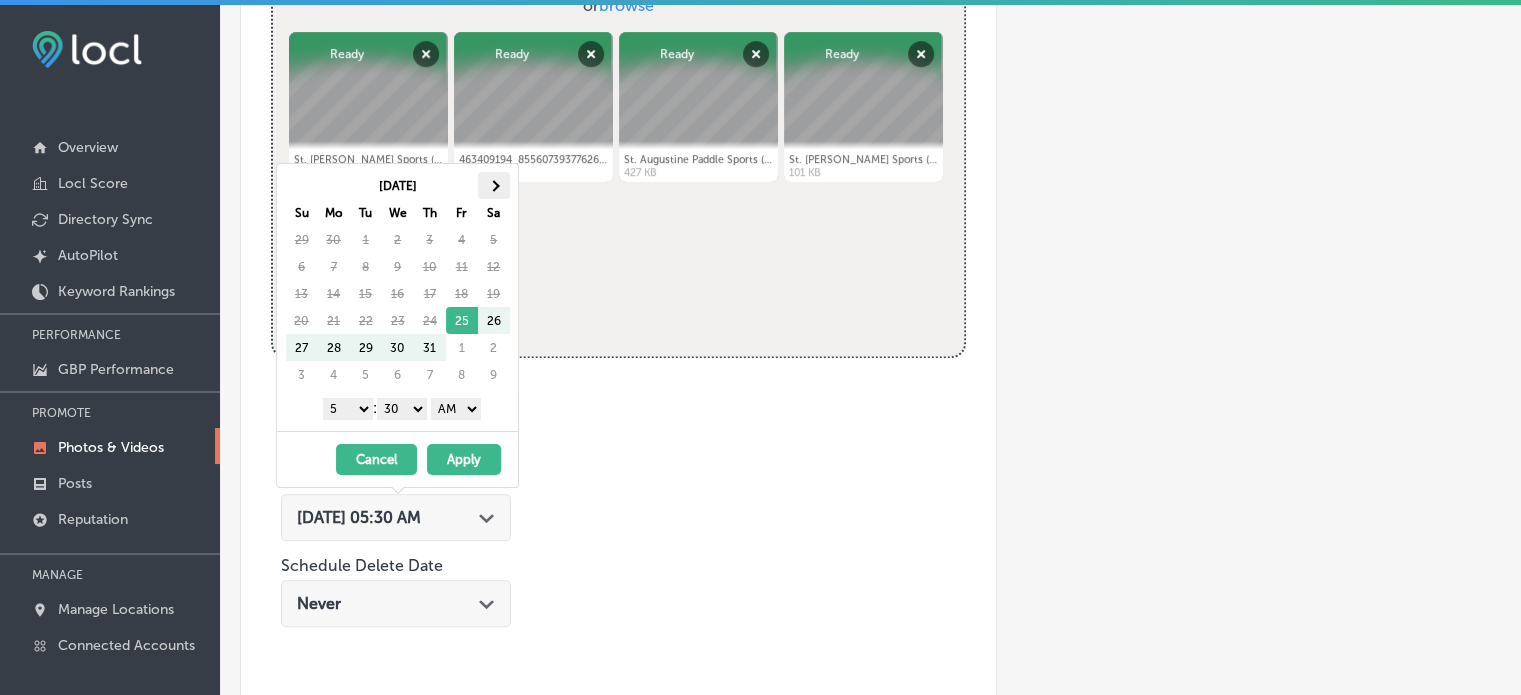click at bounding box center (493, 185) 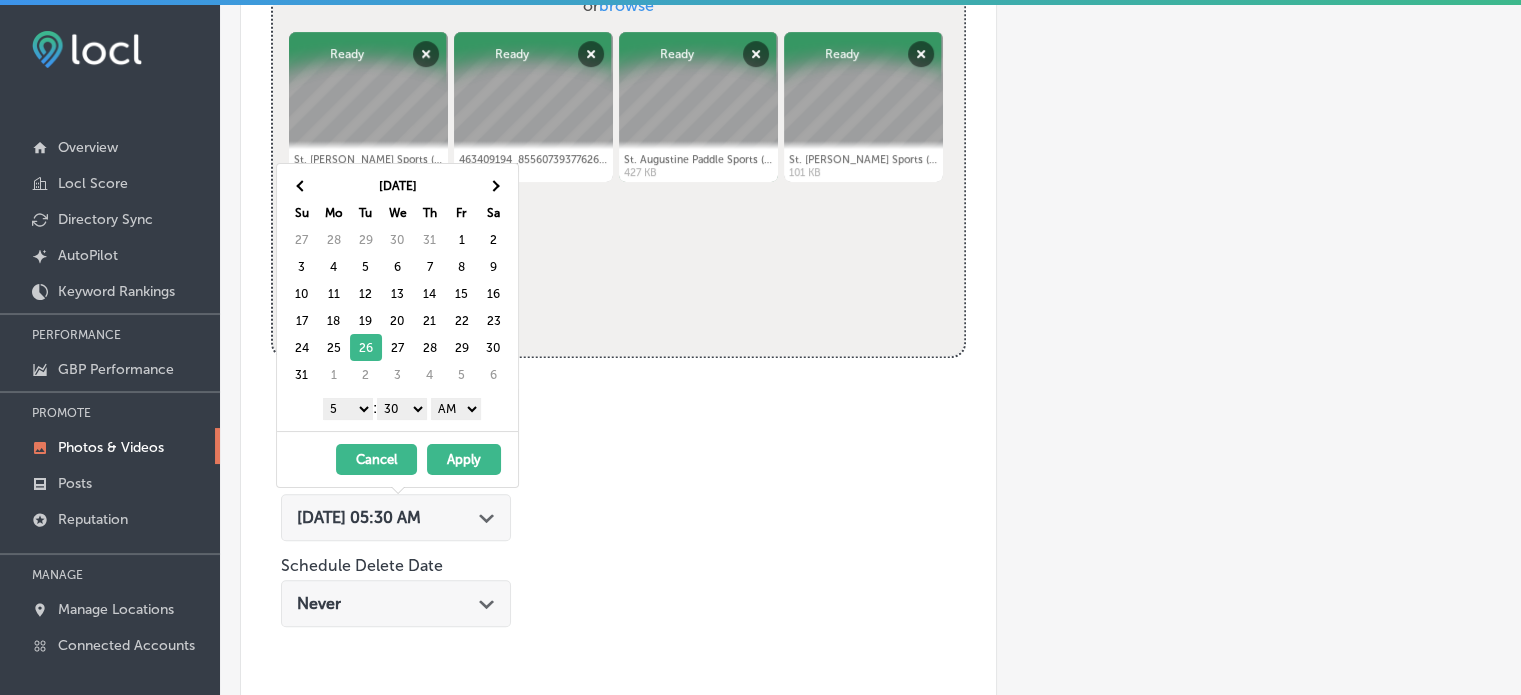 click on "1 2 3 4 5 6 7 8 9 10 11 12" at bounding box center [348, 409] 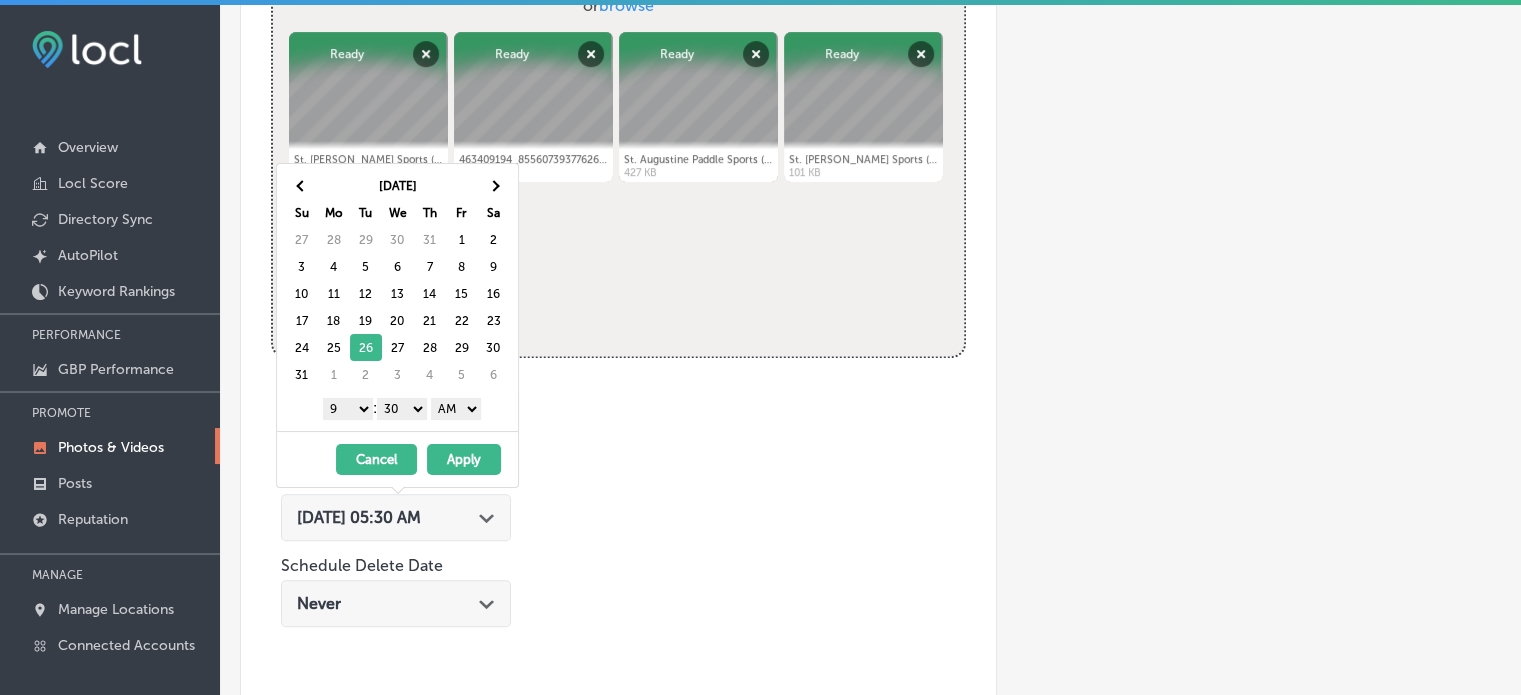 click on "00 10 20 30 40 50" at bounding box center [402, 409] 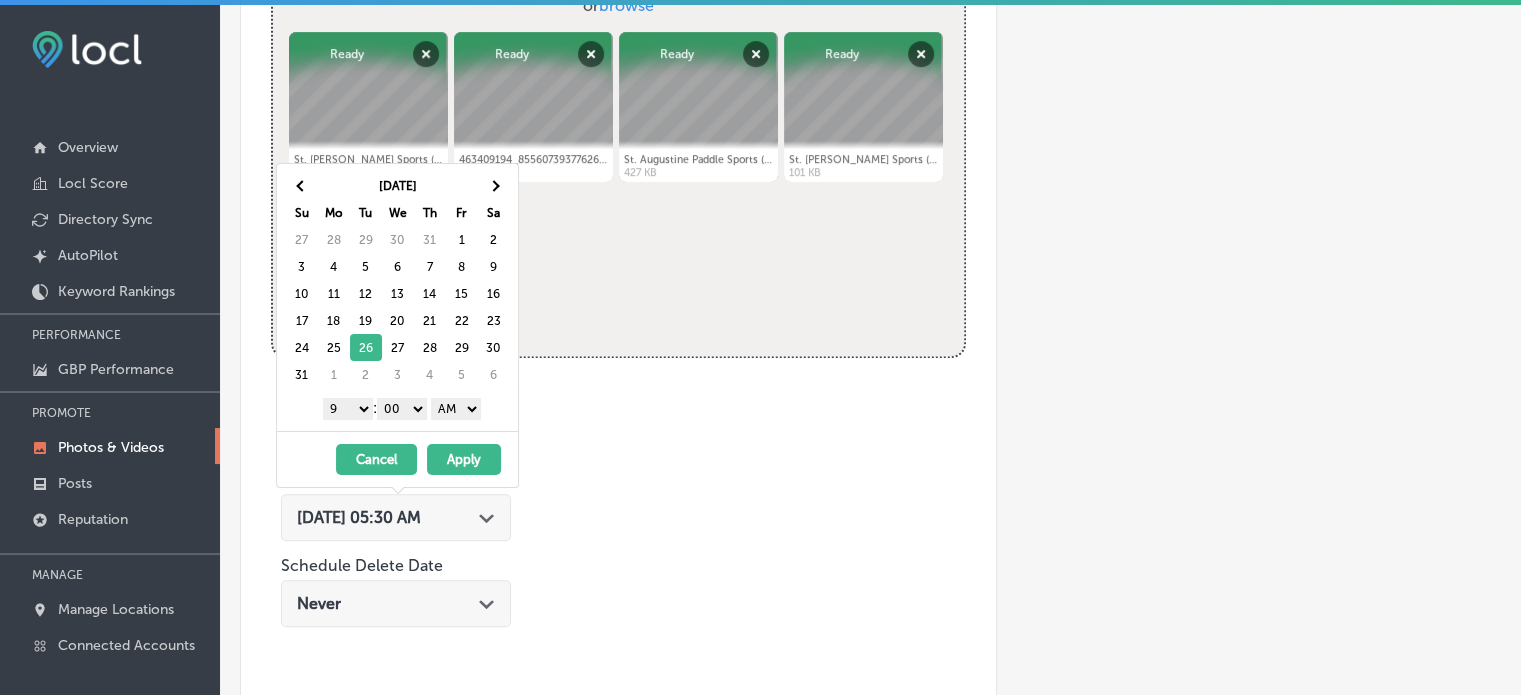 click on "AM PM" at bounding box center (456, 409) 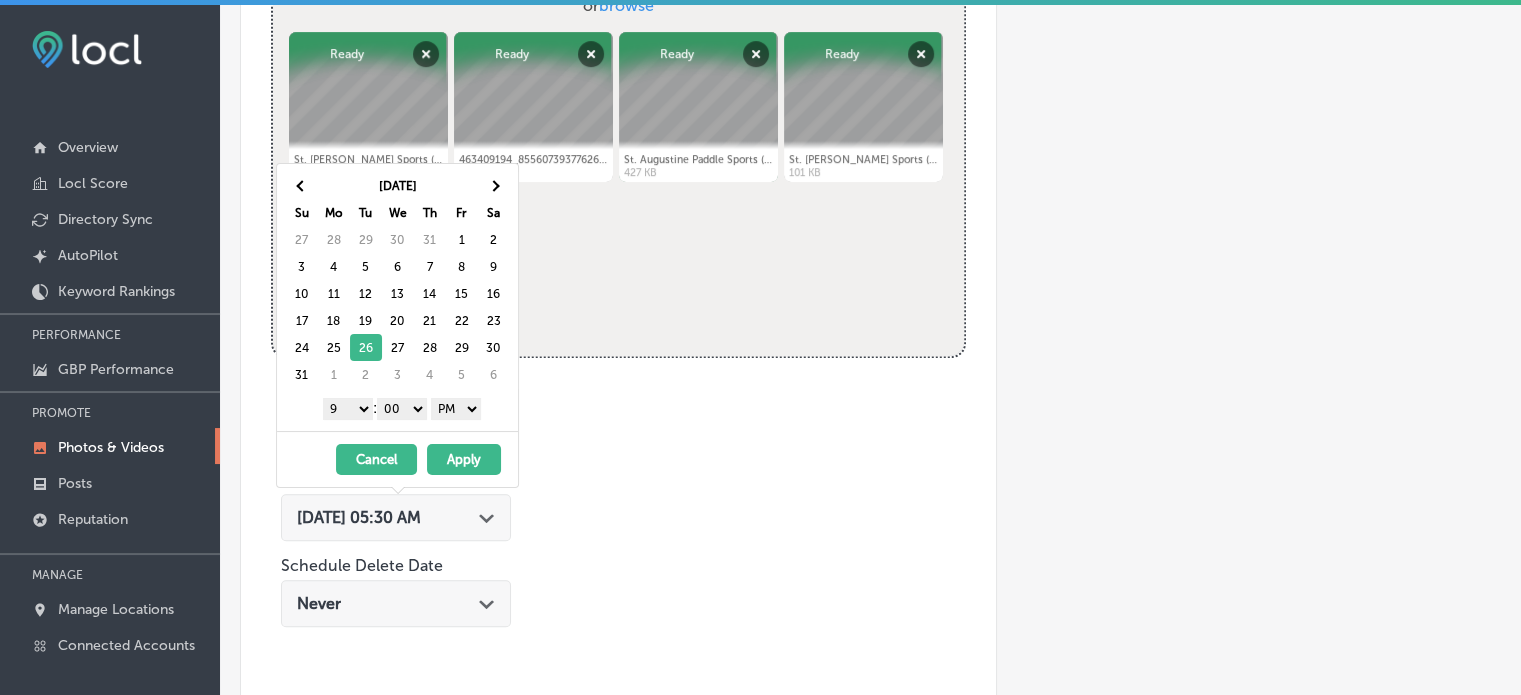 click on "Apply" at bounding box center [464, 459] 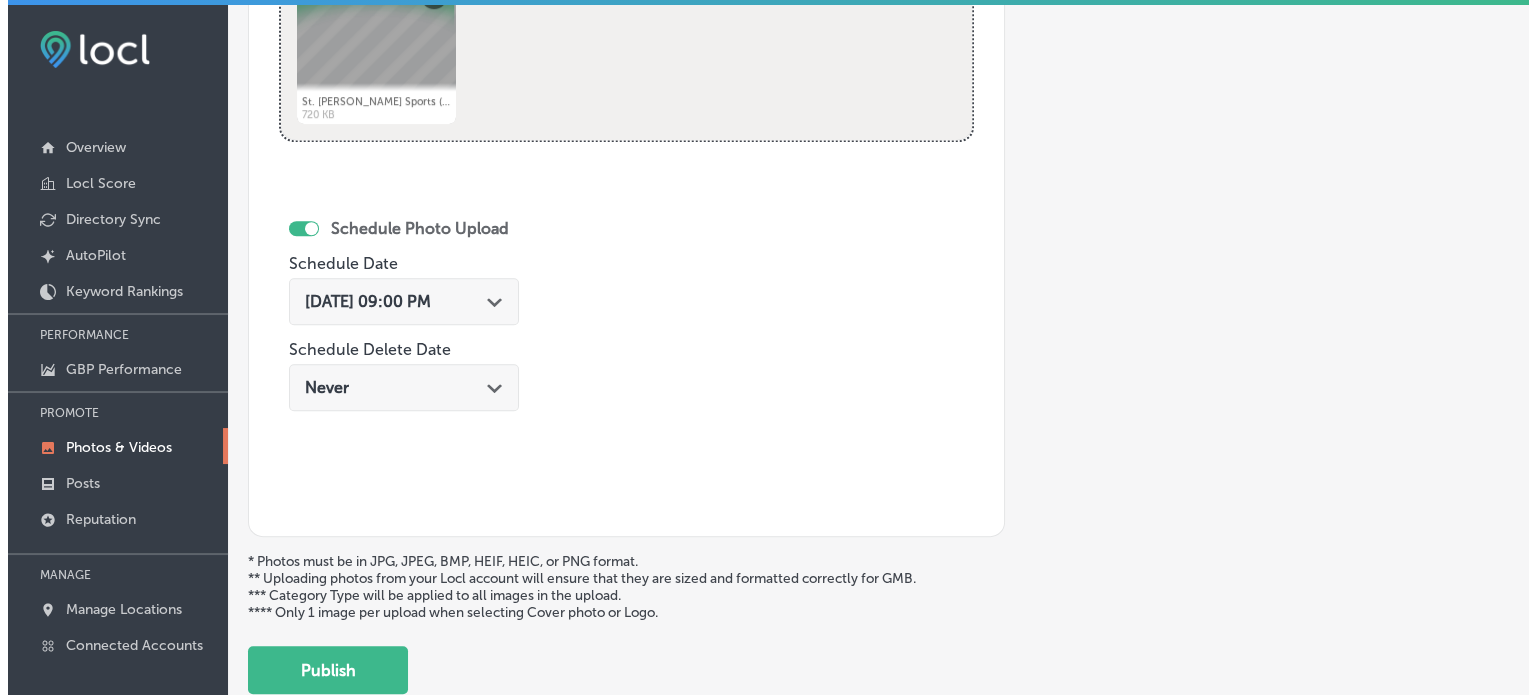 scroll, scrollTop: 1060, scrollLeft: 0, axis: vertical 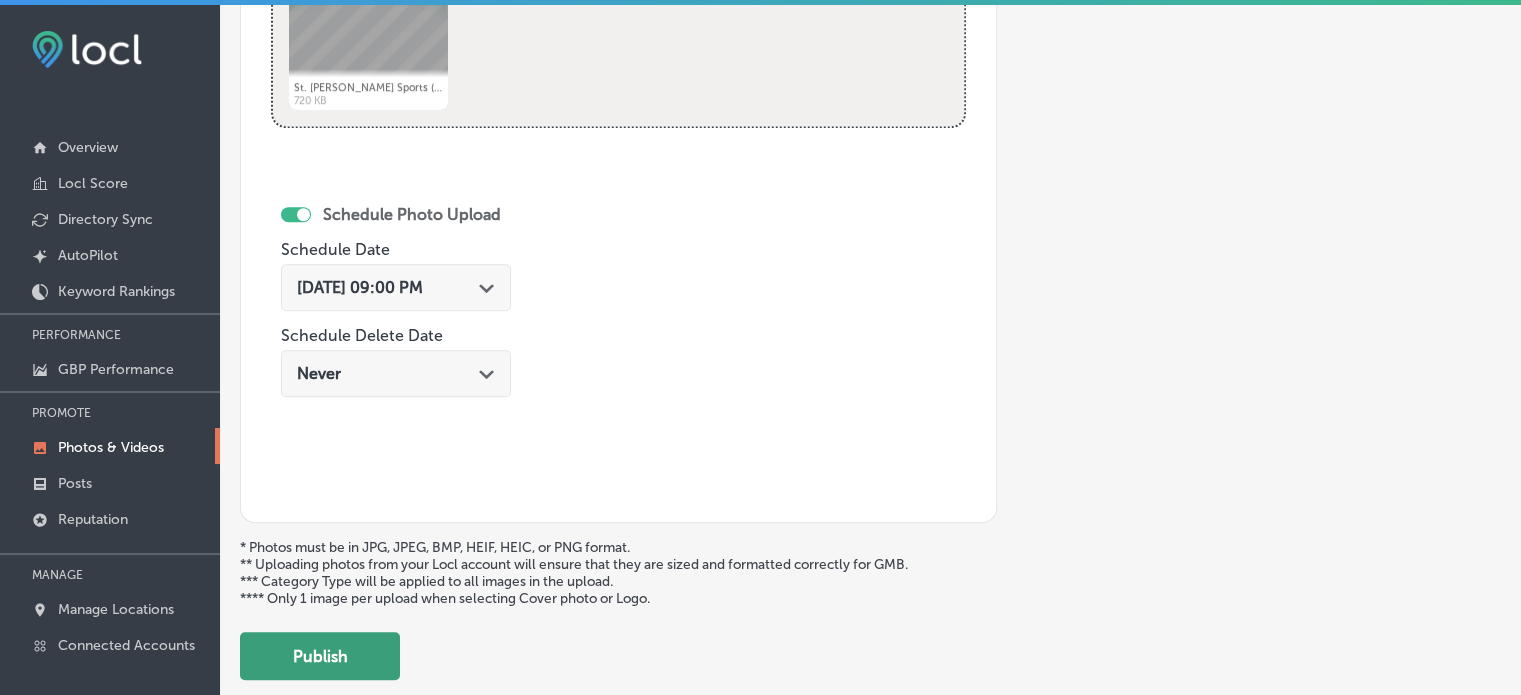 click on "Publish" at bounding box center [320, 656] 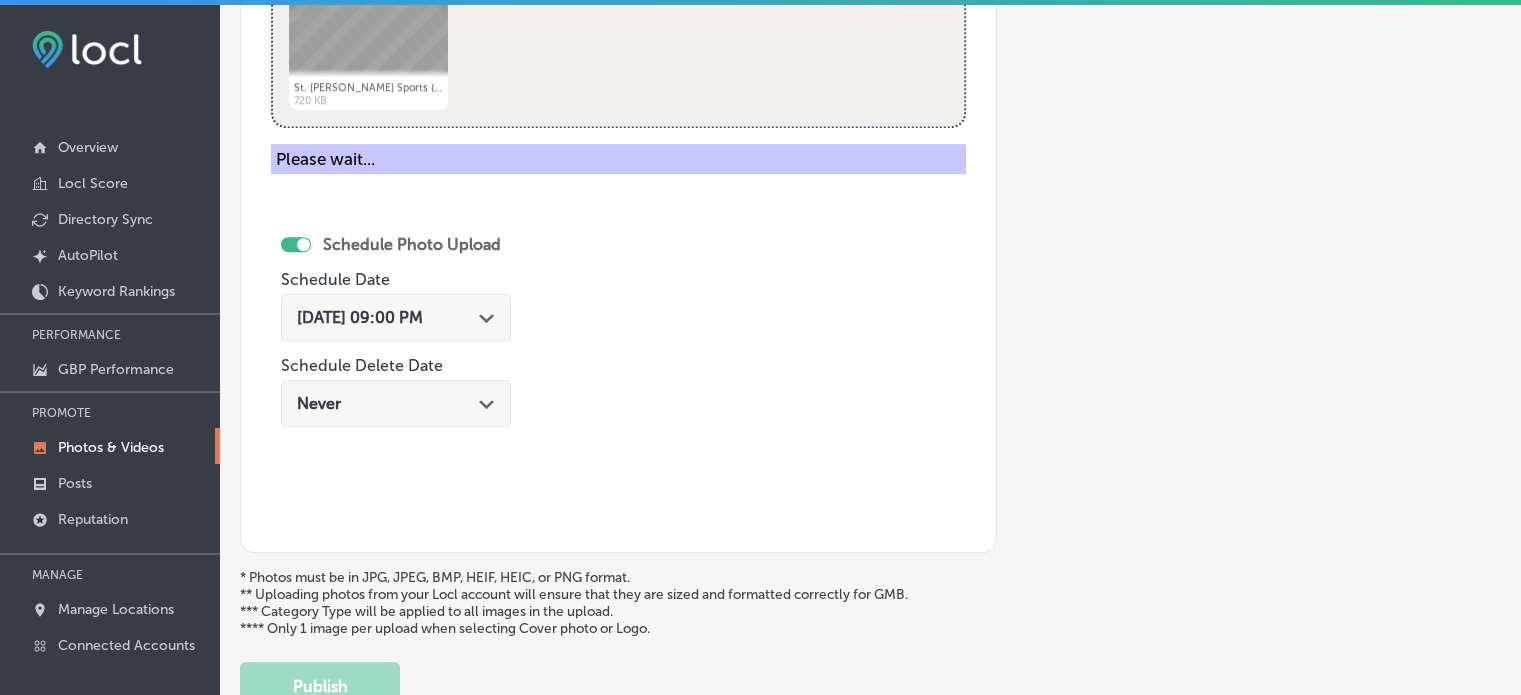 type 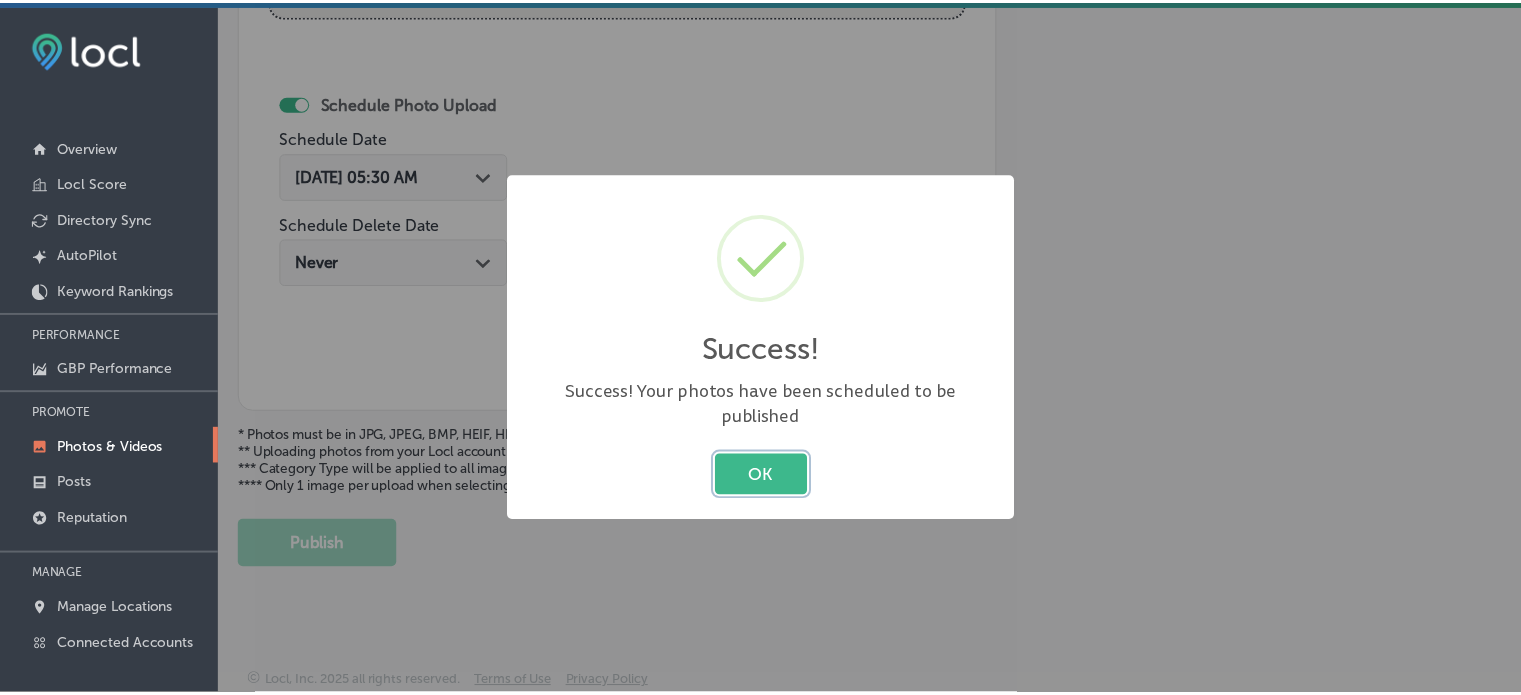 scroll, scrollTop: 841, scrollLeft: 0, axis: vertical 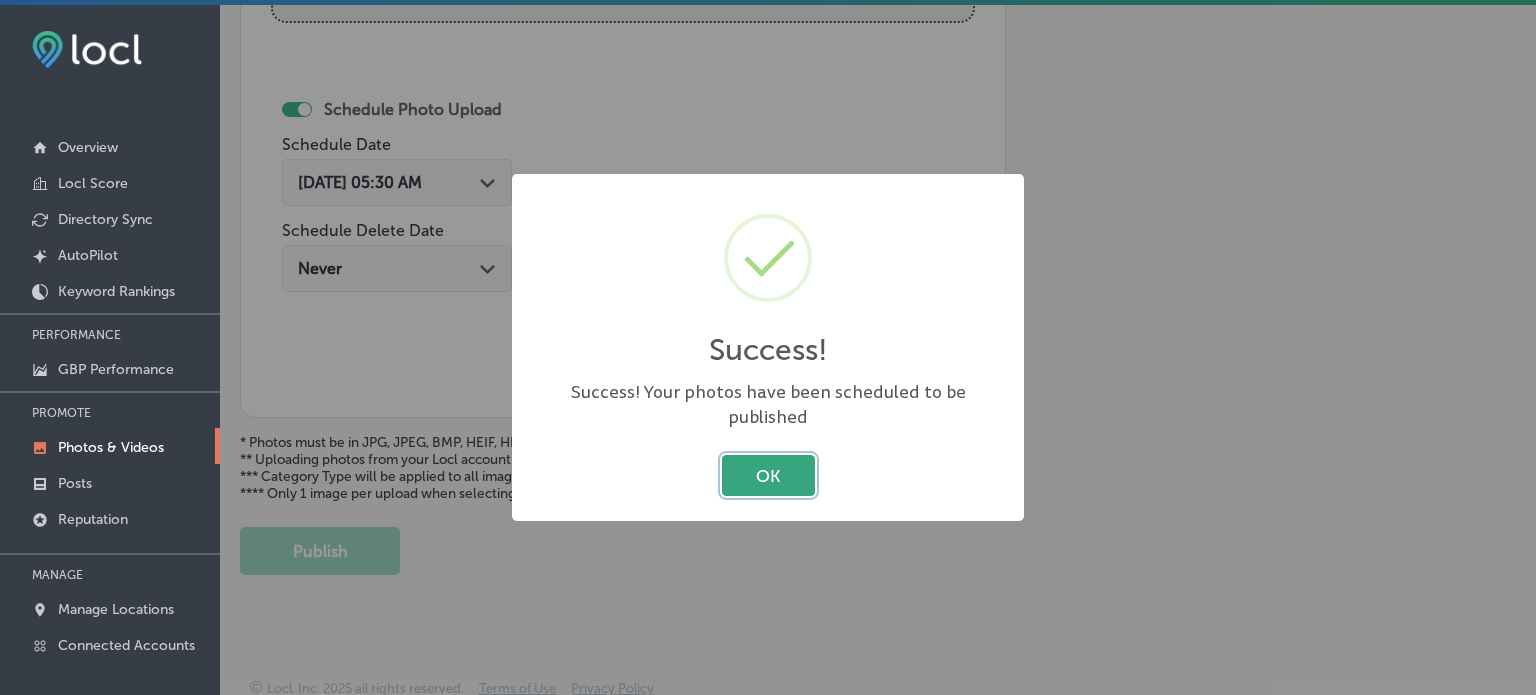 click on "OK" at bounding box center (768, 475) 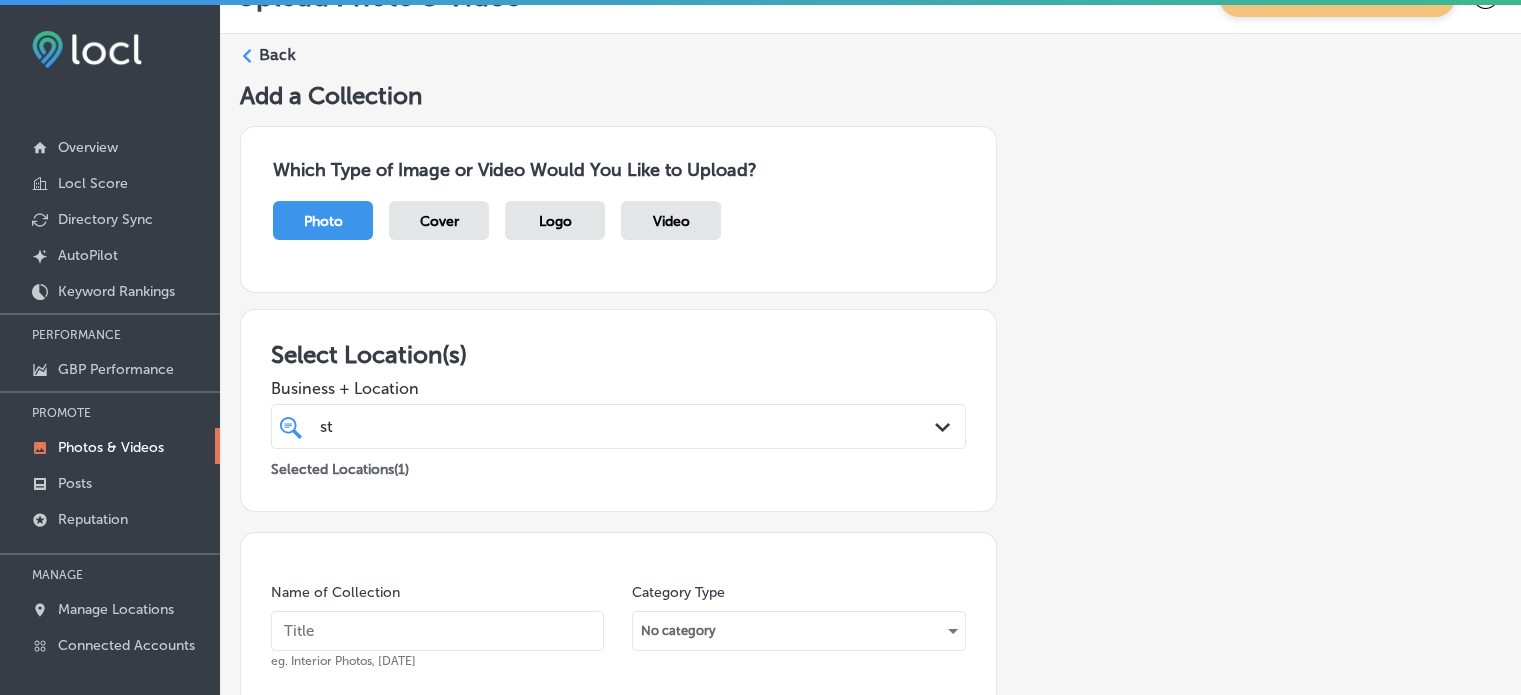 scroll, scrollTop: 0, scrollLeft: 0, axis: both 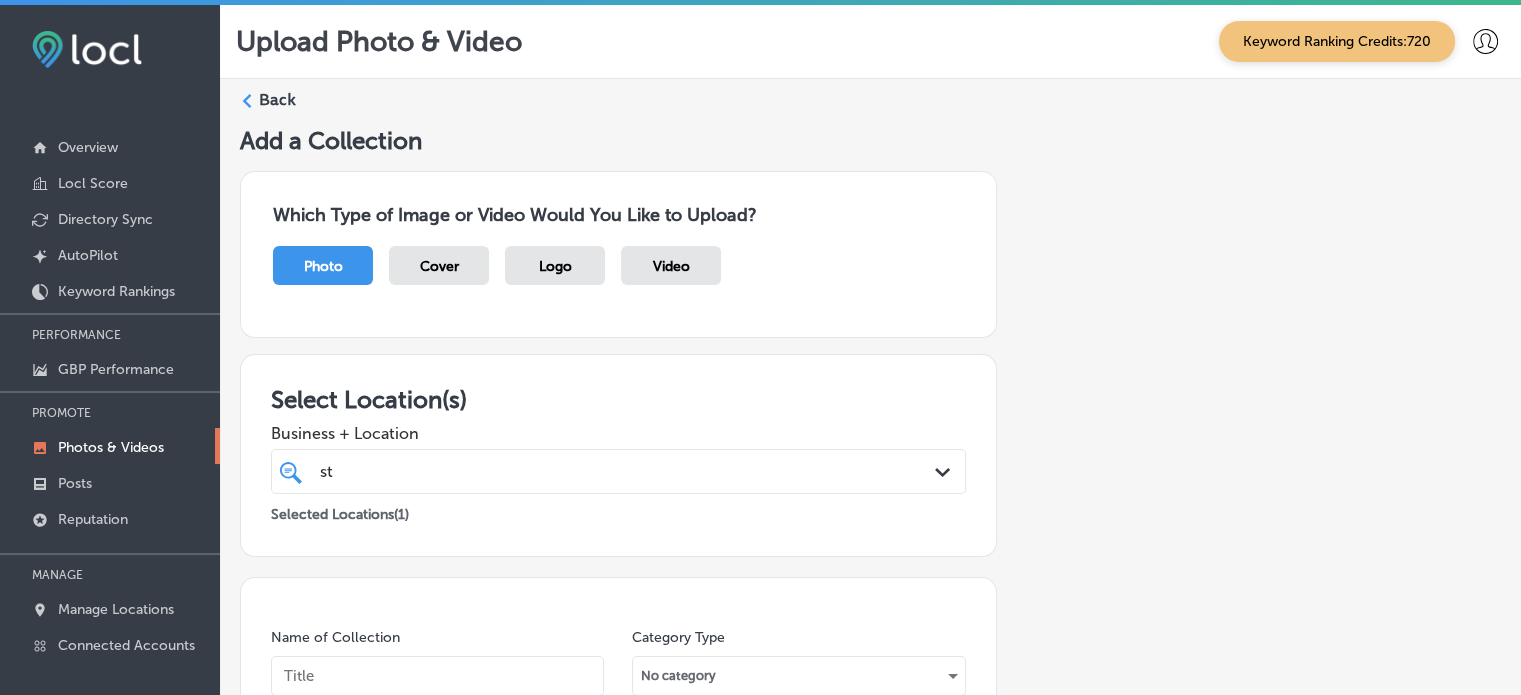 click on "Back" at bounding box center (870, 107) 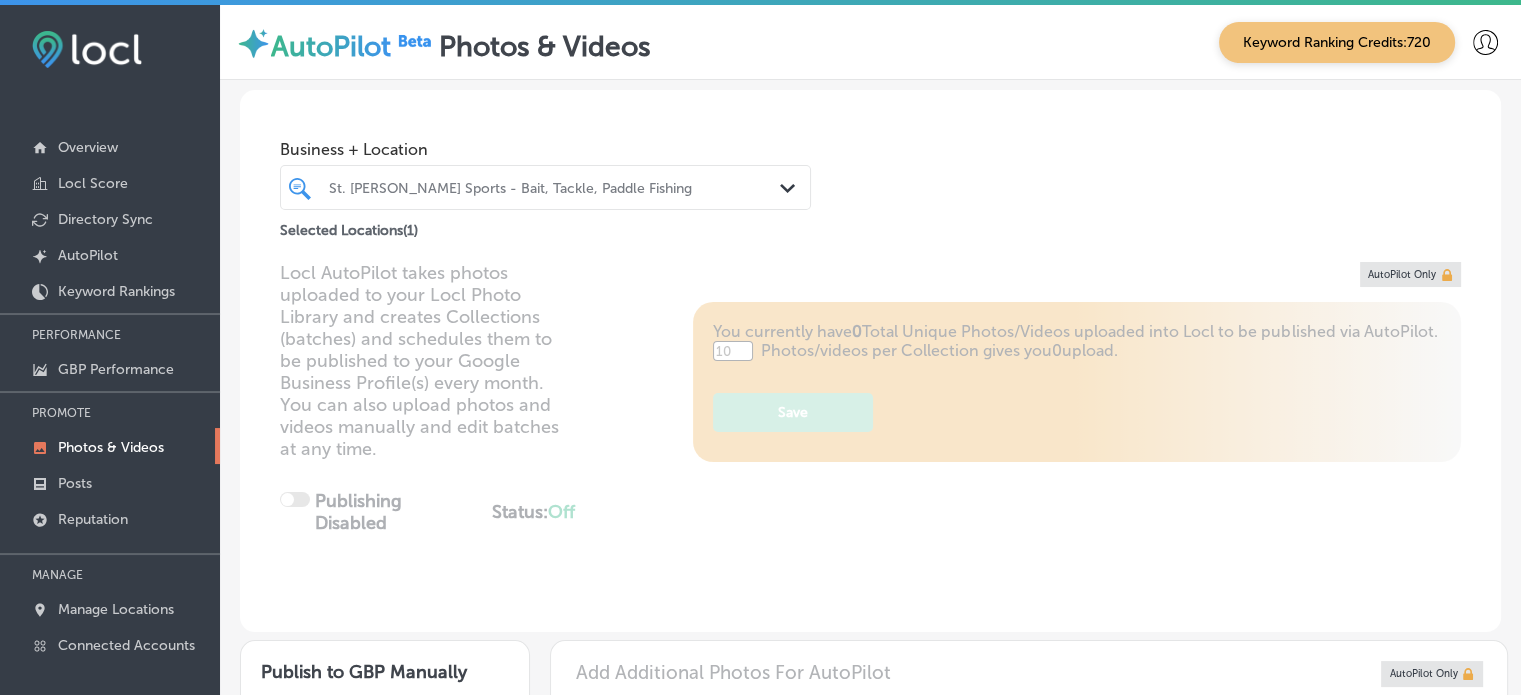 type on "5" 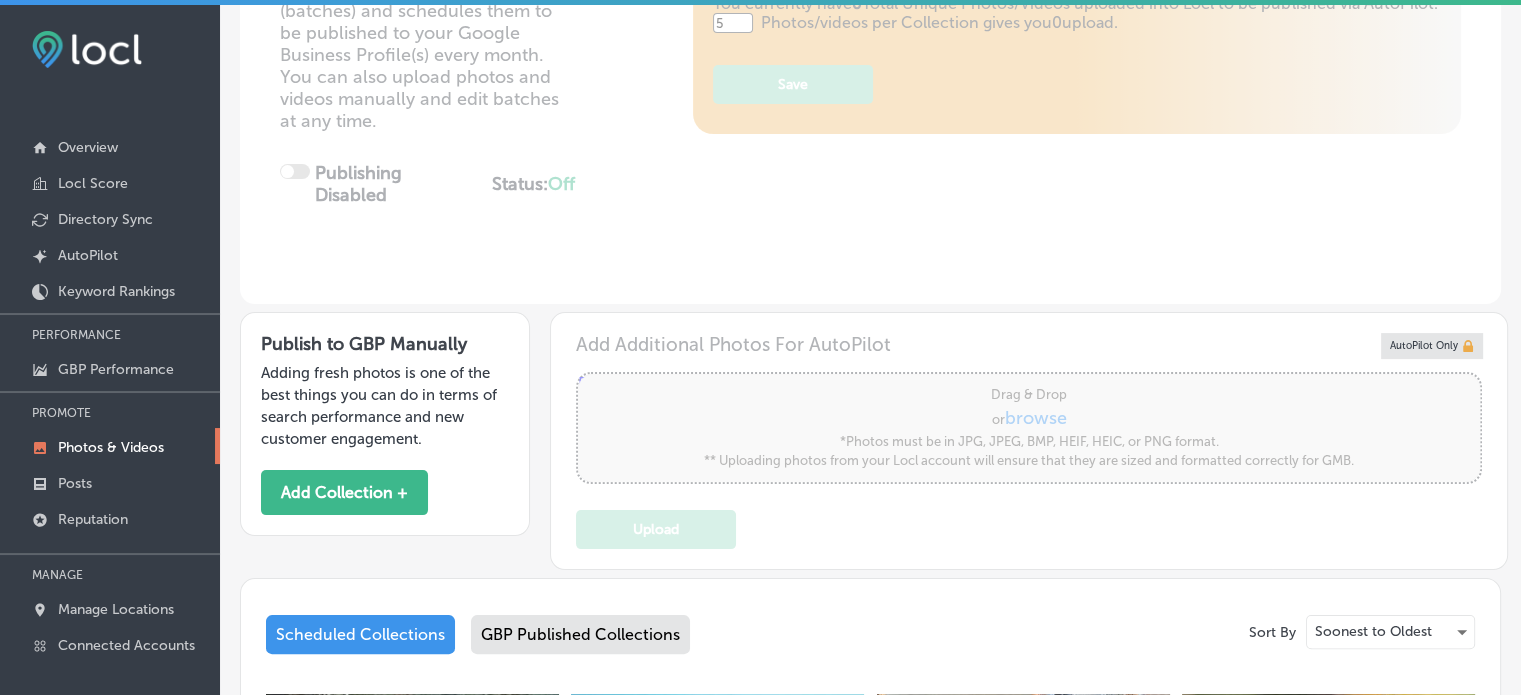 scroll, scrollTop: 0, scrollLeft: 0, axis: both 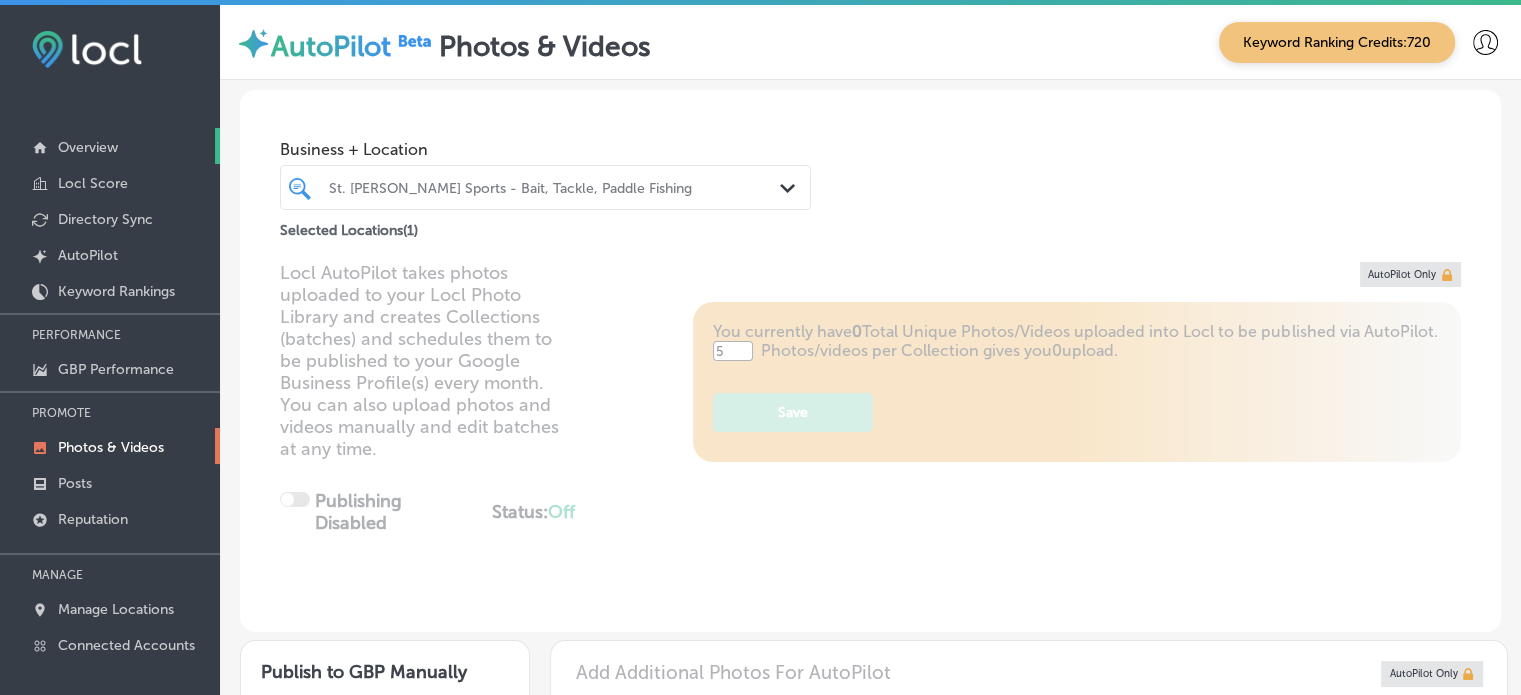 click on "Overview" at bounding box center [88, 147] 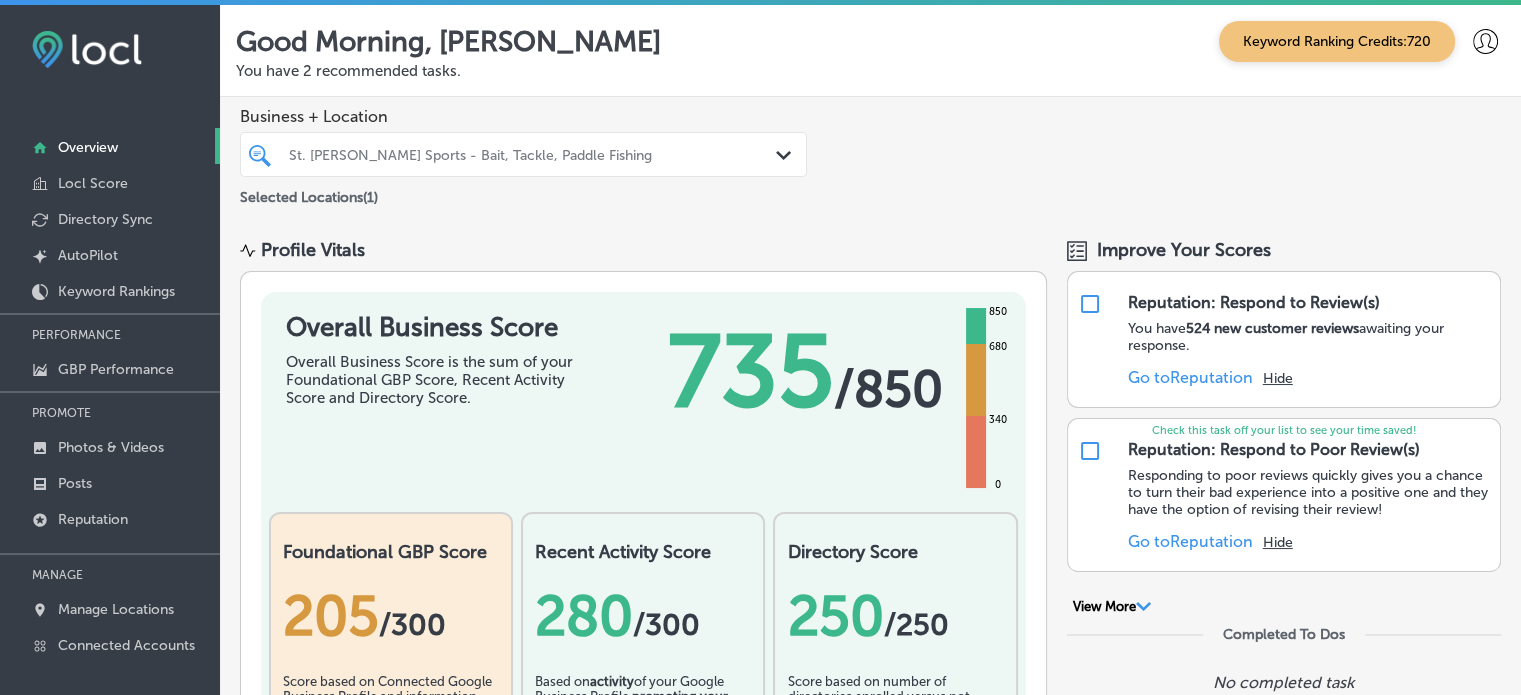 click on "Overview" at bounding box center [88, 147] 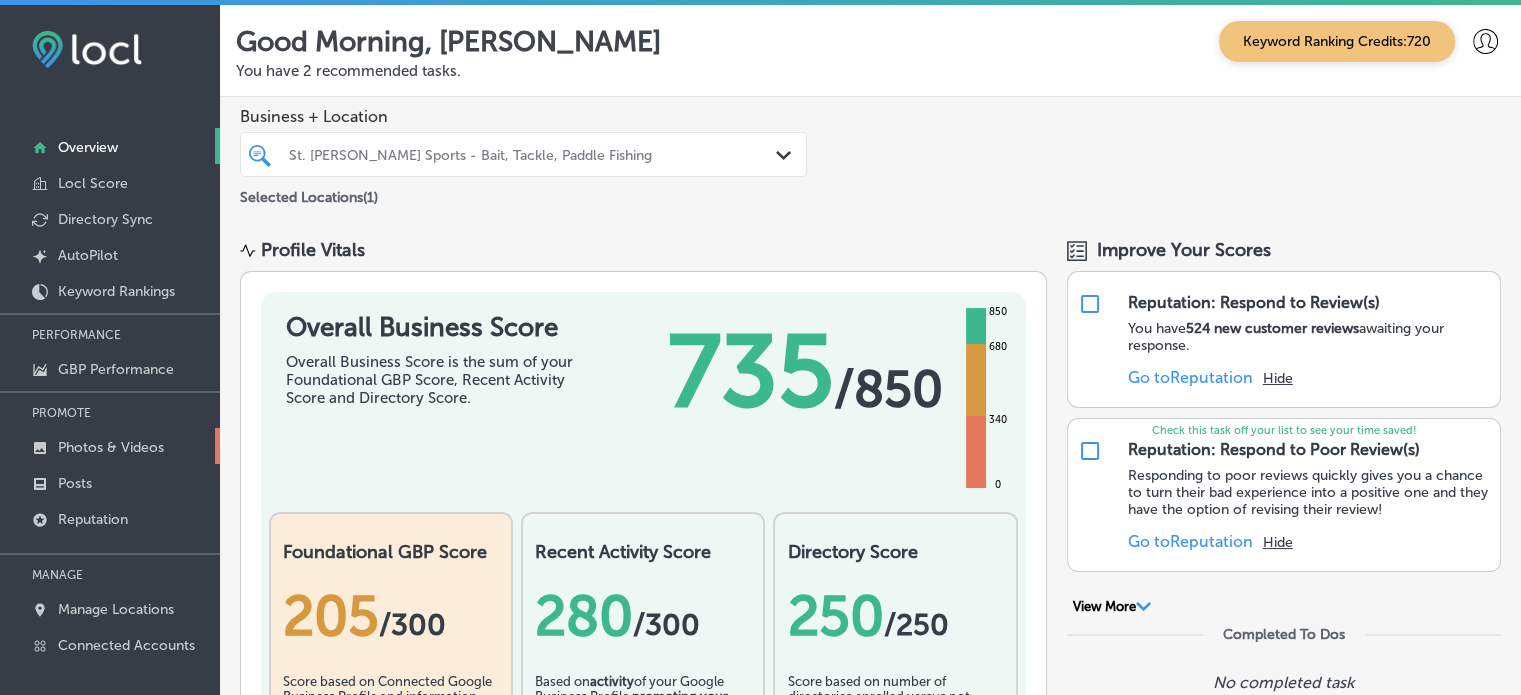 click on "Photos & Videos" at bounding box center [111, 447] 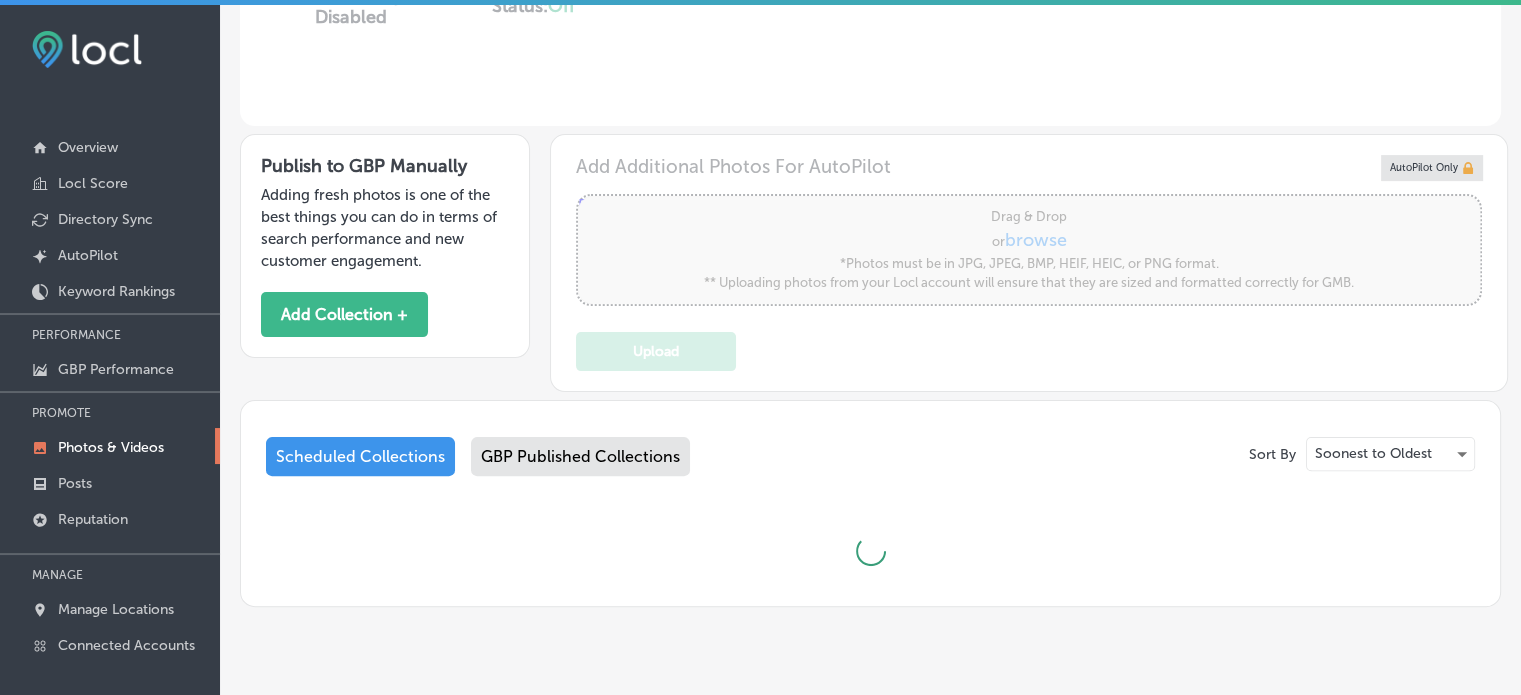 scroll, scrollTop: 537, scrollLeft: 0, axis: vertical 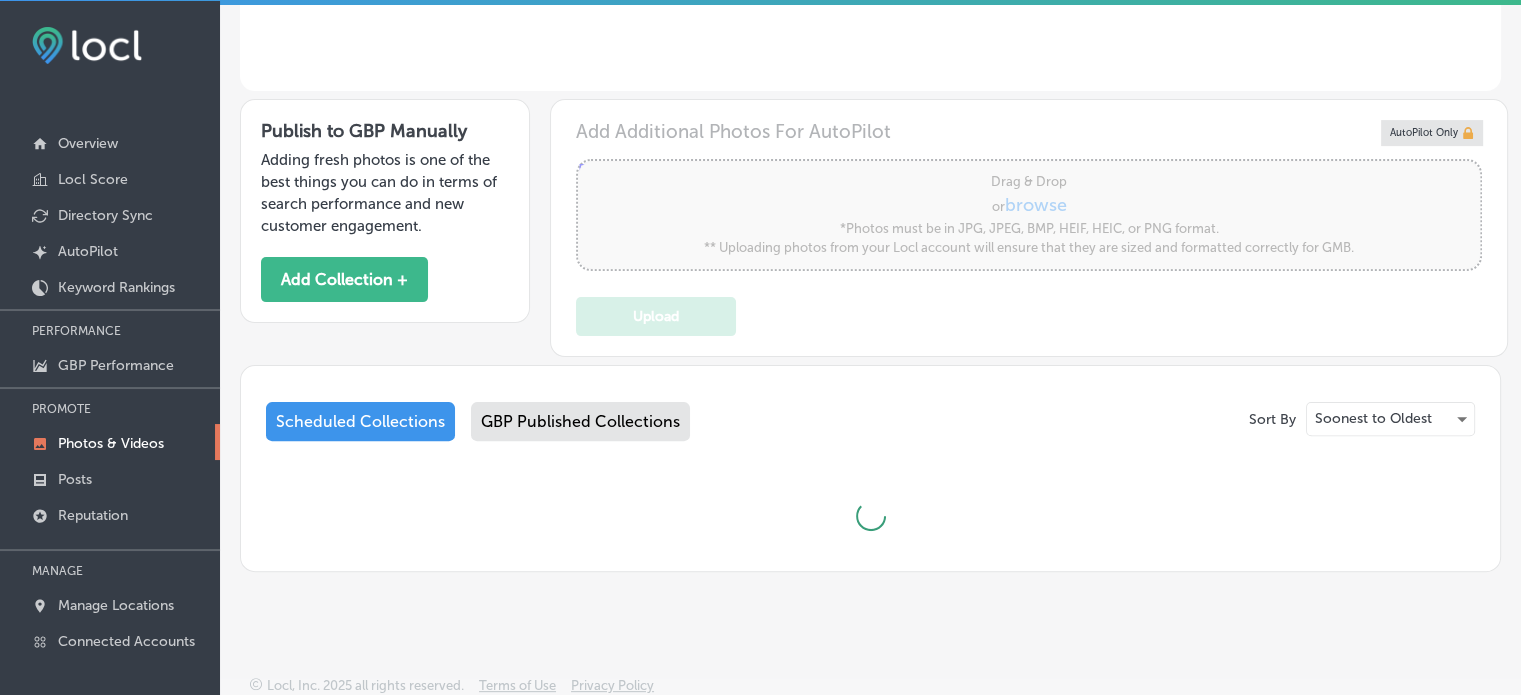 type on "0" 